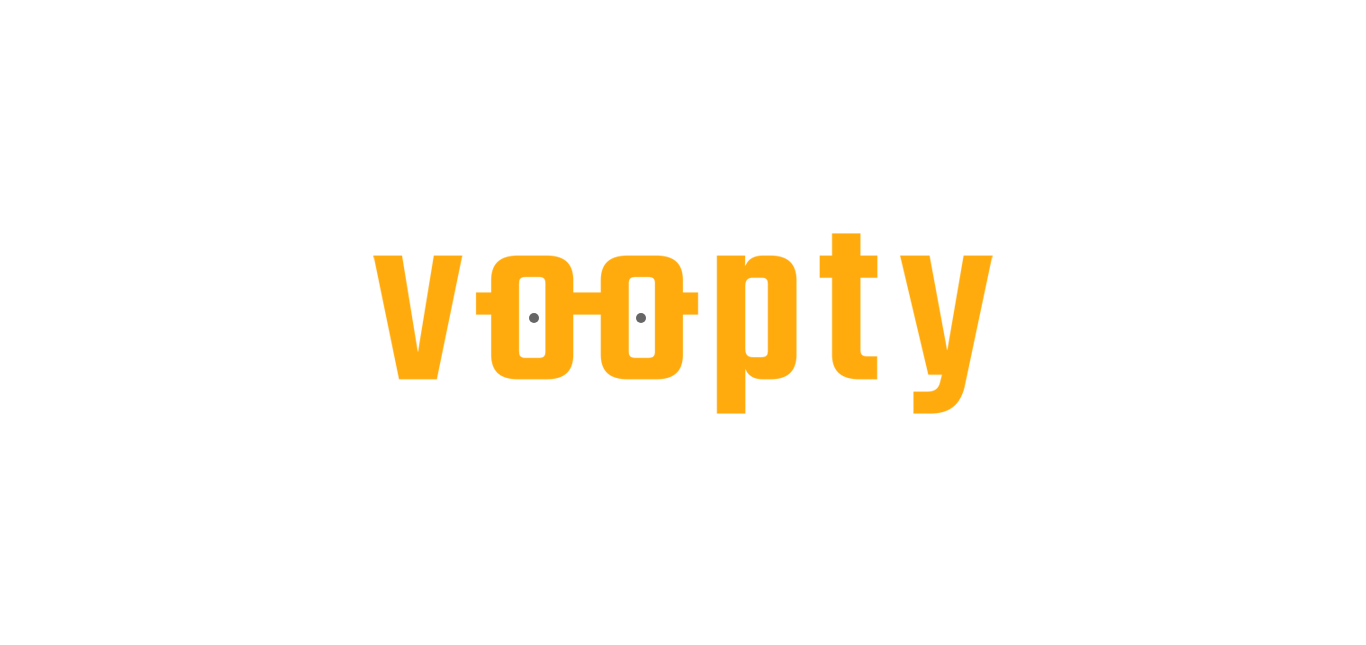 scroll, scrollTop: 0, scrollLeft: 0, axis: both 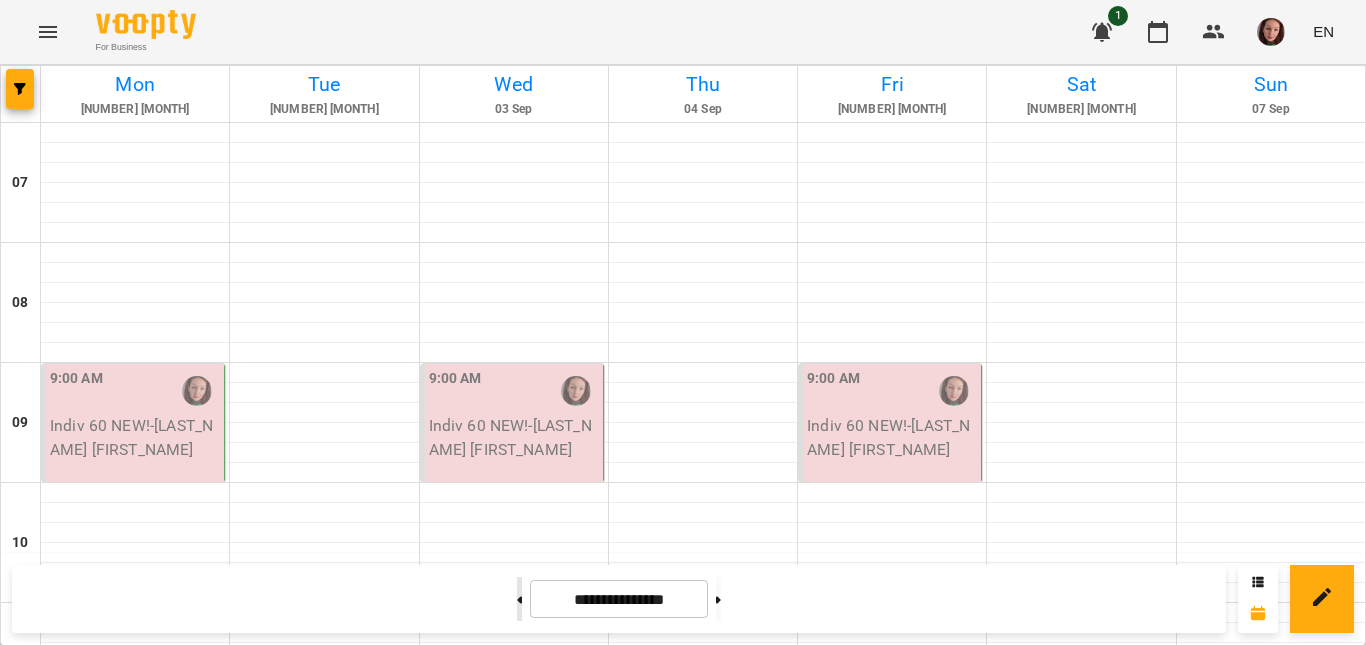 click at bounding box center [519, 599] 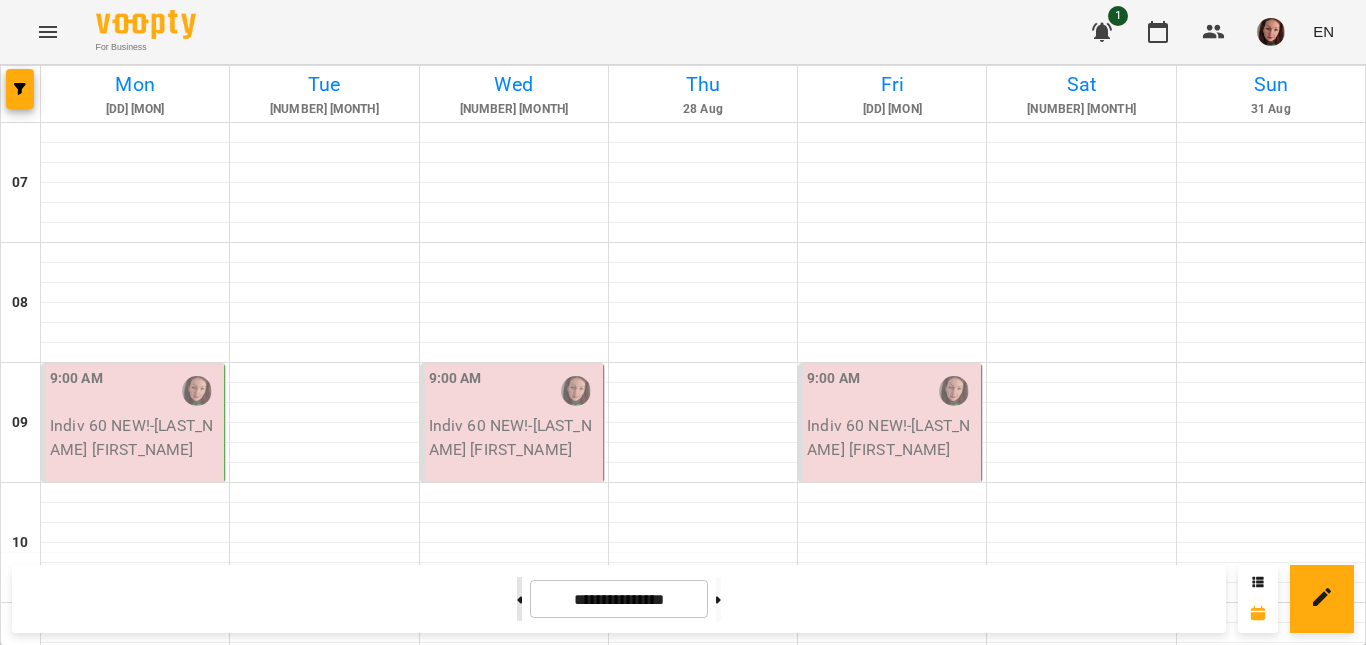 click 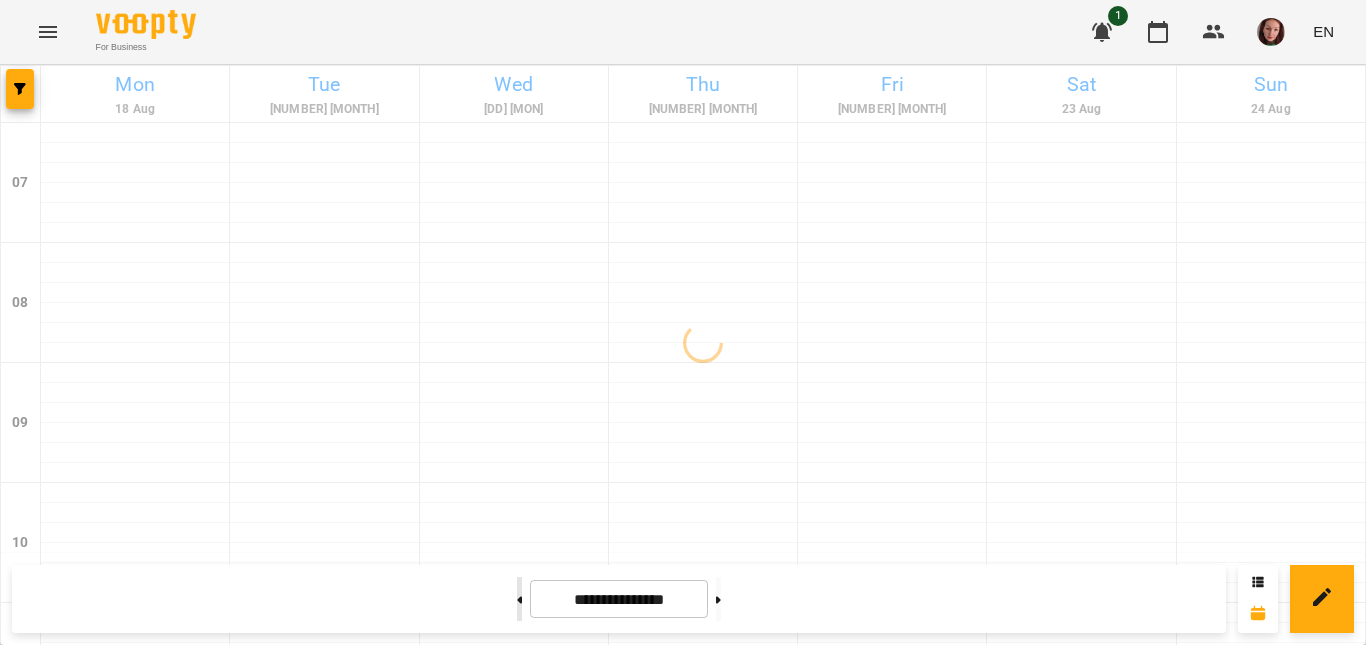 click 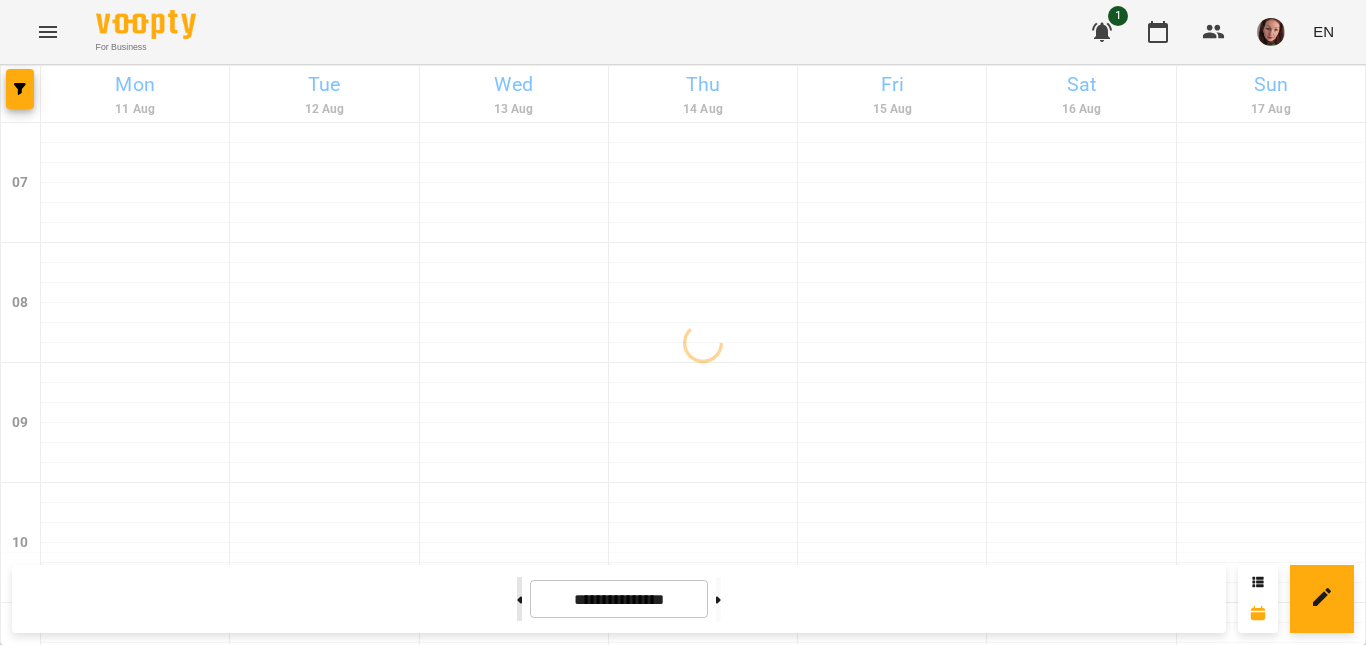 click 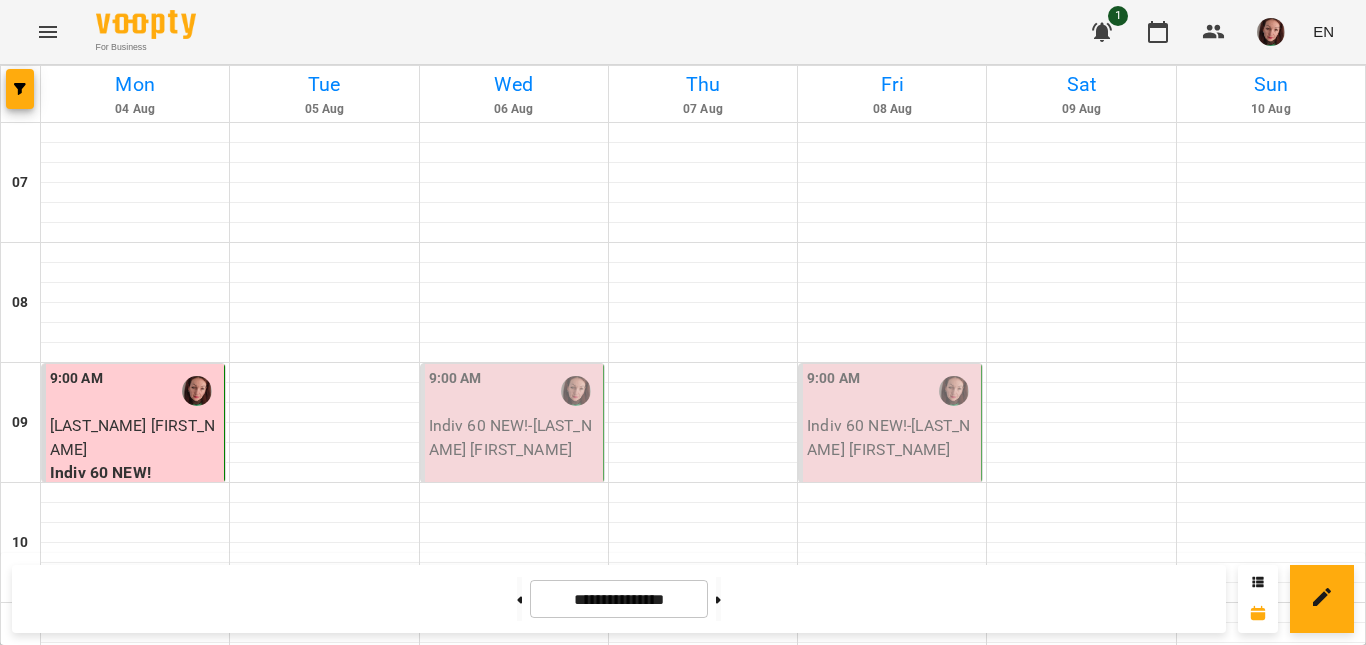 scroll, scrollTop: 1488, scrollLeft: 0, axis: vertical 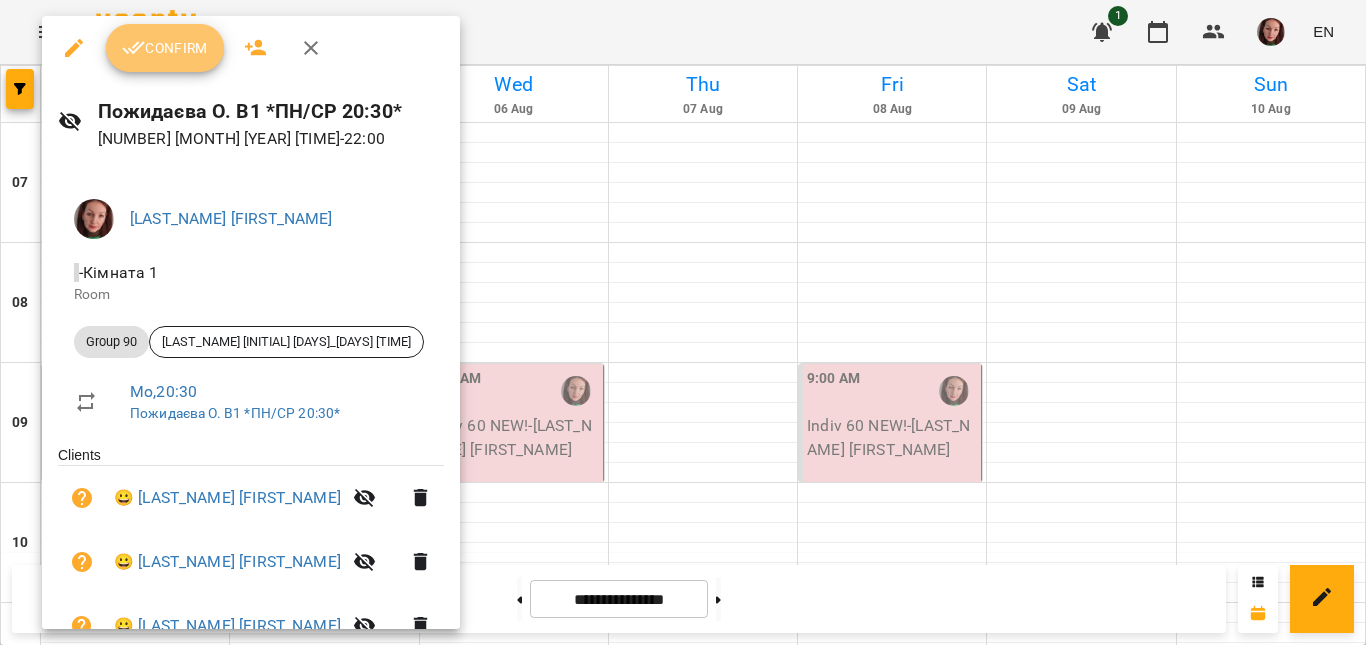 click on "Confirm" at bounding box center (165, 48) 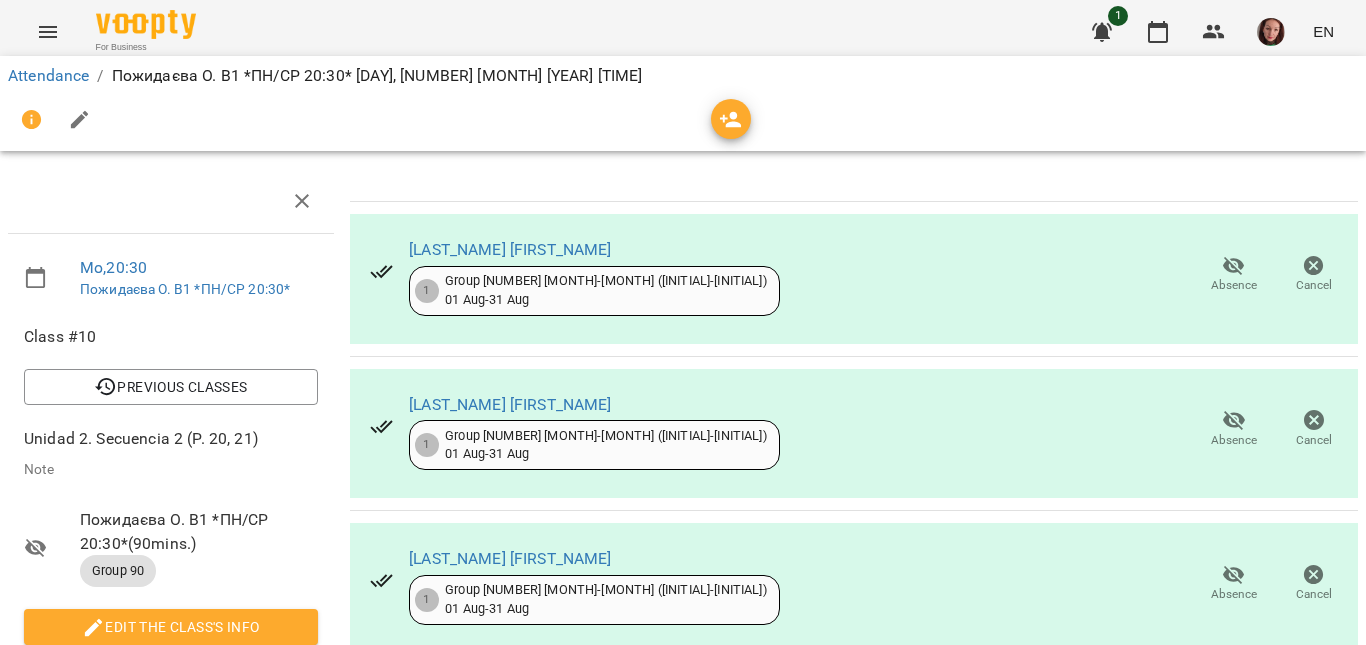 scroll, scrollTop: 0, scrollLeft: 0, axis: both 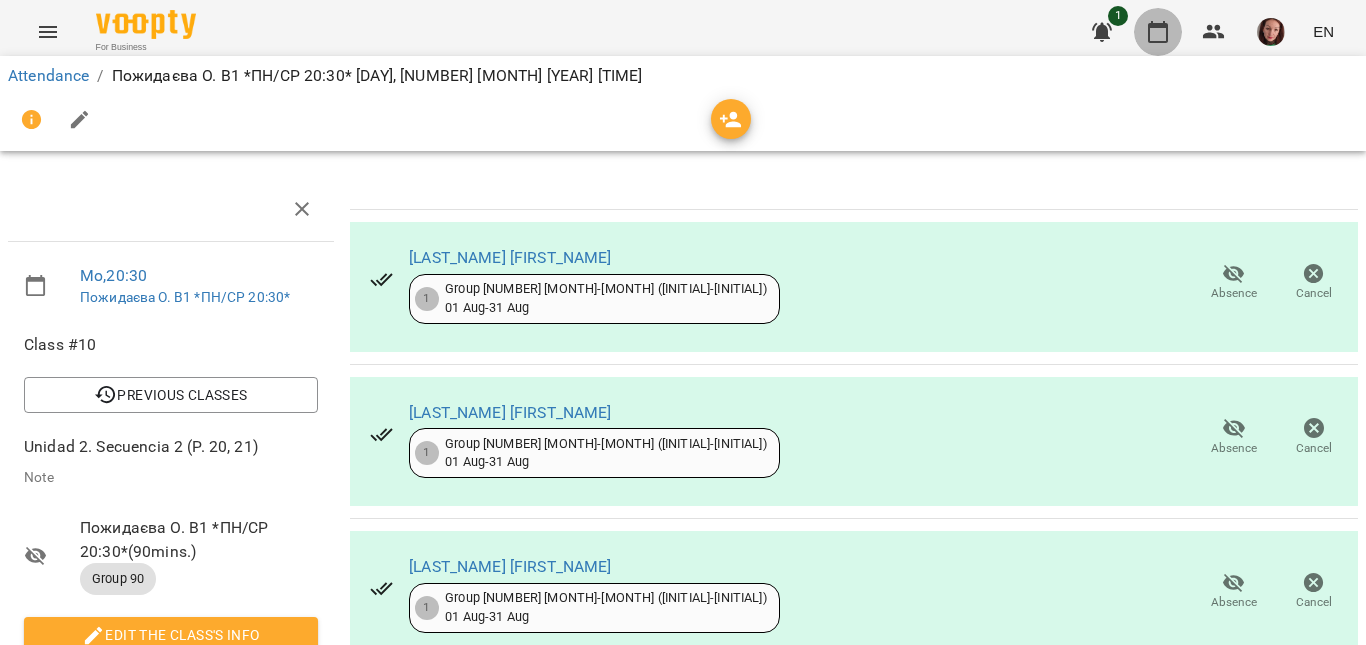 click 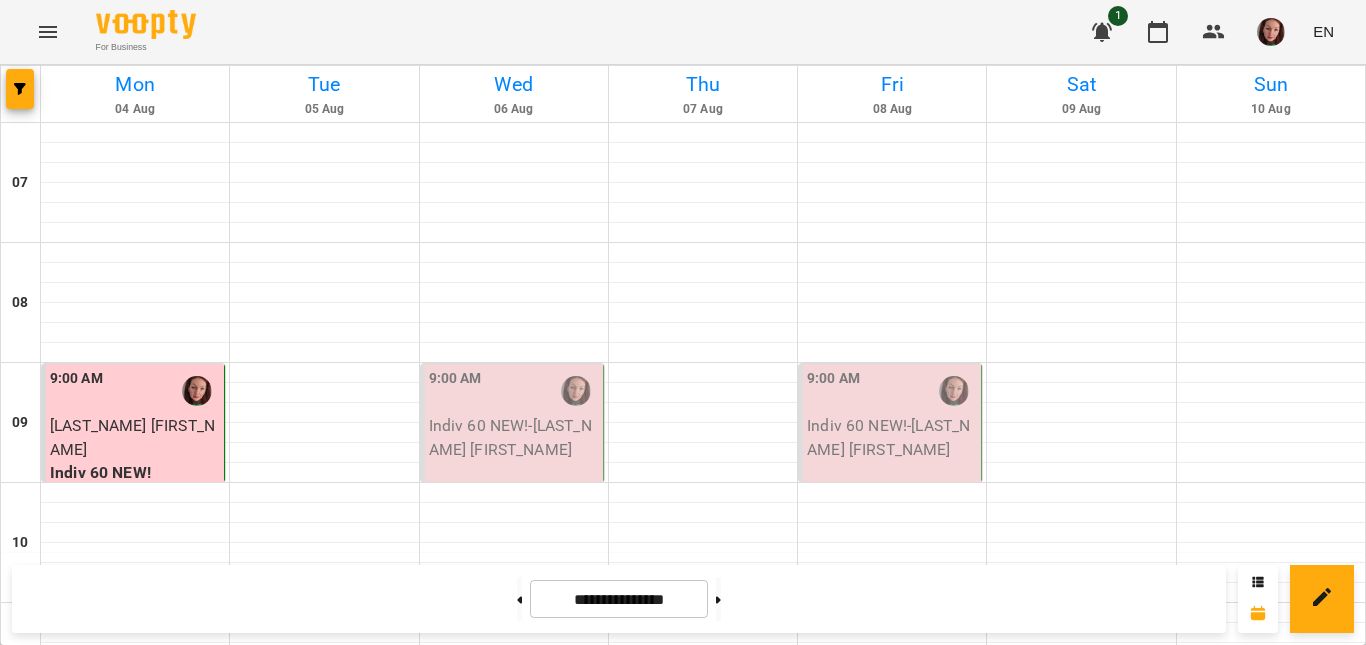 scroll, scrollTop: 0, scrollLeft: 0, axis: both 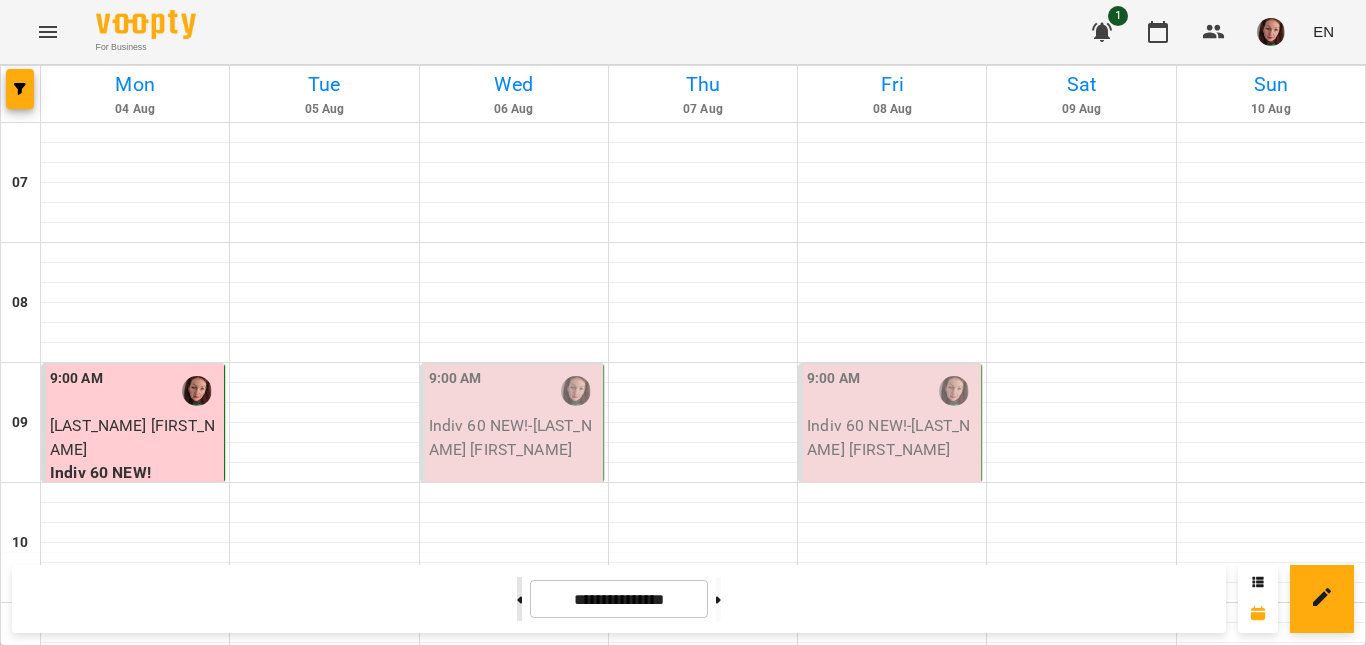 click at bounding box center [519, 599] 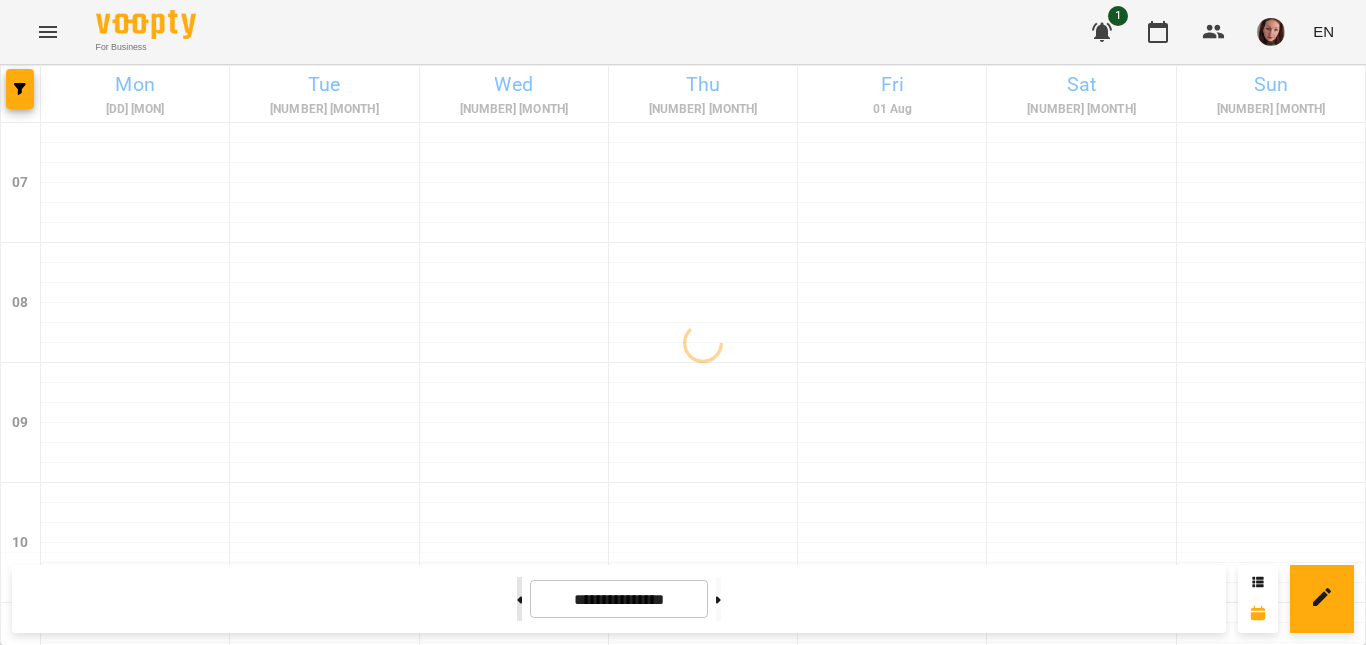 click at bounding box center [519, 599] 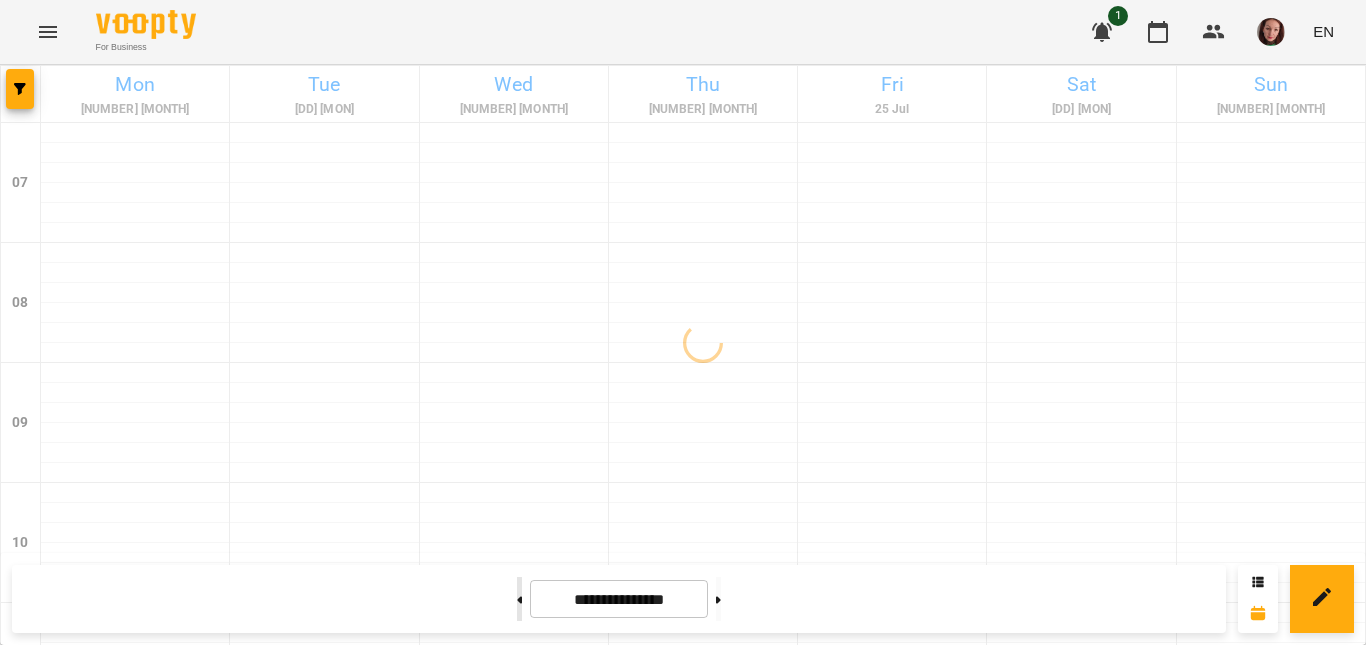 click at bounding box center (519, 599) 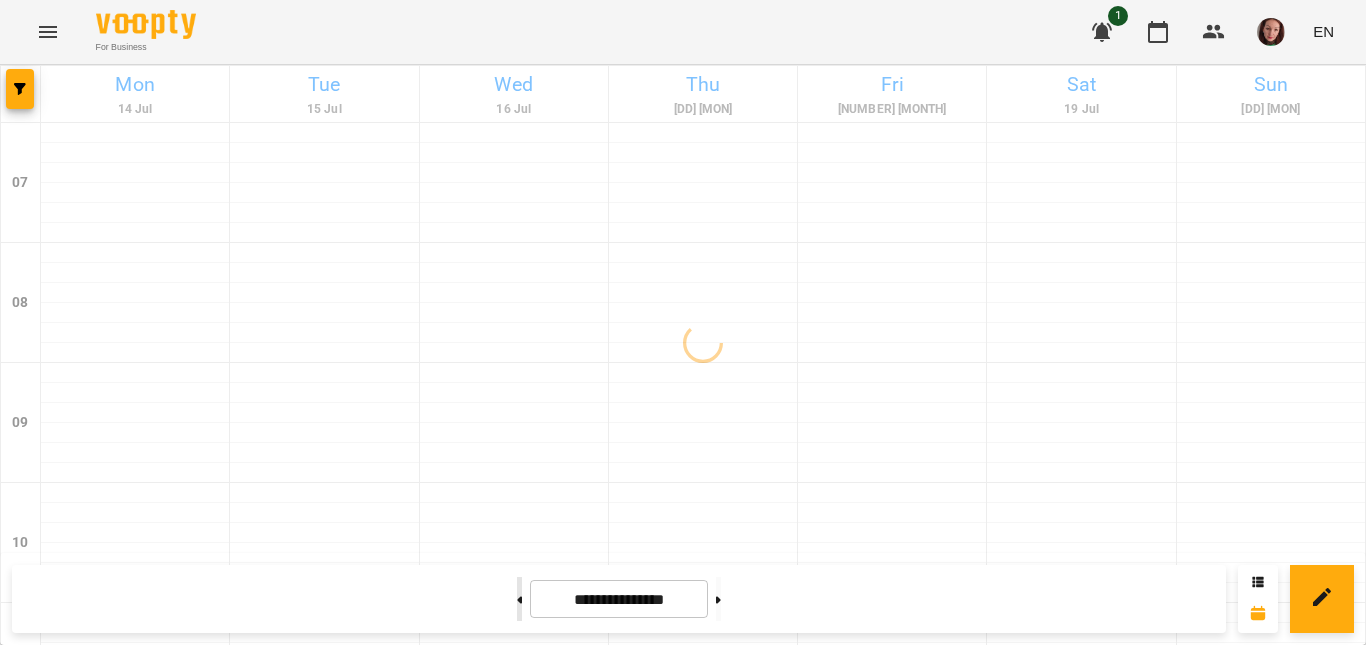 click at bounding box center [519, 599] 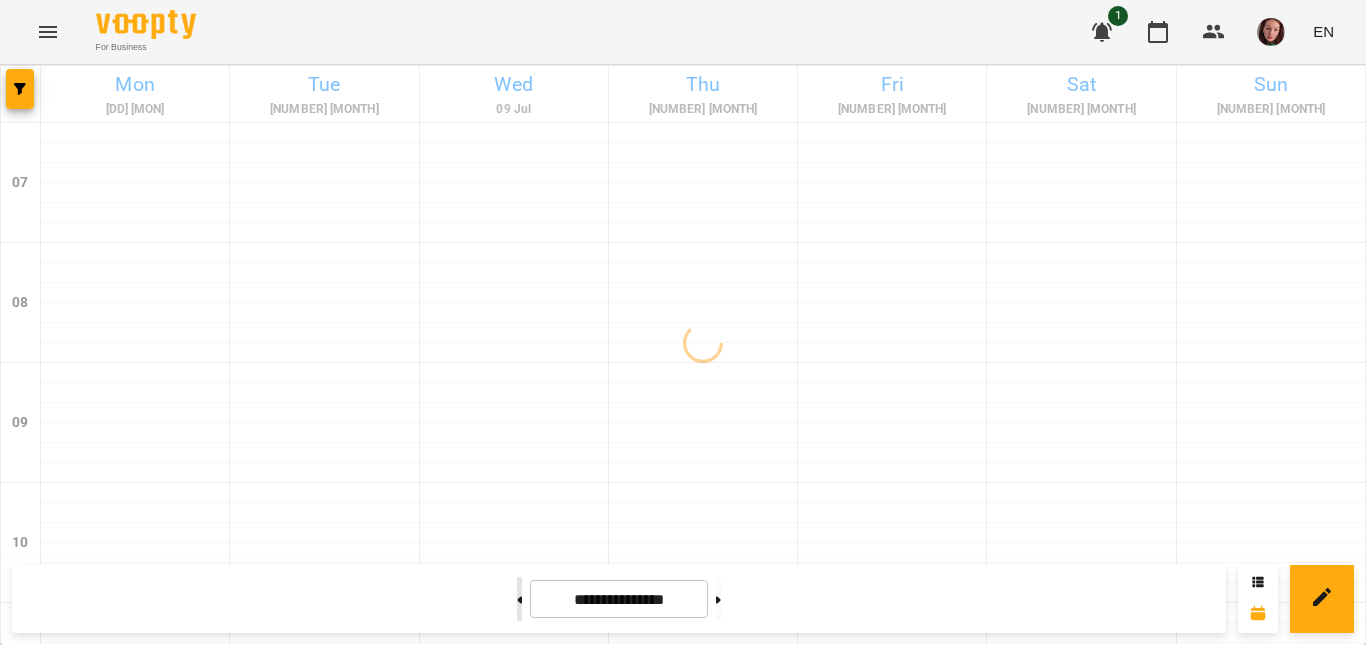 click at bounding box center (519, 599) 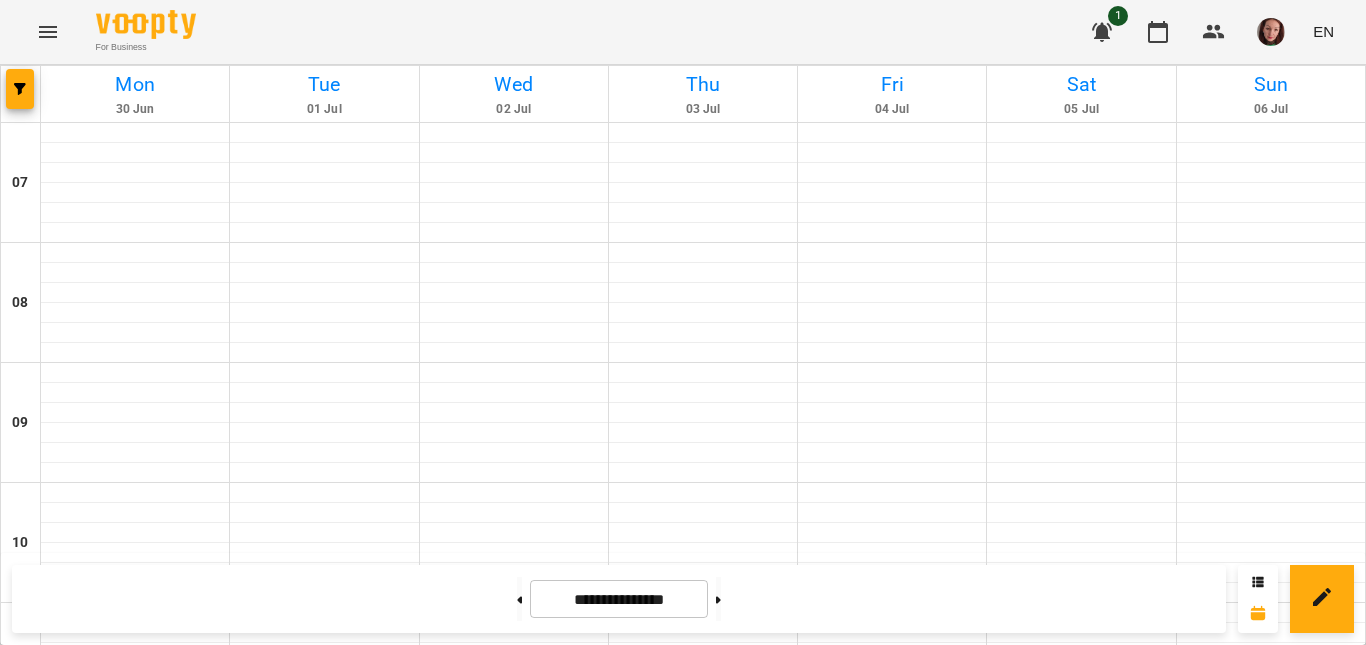 scroll, scrollTop: 1488, scrollLeft: 0, axis: vertical 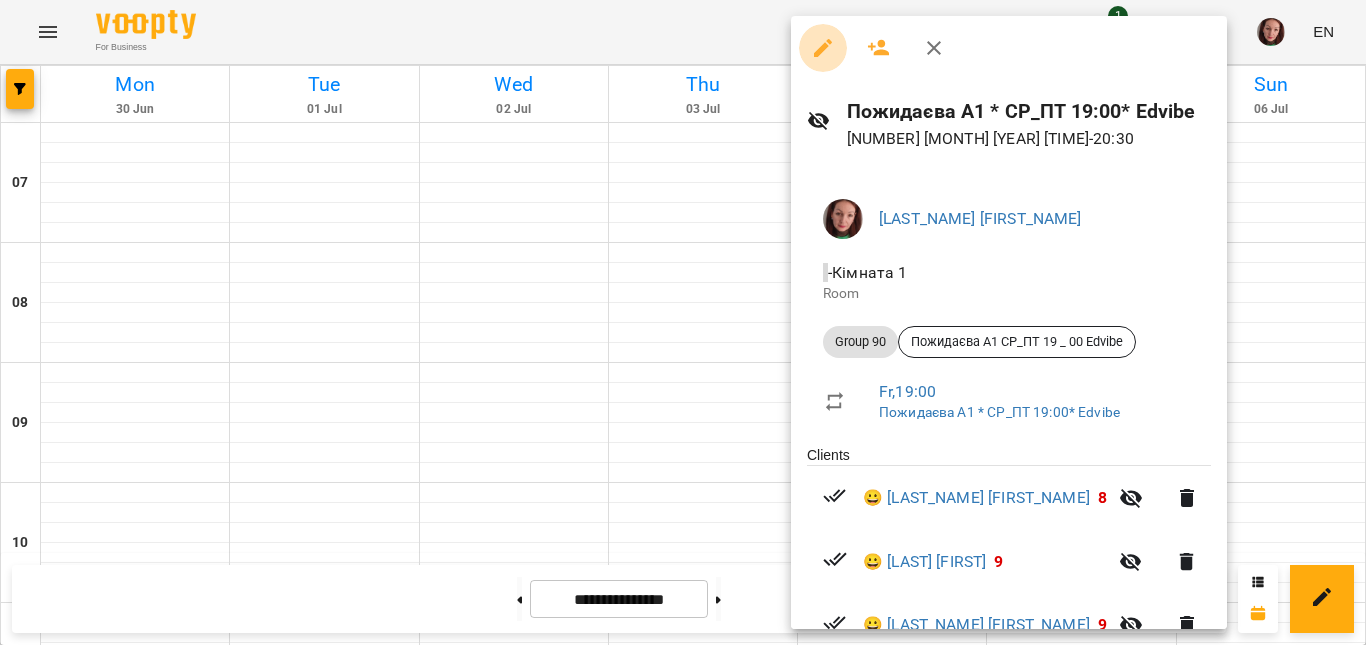 click 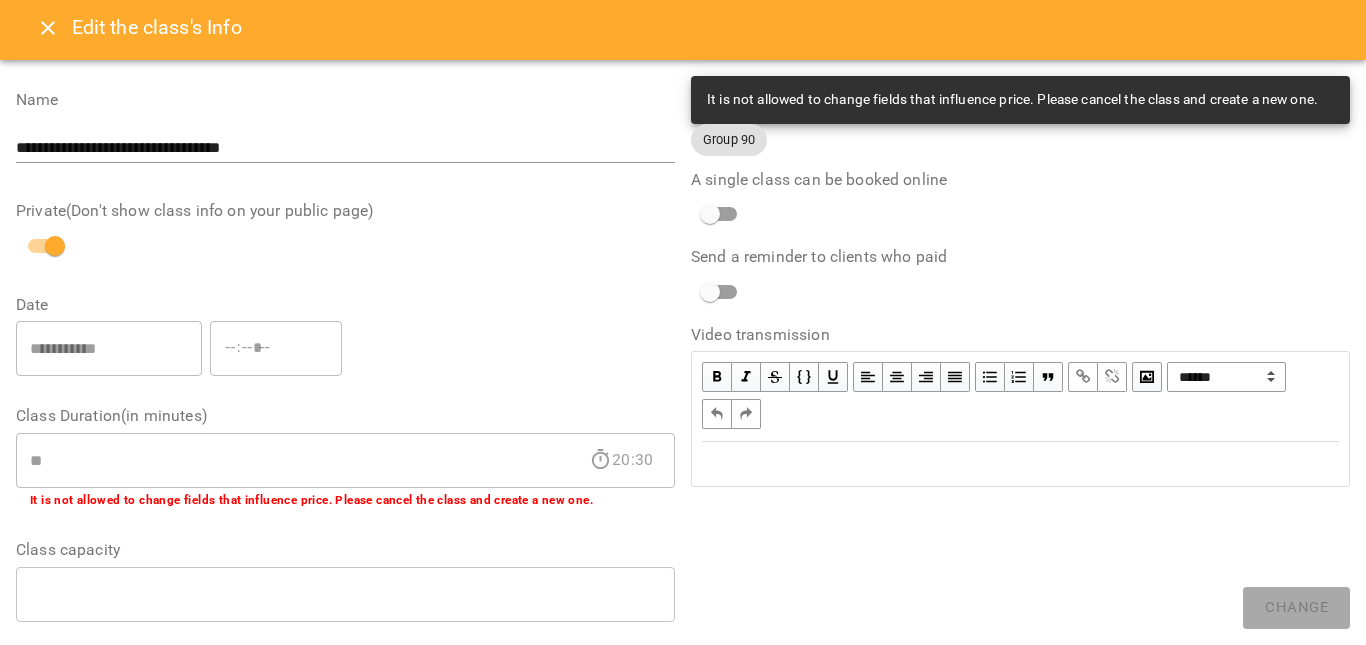scroll, scrollTop: 0, scrollLeft: 0, axis: both 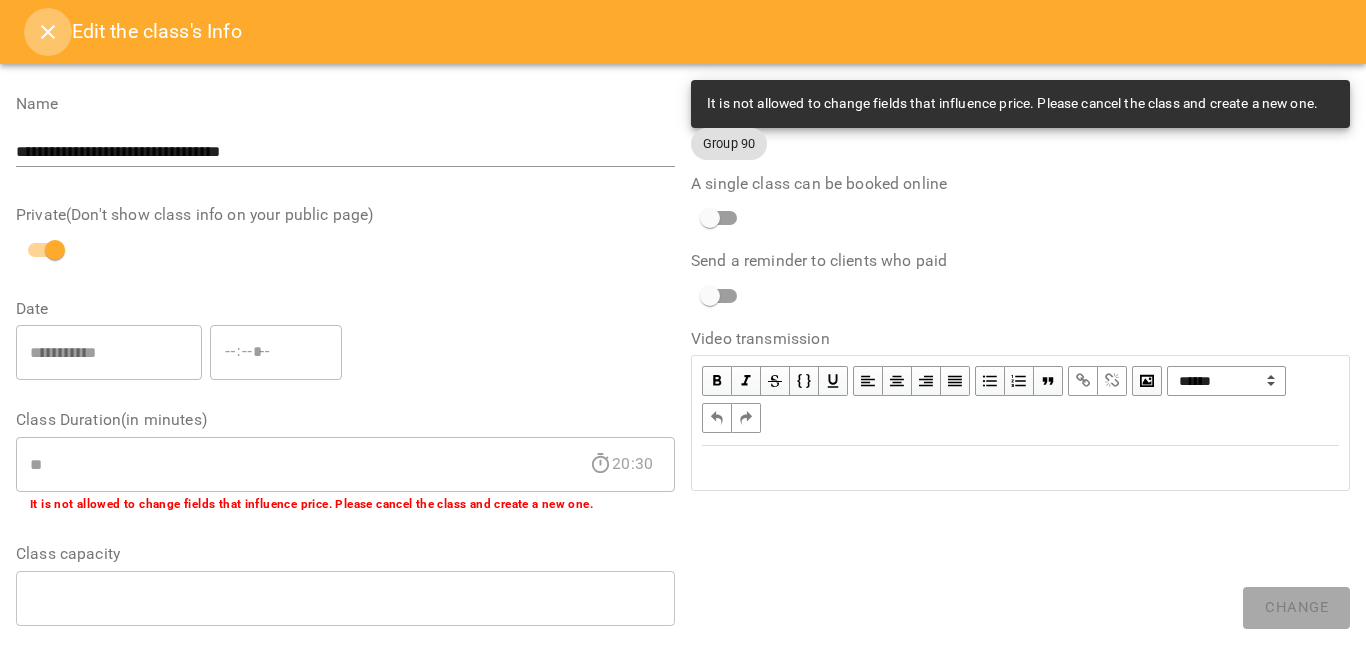 click 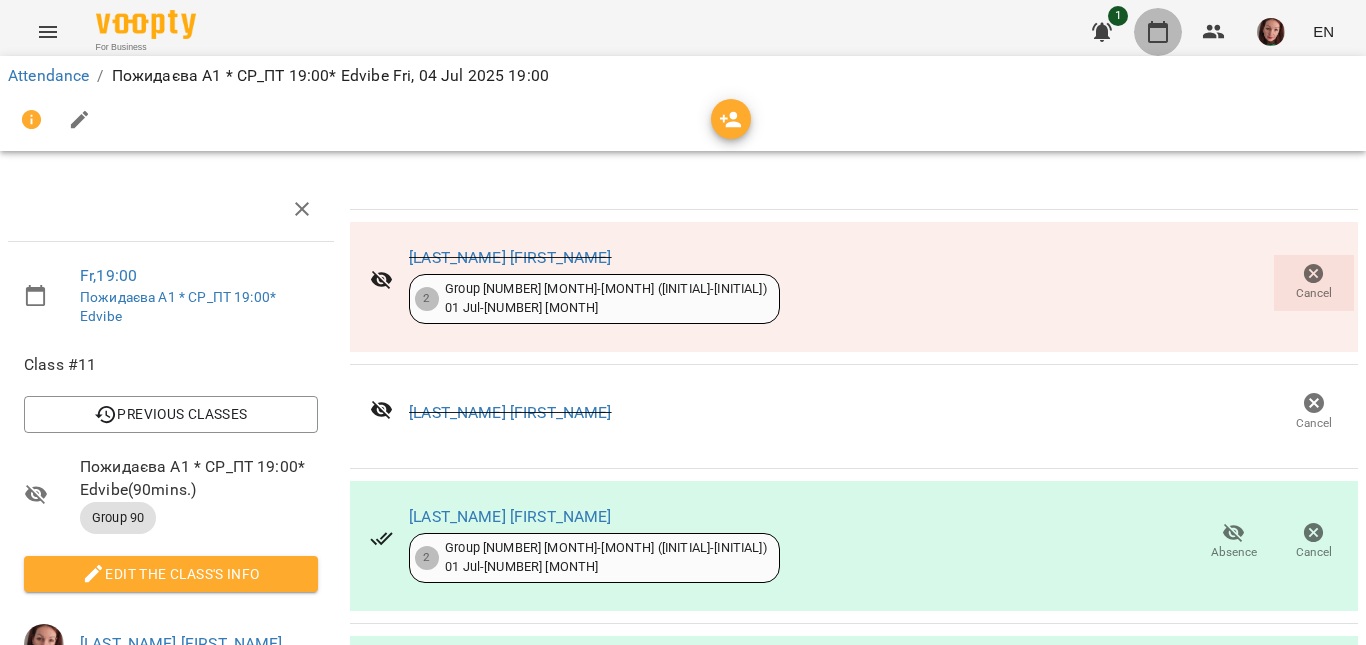 click 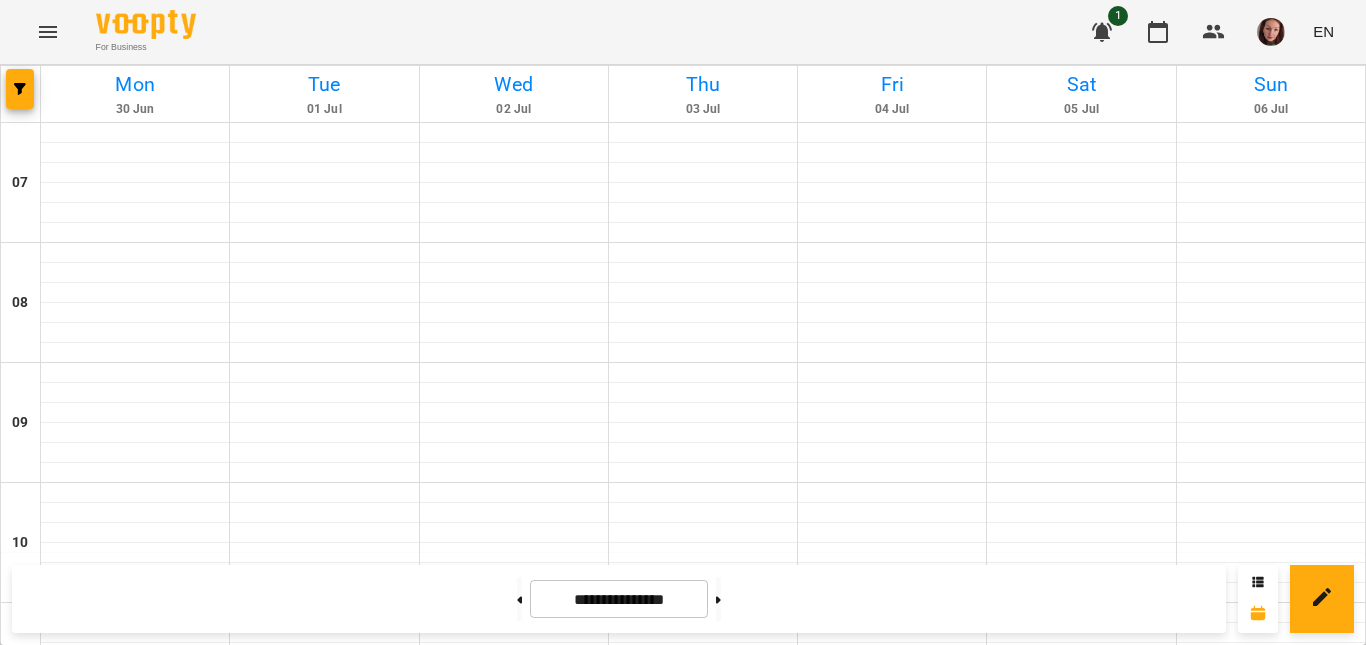 scroll, scrollTop: 1488, scrollLeft: 0, axis: vertical 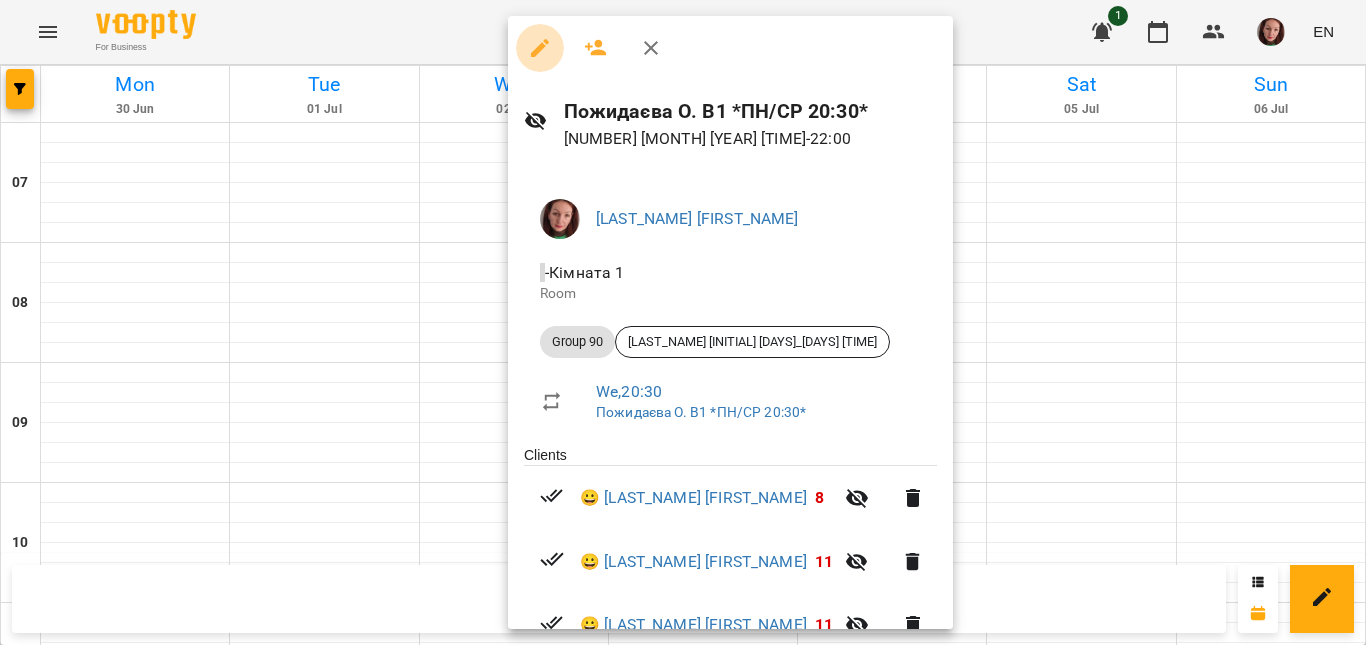 click 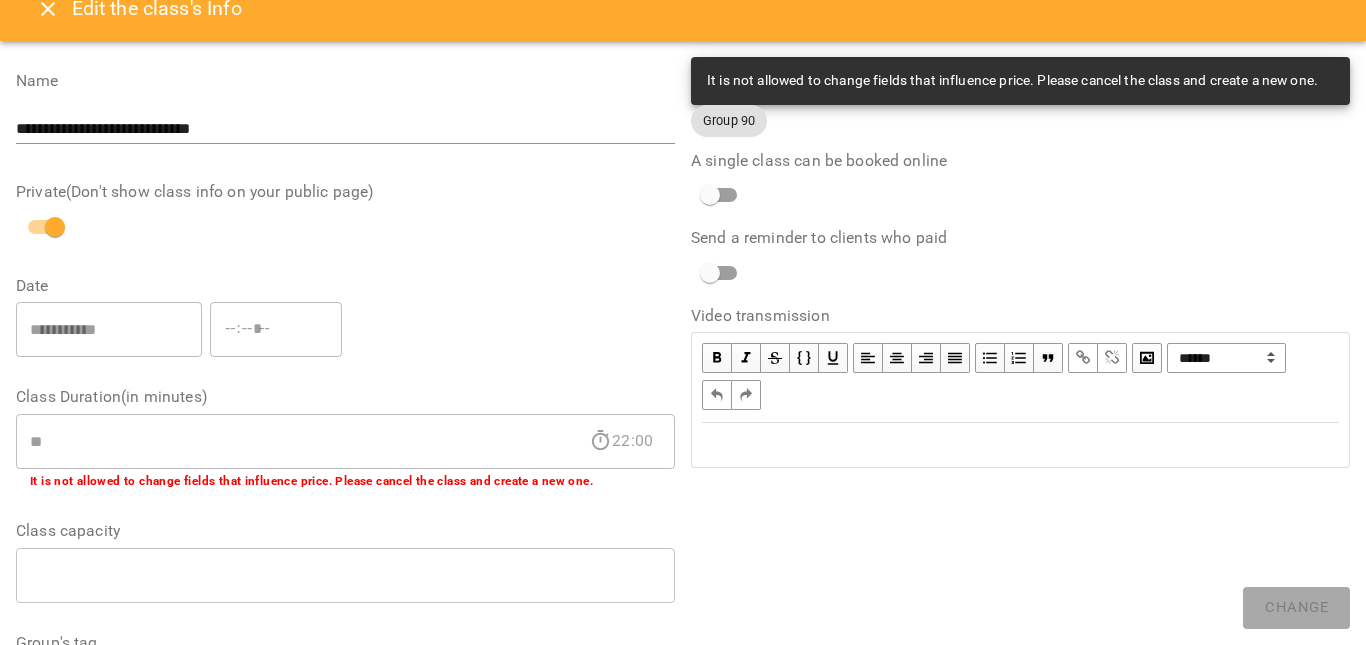 scroll, scrollTop: 0, scrollLeft: 0, axis: both 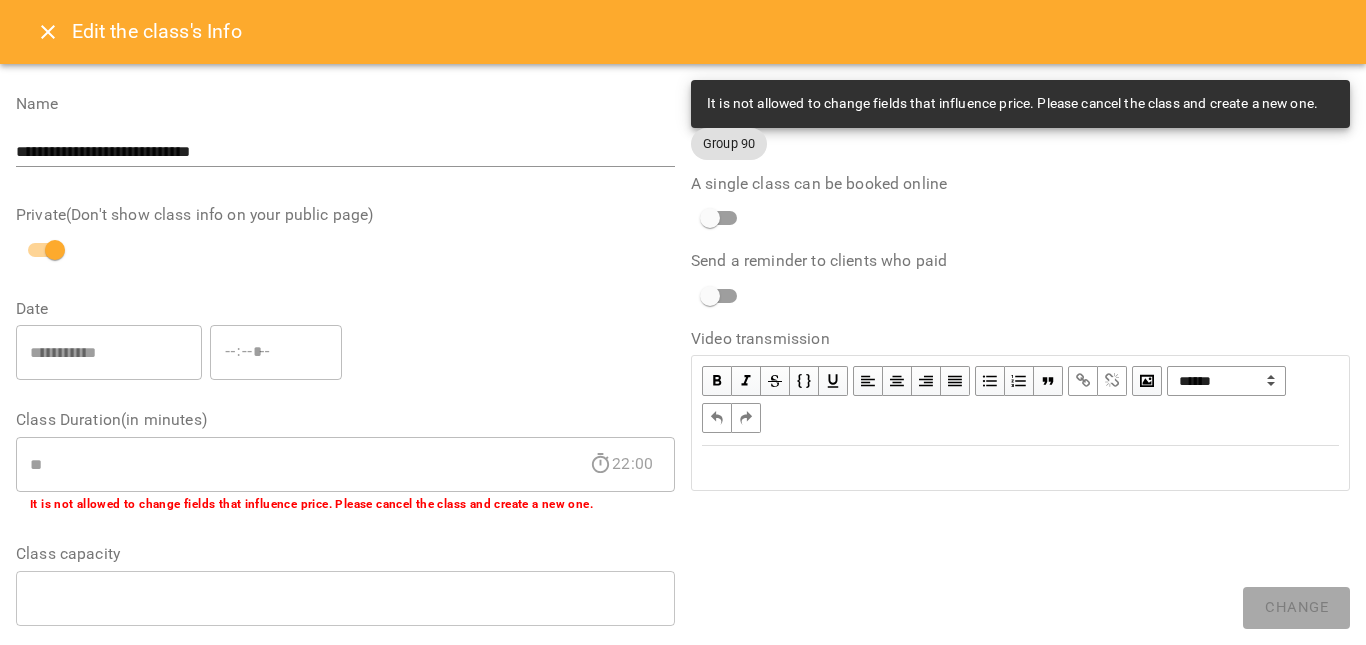 click 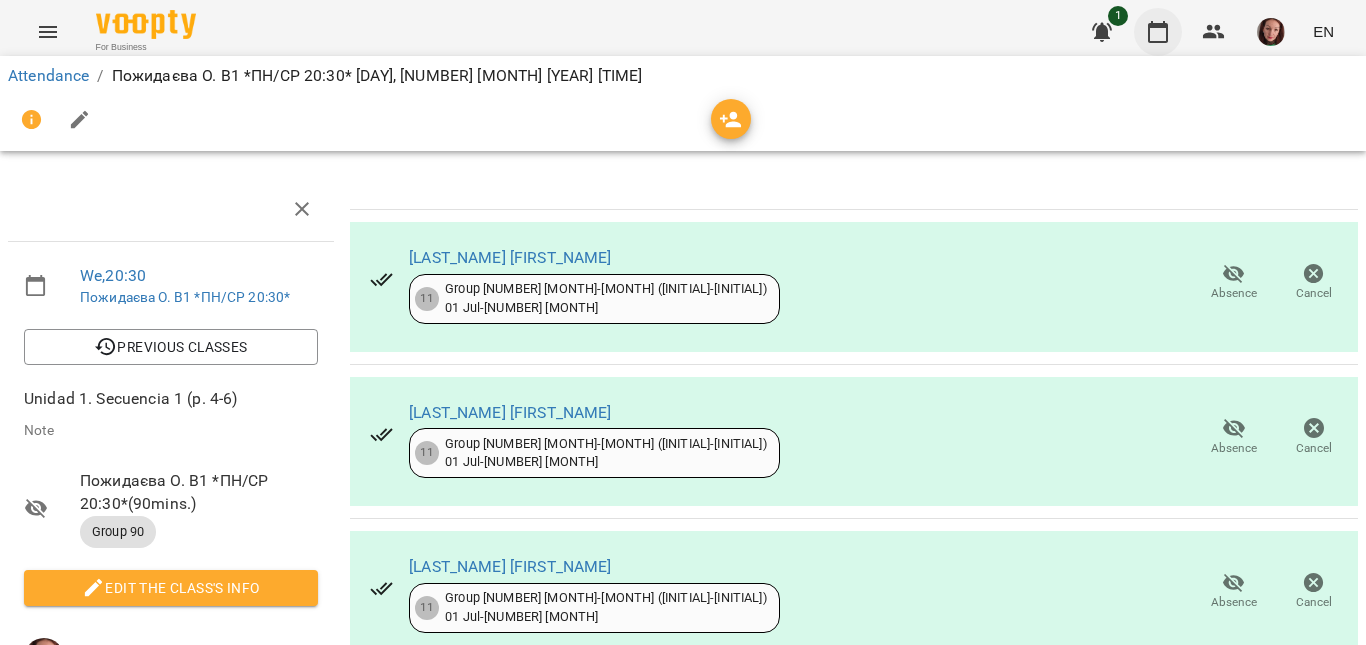 click 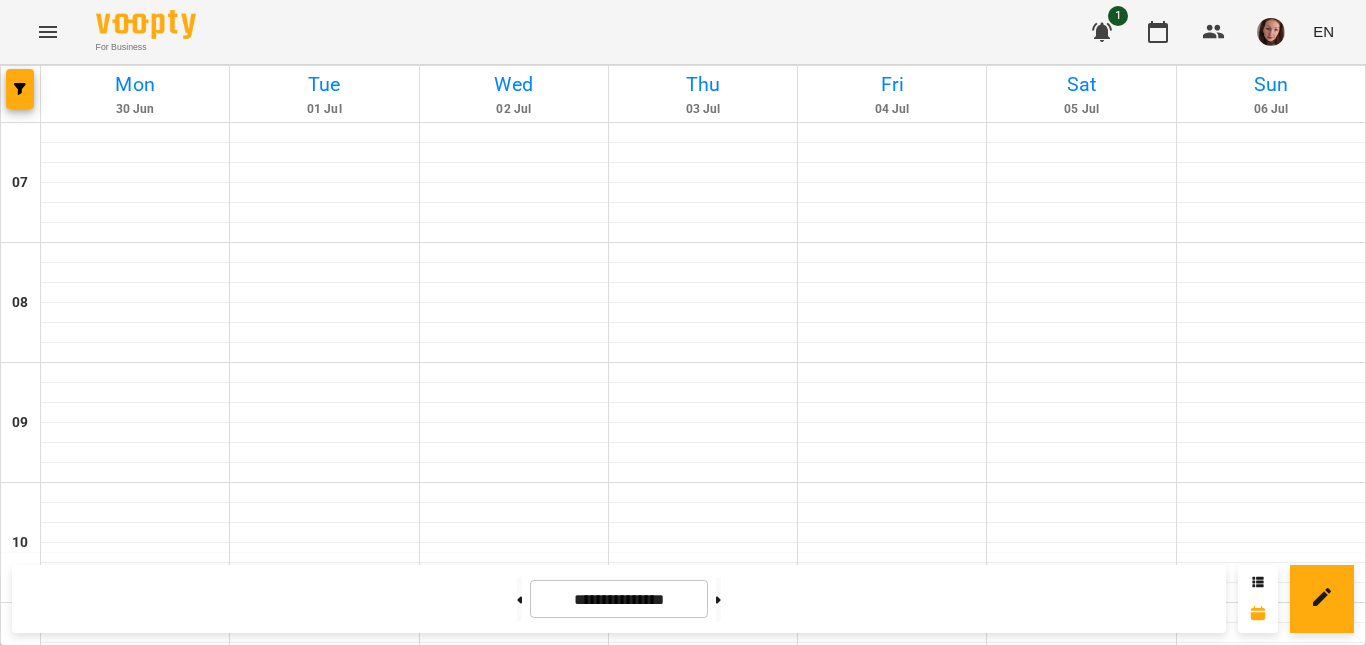scroll, scrollTop: 1488, scrollLeft: 0, axis: vertical 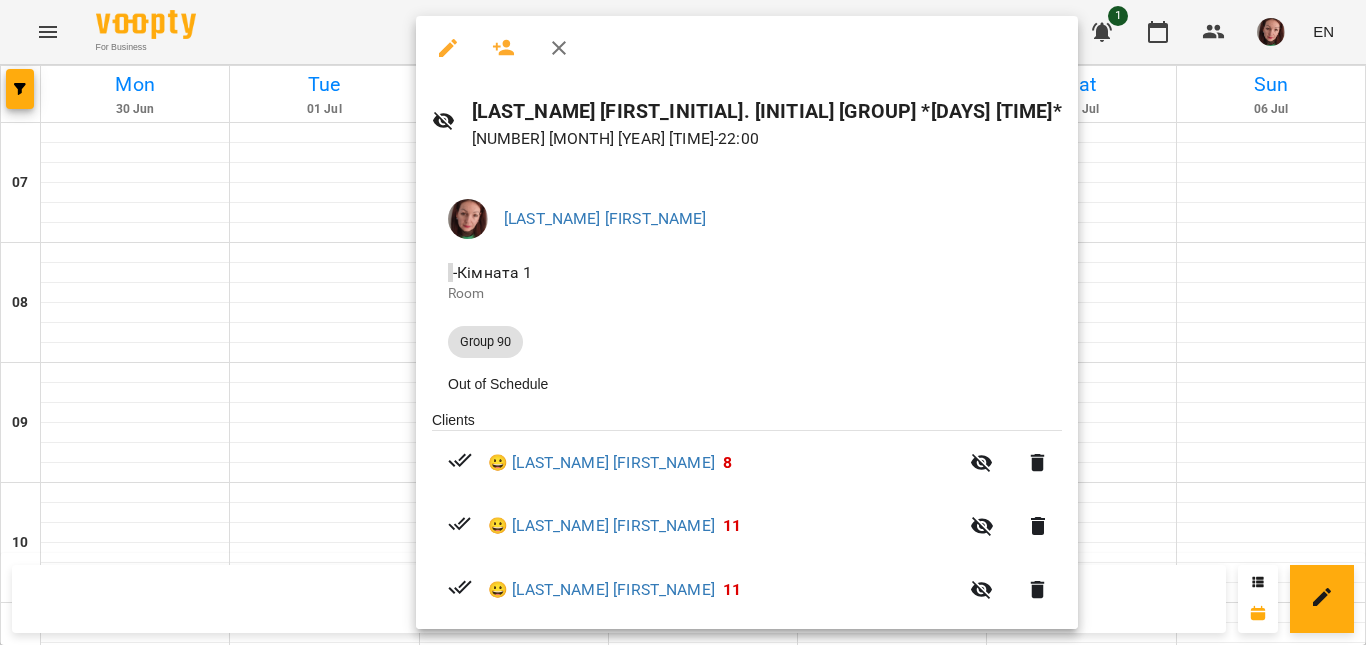 click at bounding box center (683, 322) 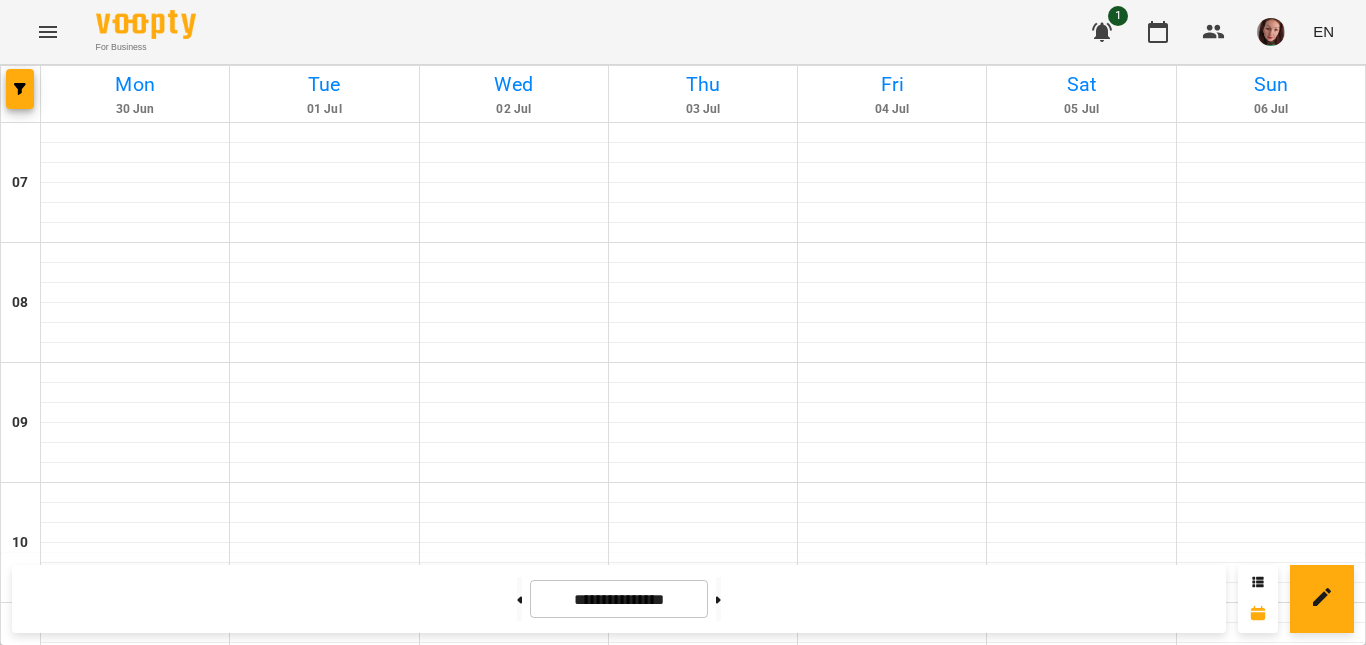 click on "Group [NUMBER] ([LAST_NAME] [INITIAL] *[DAYS] [TIME] [BRAND]*)" at bounding box center [514, 1673] 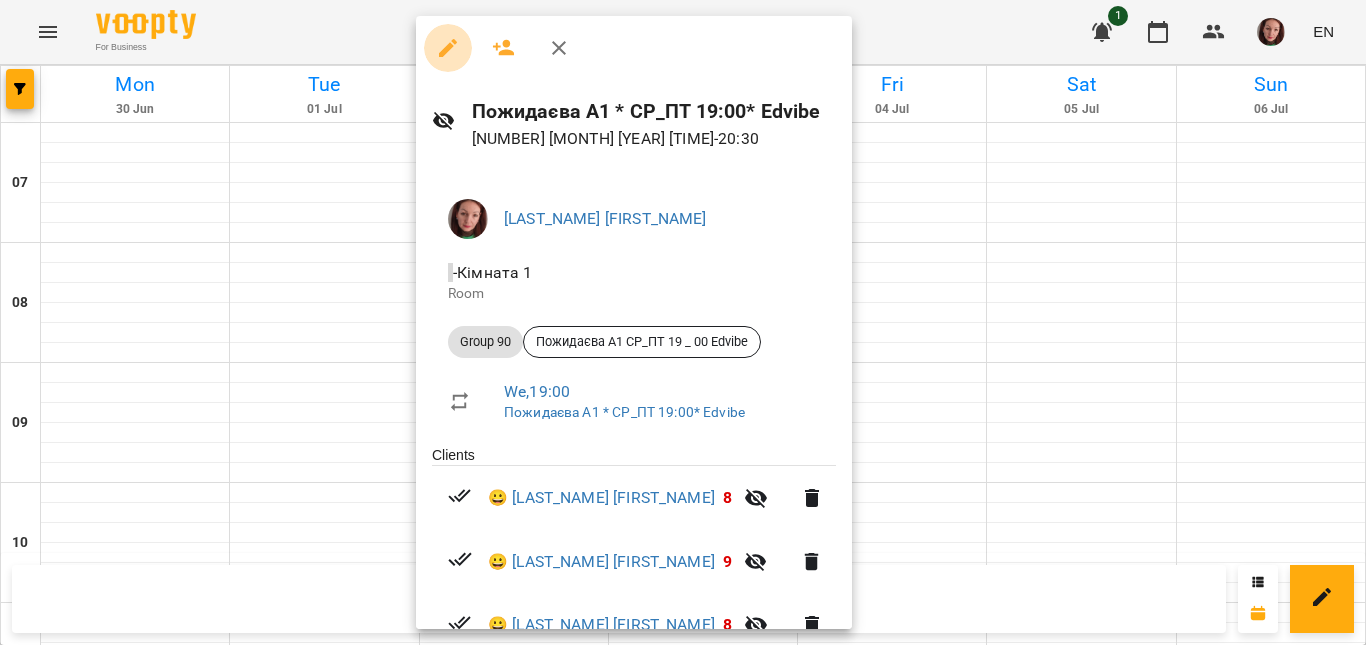 click 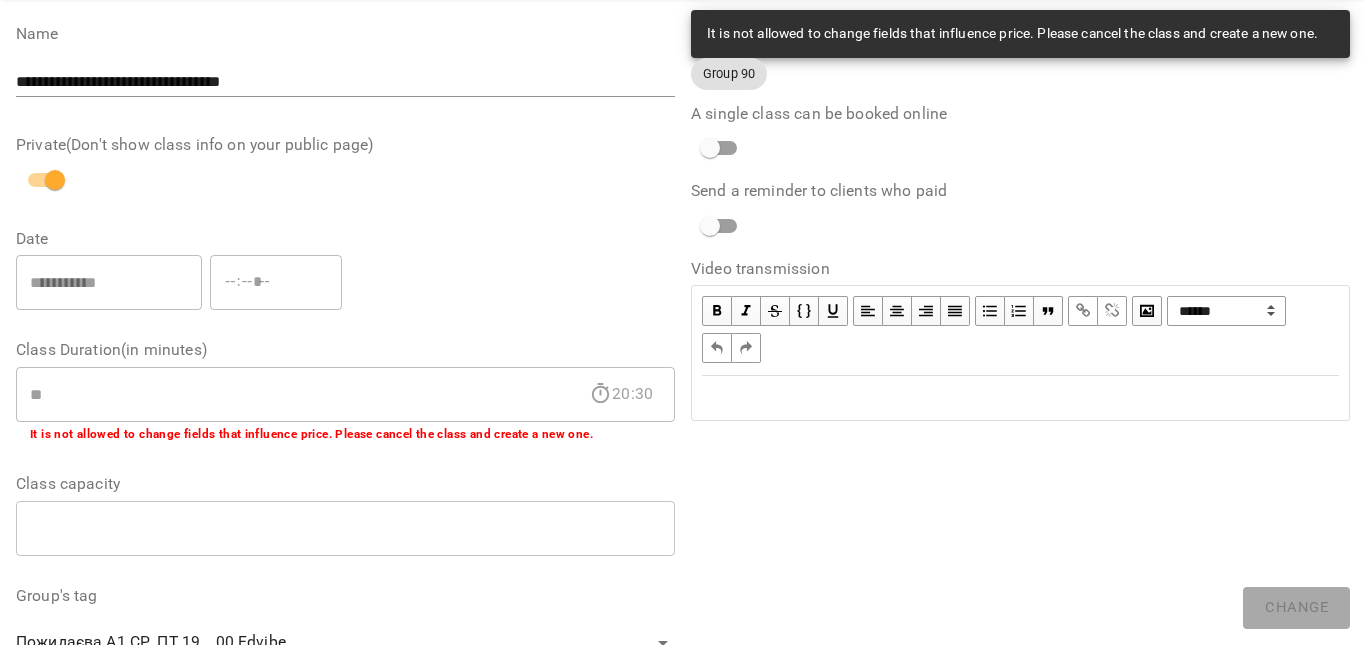 scroll, scrollTop: 0, scrollLeft: 0, axis: both 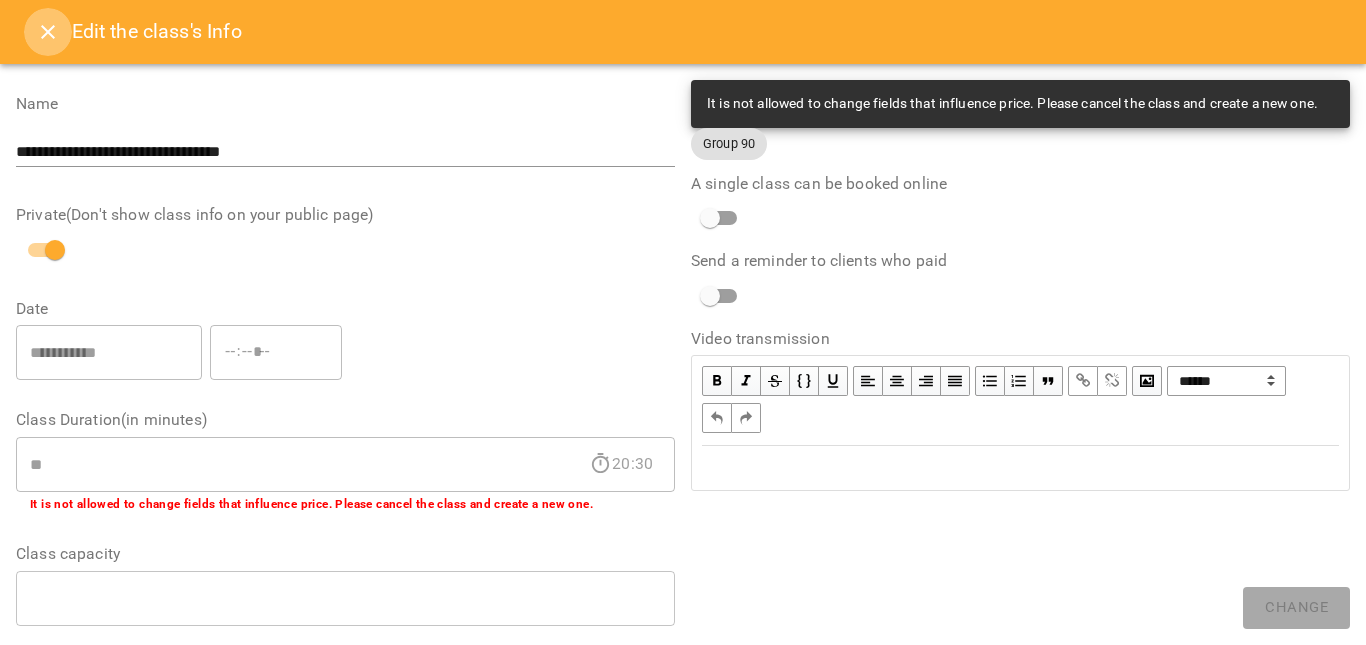 click 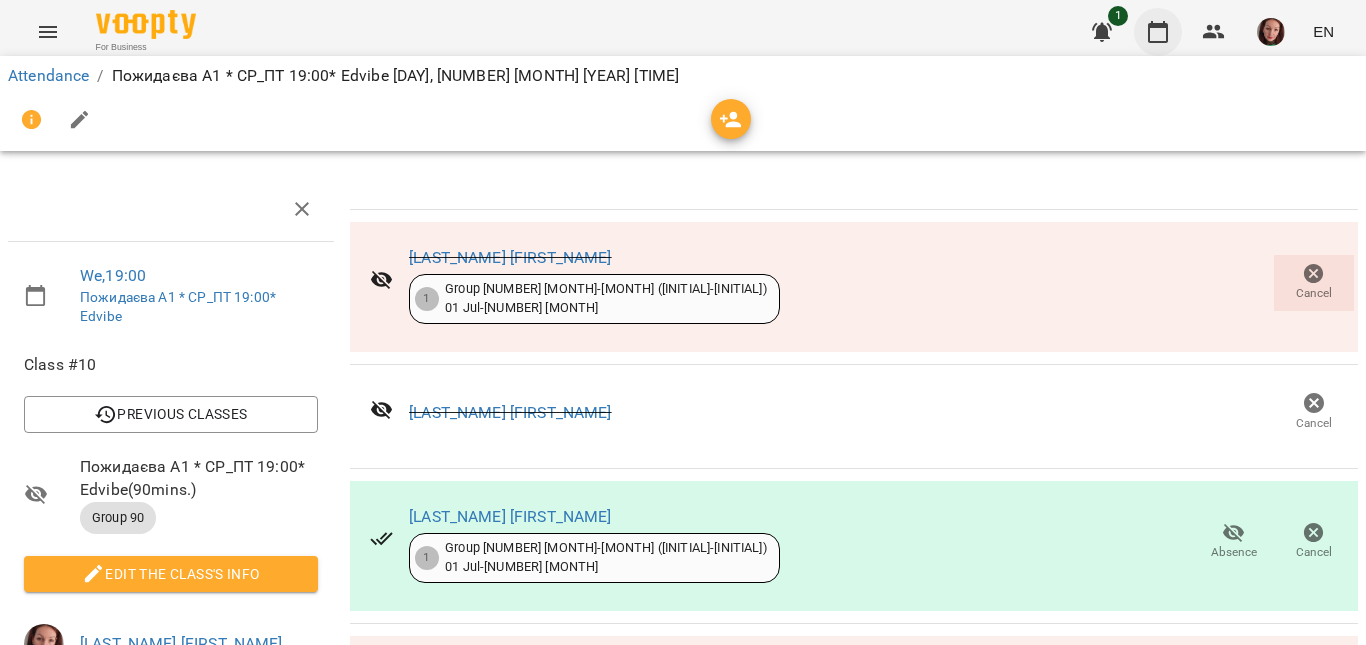 click 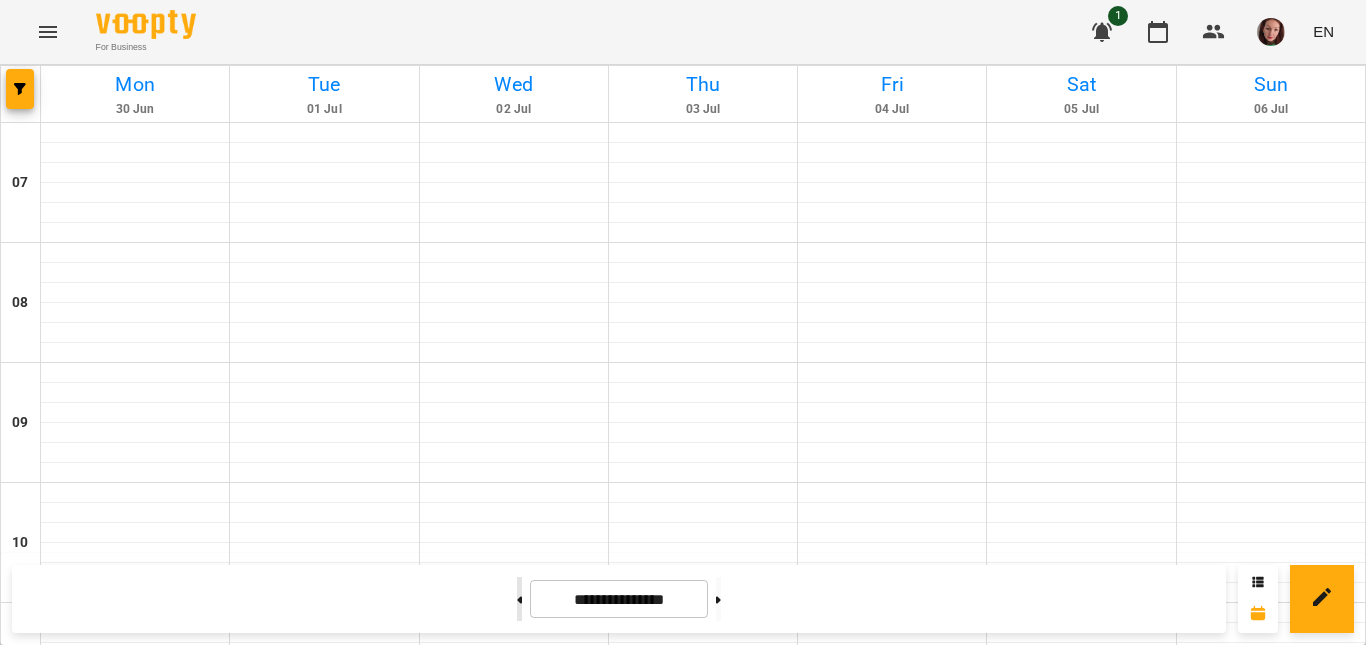 click at bounding box center [519, 599] 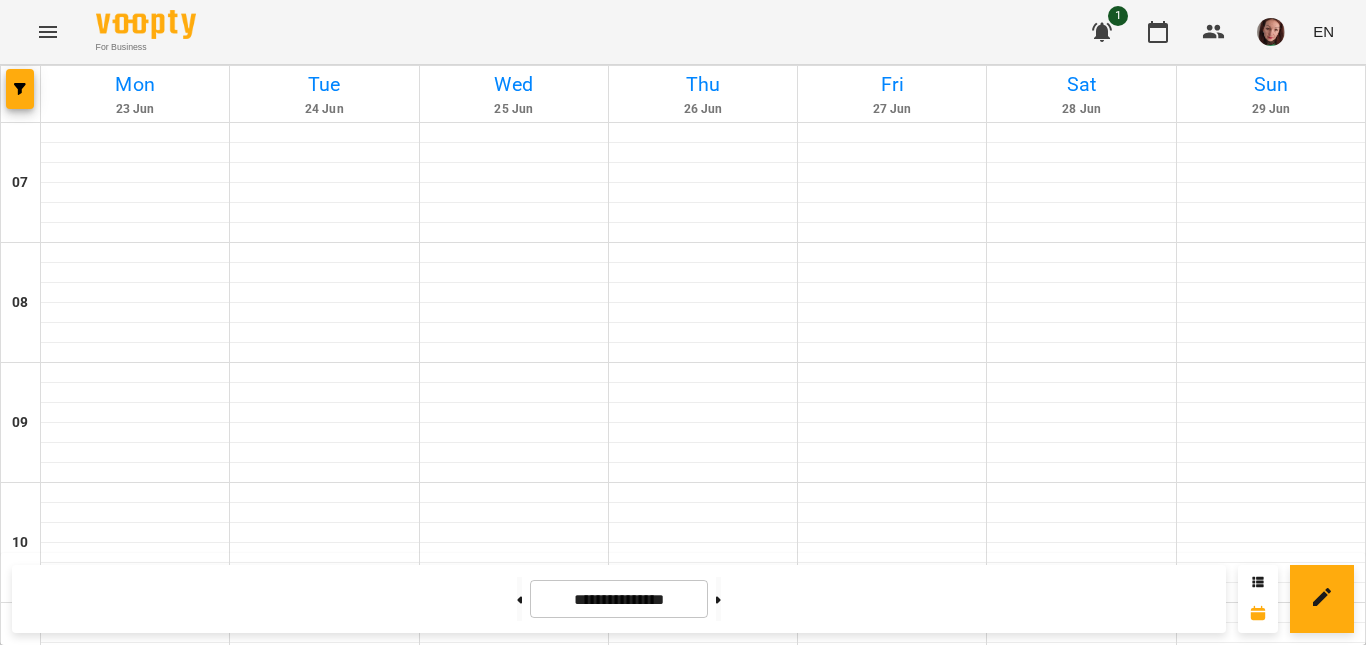 scroll, scrollTop: 1488, scrollLeft: 0, axis: vertical 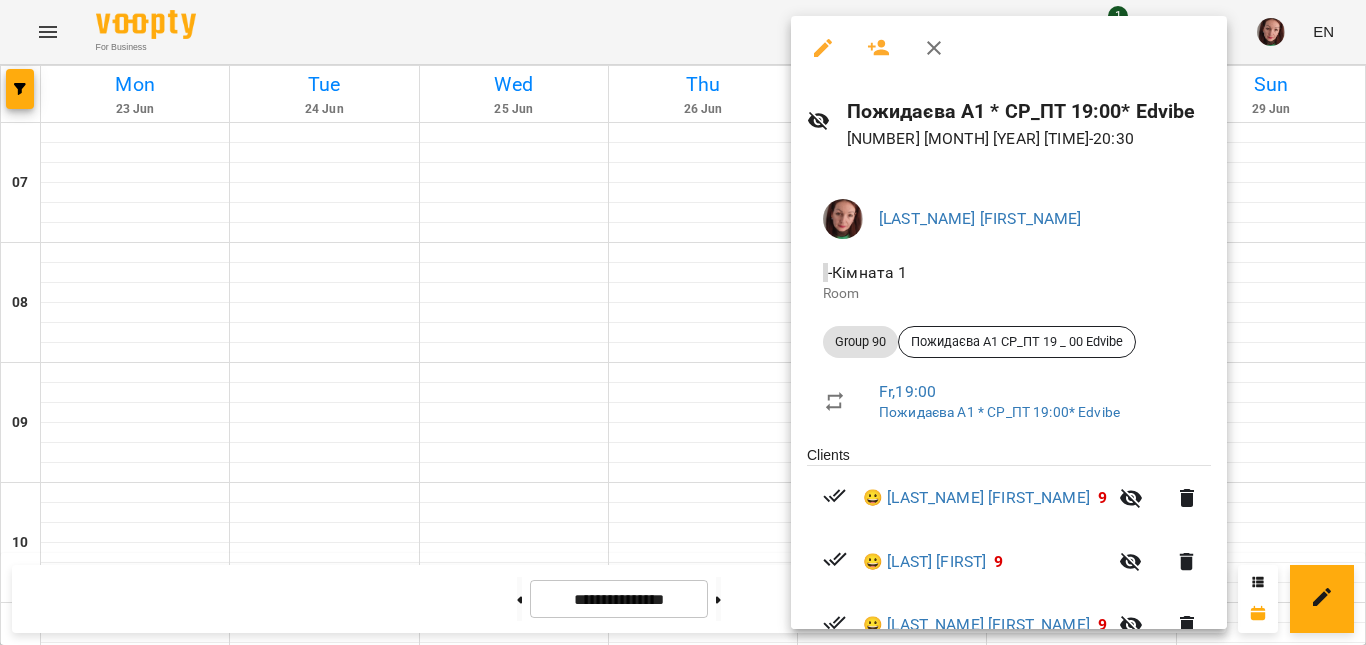 click at bounding box center [683, 322] 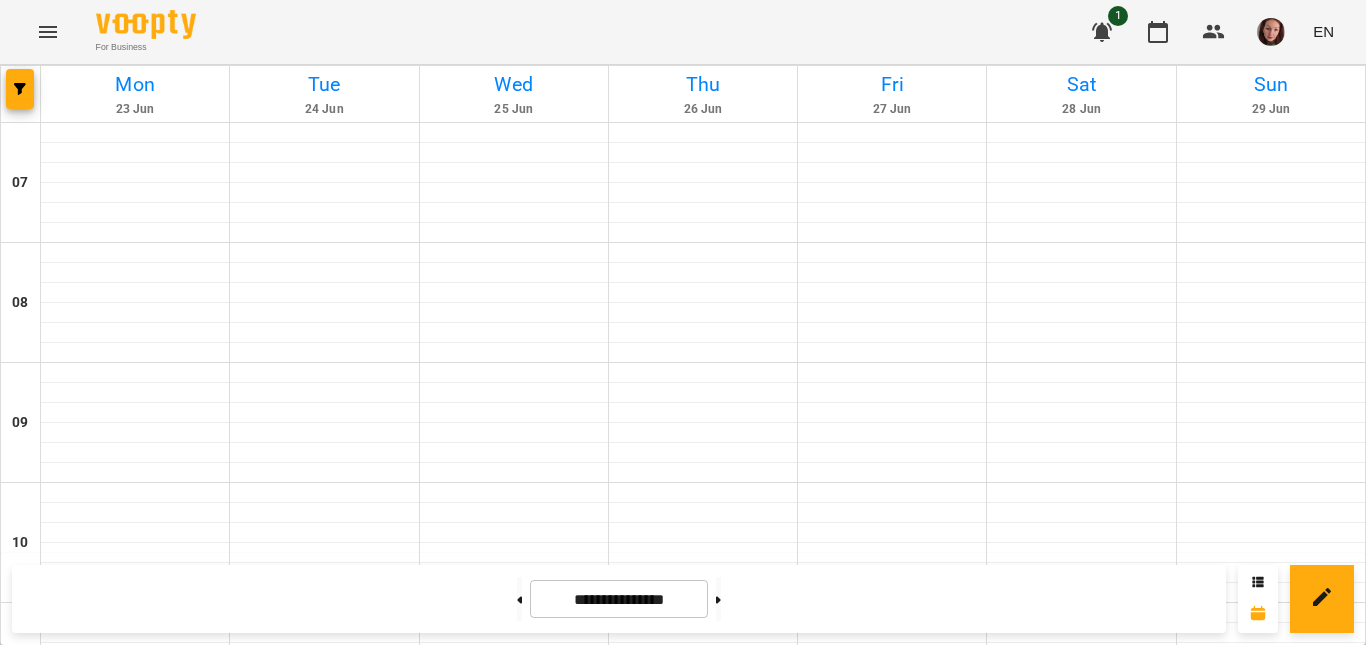 scroll, scrollTop: 1388, scrollLeft: 0, axis: vertical 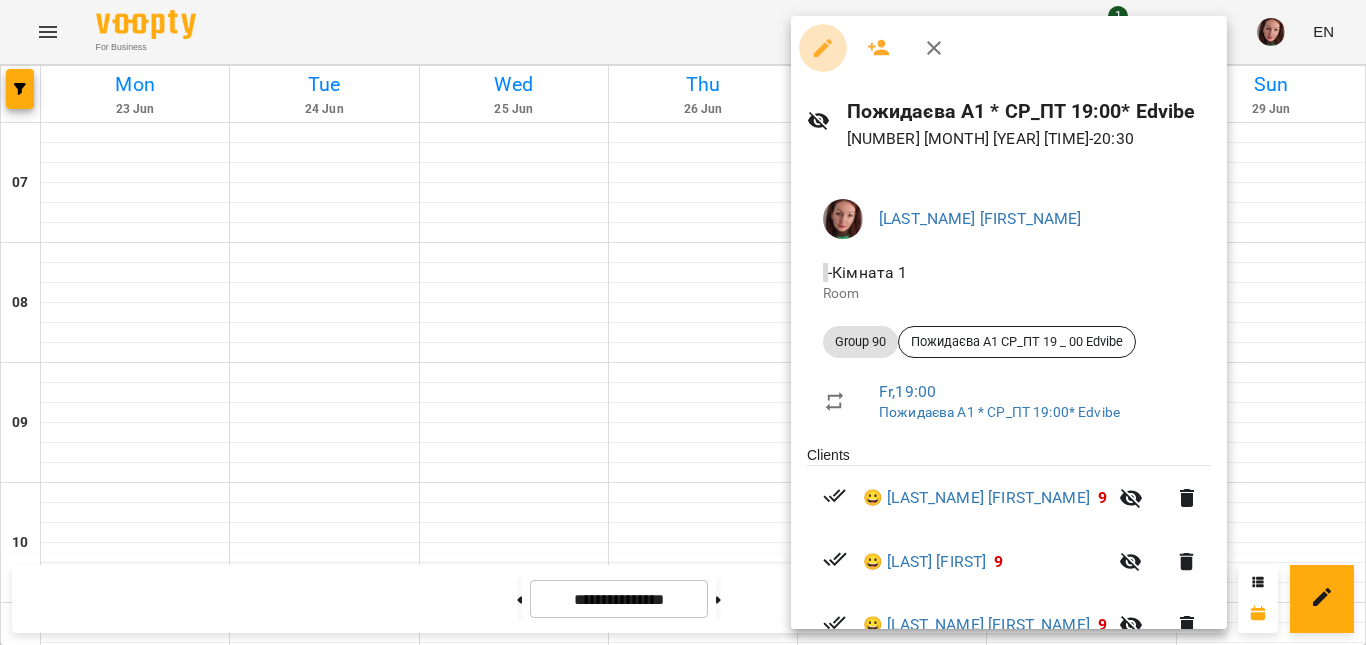 click 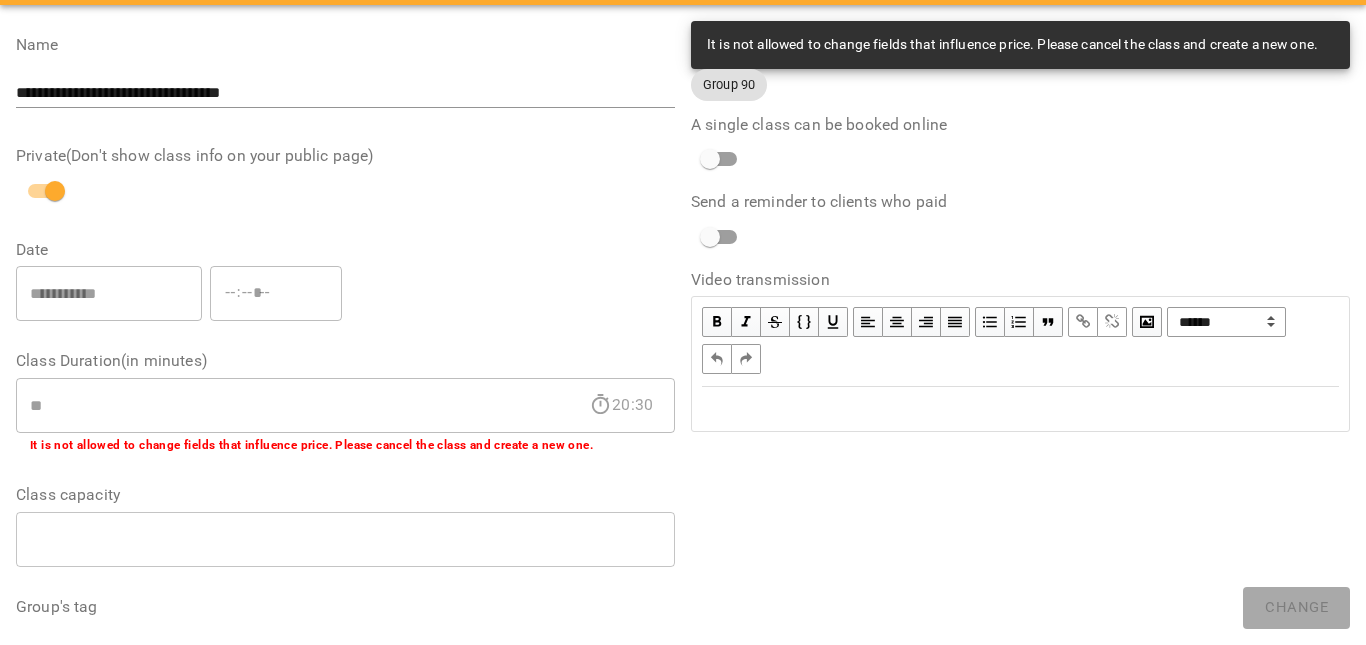 scroll, scrollTop: 0, scrollLeft: 0, axis: both 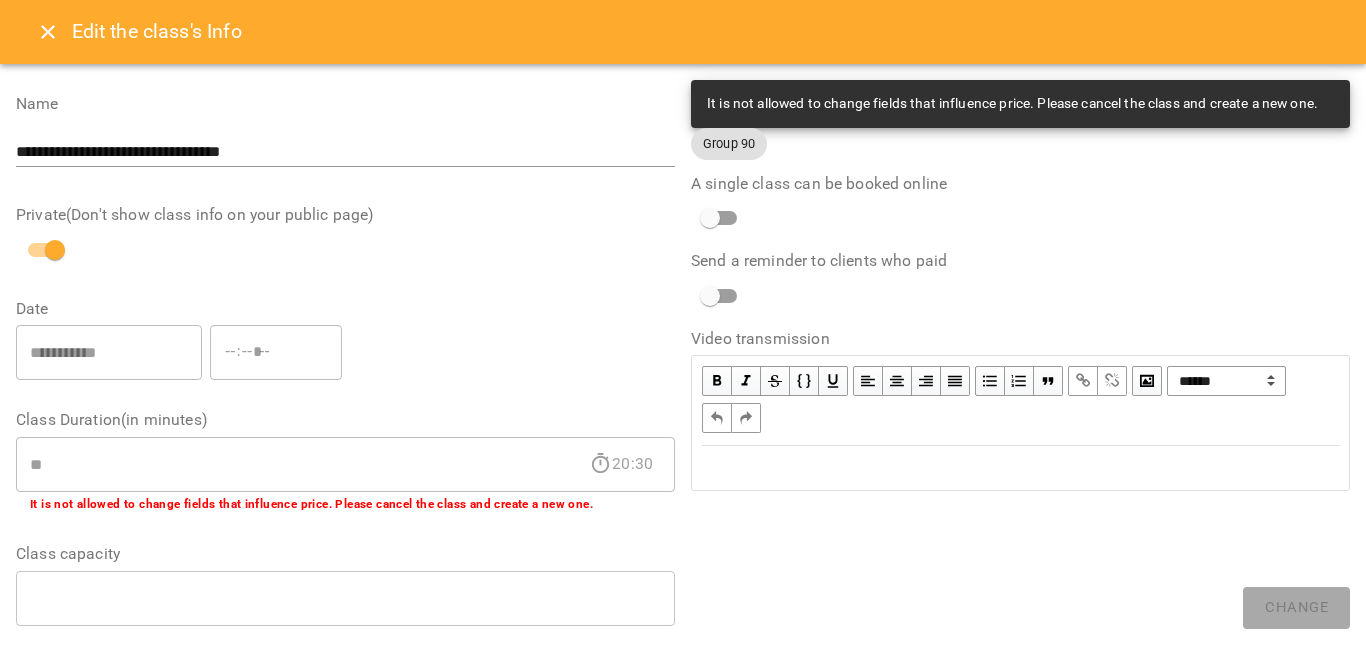 click 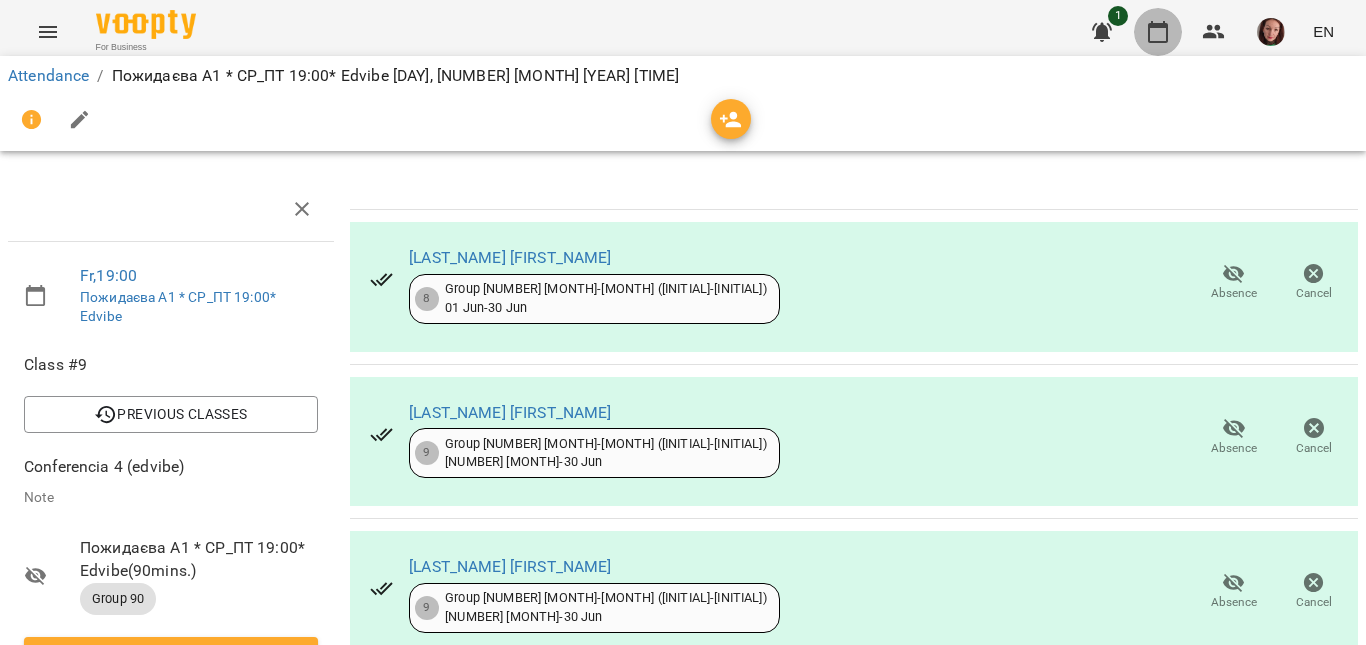 click 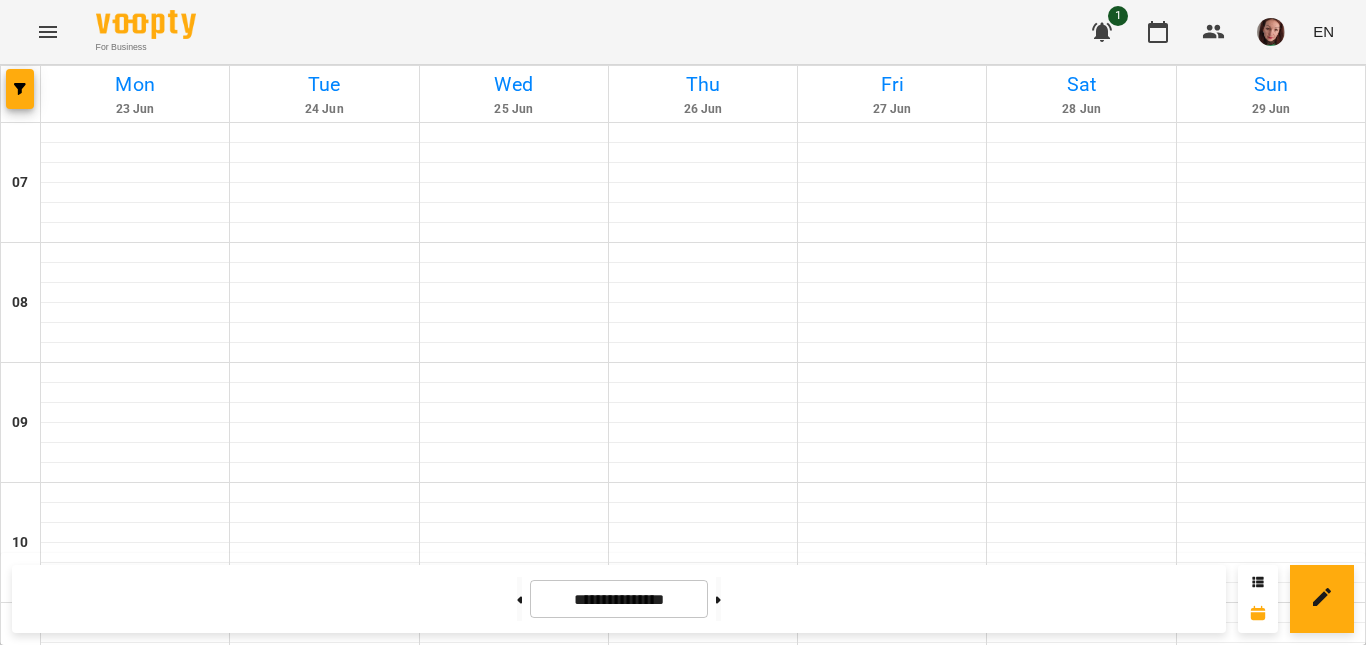 scroll, scrollTop: 1488, scrollLeft: 0, axis: vertical 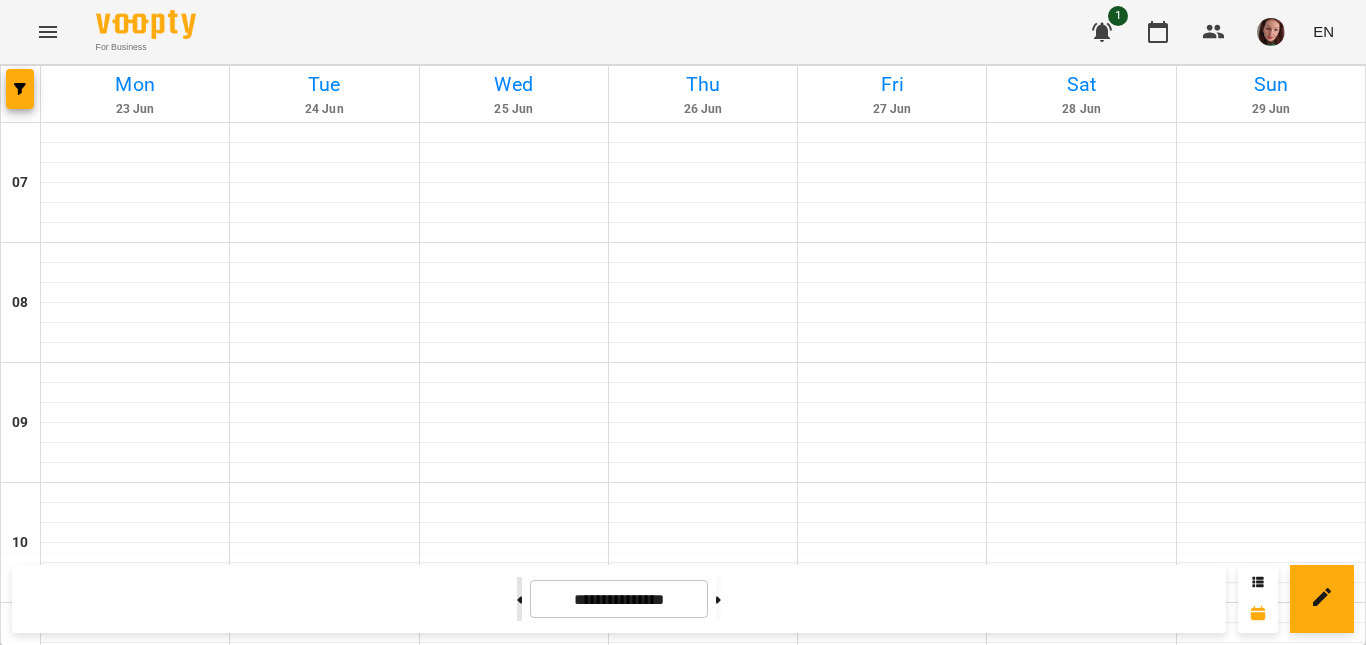 click 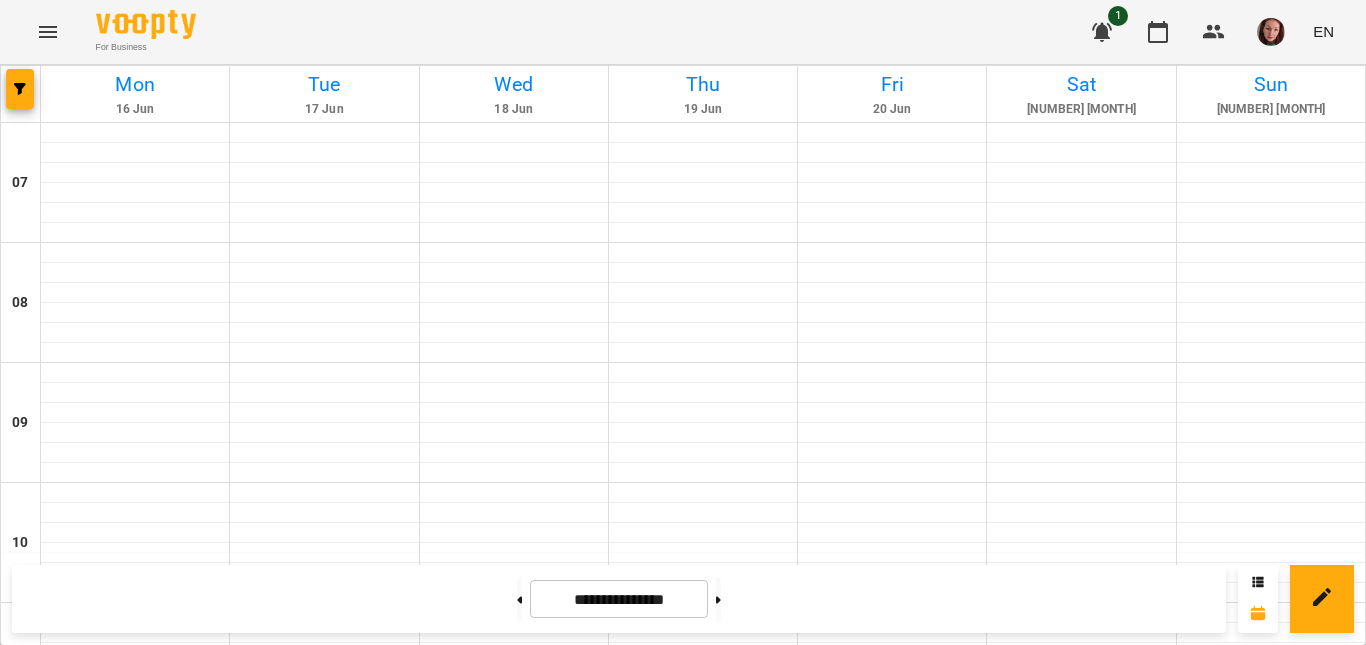 click on "Group [NUMBER] ([LAST_NAME] [INITIAL] *[DAYS] [TIME] [BRAND]*)" at bounding box center (892, 1673) 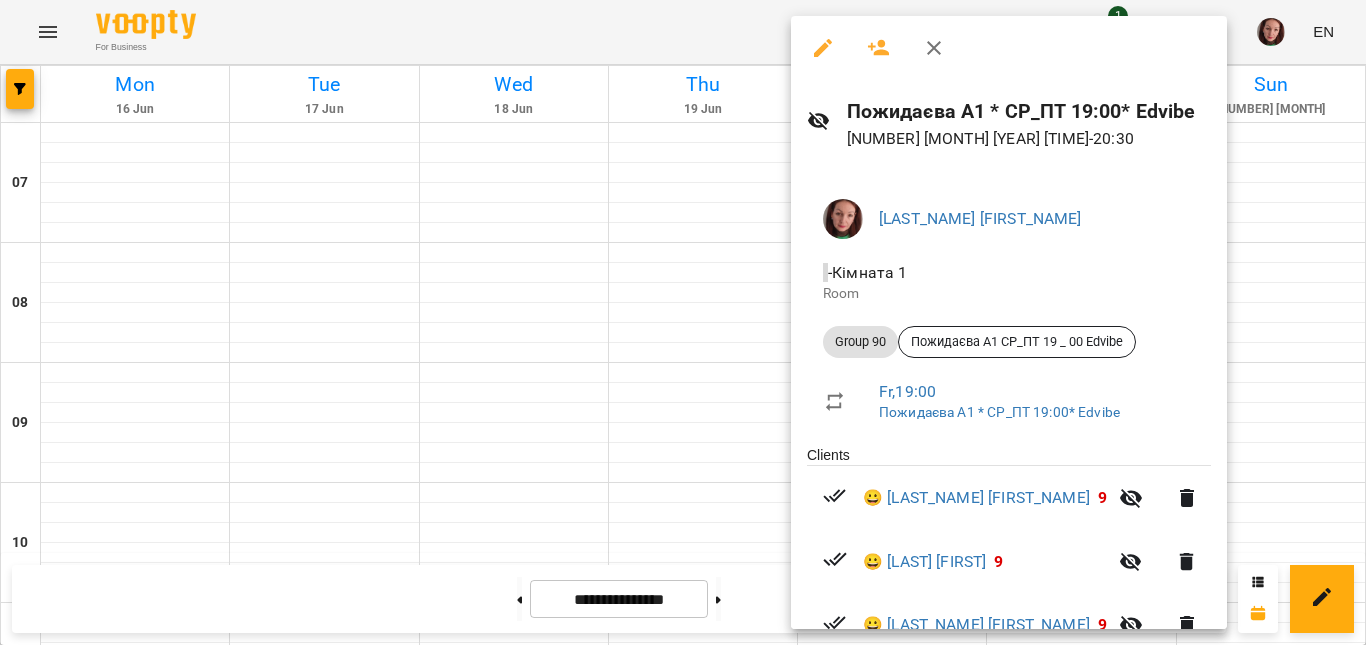 click 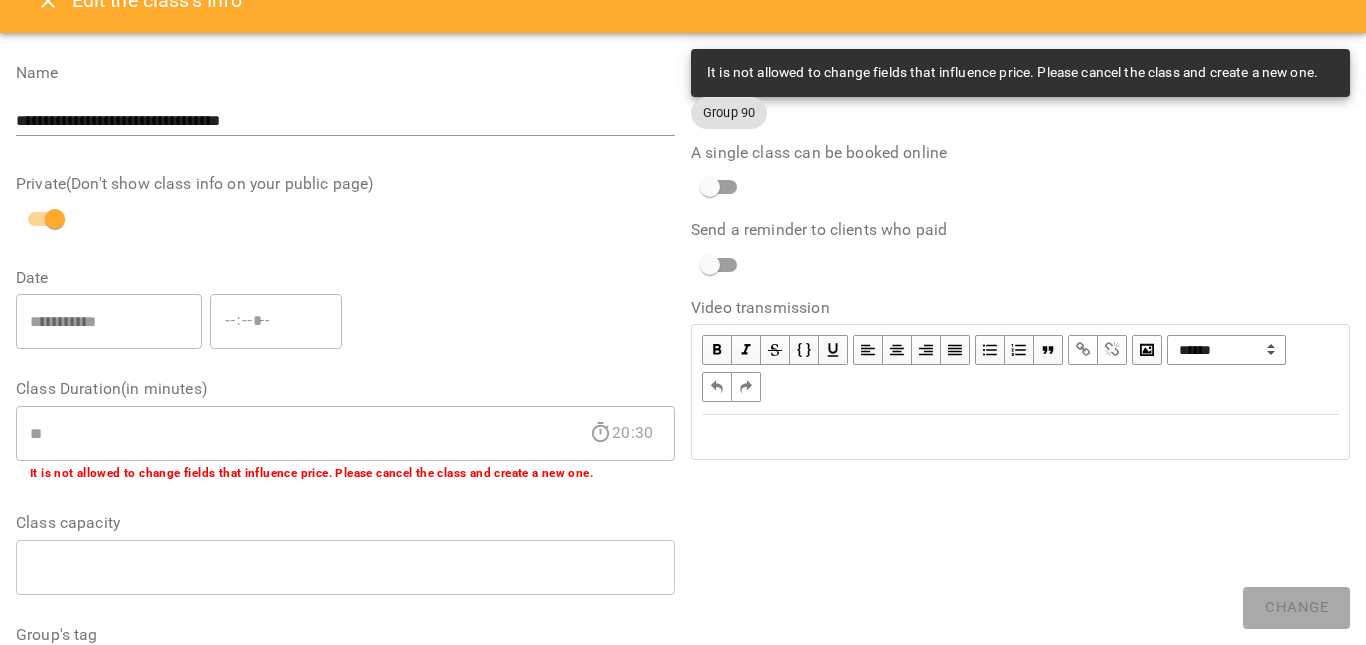 scroll, scrollTop: 0, scrollLeft: 0, axis: both 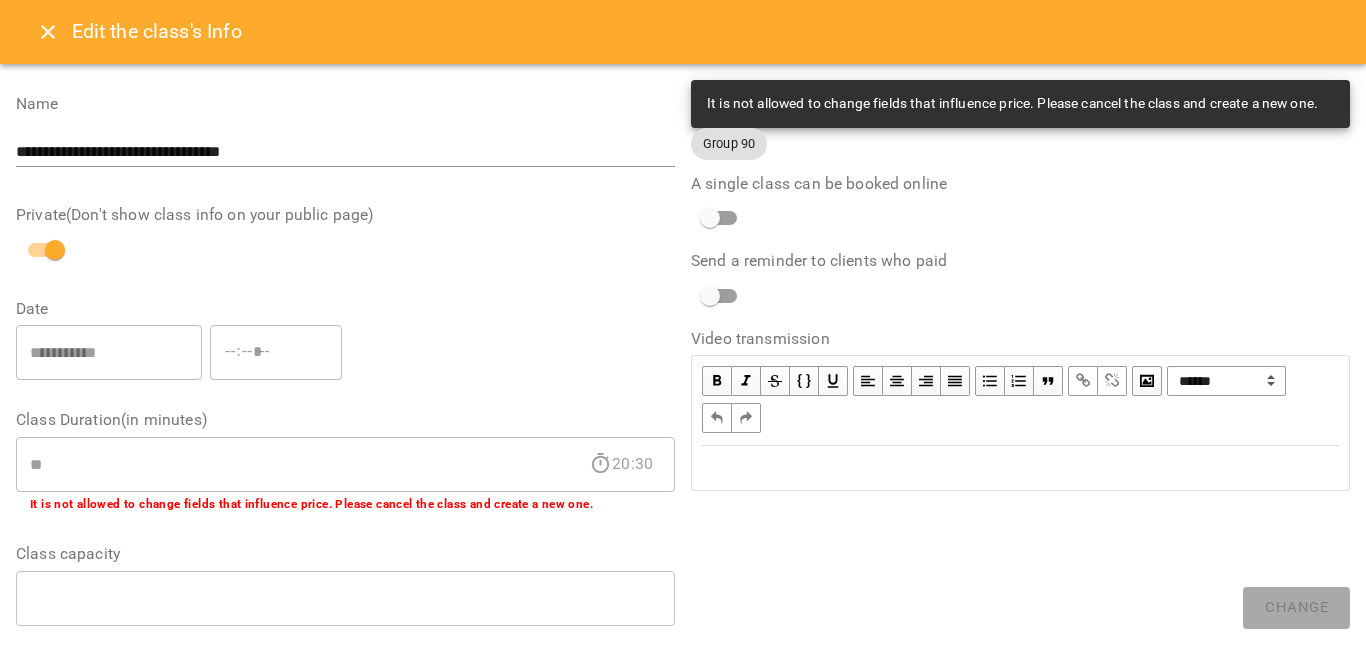 click 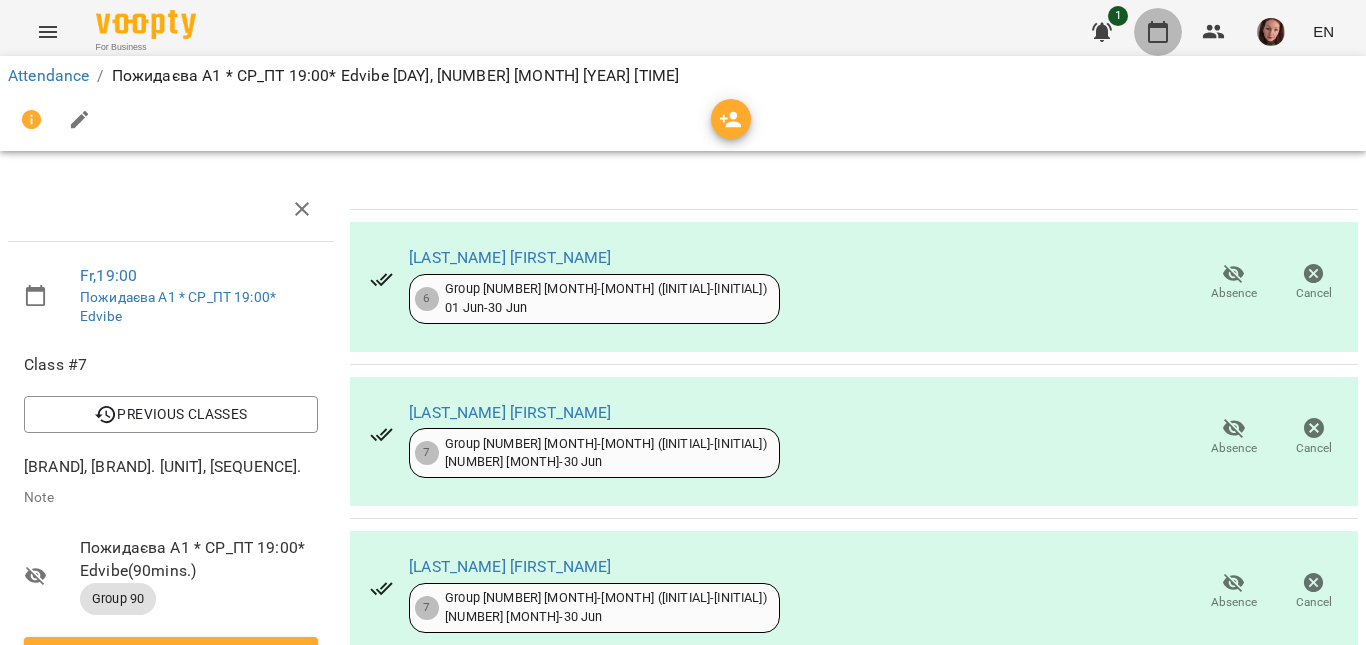 click 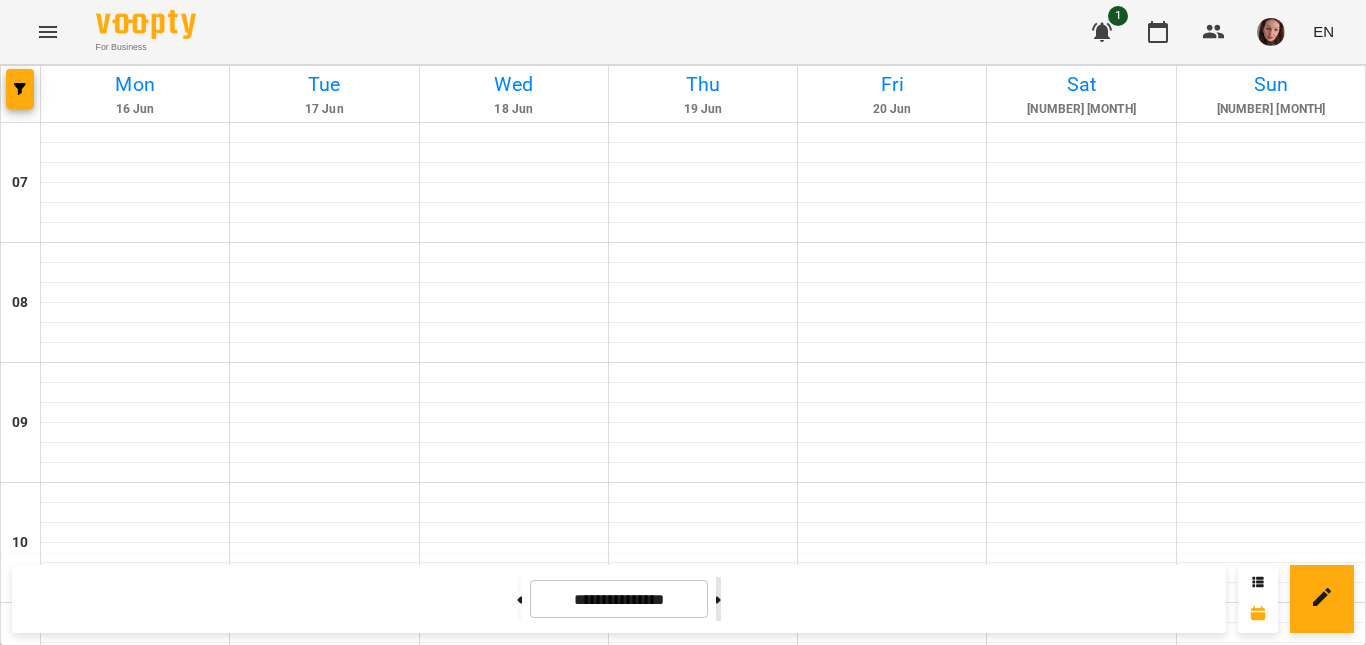 click at bounding box center (718, 599) 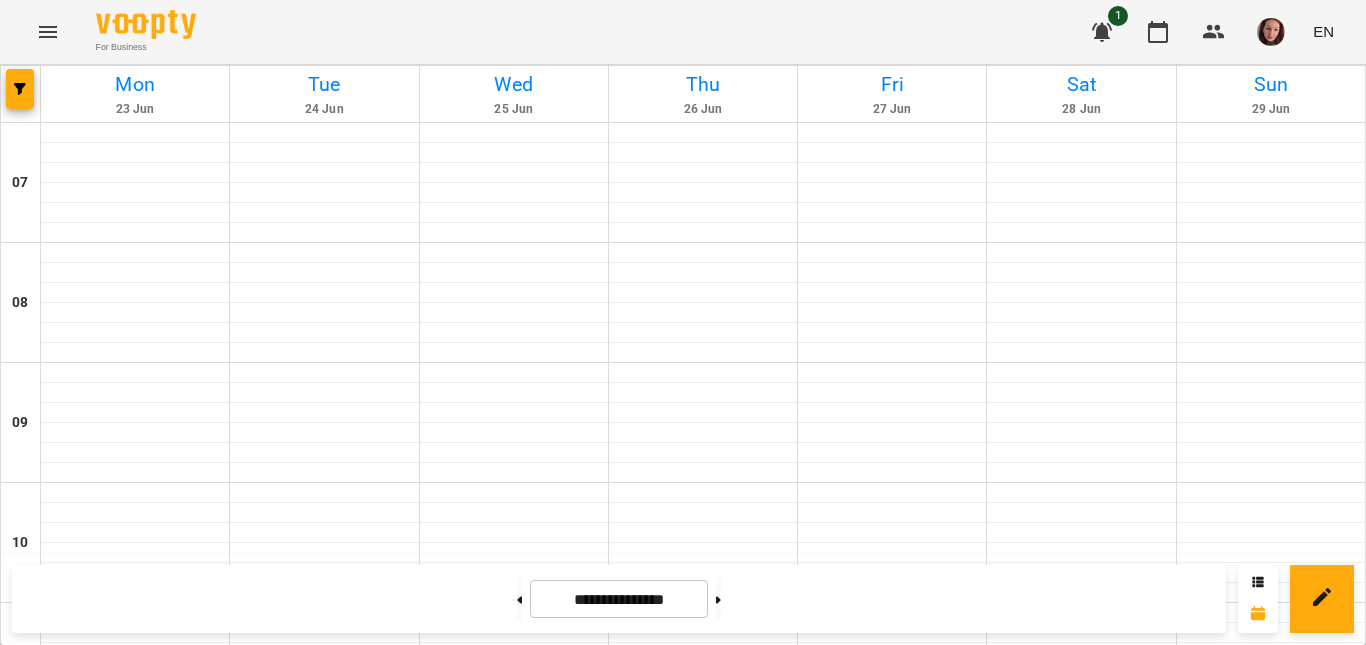 scroll, scrollTop: 1288, scrollLeft: 0, axis: vertical 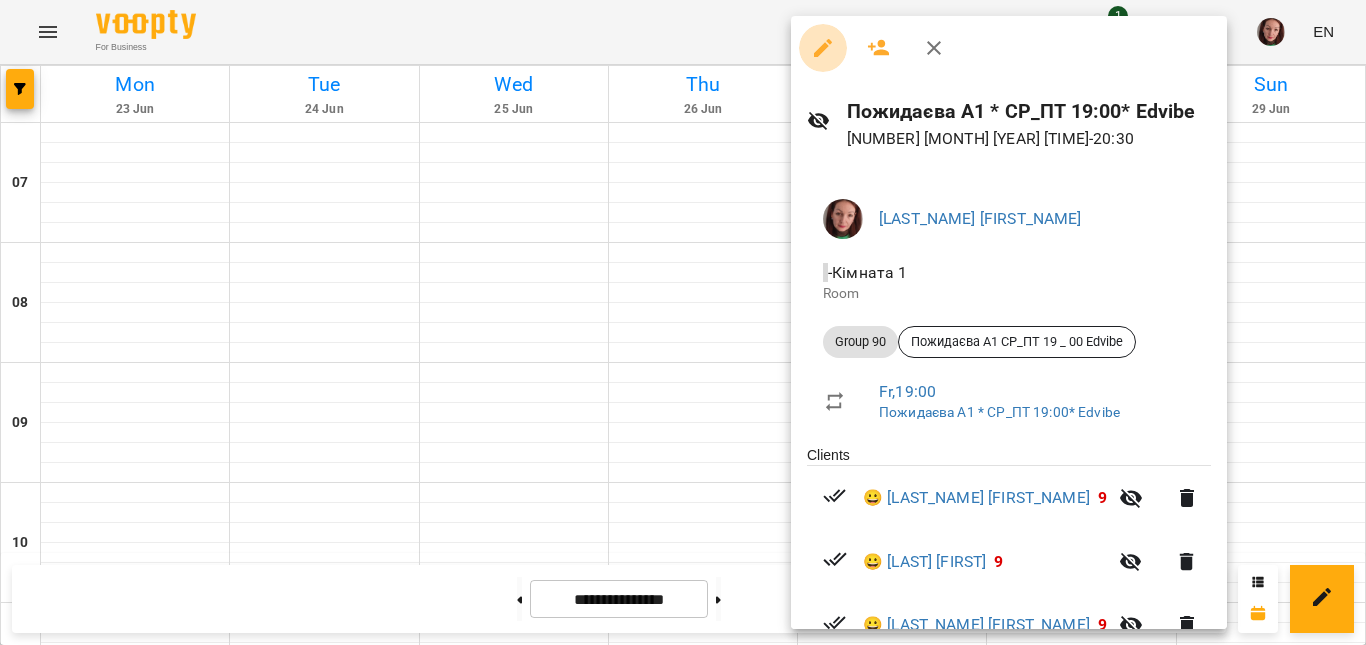 click 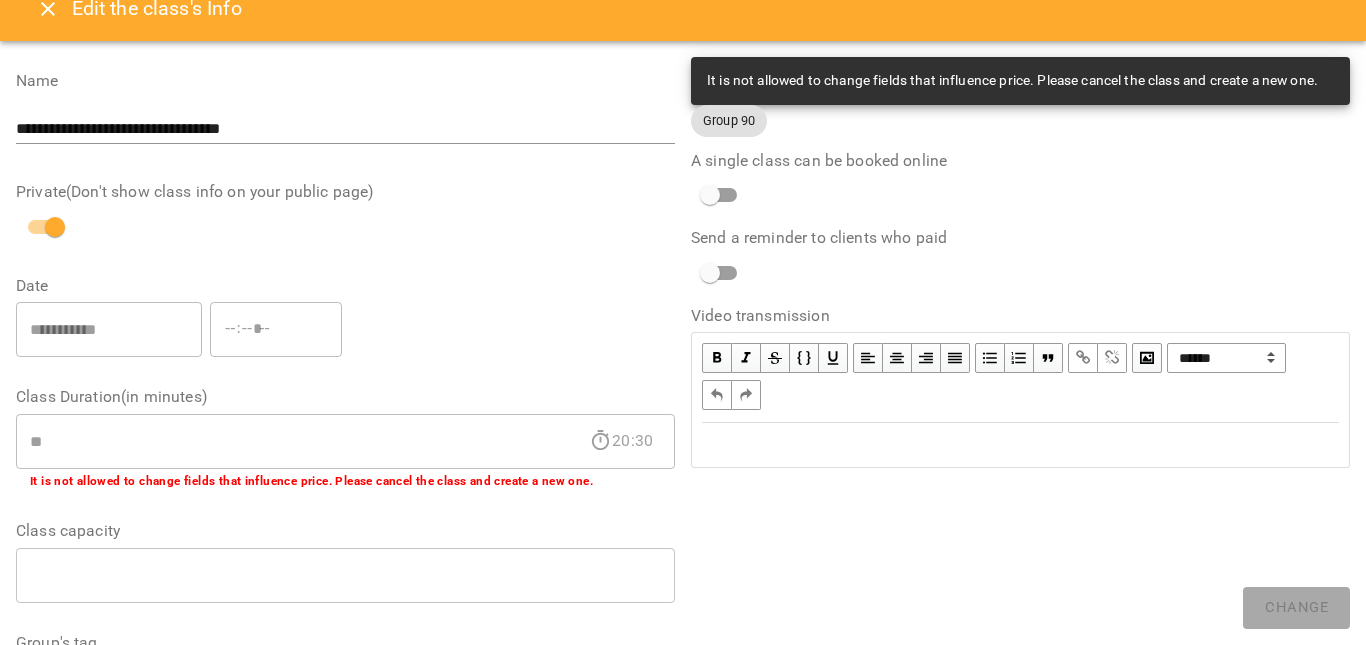 scroll, scrollTop: 0, scrollLeft: 0, axis: both 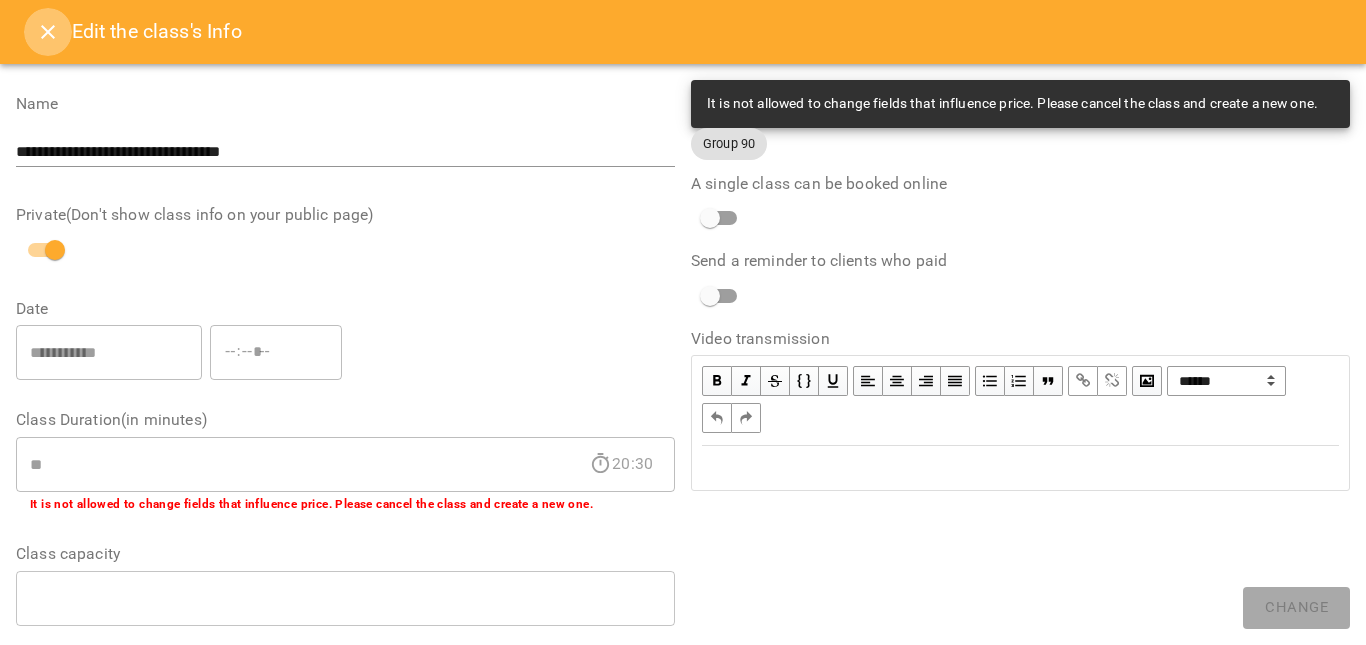 click 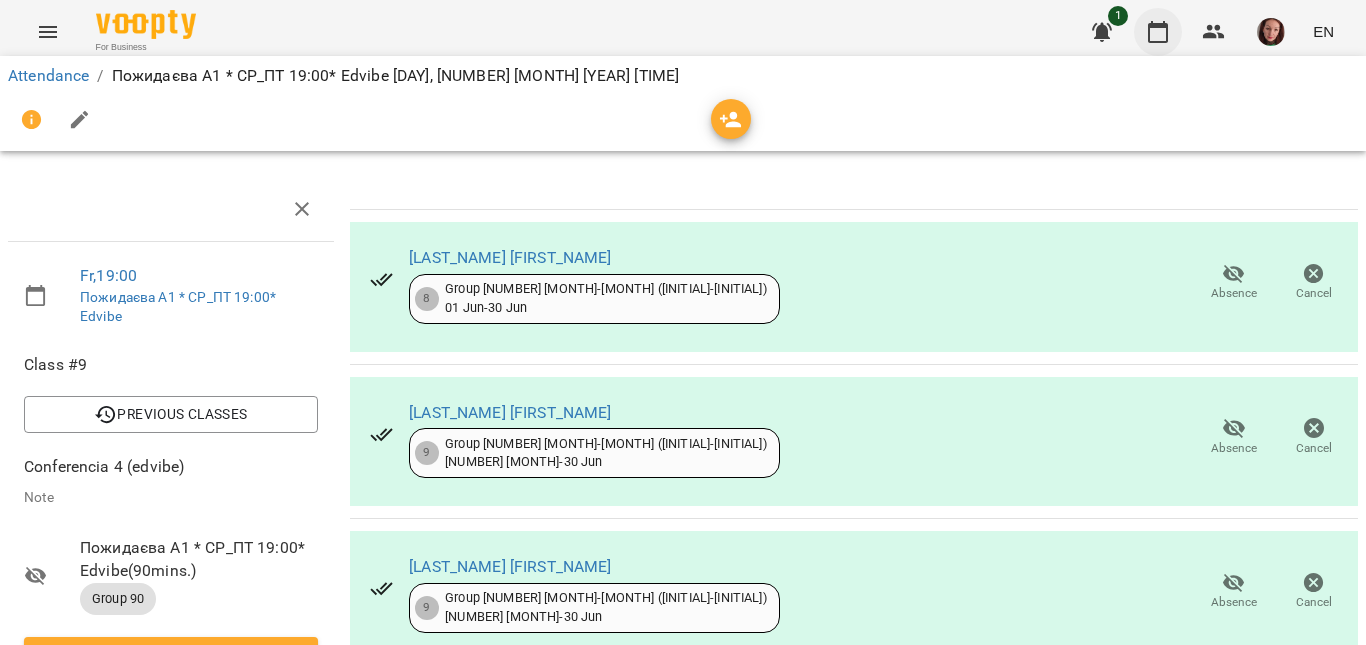 click 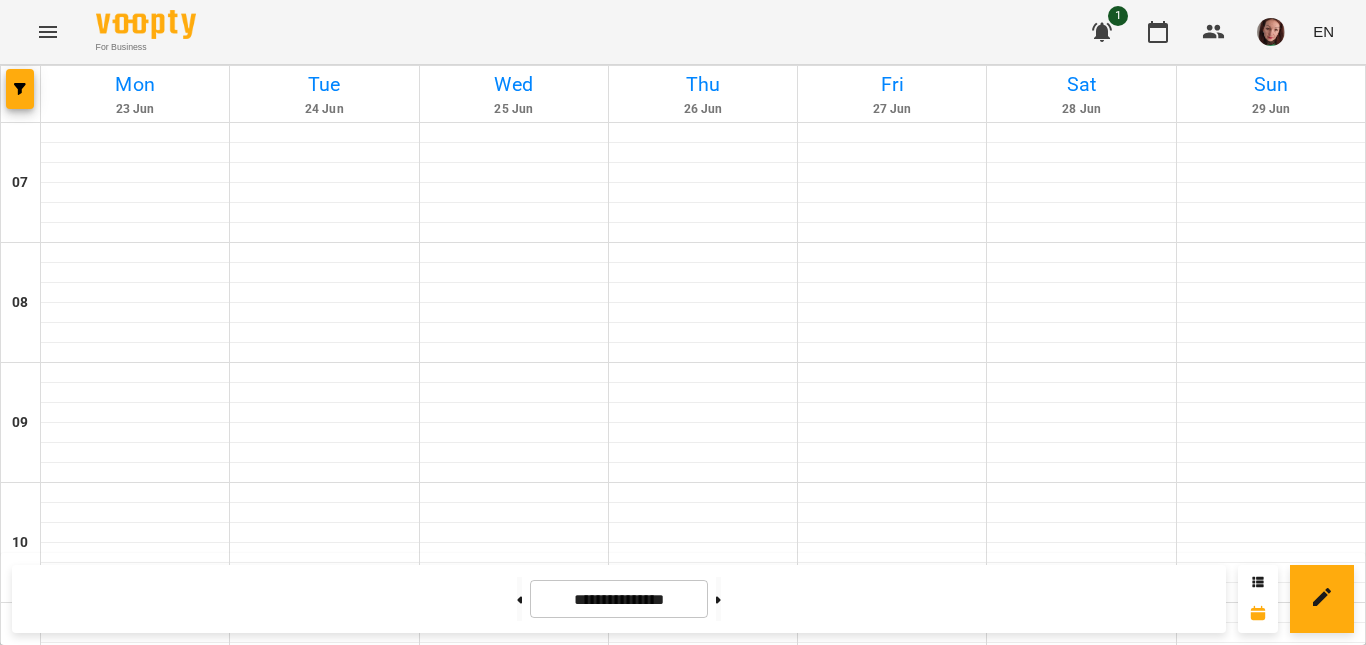 scroll, scrollTop: 1300, scrollLeft: 0, axis: vertical 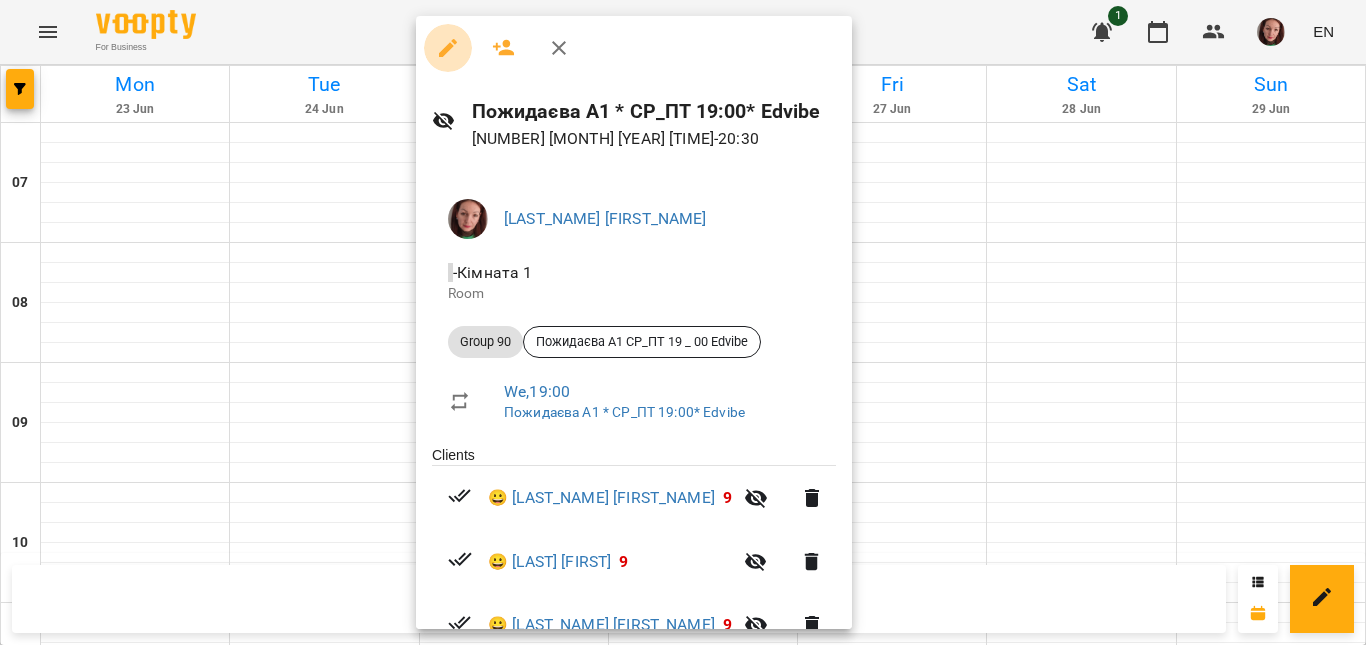 click 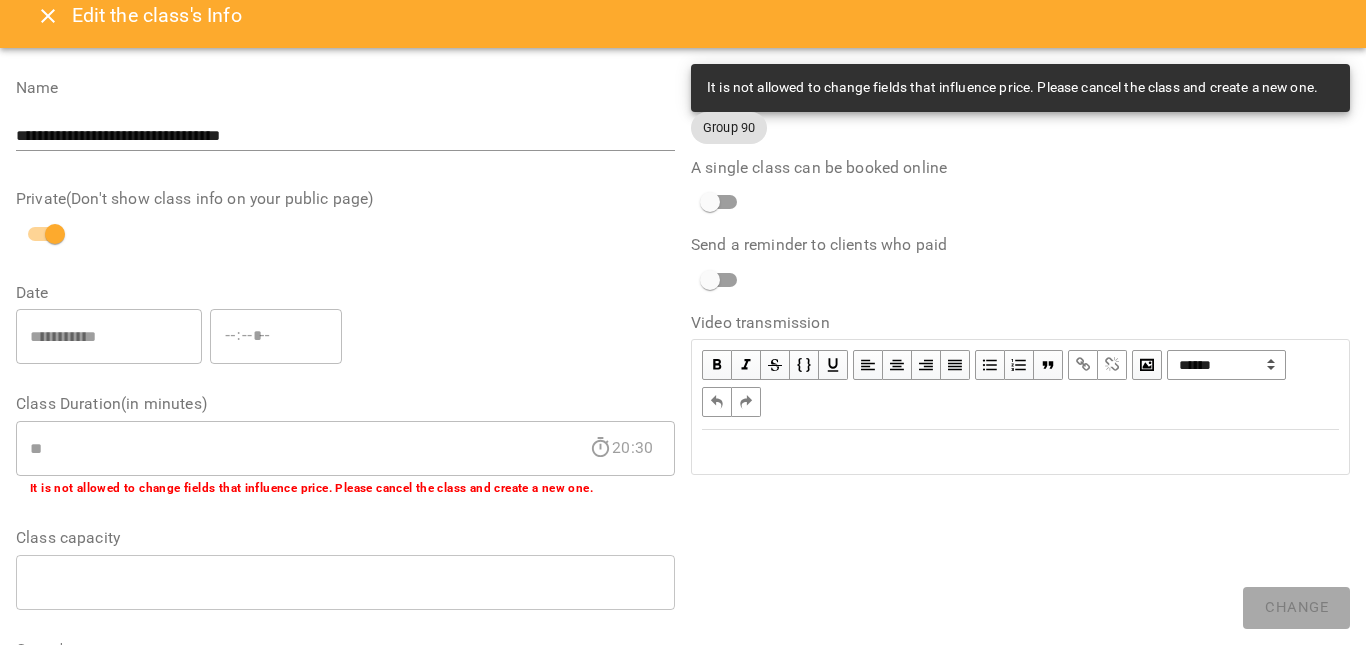 scroll, scrollTop: 0, scrollLeft: 0, axis: both 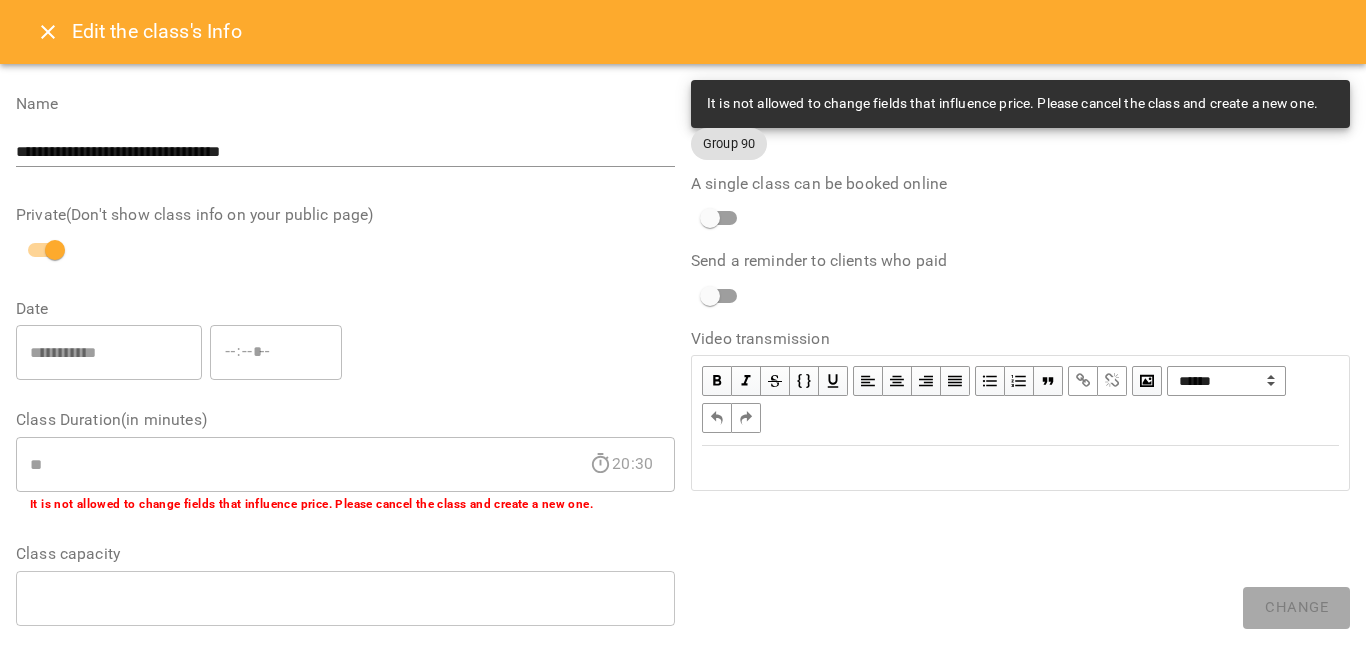 click 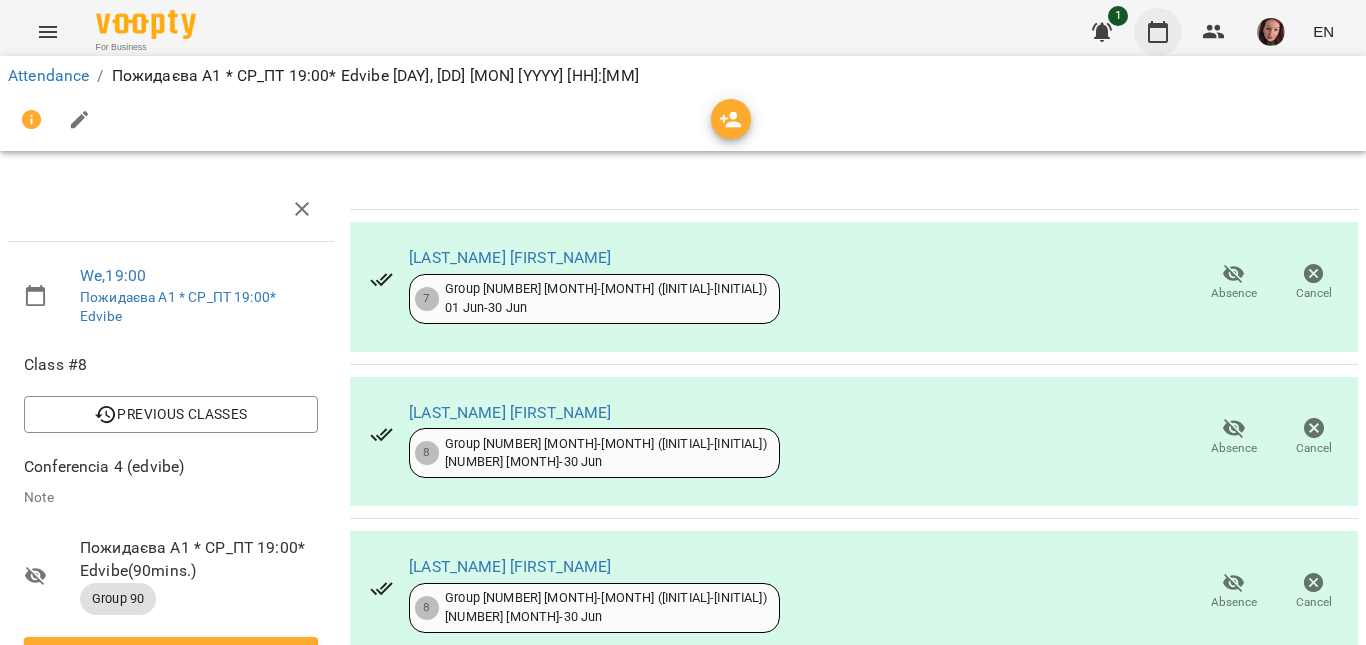 click 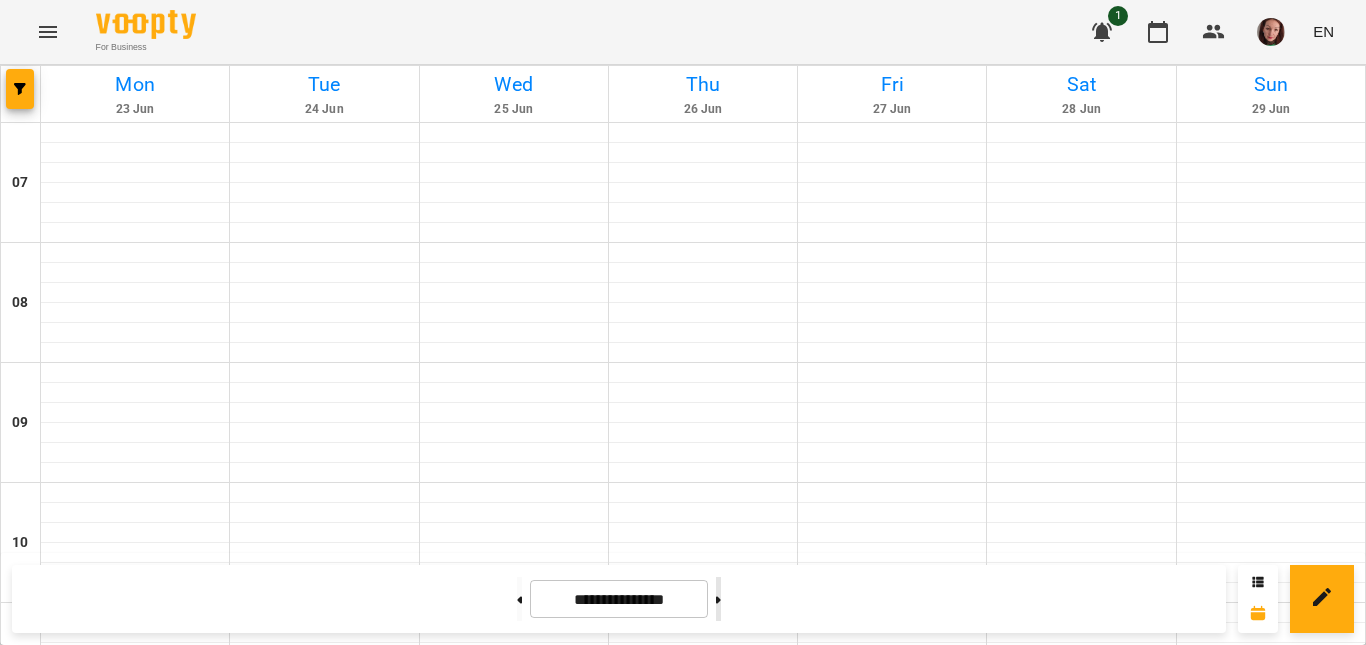 click at bounding box center (718, 599) 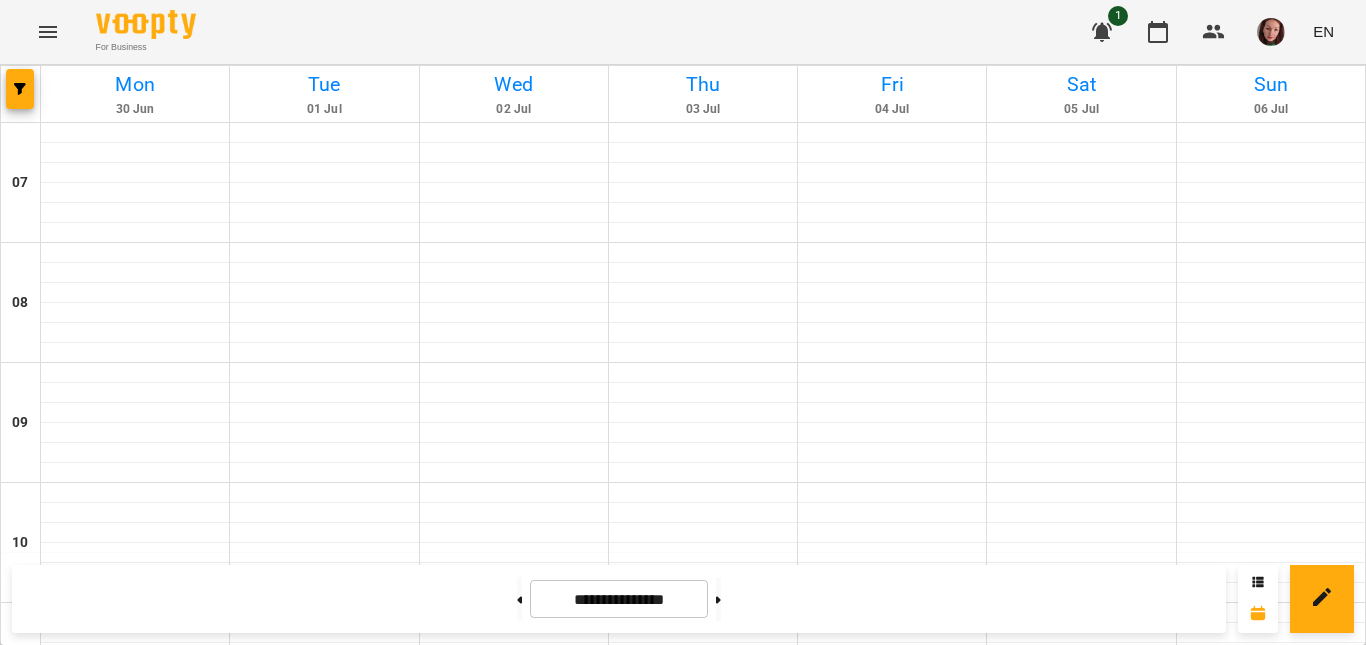 scroll, scrollTop: 1400, scrollLeft: 0, axis: vertical 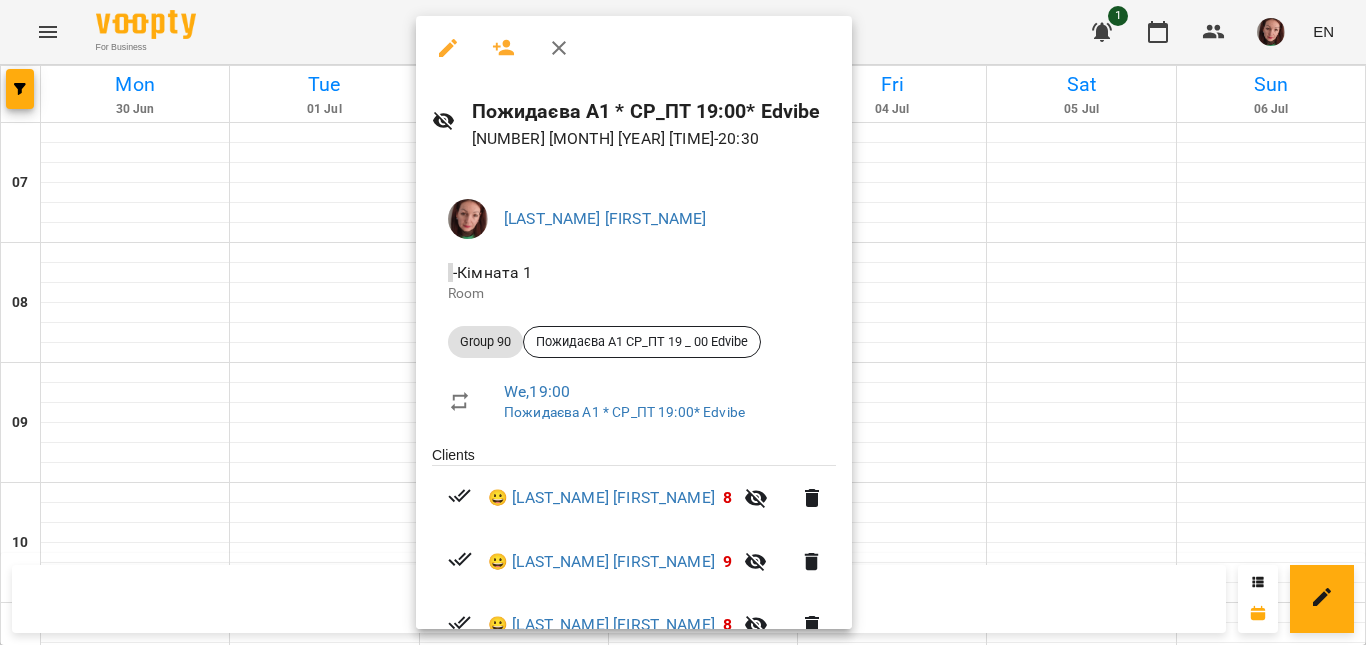 click 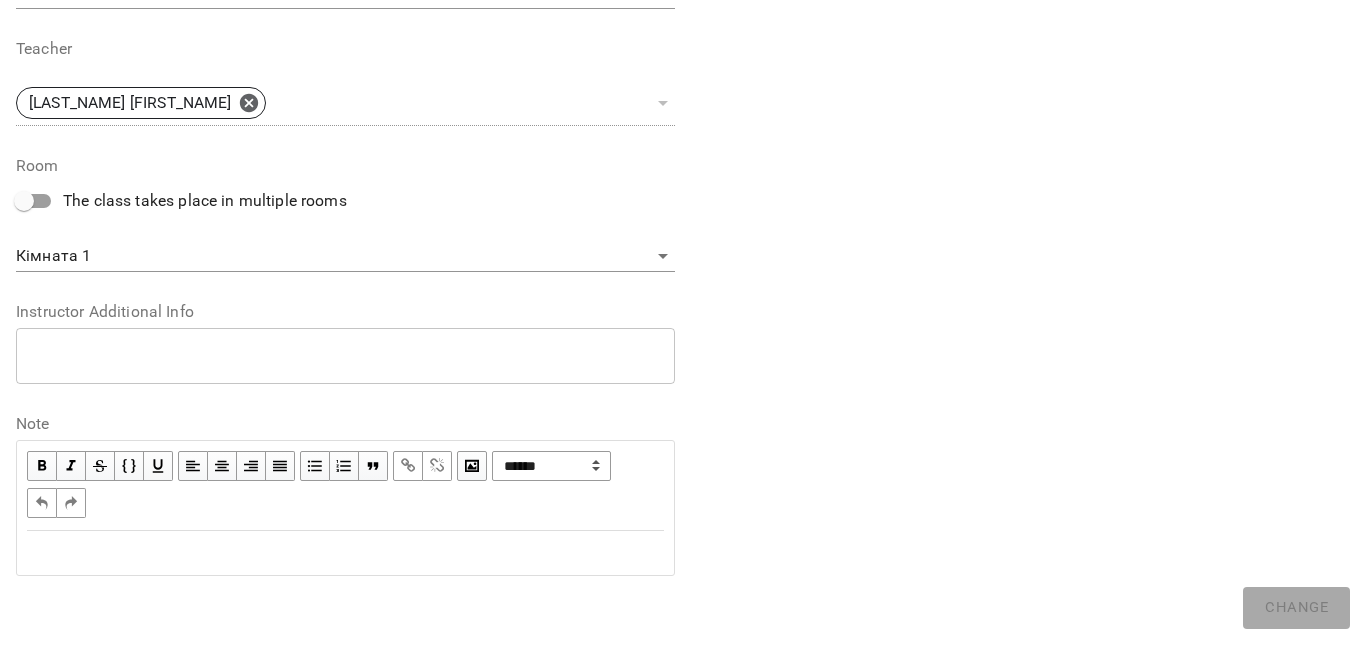 scroll, scrollTop: 723, scrollLeft: 0, axis: vertical 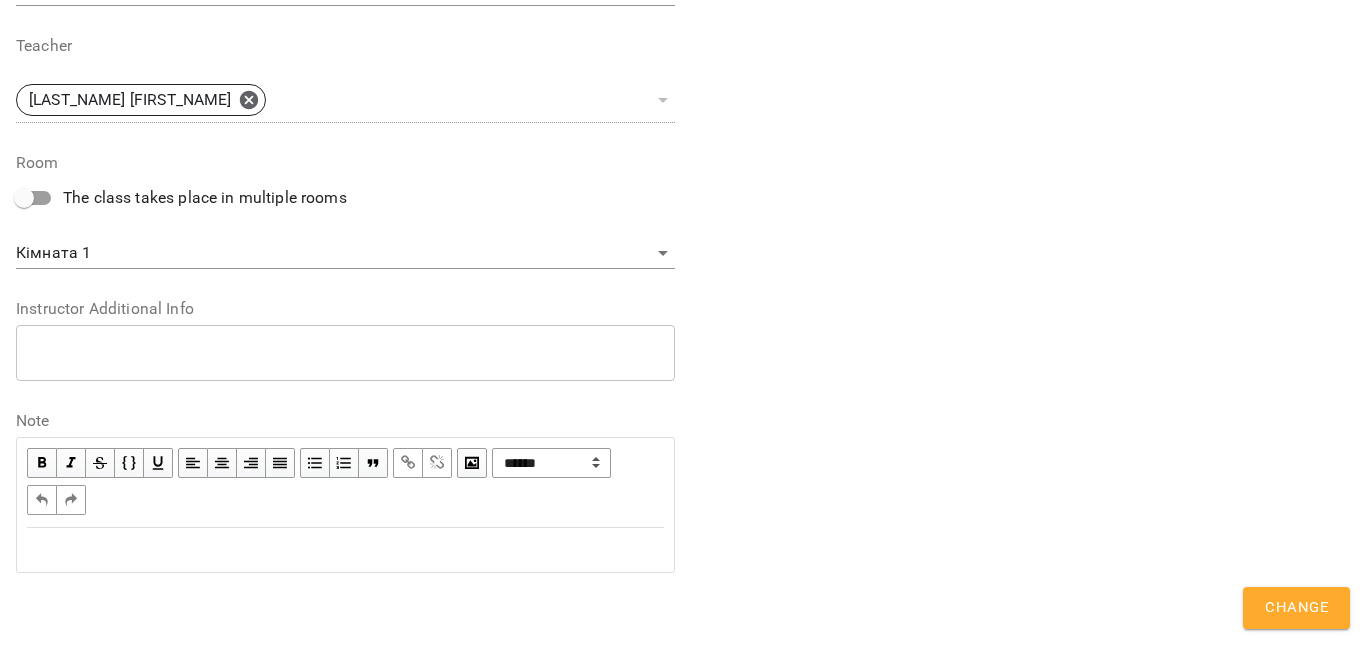 click at bounding box center (345, 550) 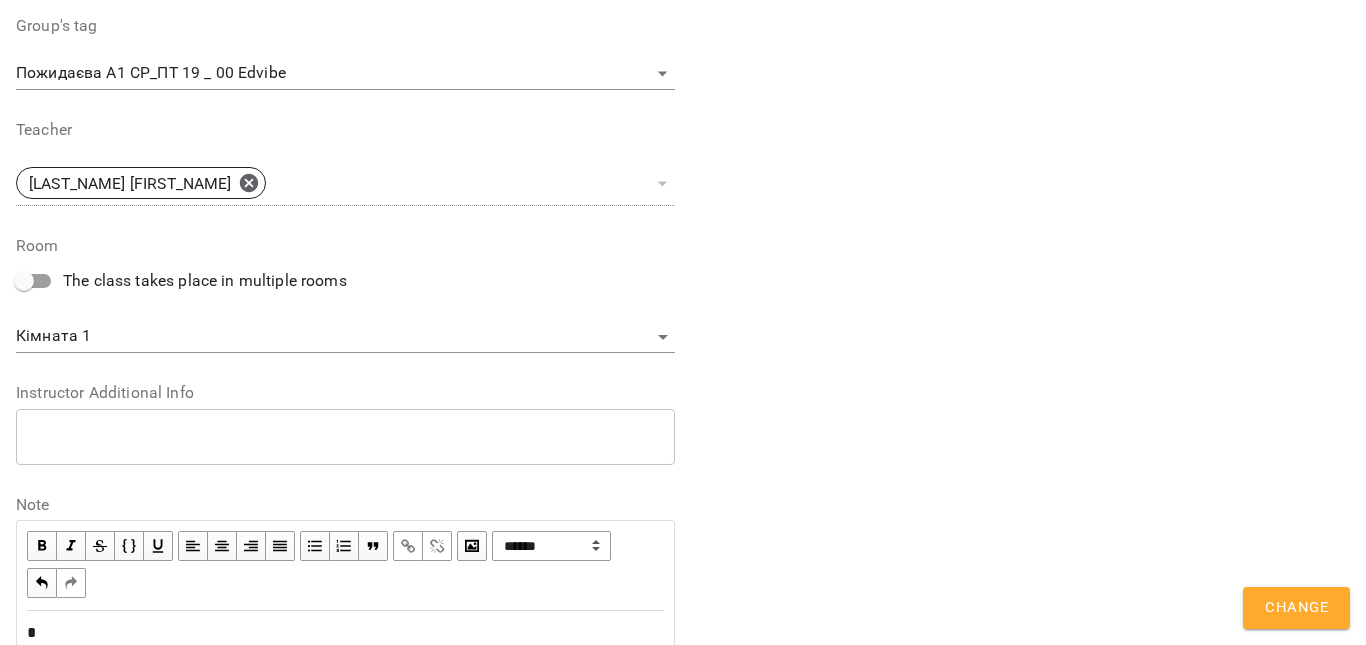 scroll, scrollTop: 806, scrollLeft: 0, axis: vertical 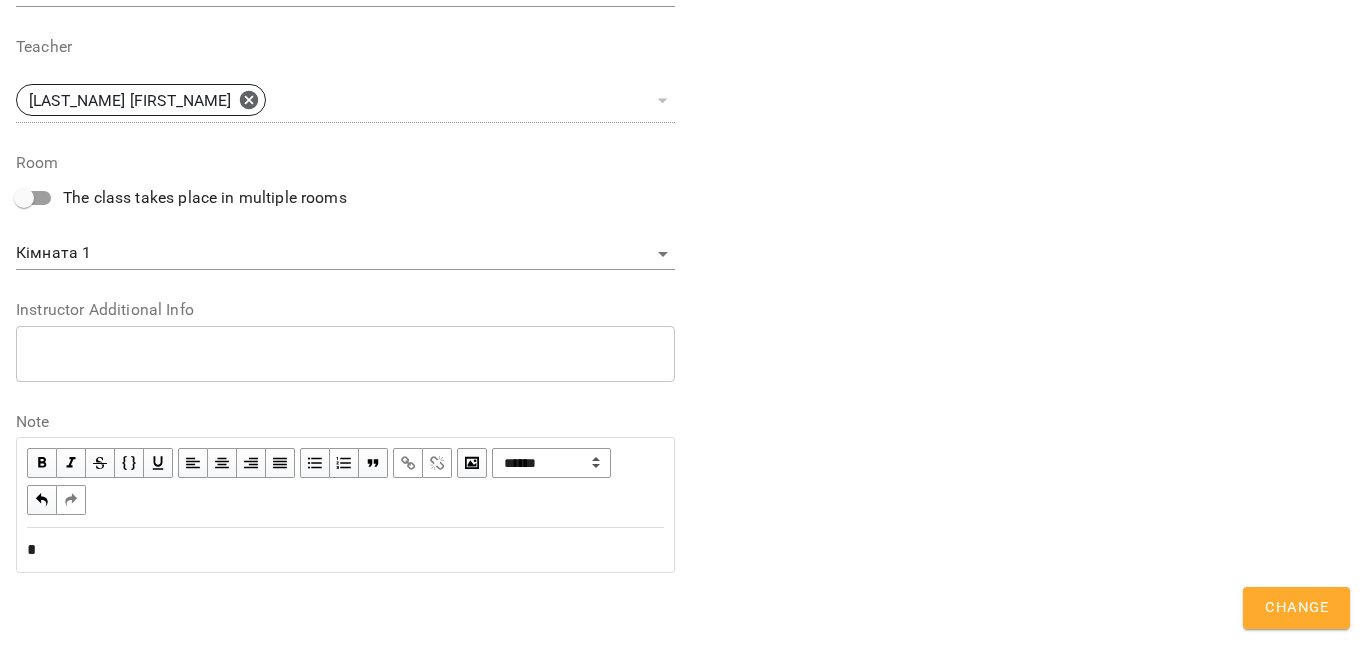 type 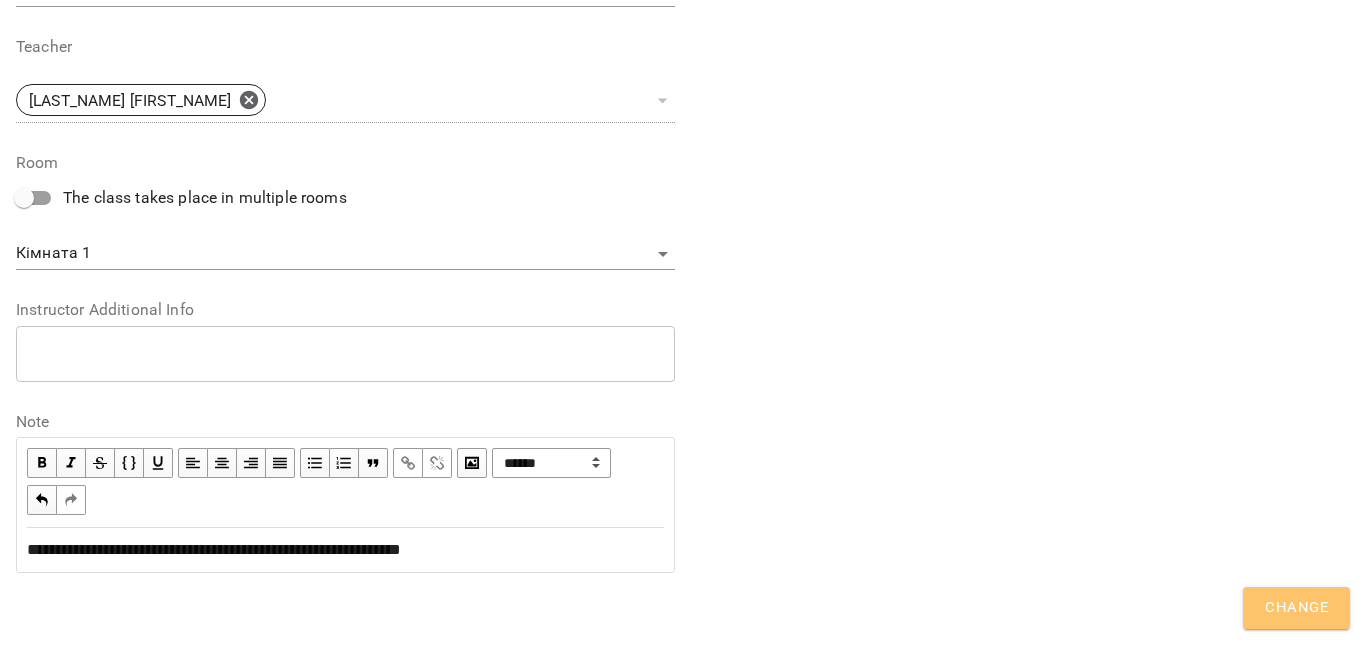 click on "Change" at bounding box center [1296, 608] 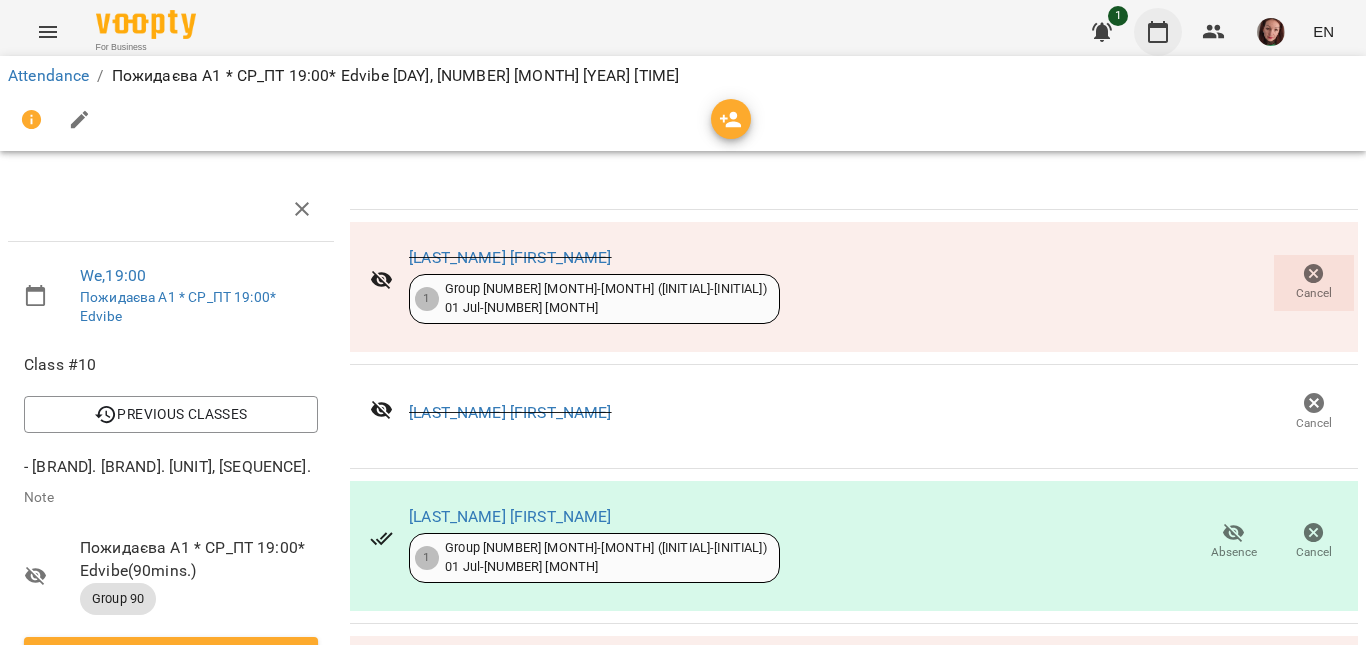 click 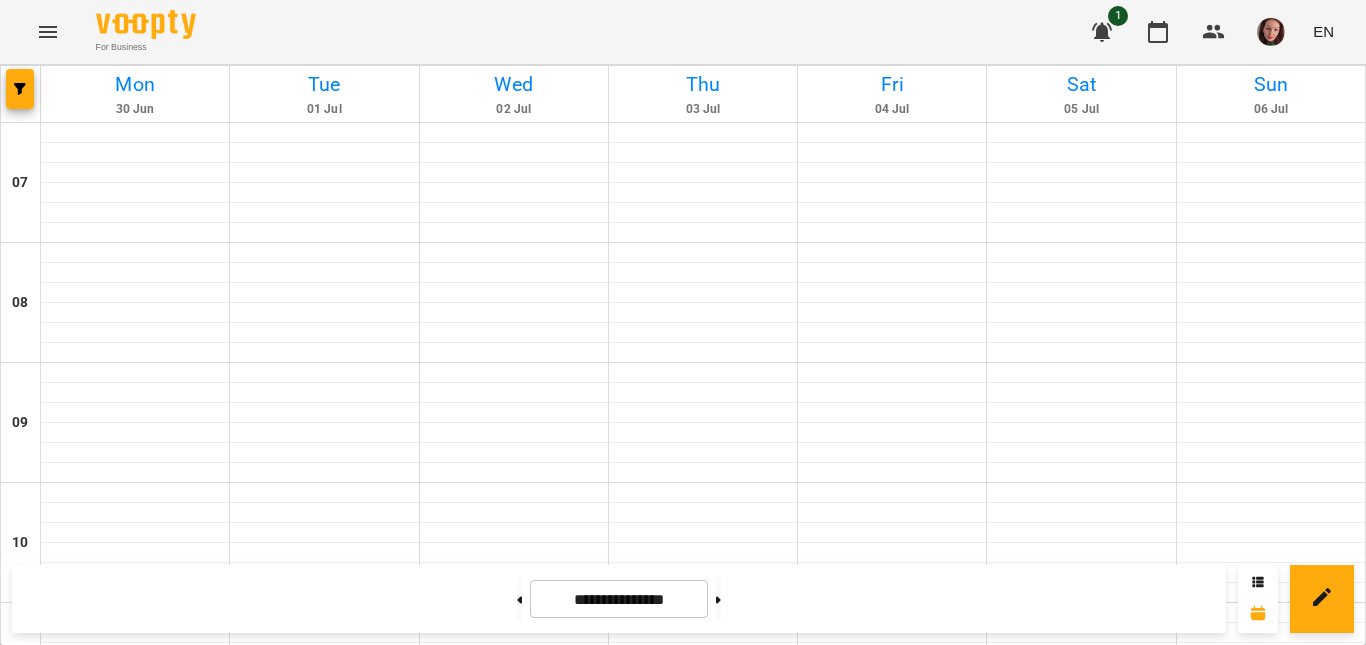 scroll, scrollTop: 1300, scrollLeft: 0, axis: vertical 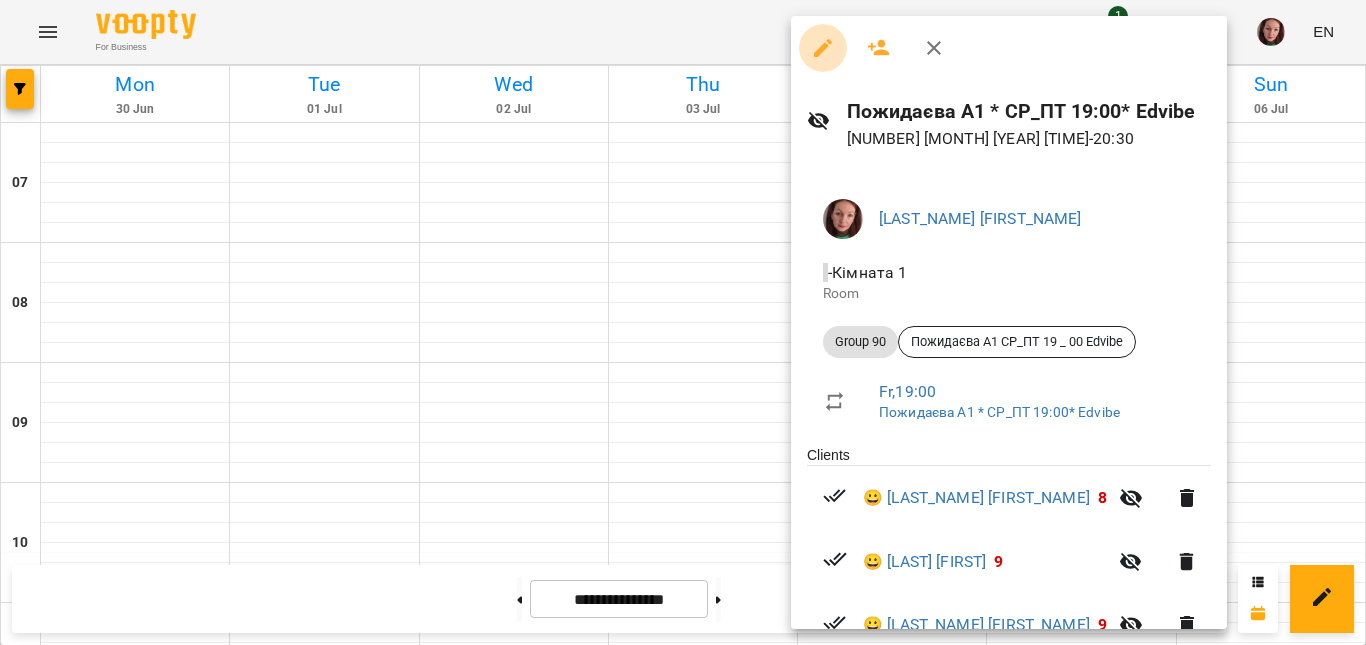 click 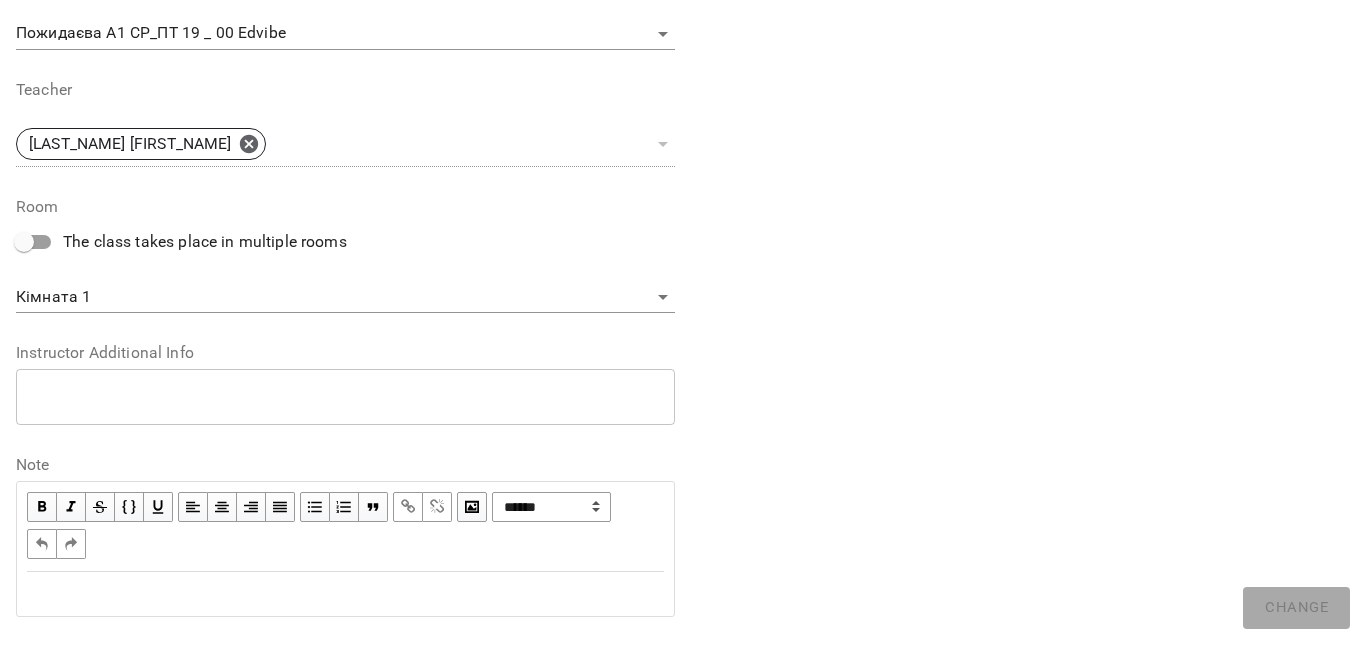 scroll, scrollTop: 723, scrollLeft: 0, axis: vertical 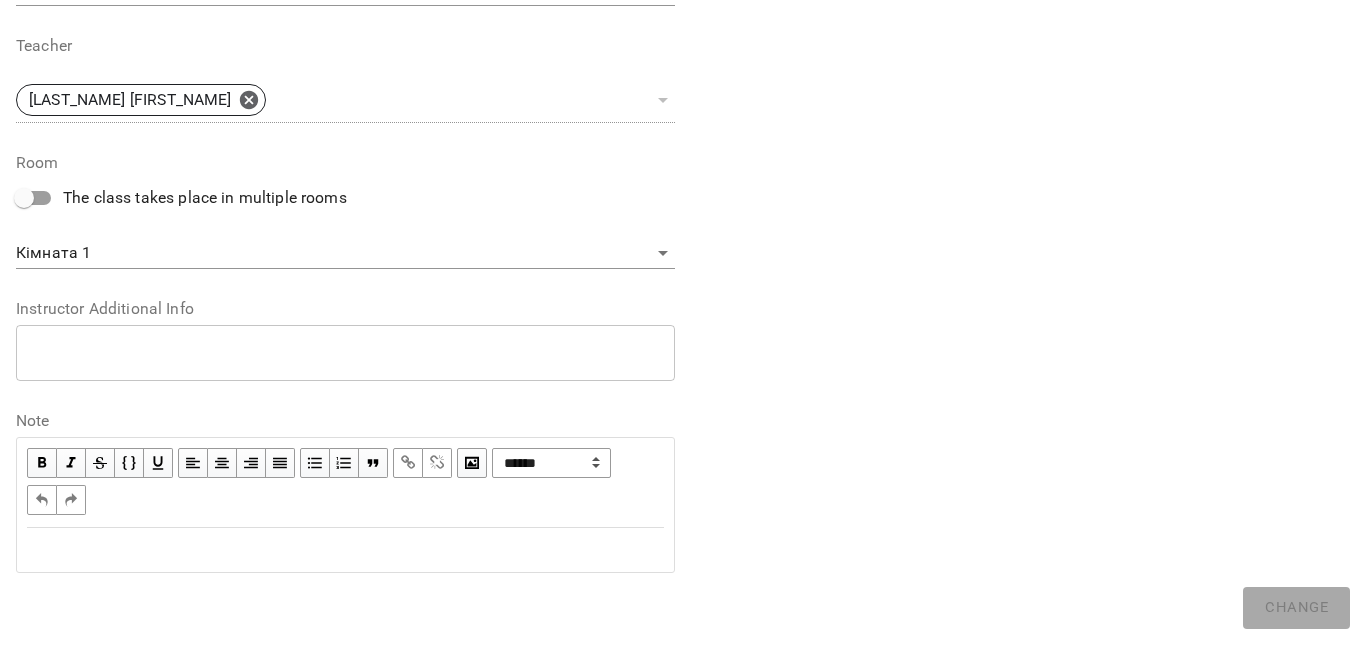 click at bounding box center (345, 550) 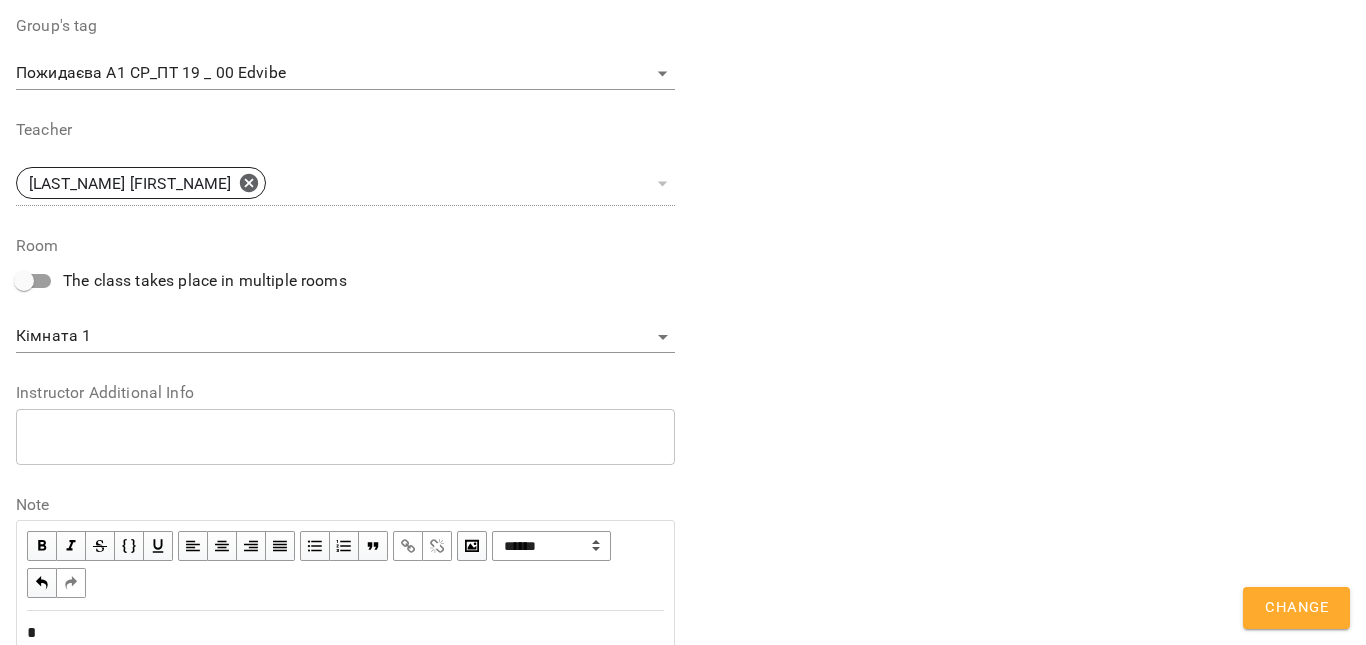 scroll, scrollTop: 806, scrollLeft: 0, axis: vertical 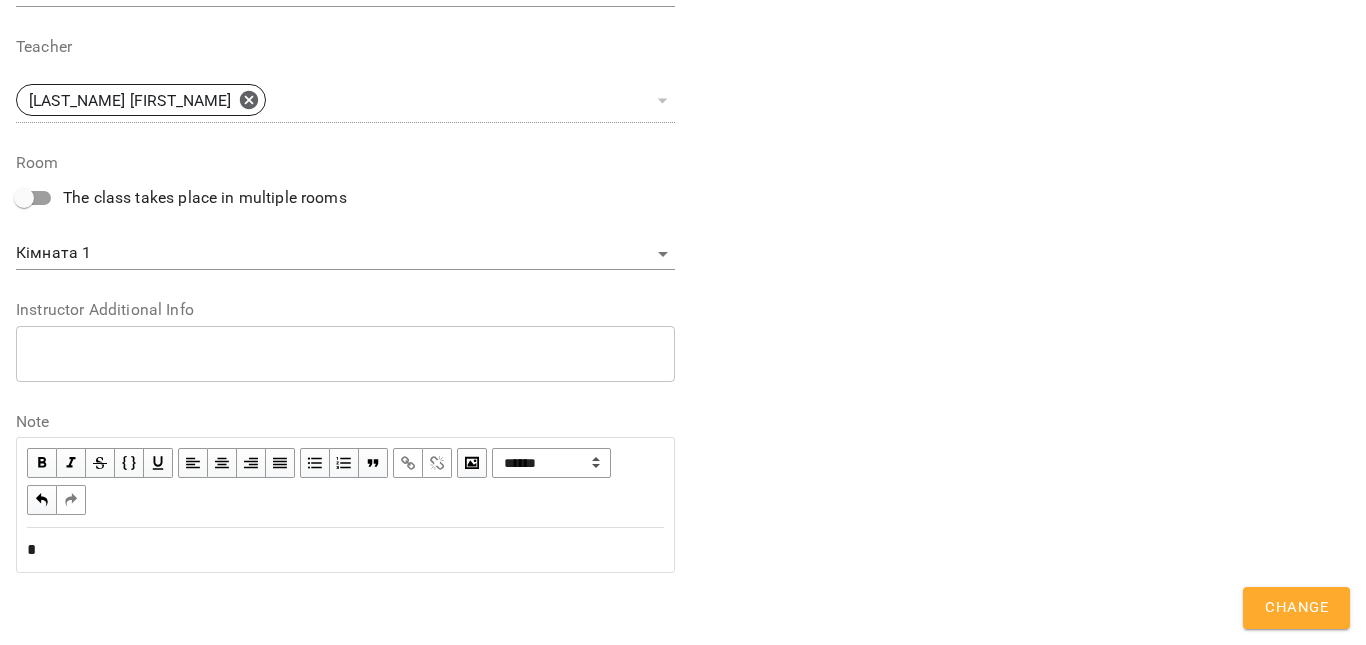 type 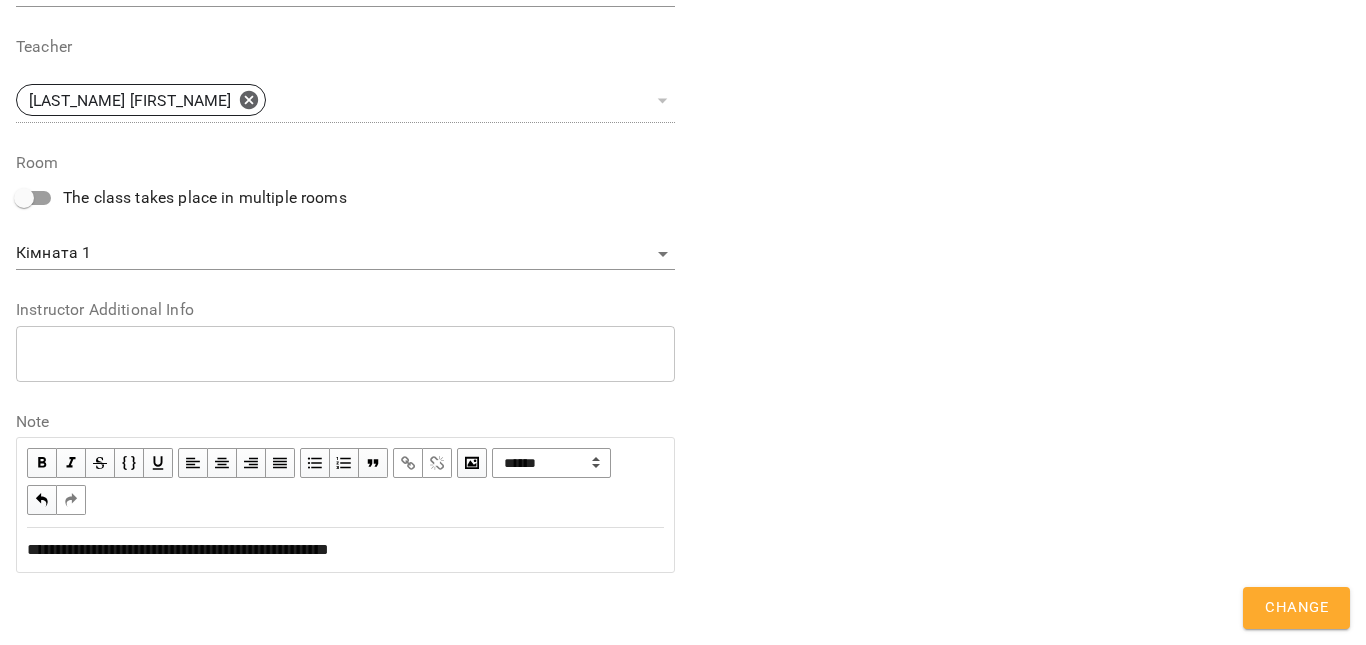 click on "Change" at bounding box center (1296, 608) 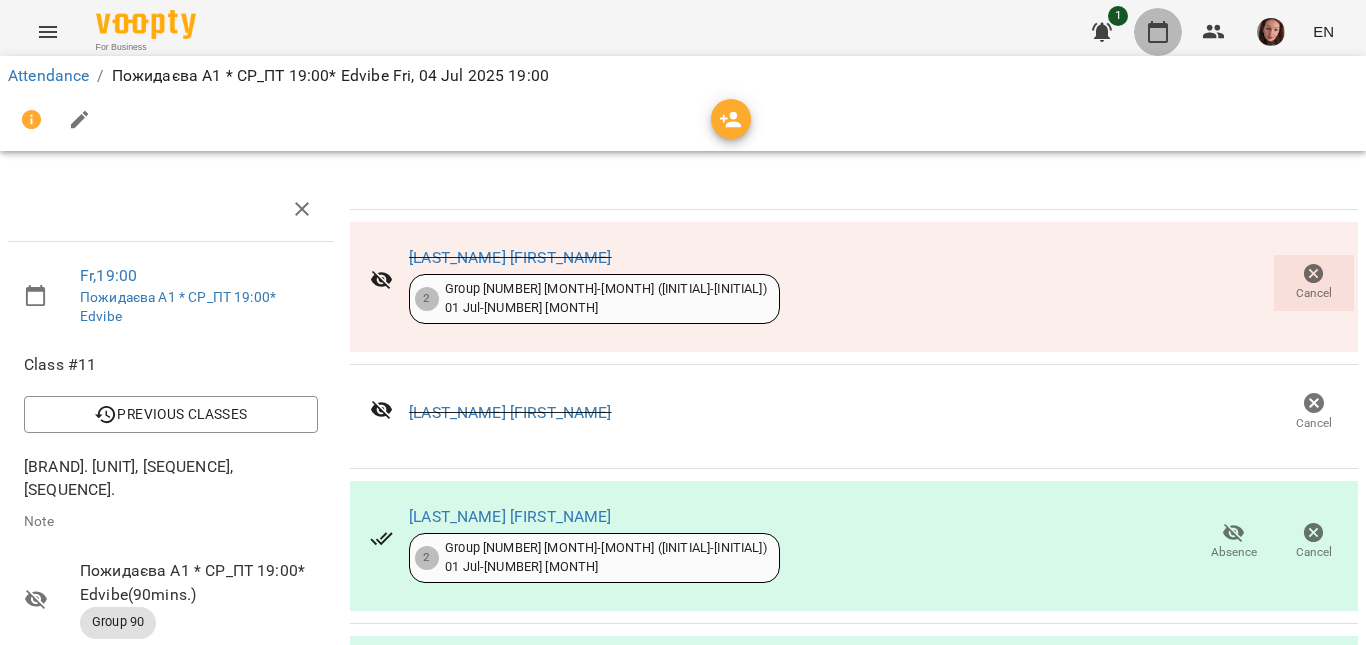 click 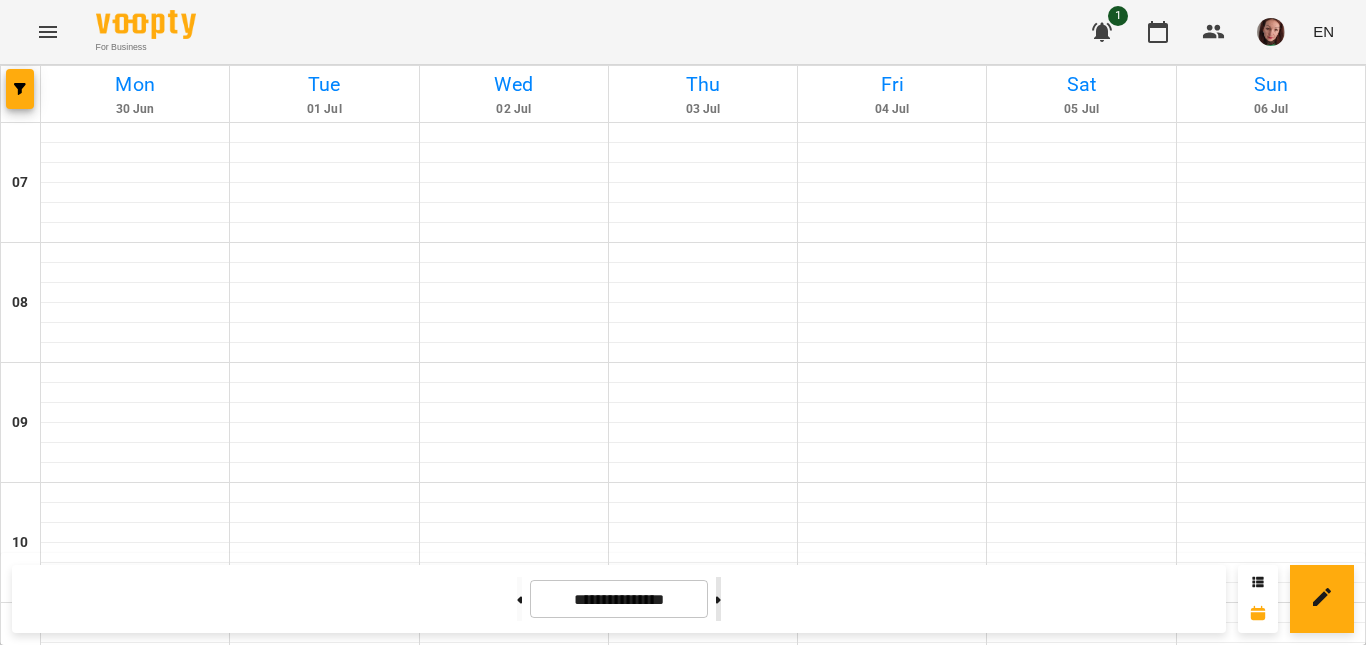 click at bounding box center (718, 599) 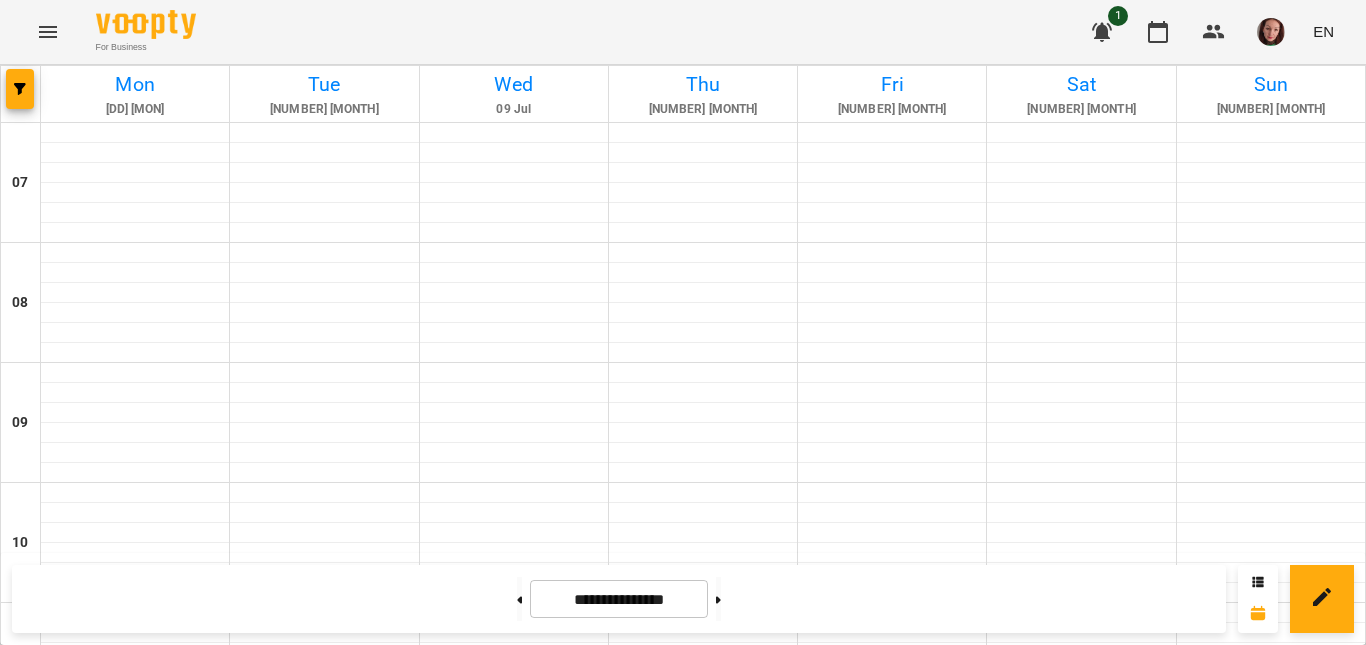 scroll, scrollTop: 1300, scrollLeft: 0, axis: vertical 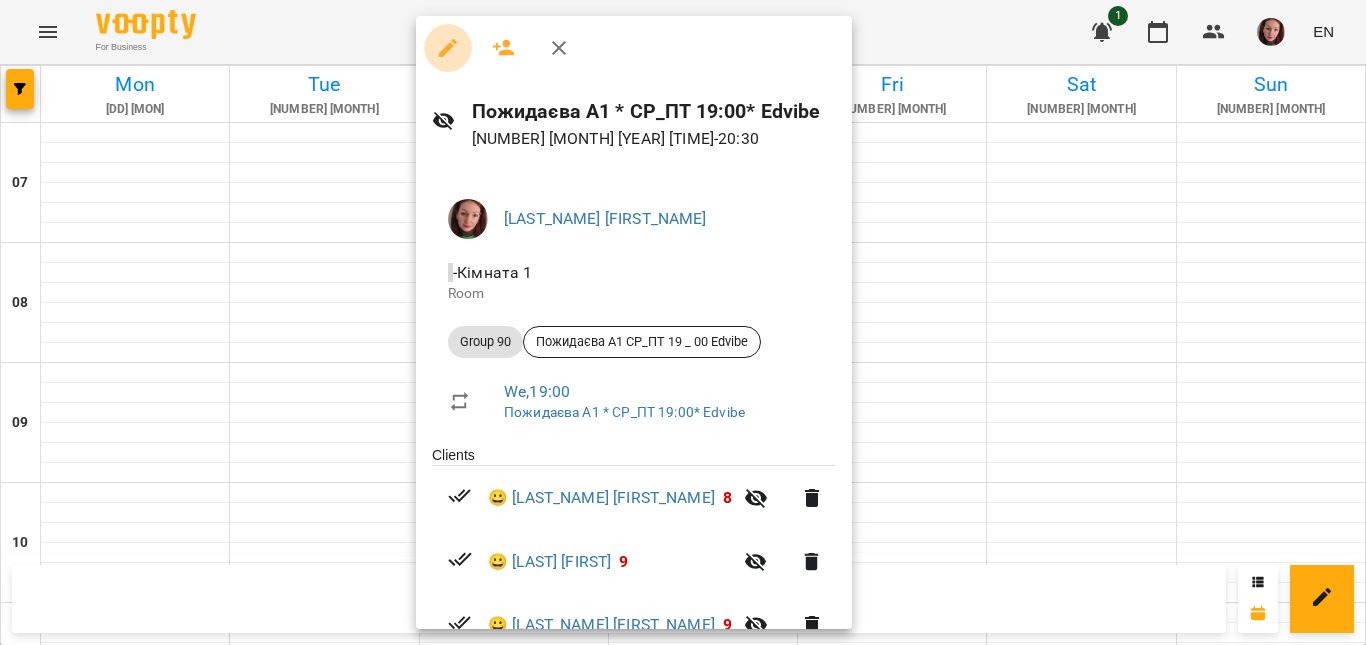 click 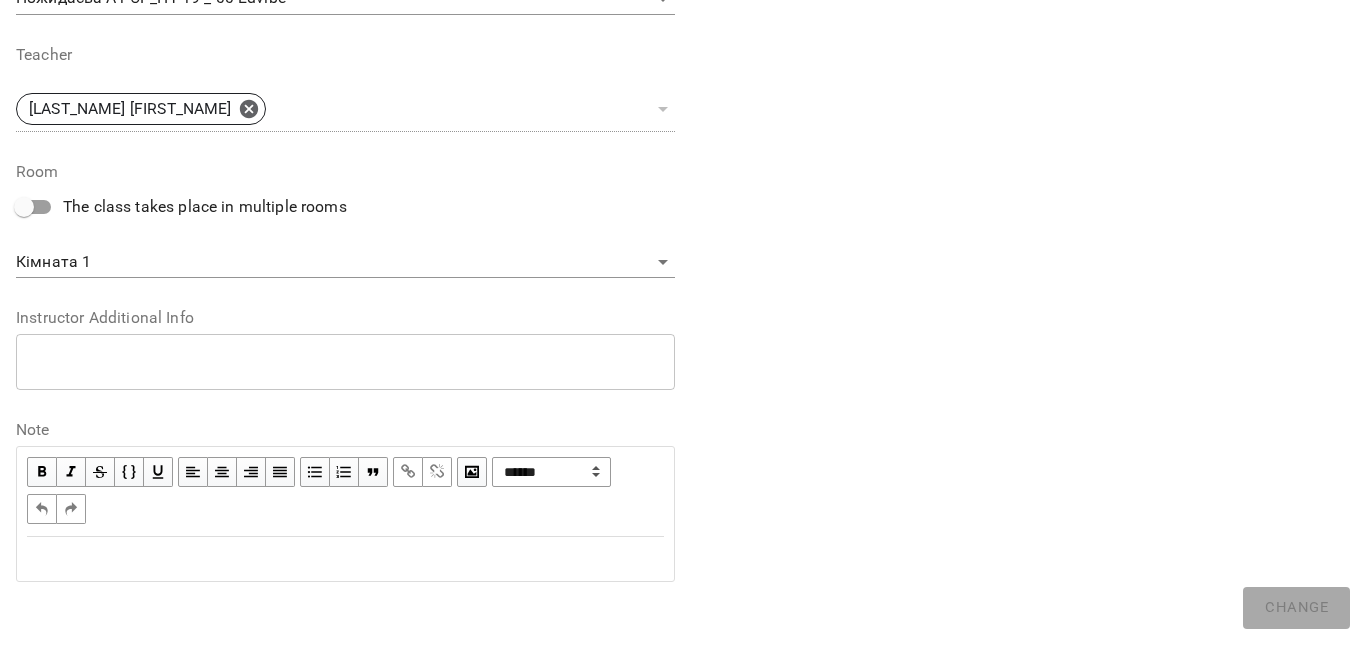 scroll, scrollTop: 723, scrollLeft: 0, axis: vertical 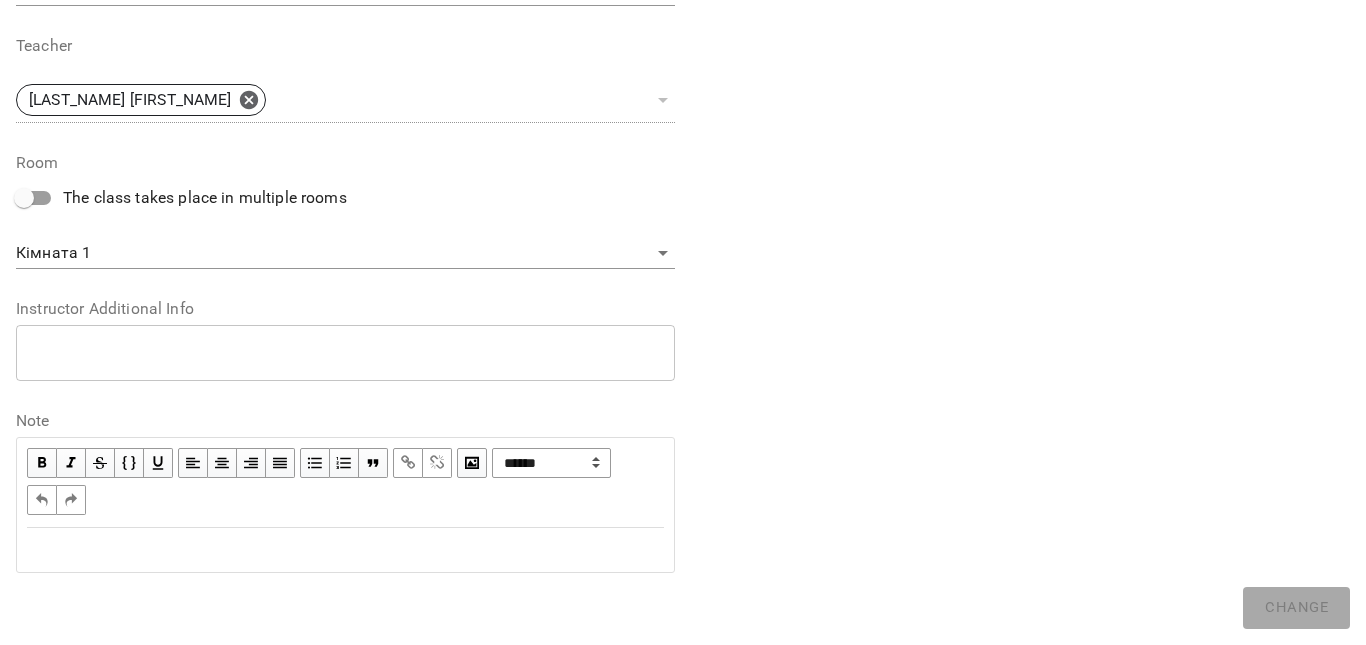 click at bounding box center [345, 550] 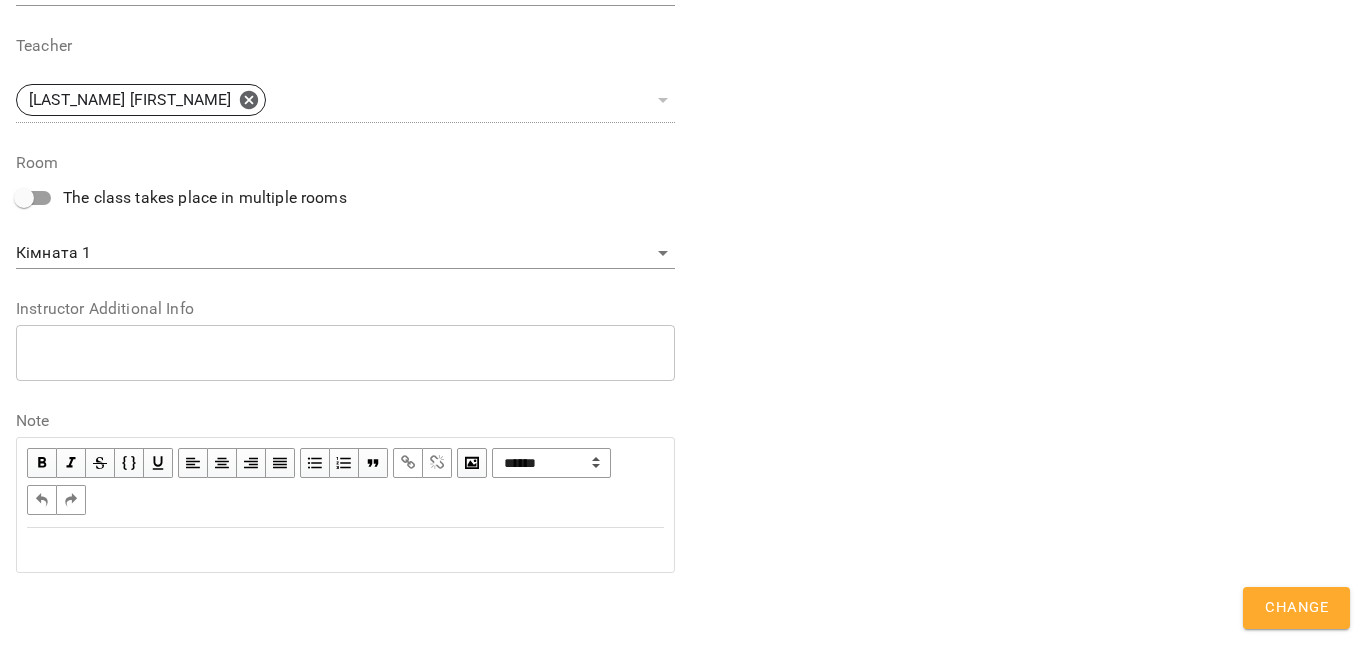 scroll, scrollTop: 806, scrollLeft: 0, axis: vertical 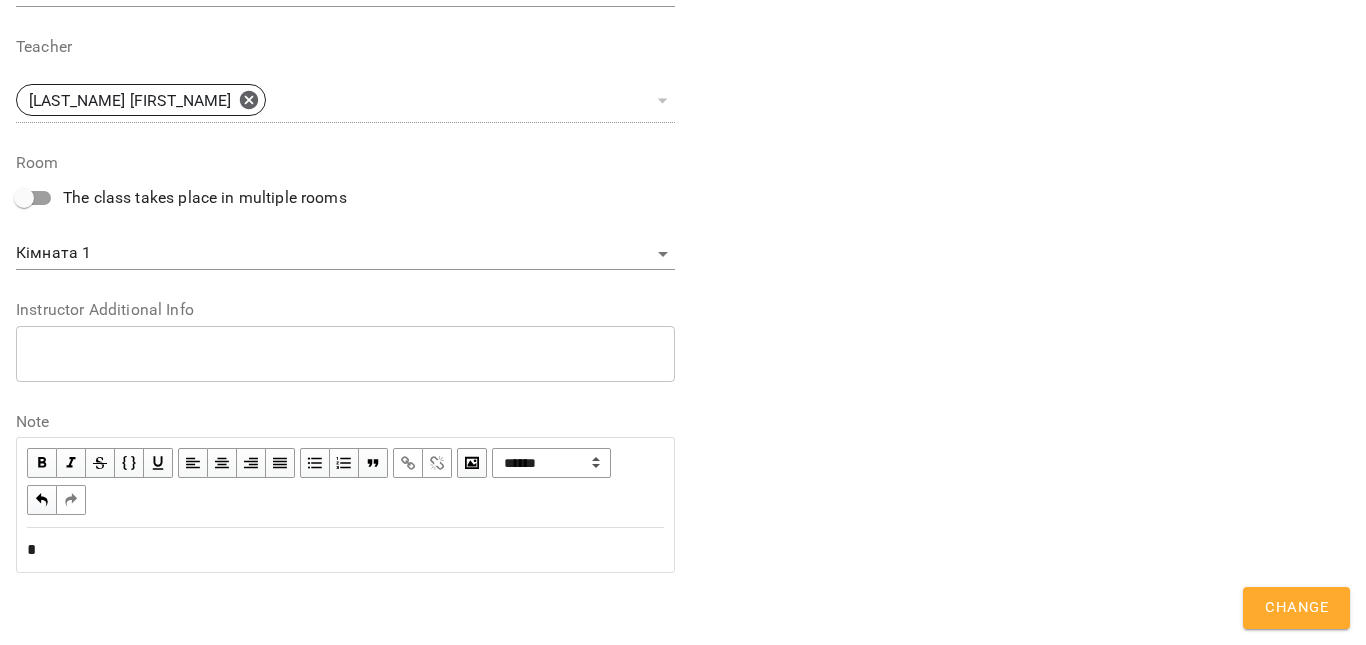 type 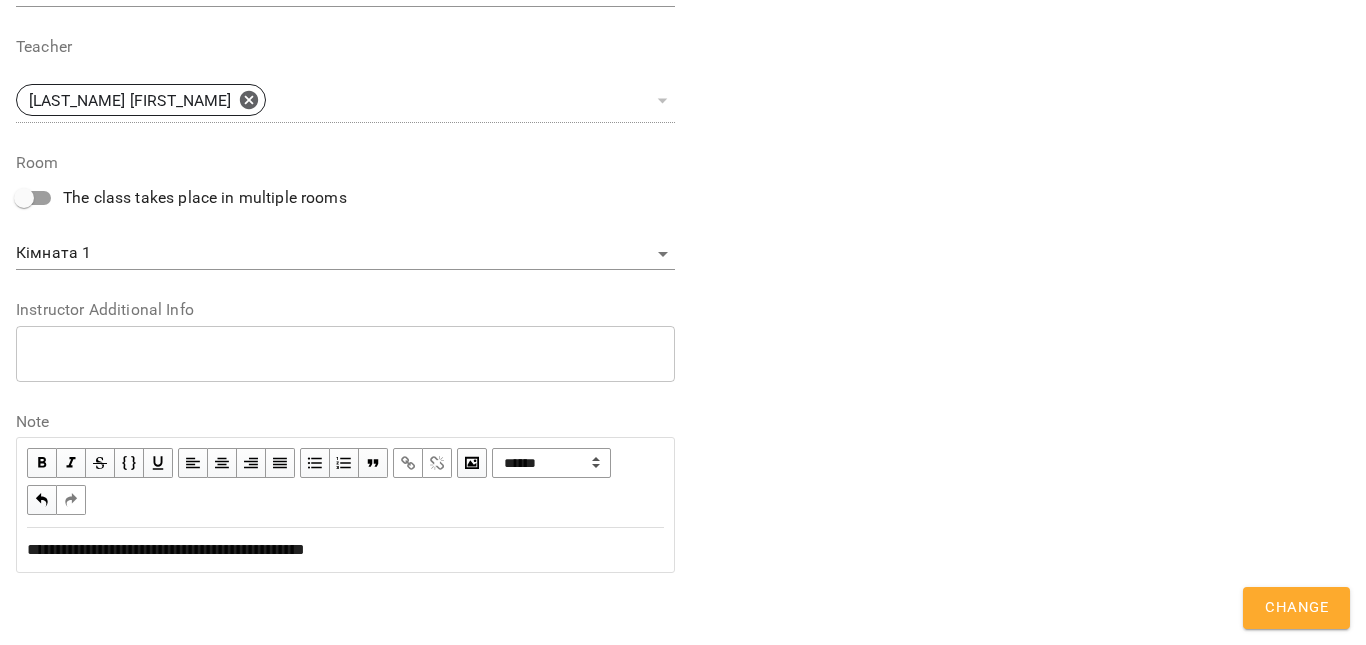 click on "Change" at bounding box center [1296, 608] 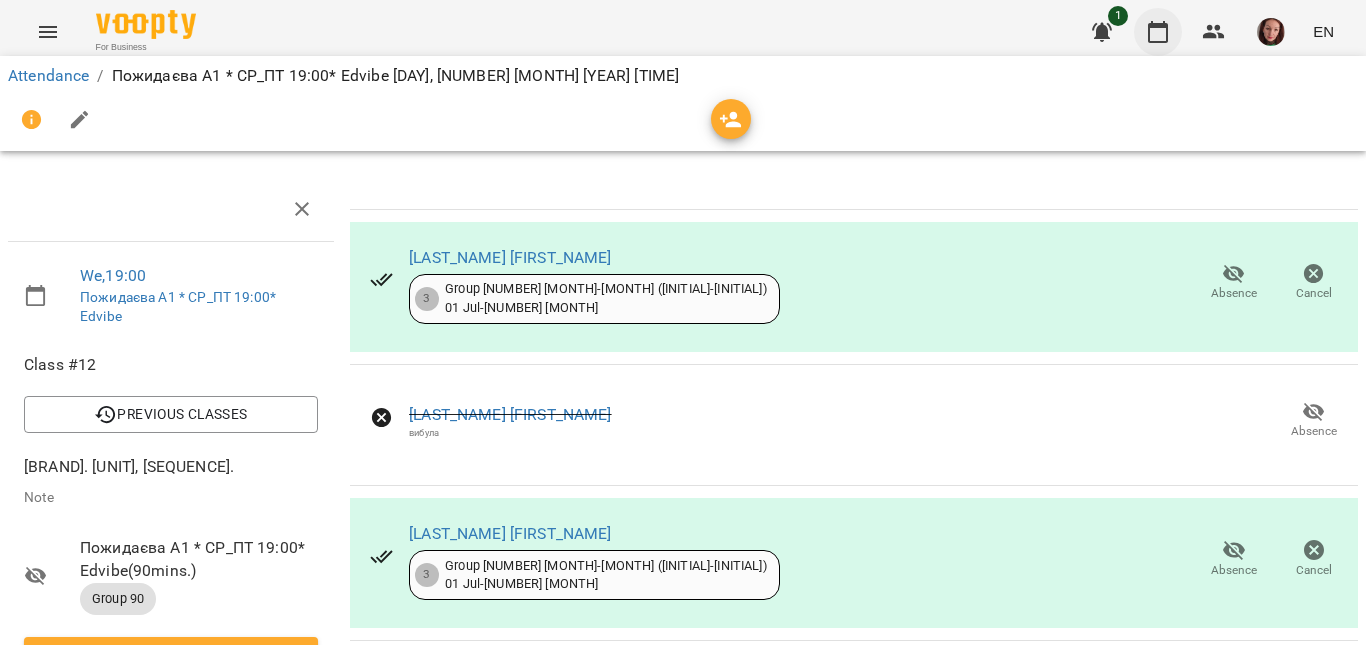 click at bounding box center [1158, 32] 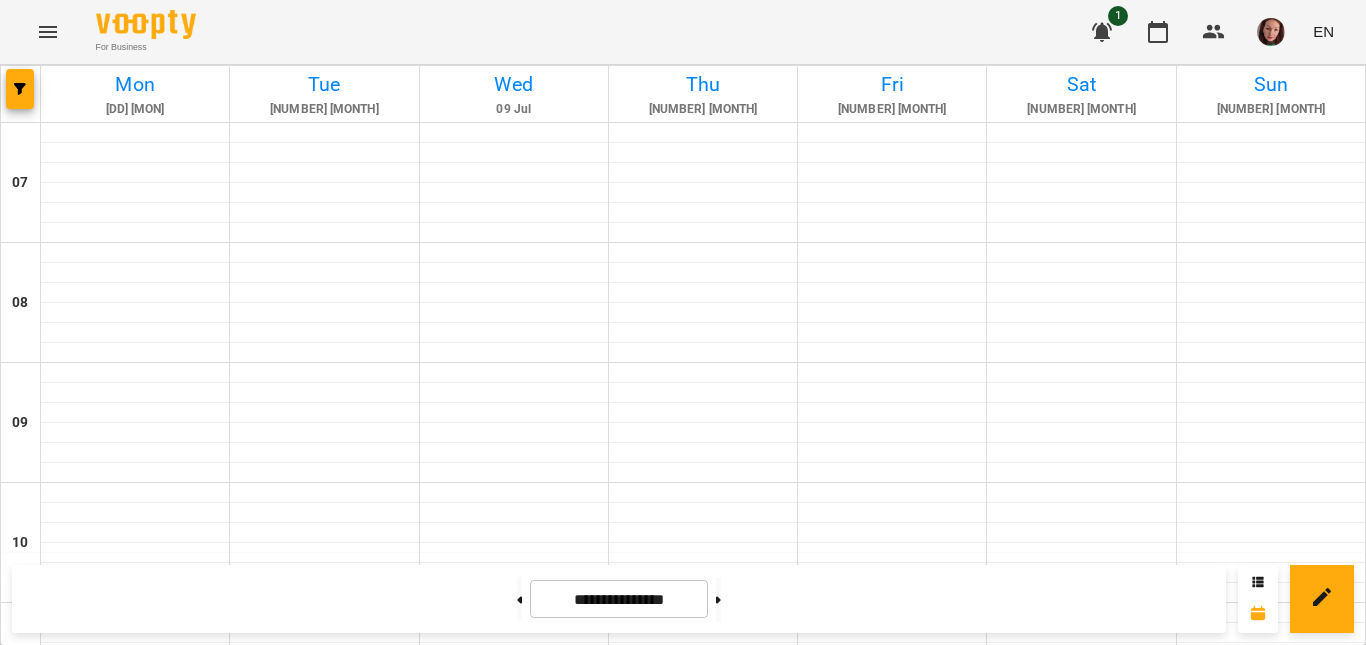 scroll, scrollTop: 1300, scrollLeft: 0, axis: vertical 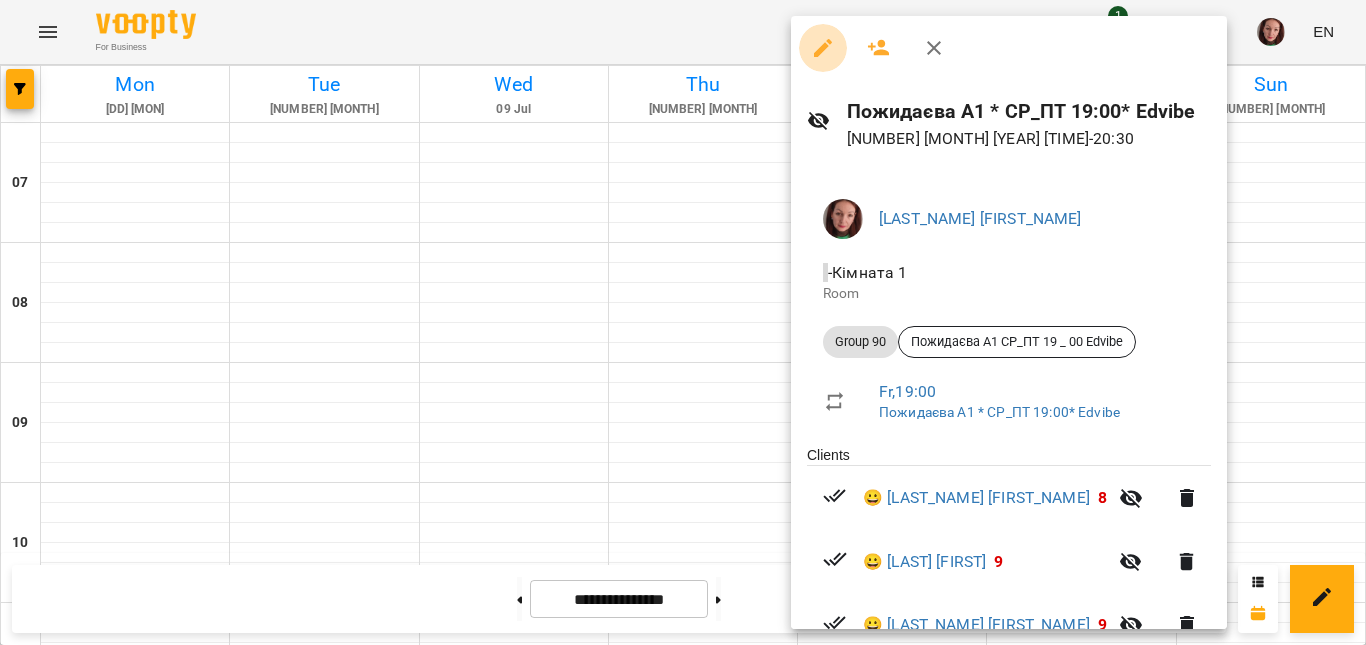click 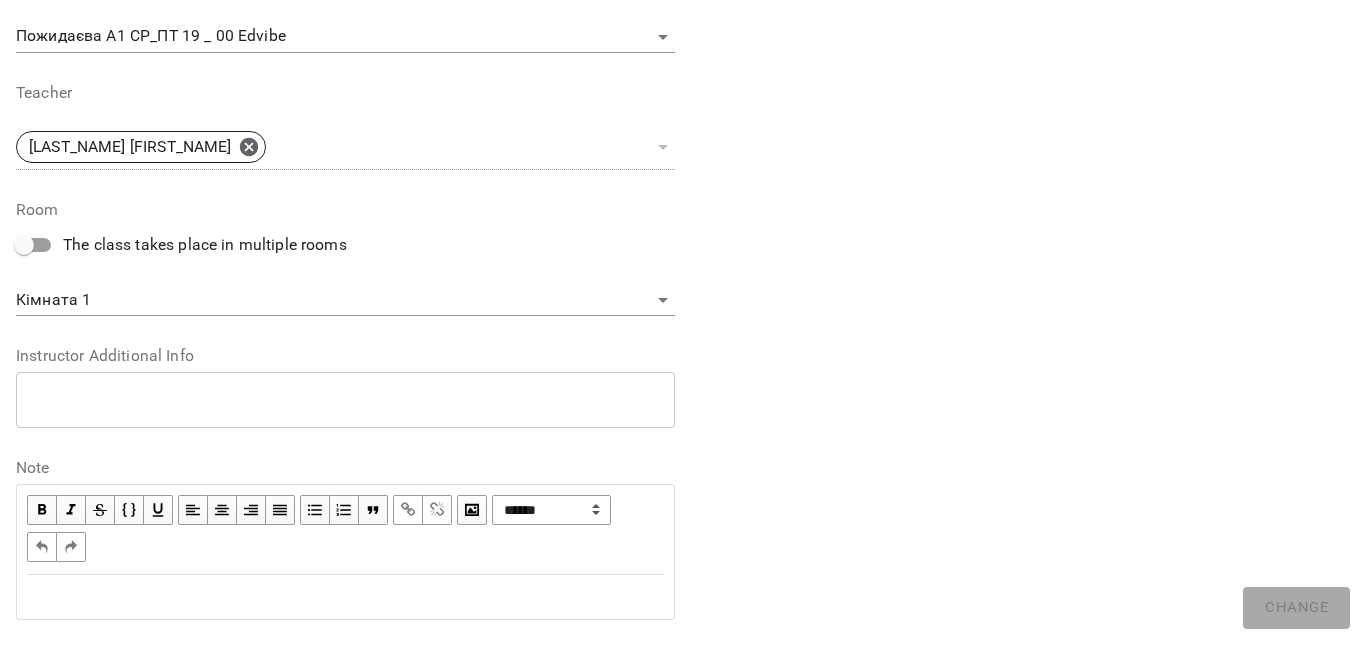 scroll, scrollTop: 723, scrollLeft: 0, axis: vertical 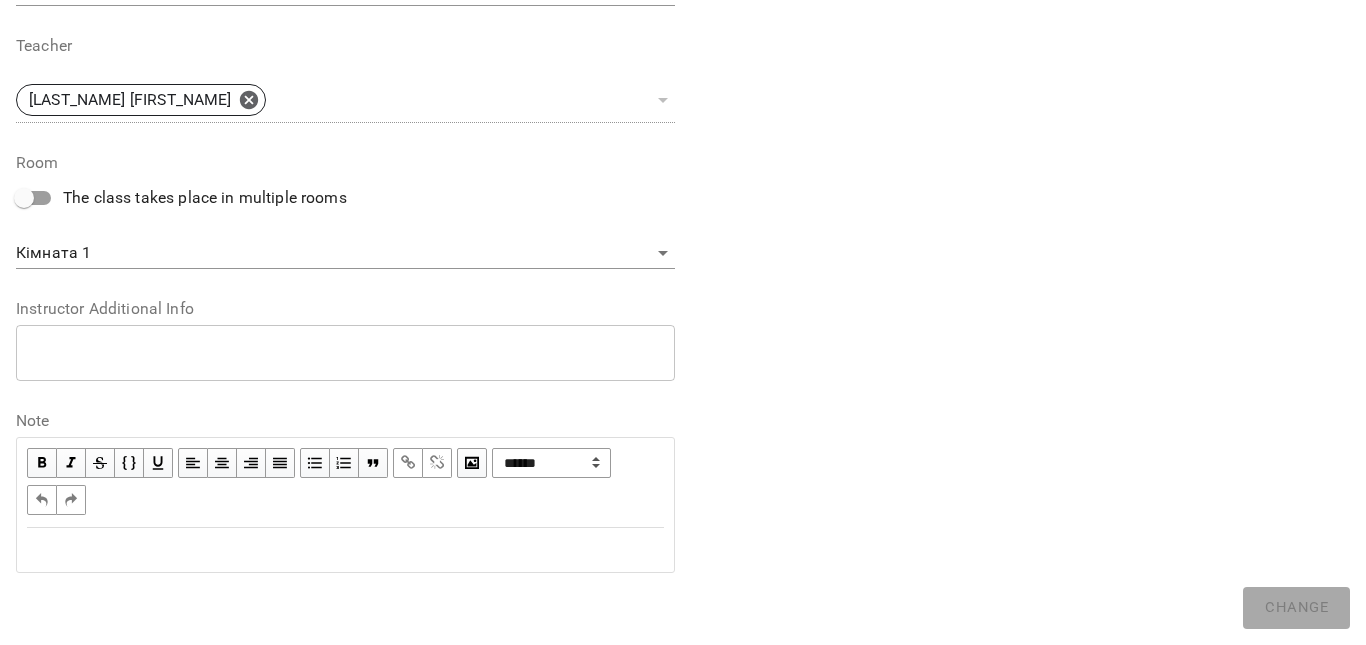 click at bounding box center [345, 550] 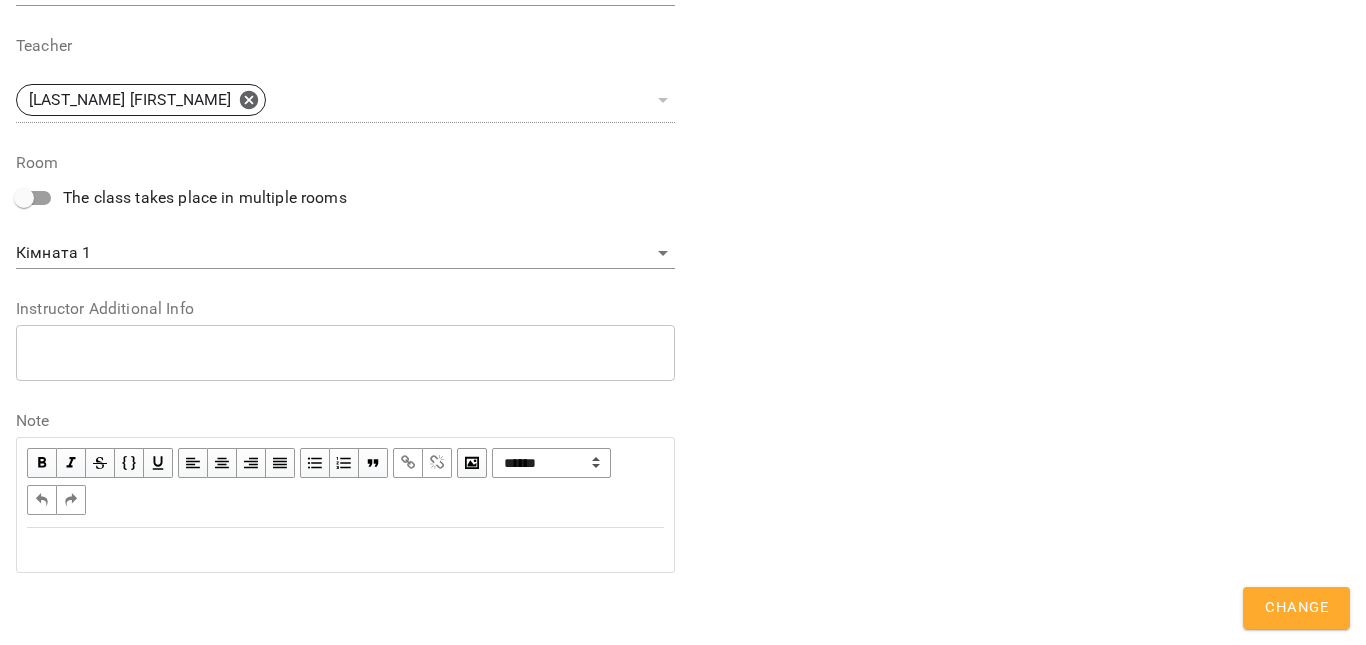 click at bounding box center (345, 550) 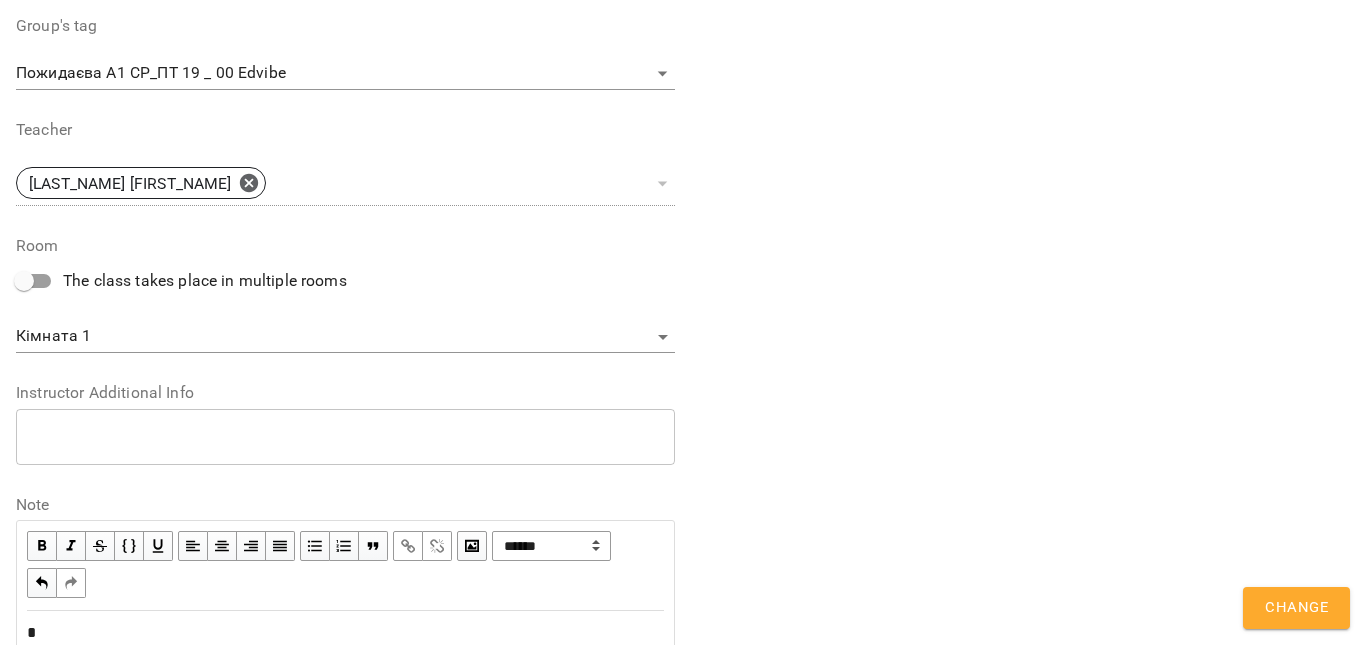 scroll, scrollTop: 806, scrollLeft: 0, axis: vertical 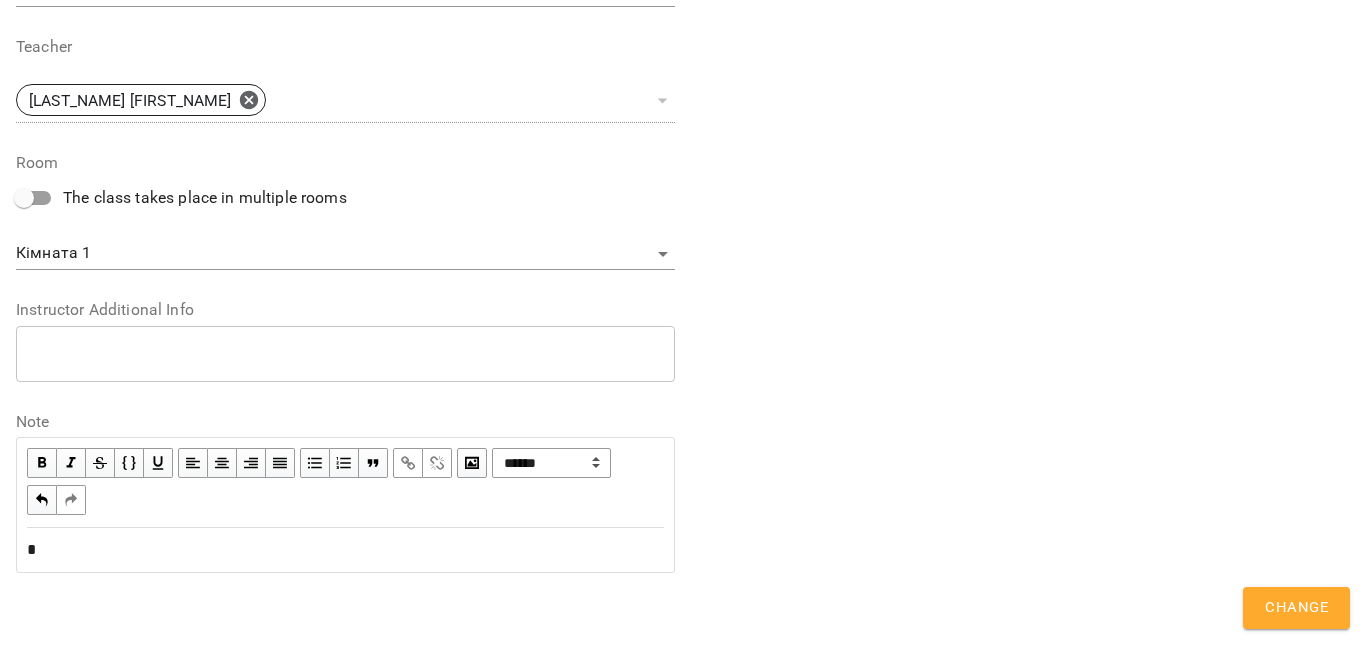 type 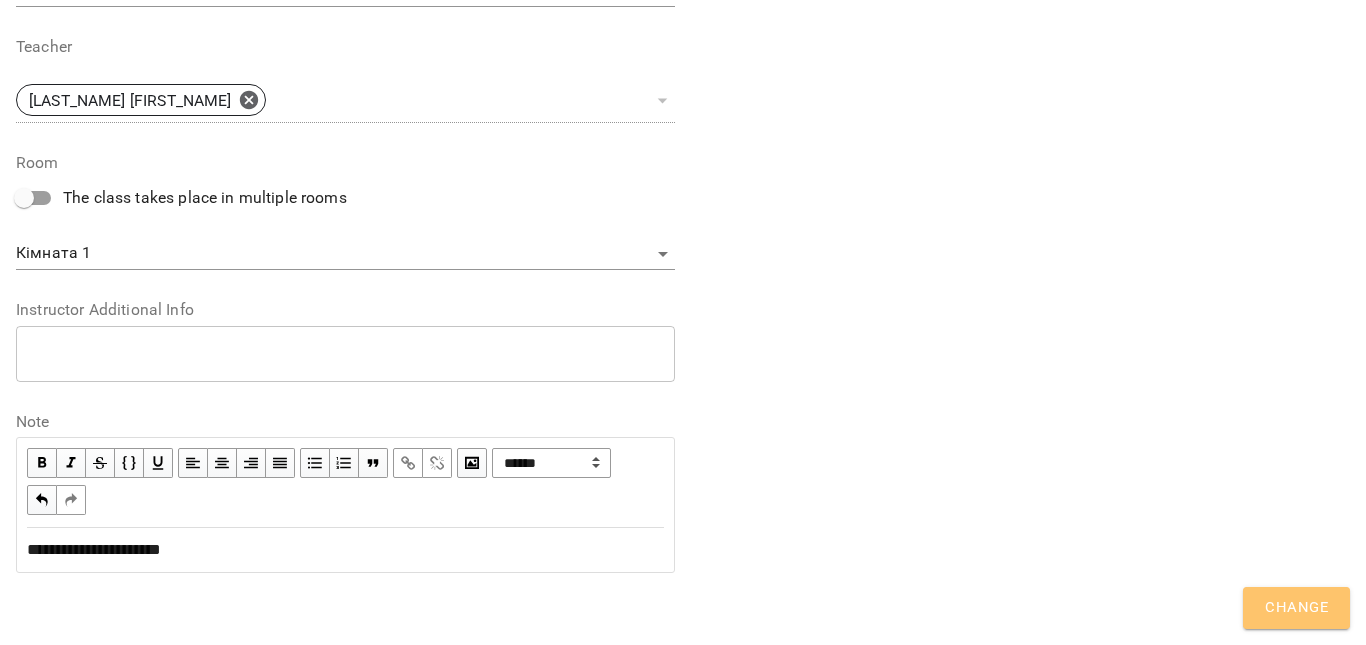 click on "Change" at bounding box center (1296, 608) 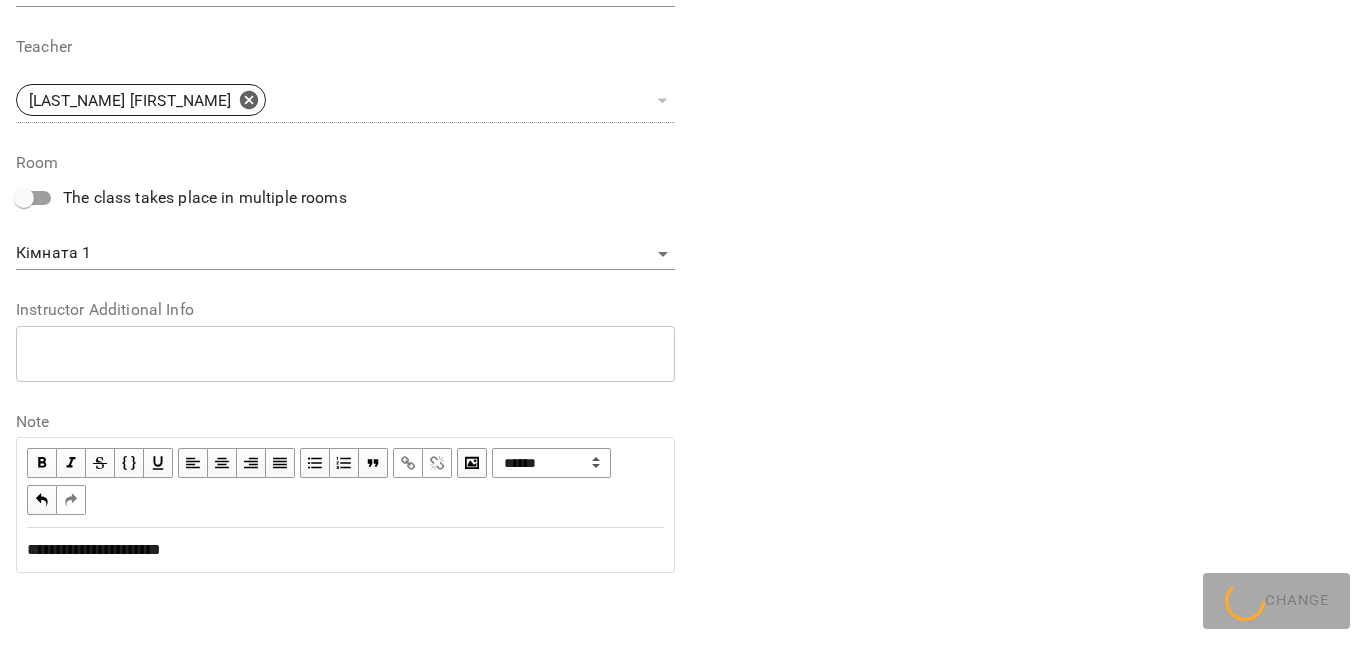 scroll, scrollTop: 806, scrollLeft: 0, axis: vertical 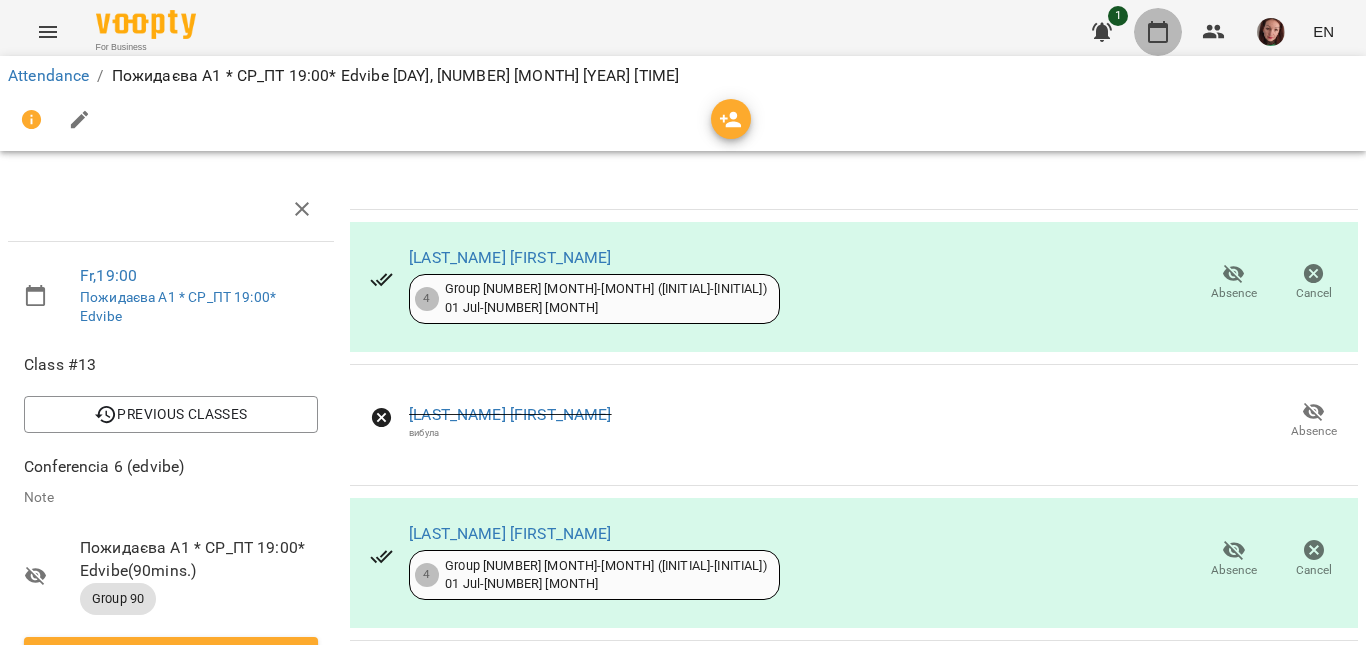 click 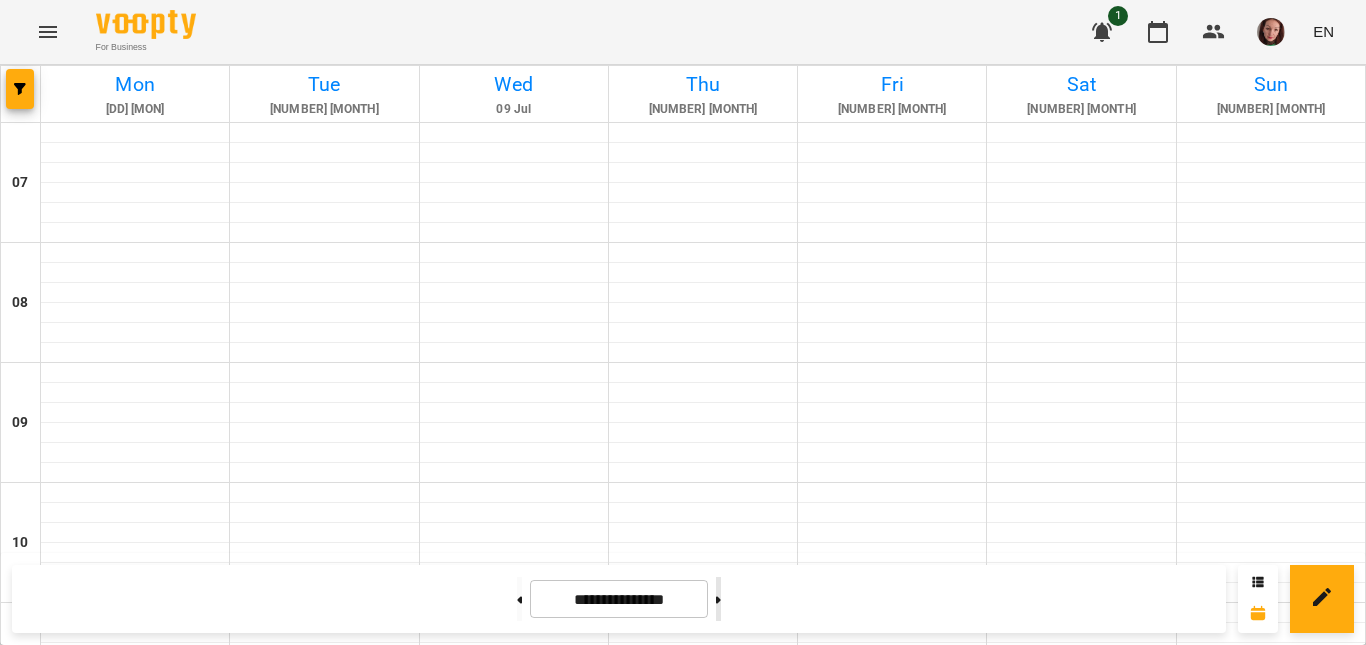 click at bounding box center (718, 599) 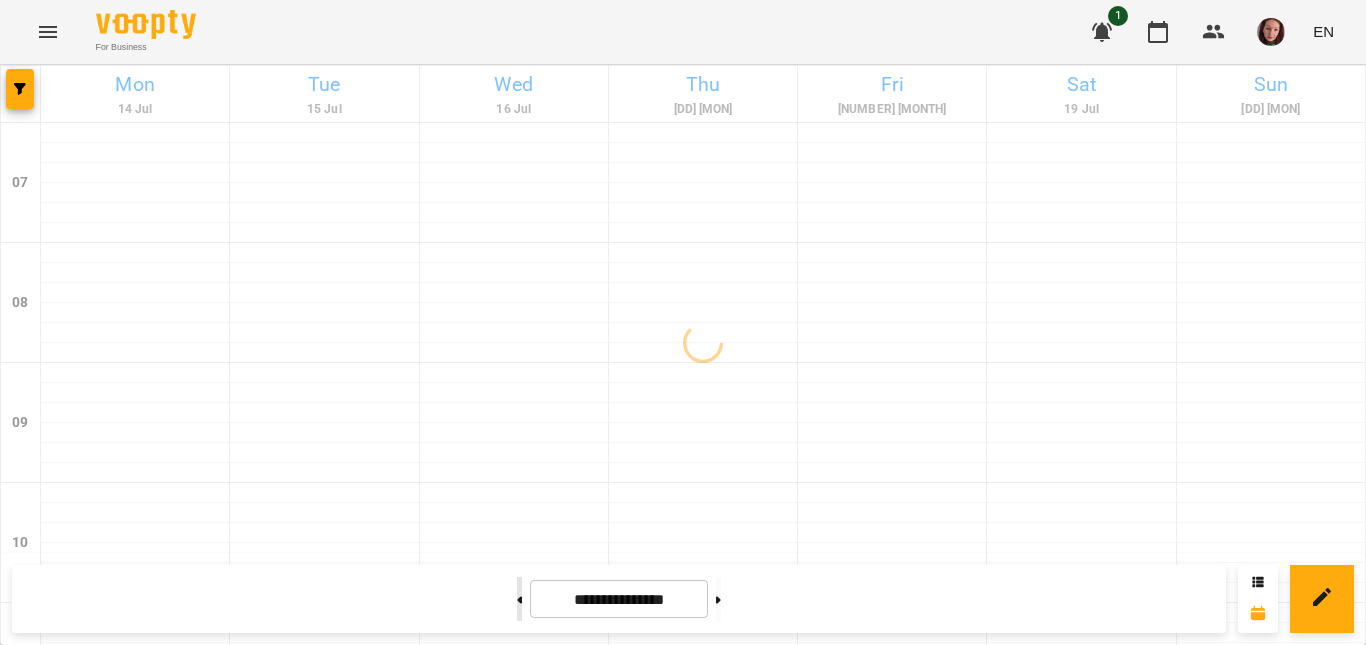 click at bounding box center [519, 599] 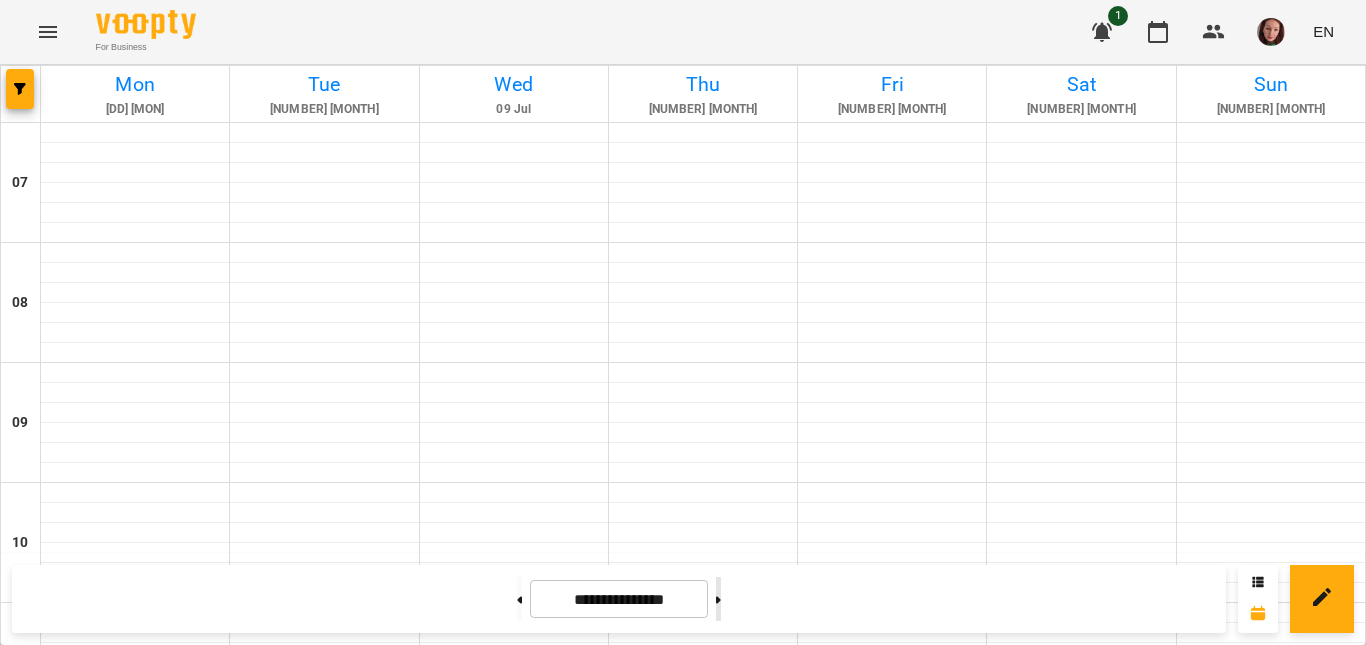 click at bounding box center (718, 599) 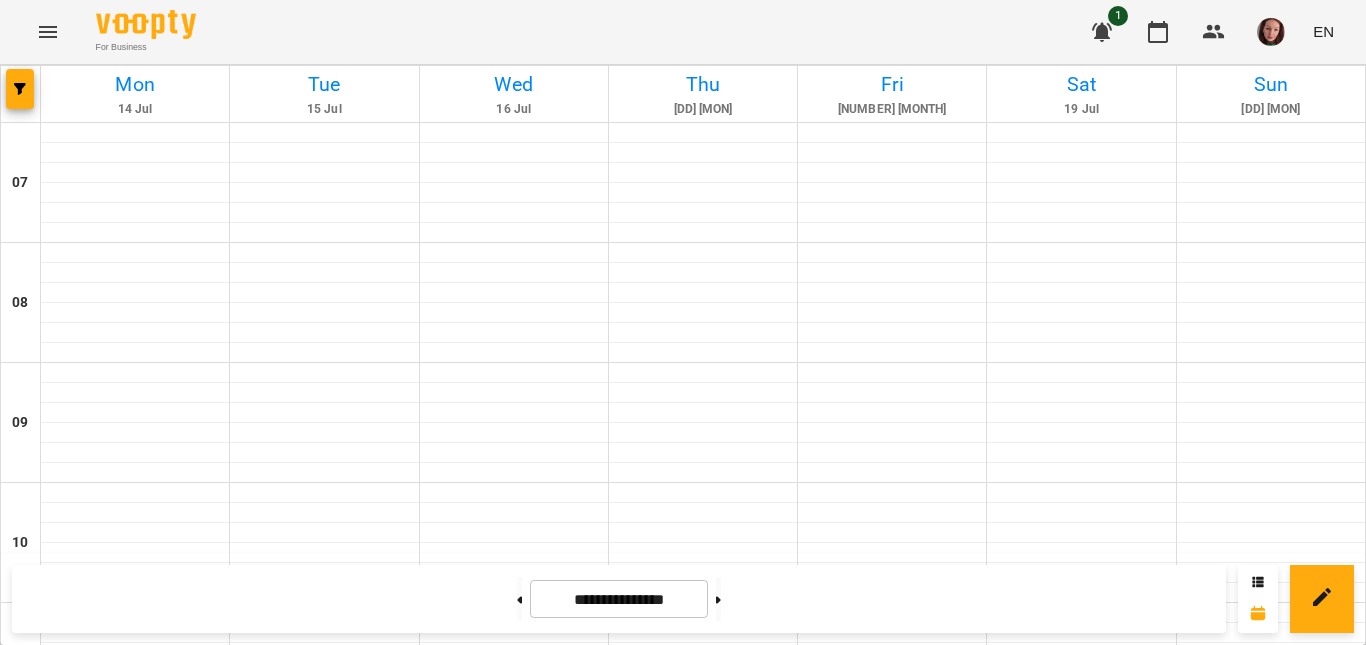 scroll, scrollTop: 1300, scrollLeft: 0, axis: vertical 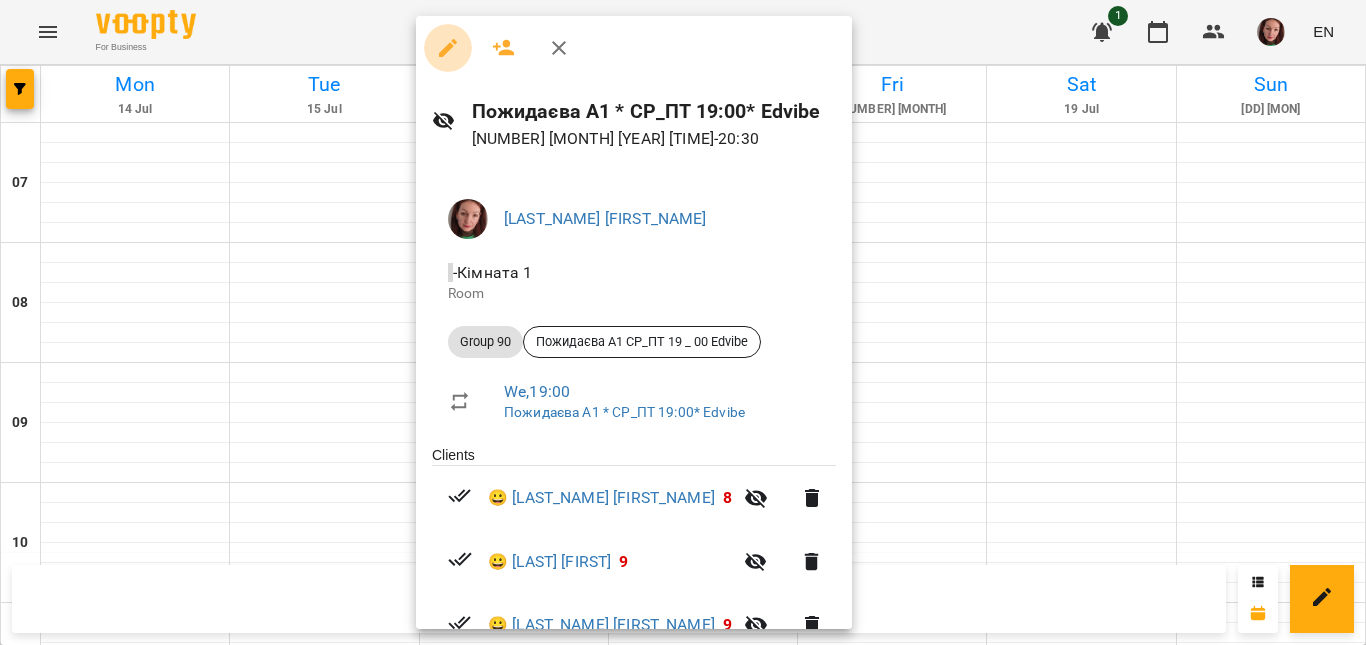 click 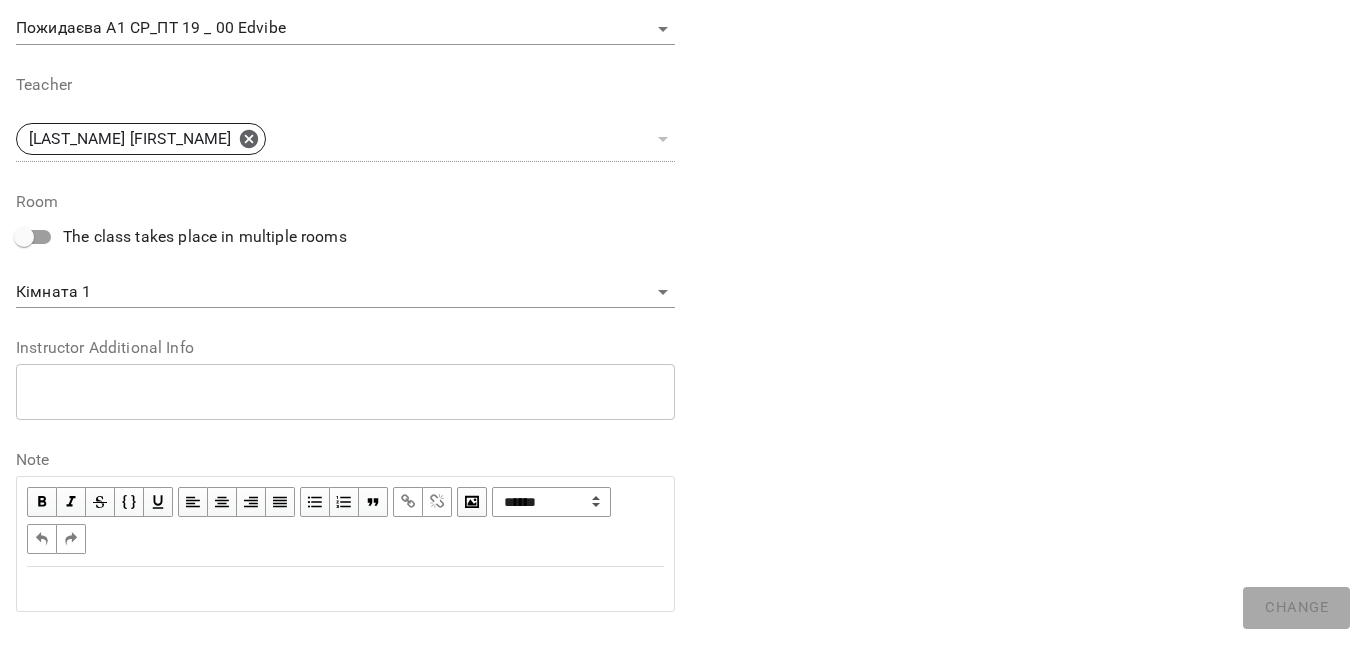 scroll, scrollTop: 723, scrollLeft: 0, axis: vertical 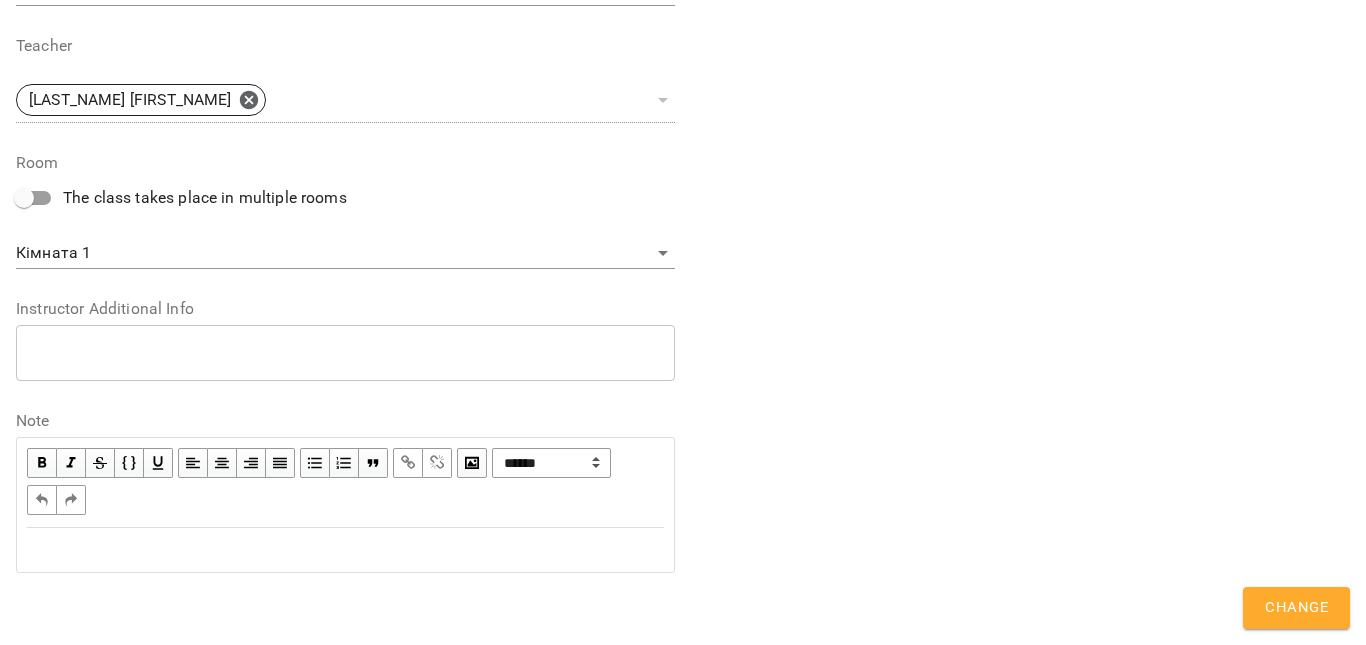 click at bounding box center (345, 550) 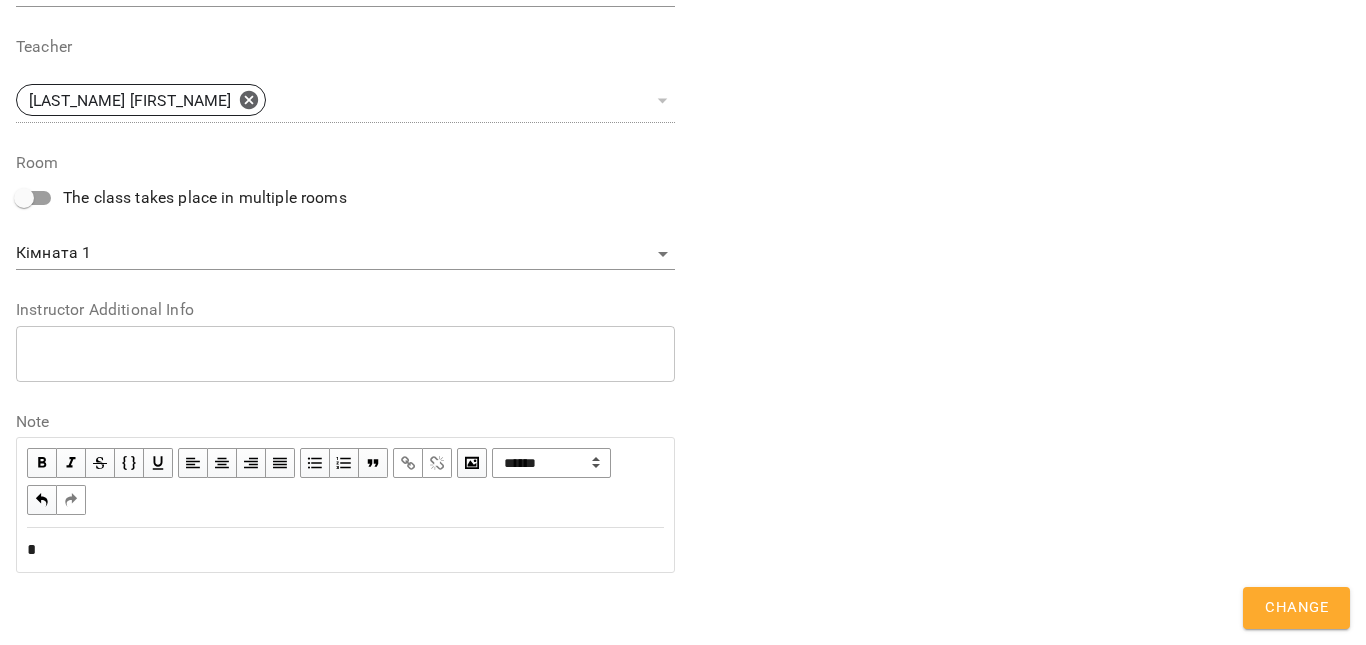 type 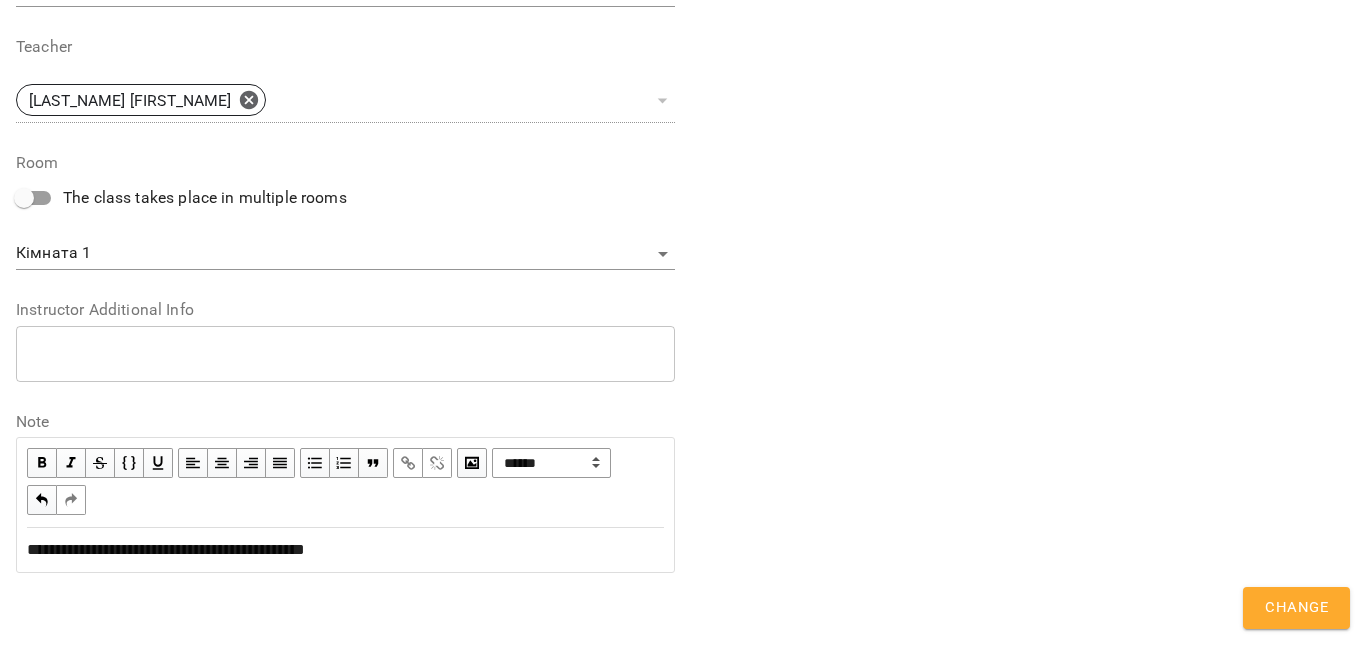 click on "Change" at bounding box center [1296, 608] 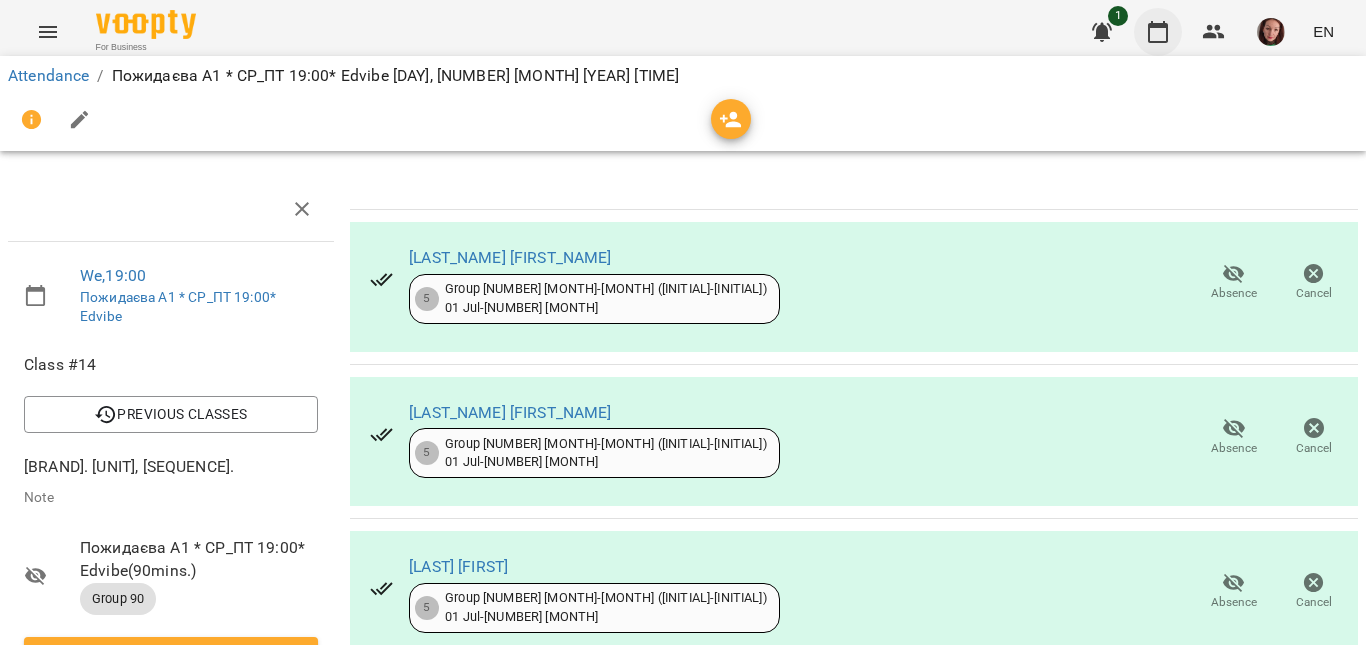 click 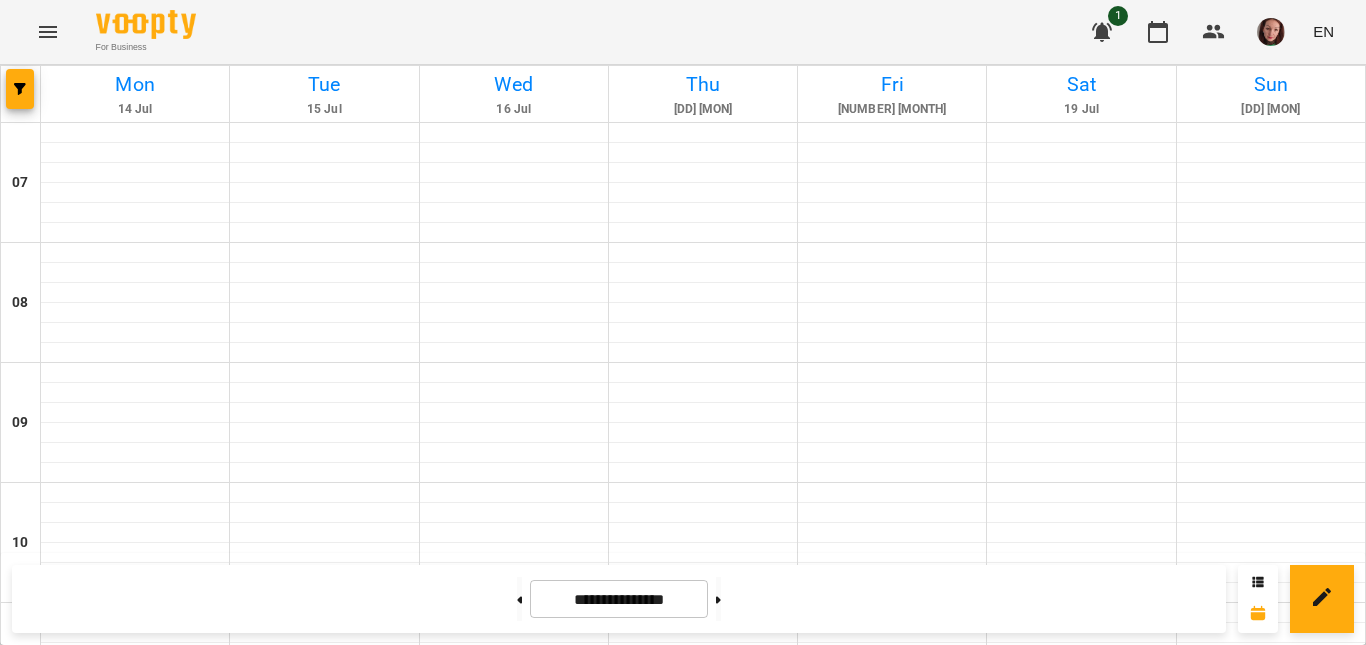 scroll, scrollTop: 1400, scrollLeft: 0, axis: vertical 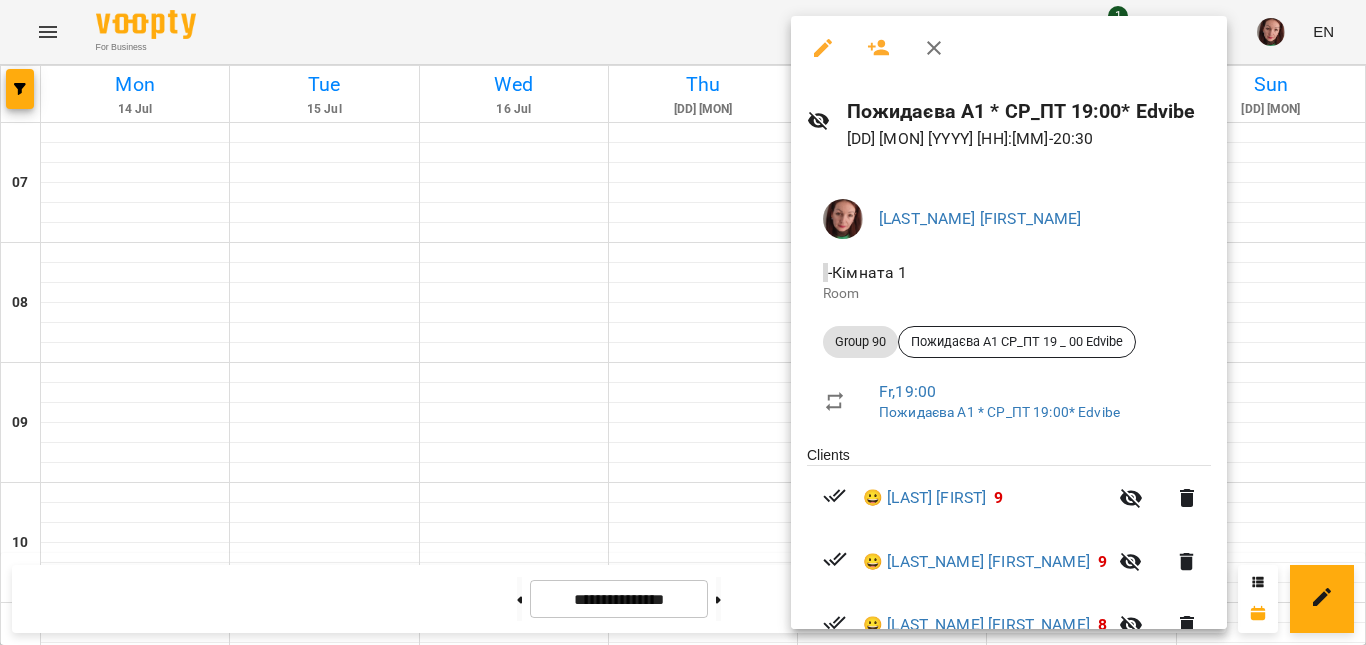 click 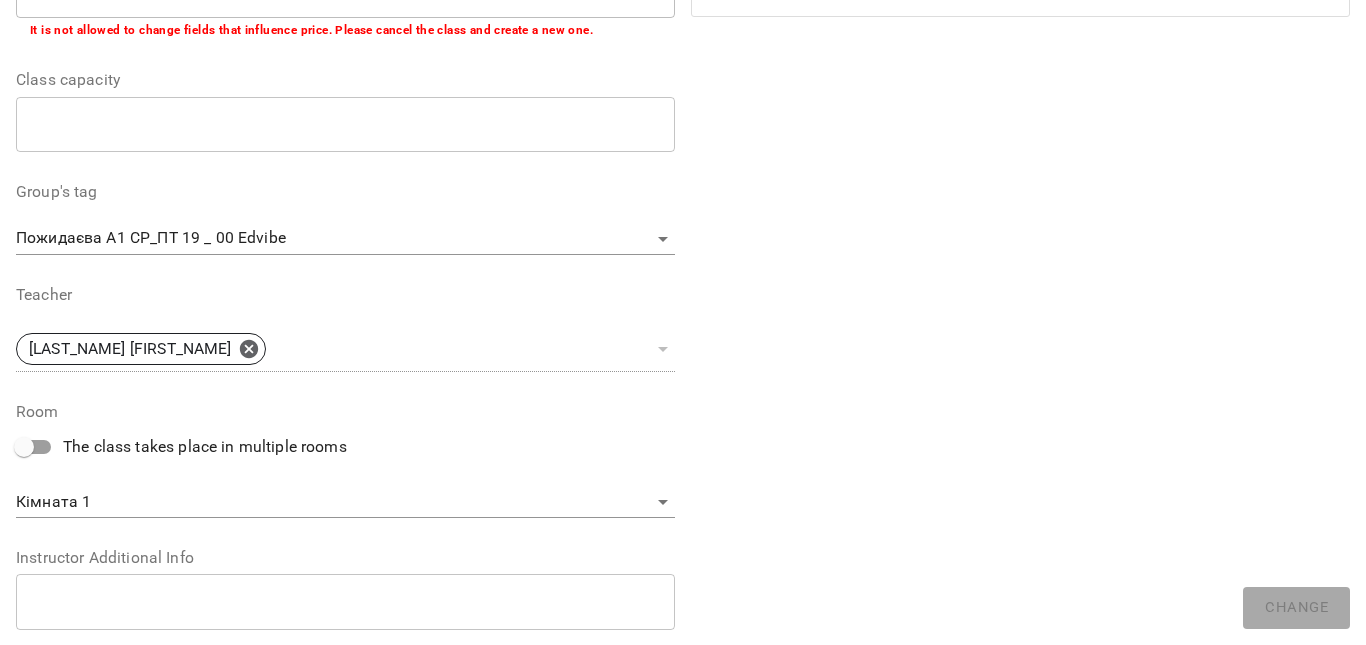 scroll, scrollTop: 723, scrollLeft: 0, axis: vertical 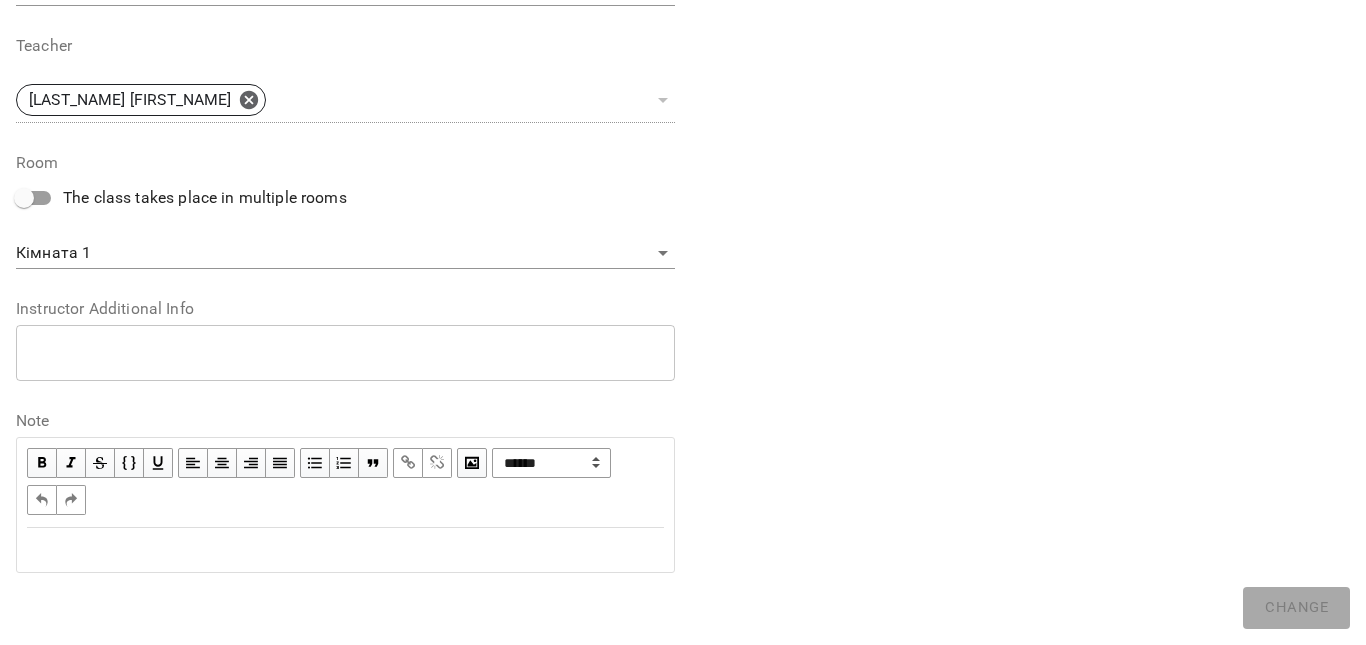 click at bounding box center (345, 550) 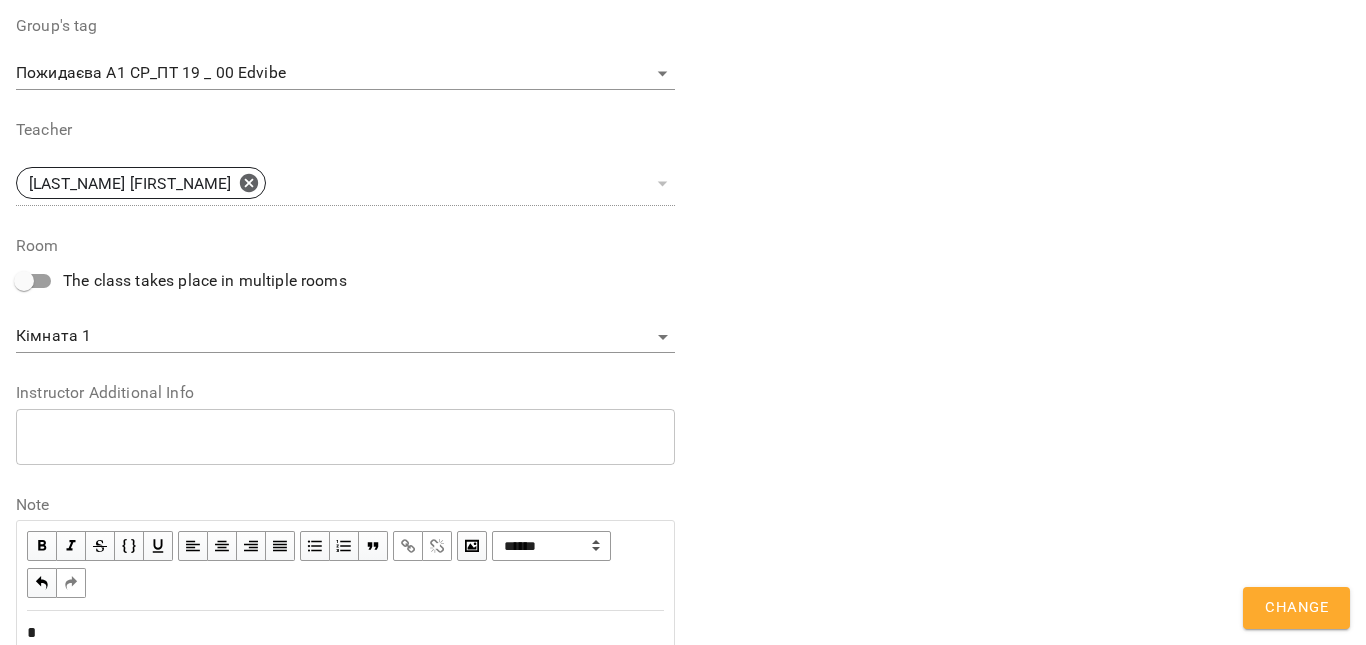 scroll, scrollTop: 806, scrollLeft: 0, axis: vertical 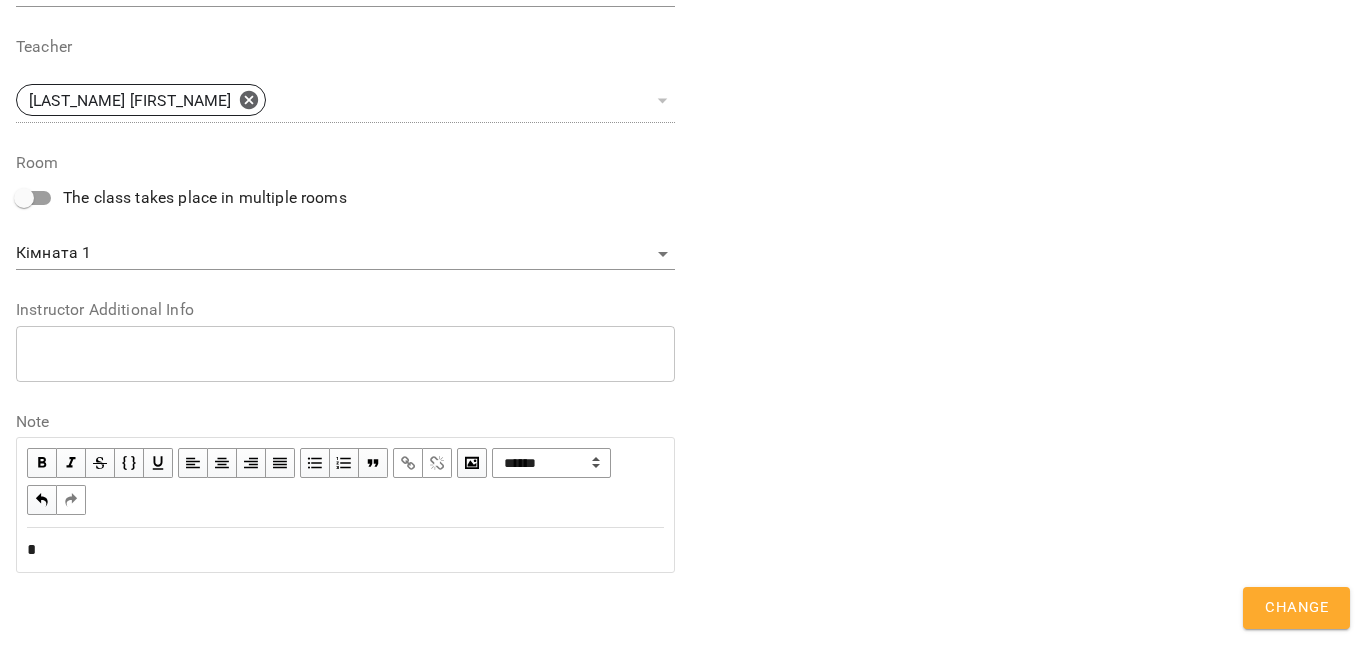 type 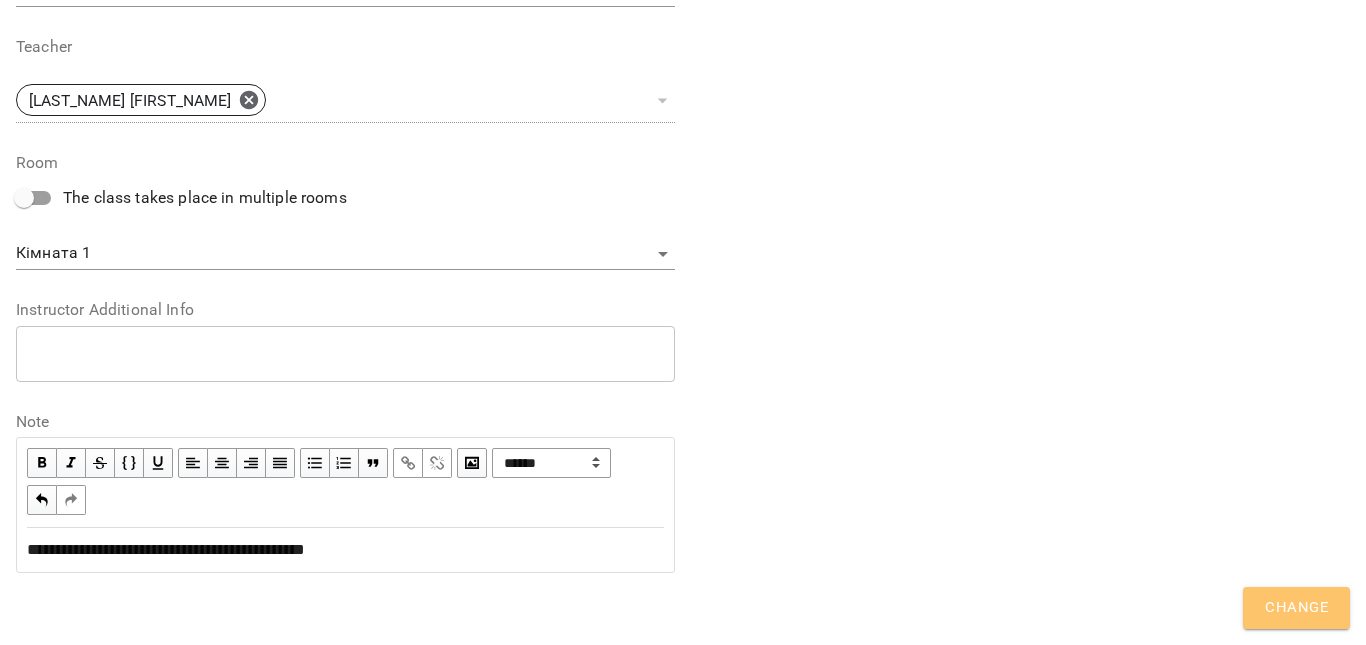 click on "Change" at bounding box center [1296, 608] 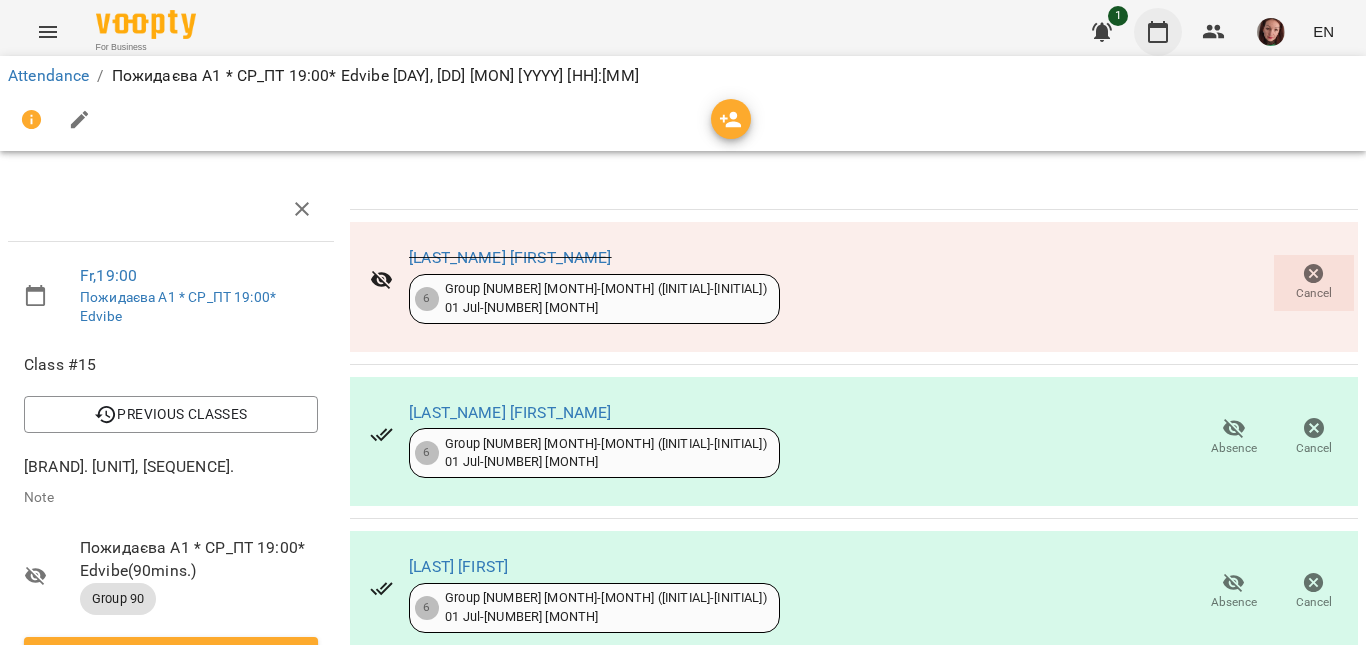 click 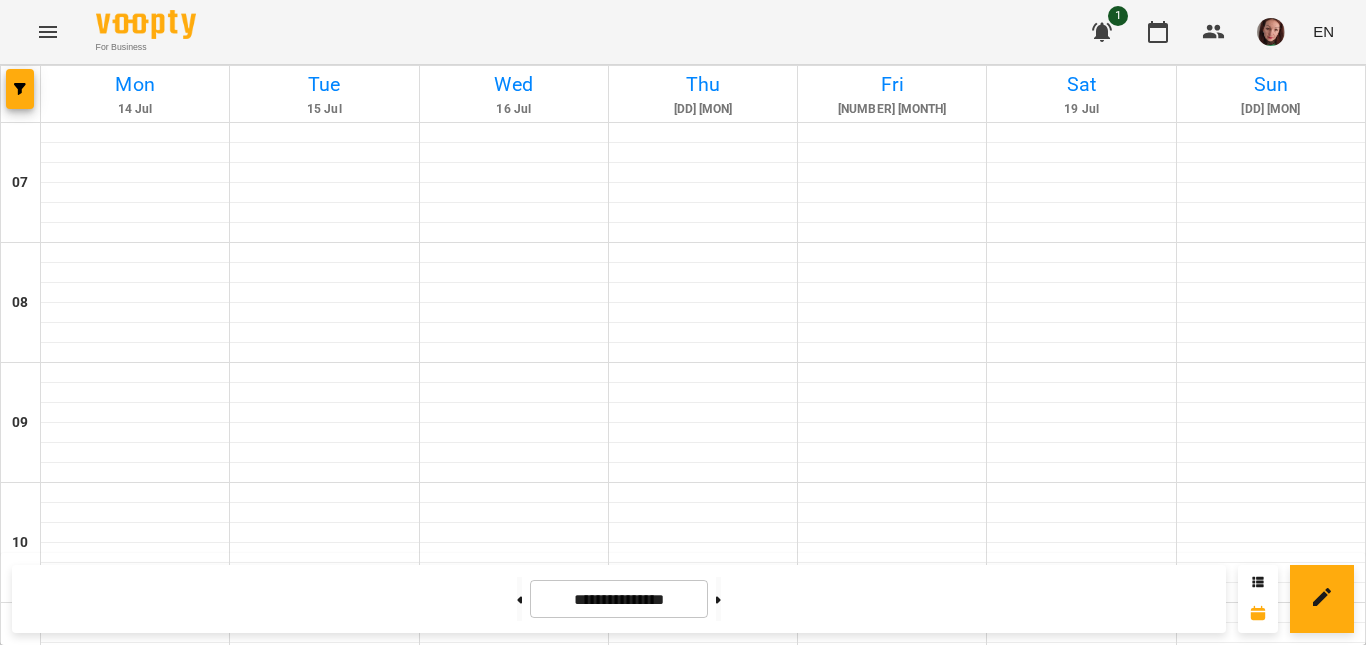scroll, scrollTop: 1300, scrollLeft: 0, axis: vertical 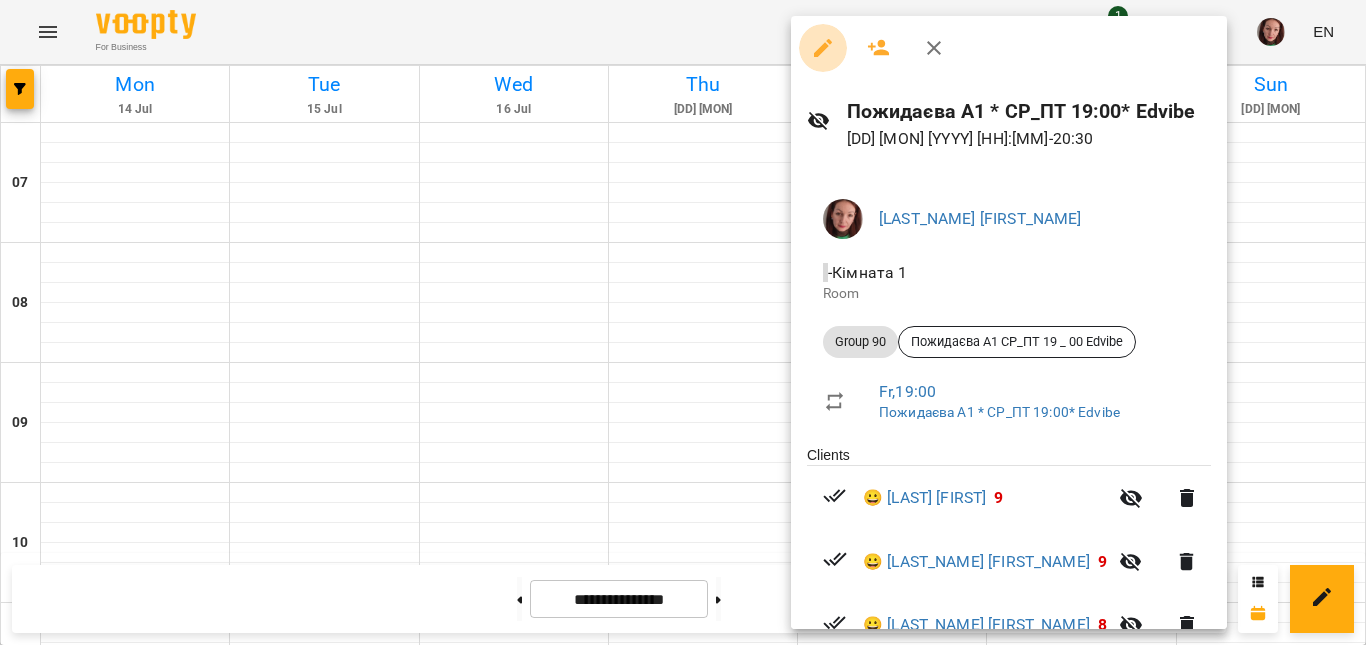 click at bounding box center [823, 48] 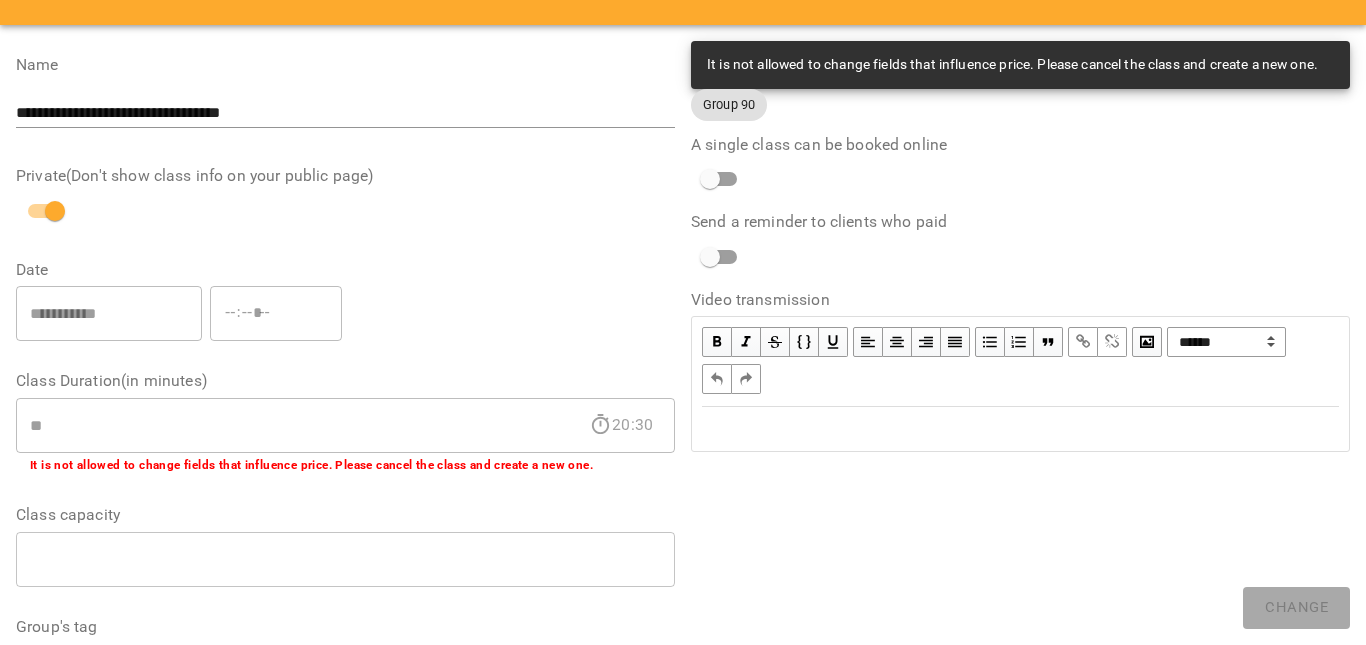 scroll, scrollTop: 0, scrollLeft: 0, axis: both 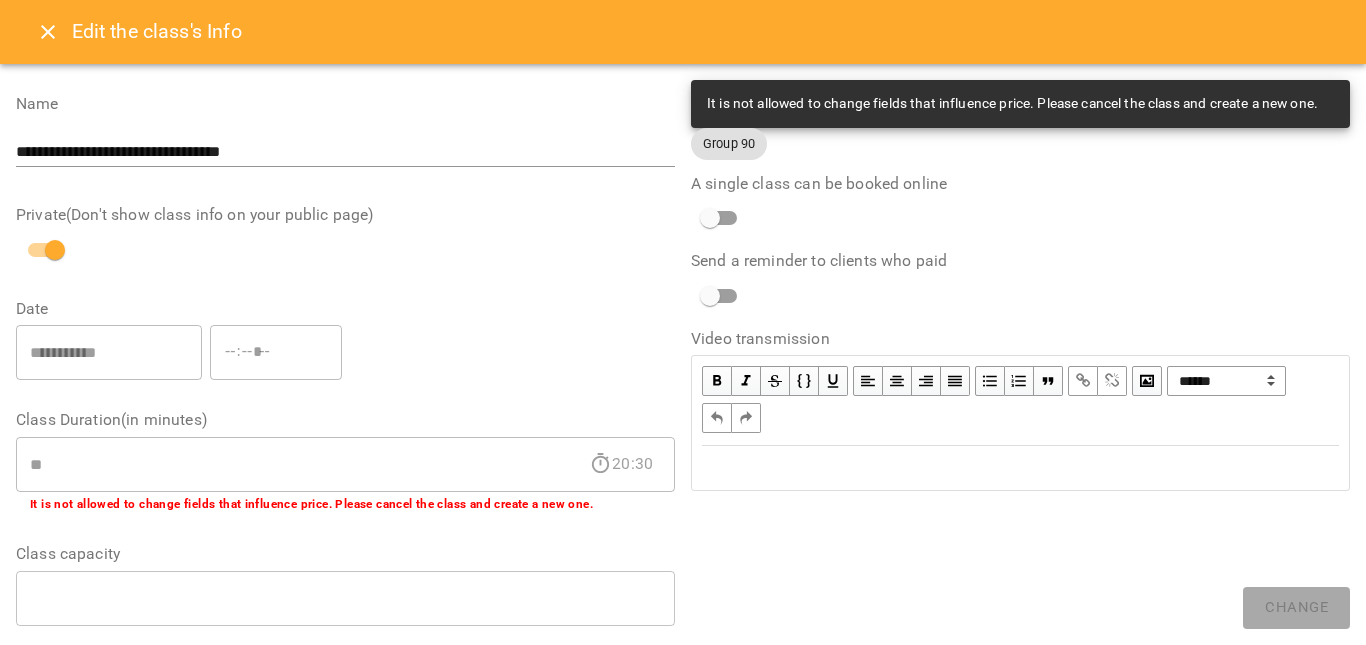 click at bounding box center (48, 32) 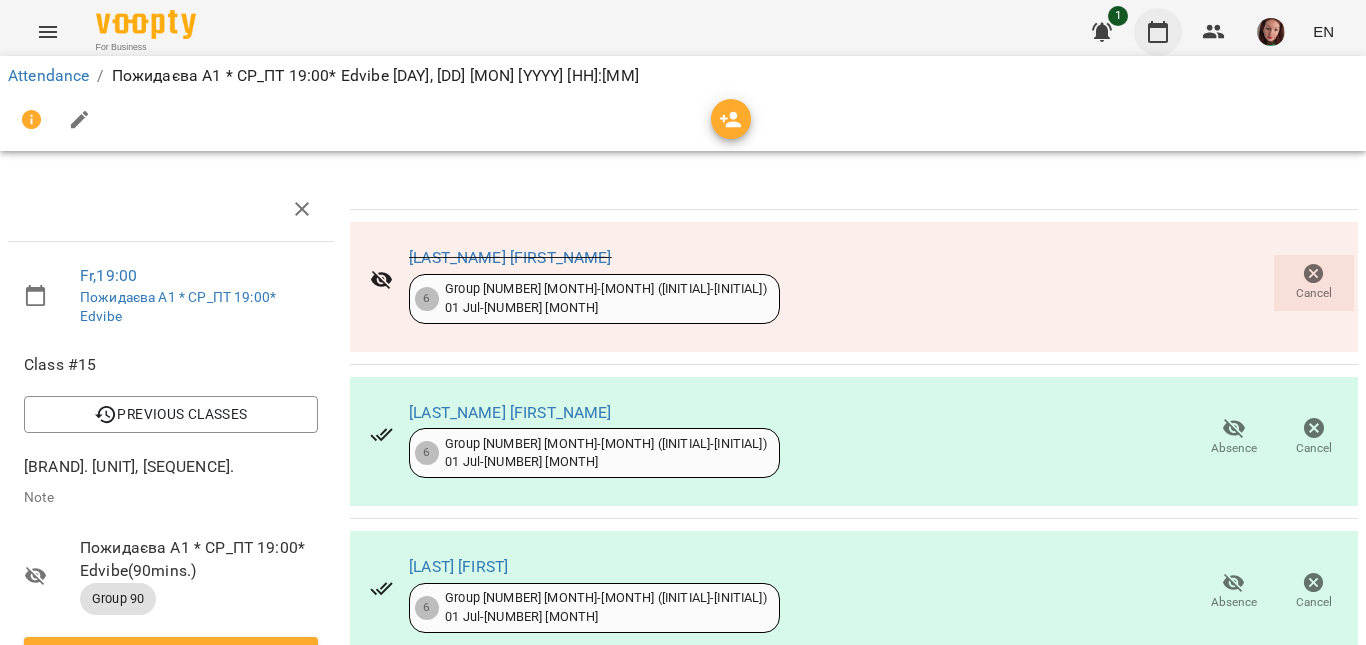 click 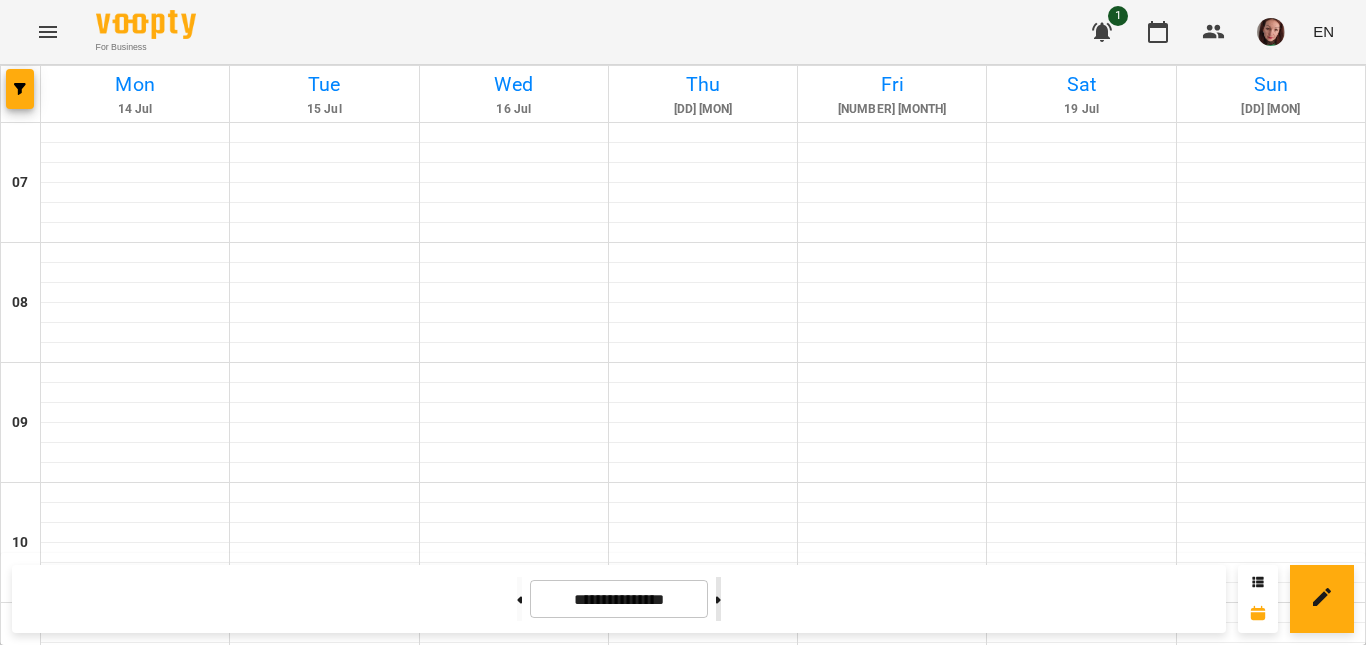 click at bounding box center [718, 599] 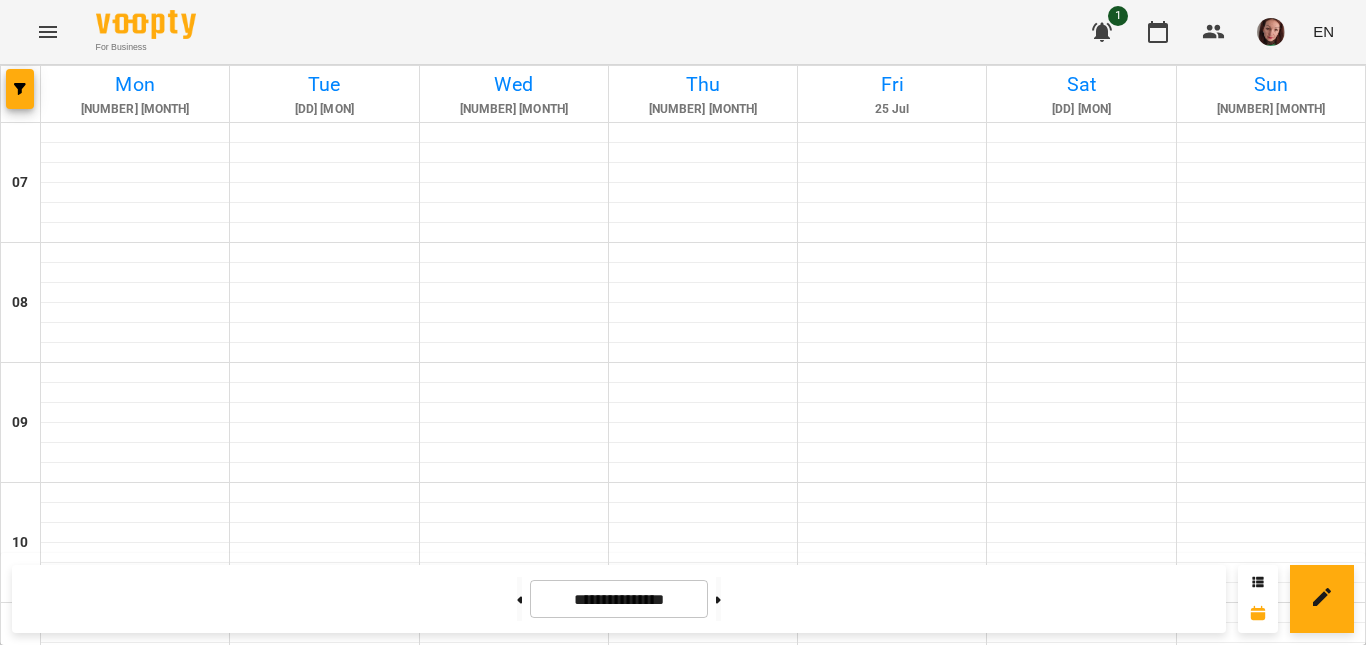 scroll, scrollTop: 1400, scrollLeft: 0, axis: vertical 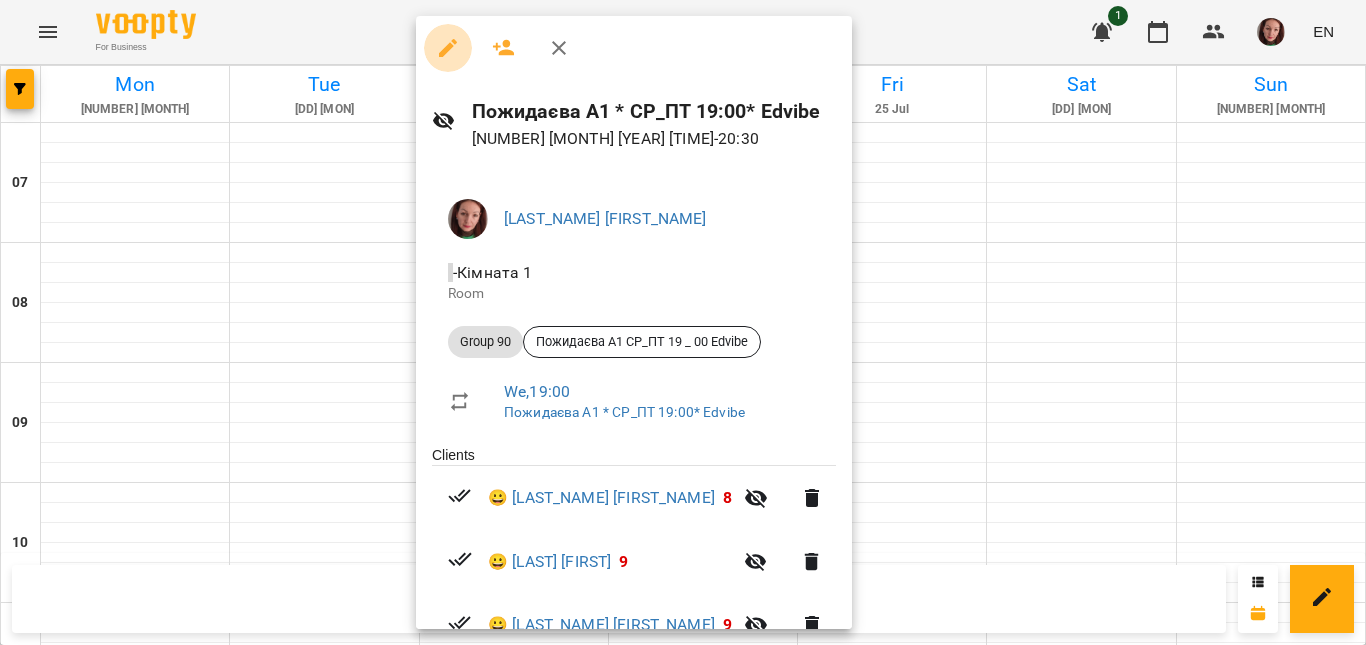 click 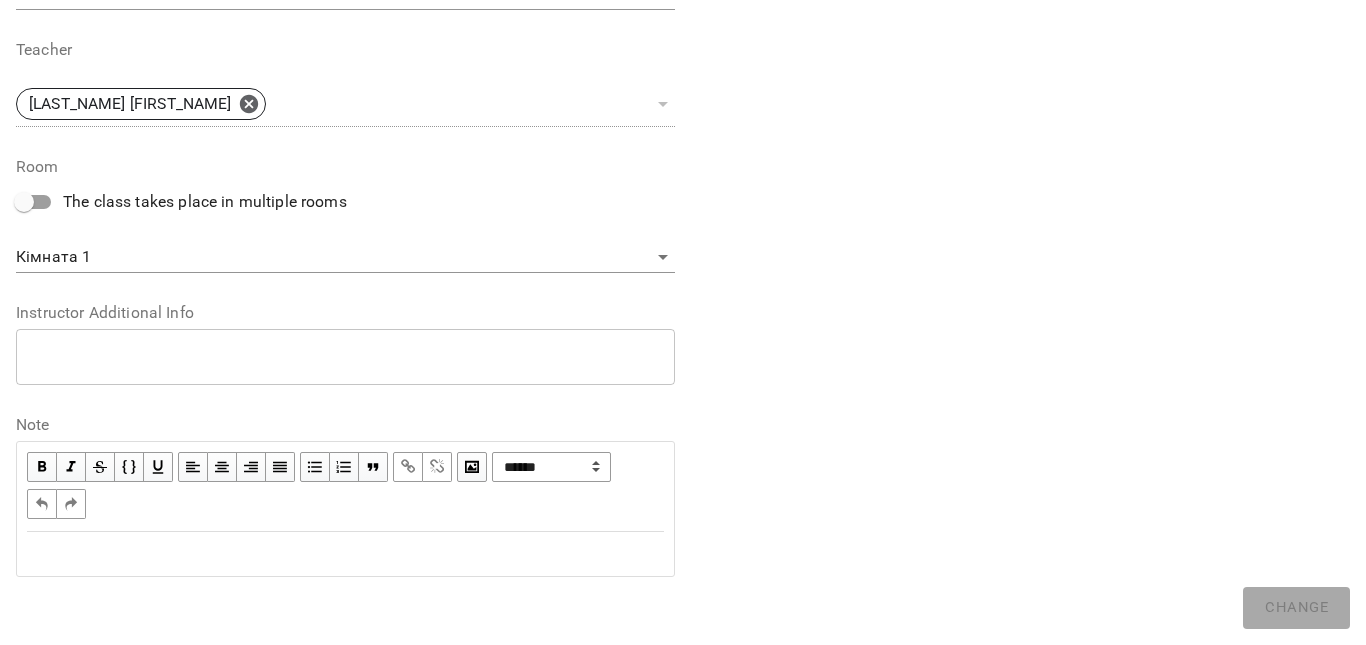 scroll, scrollTop: 723, scrollLeft: 0, axis: vertical 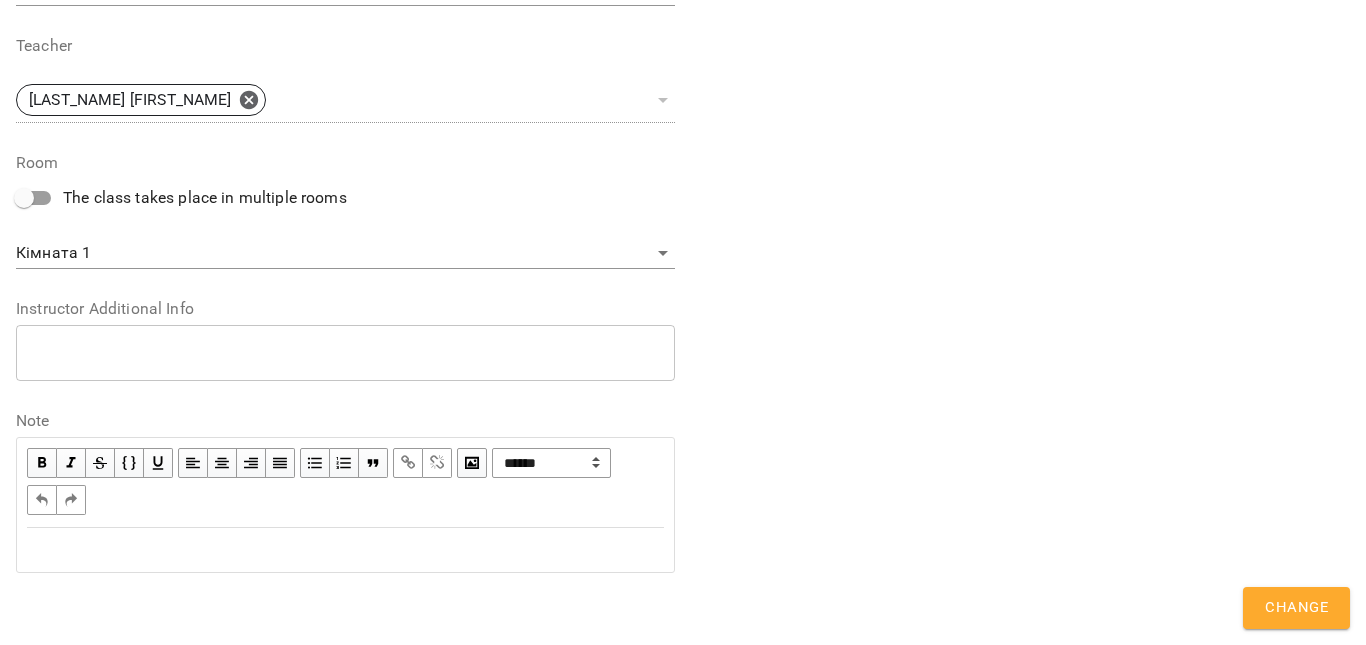 click at bounding box center [345, 550] 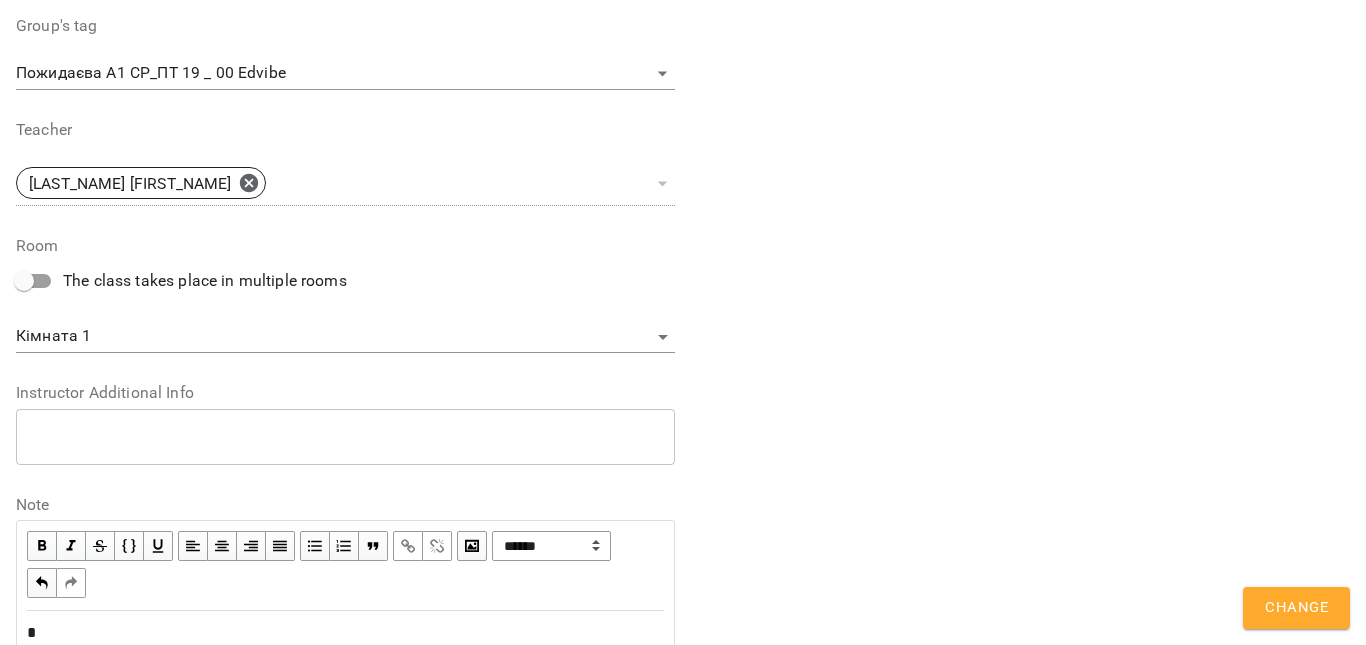 scroll, scrollTop: 806, scrollLeft: 0, axis: vertical 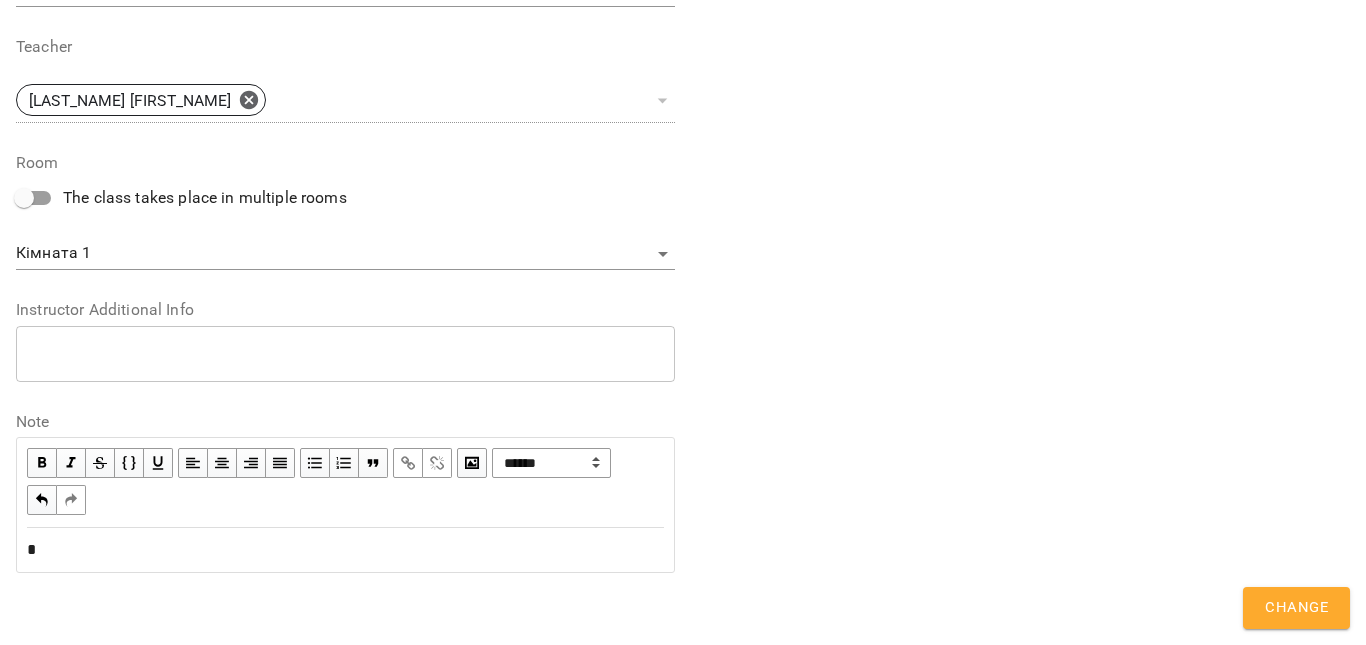 type 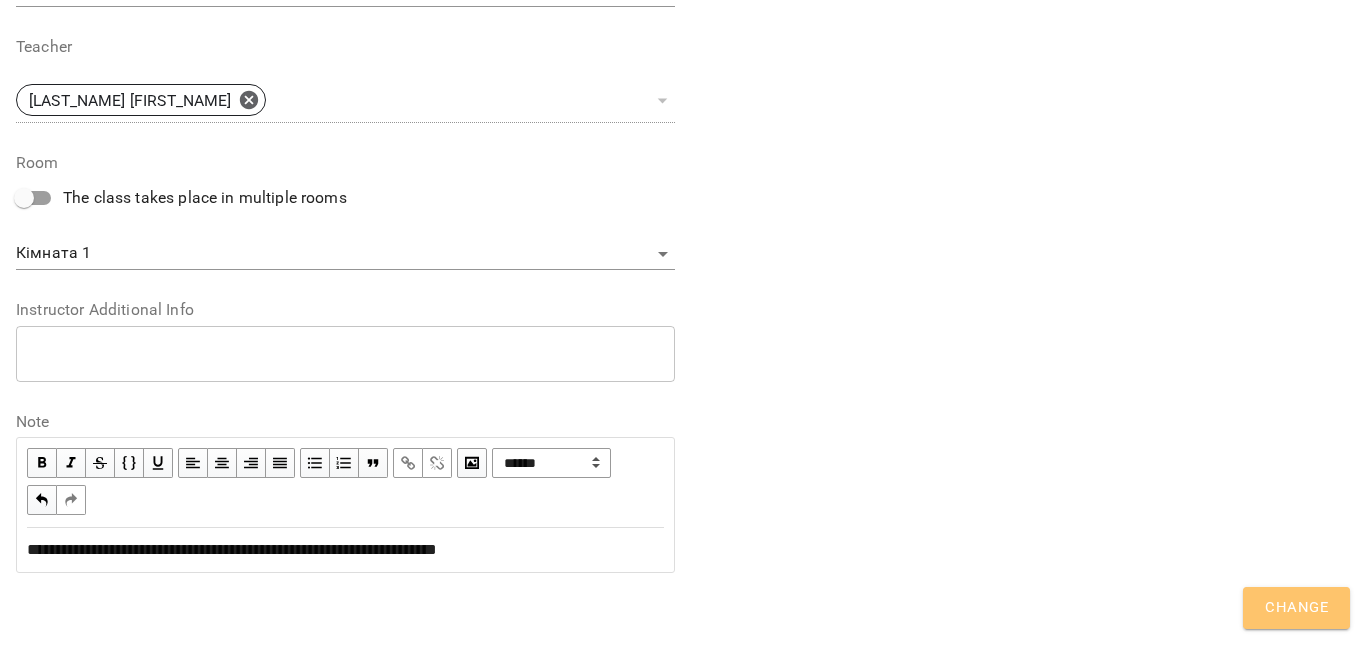 click on "Change" at bounding box center (1296, 608) 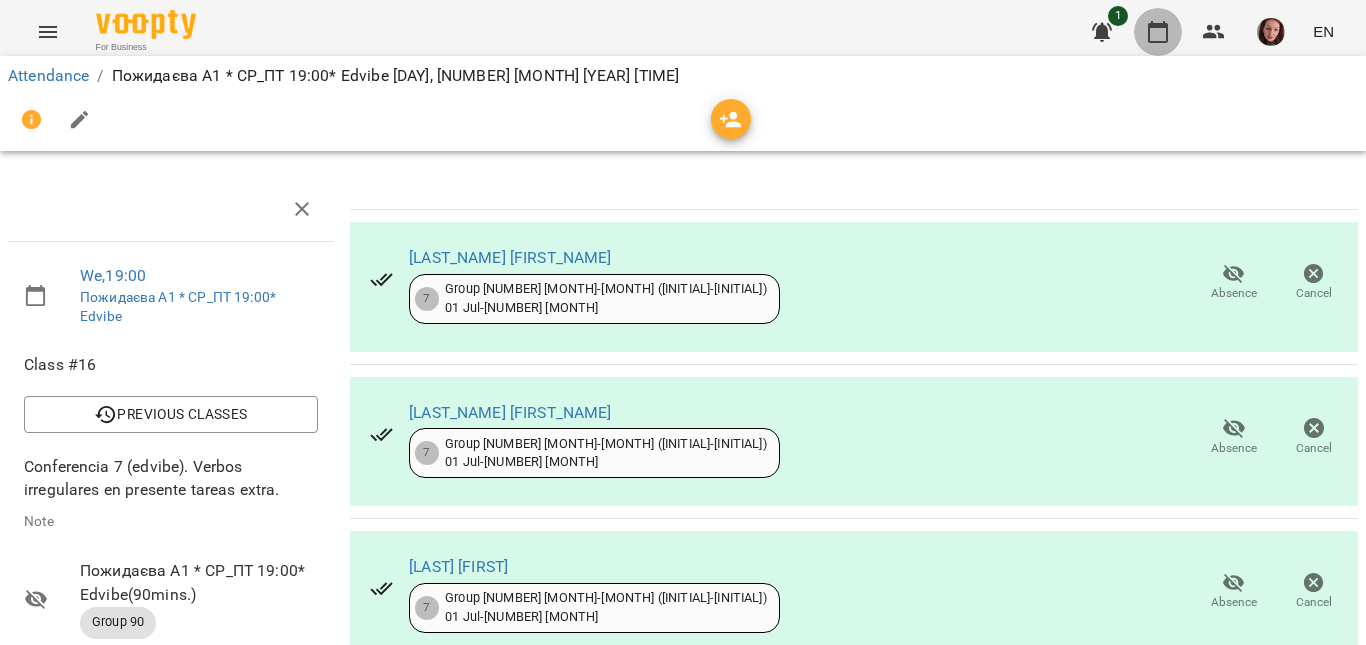 click 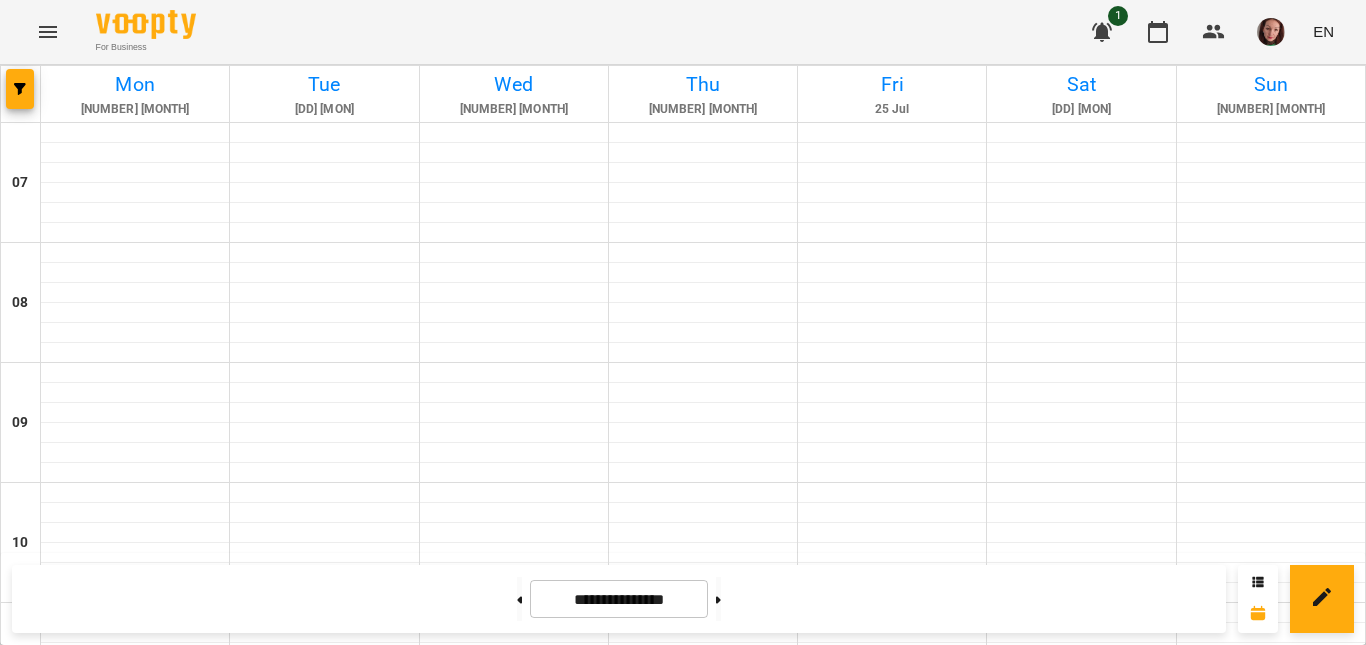 scroll, scrollTop: 1400, scrollLeft: 0, axis: vertical 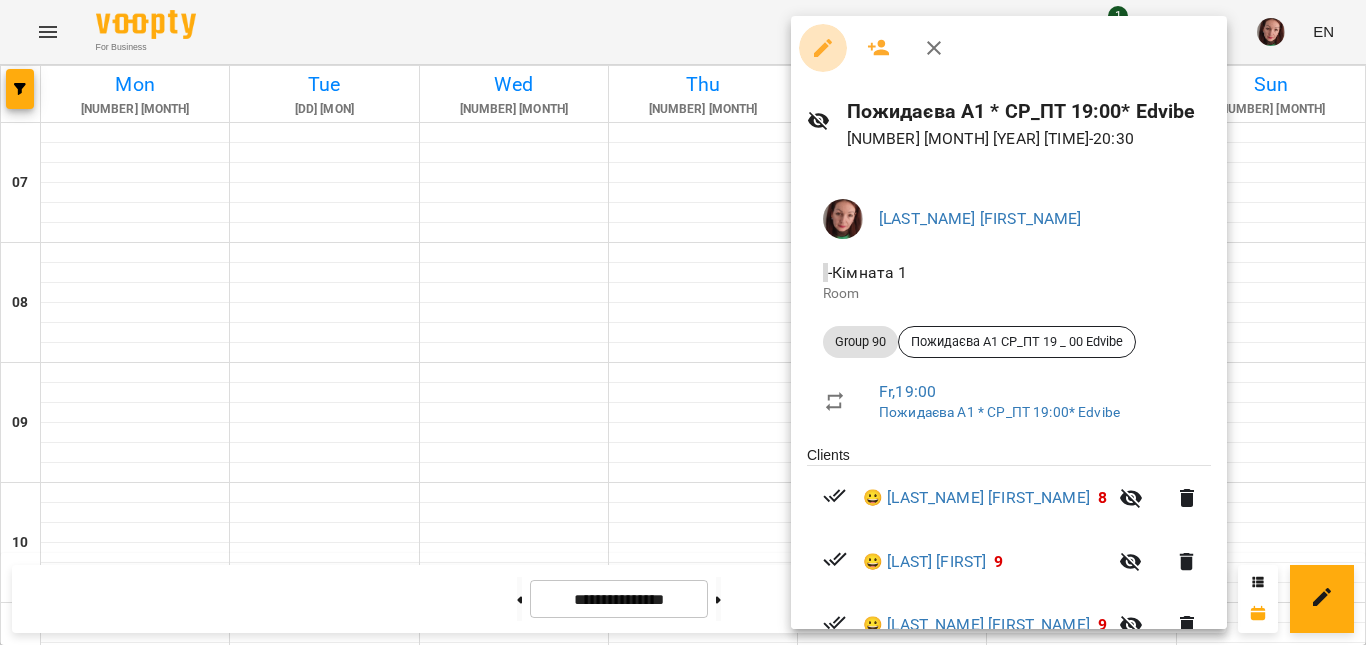 click 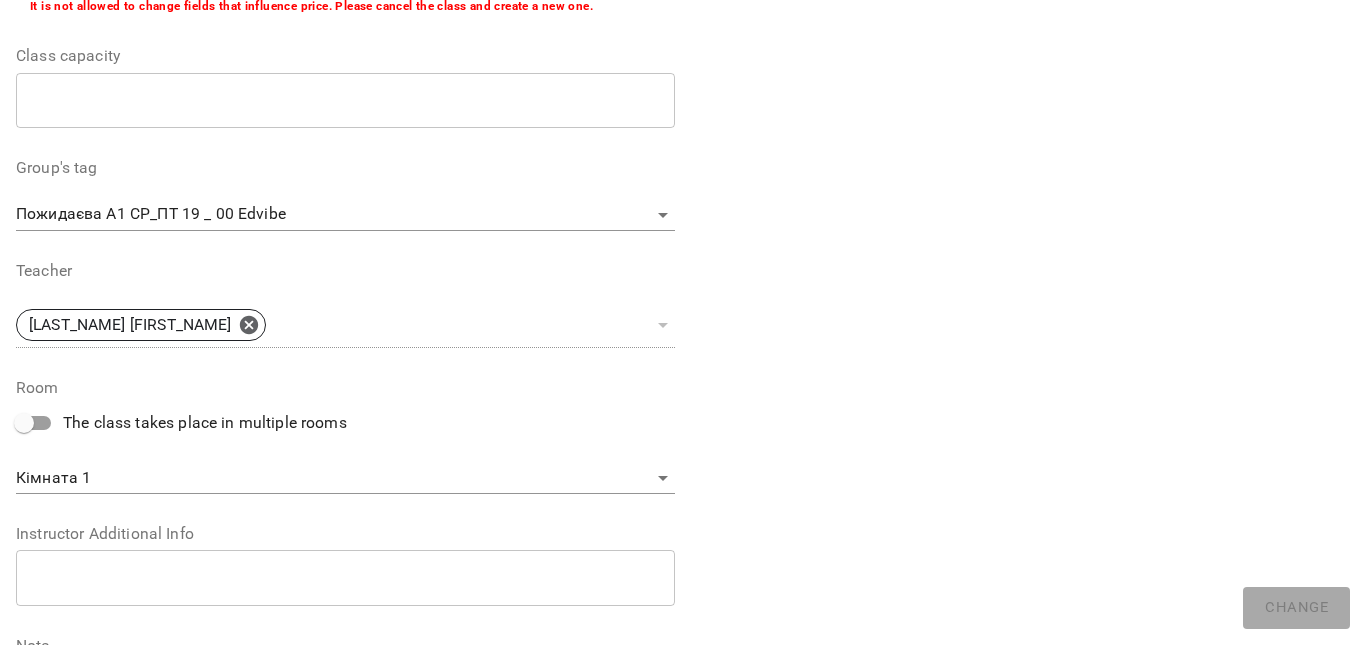 scroll, scrollTop: 723, scrollLeft: 0, axis: vertical 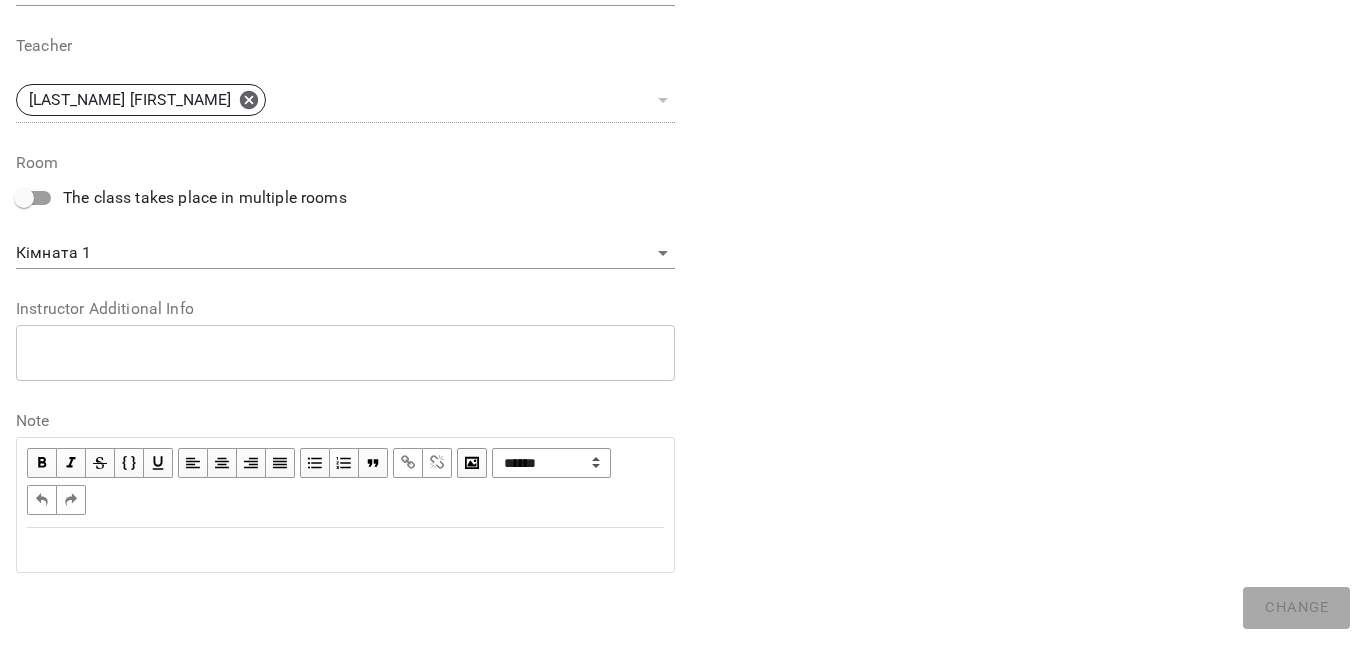 click at bounding box center (345, 550) 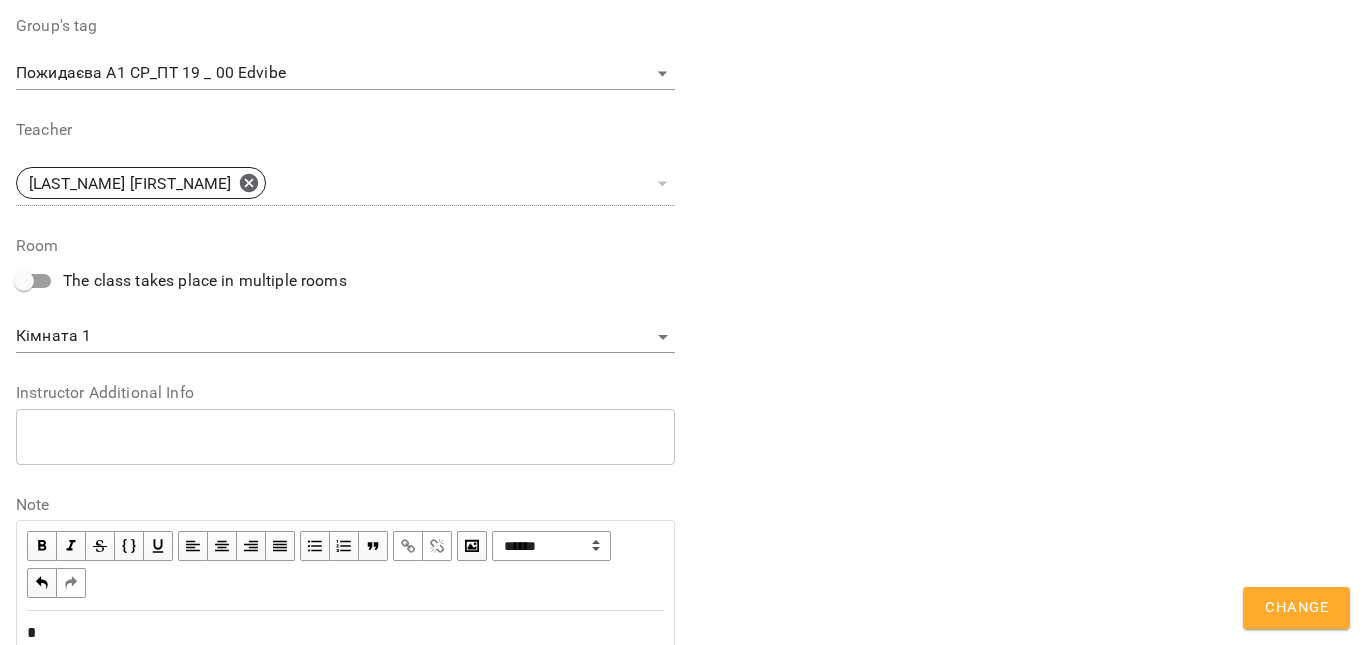 scroll, scrollTop: 806, scrollLeft: 0, axis: vertical 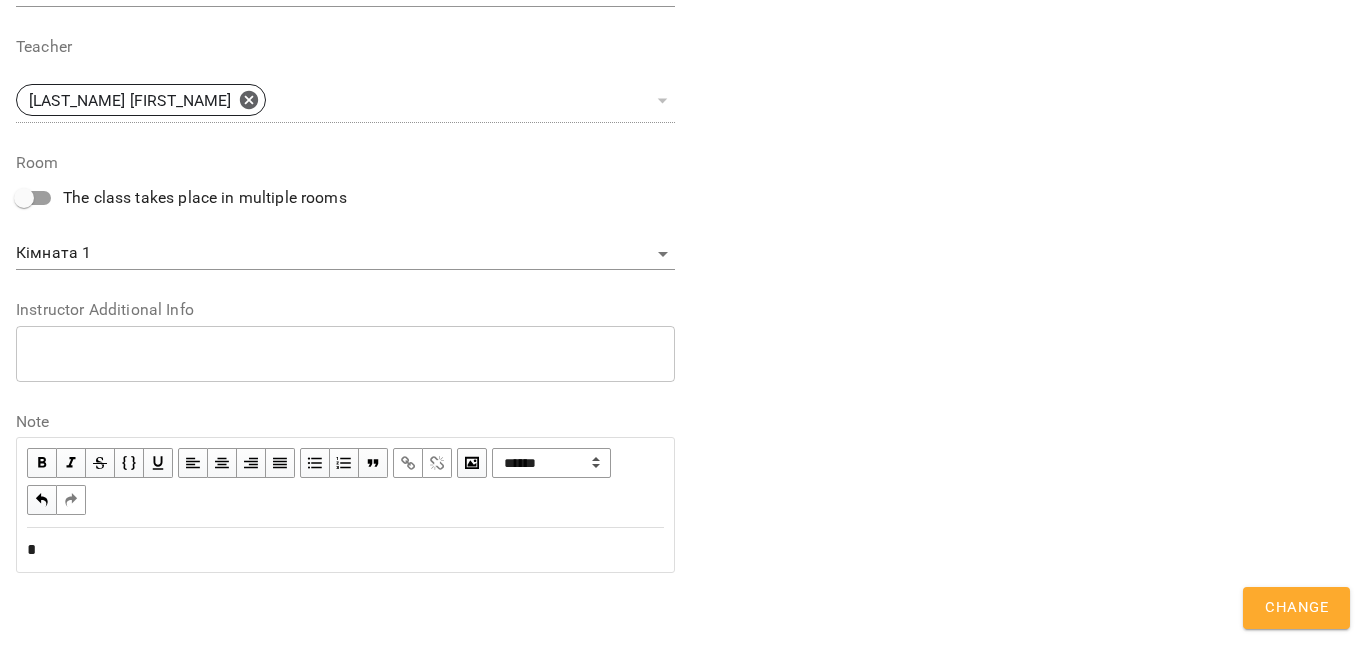 type 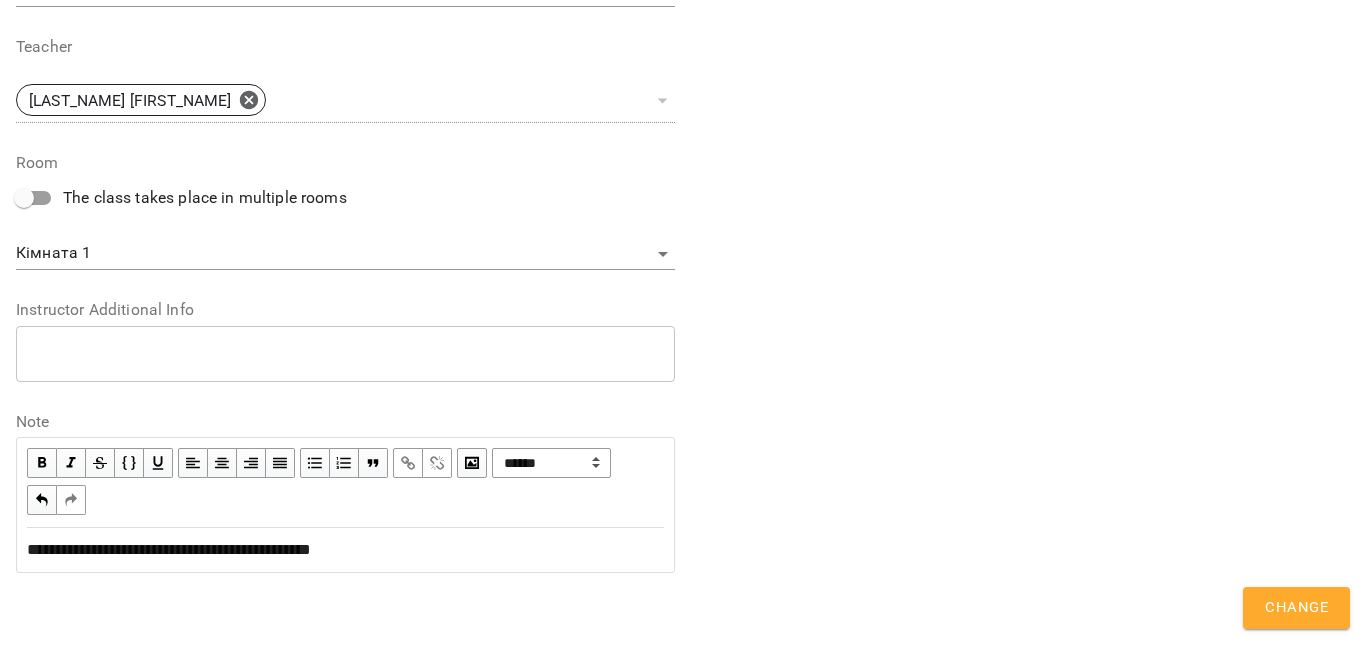 click on "Change" at bounding box center [1296, 608] 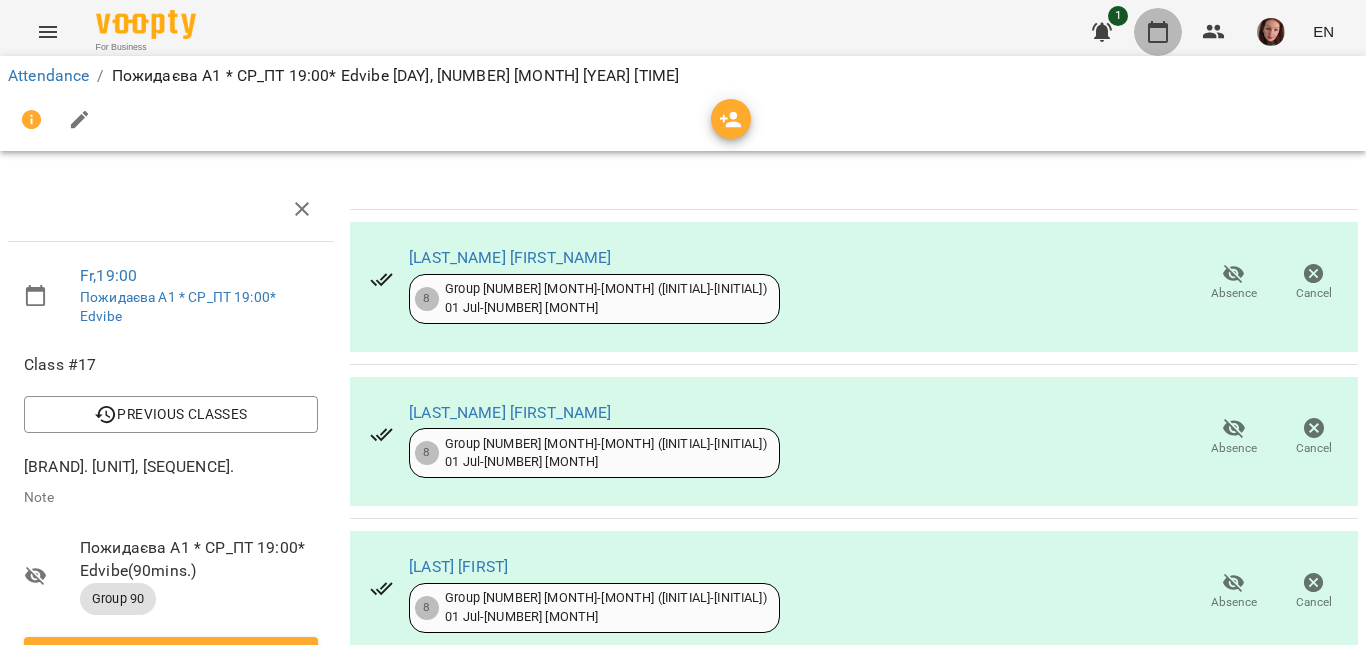 click 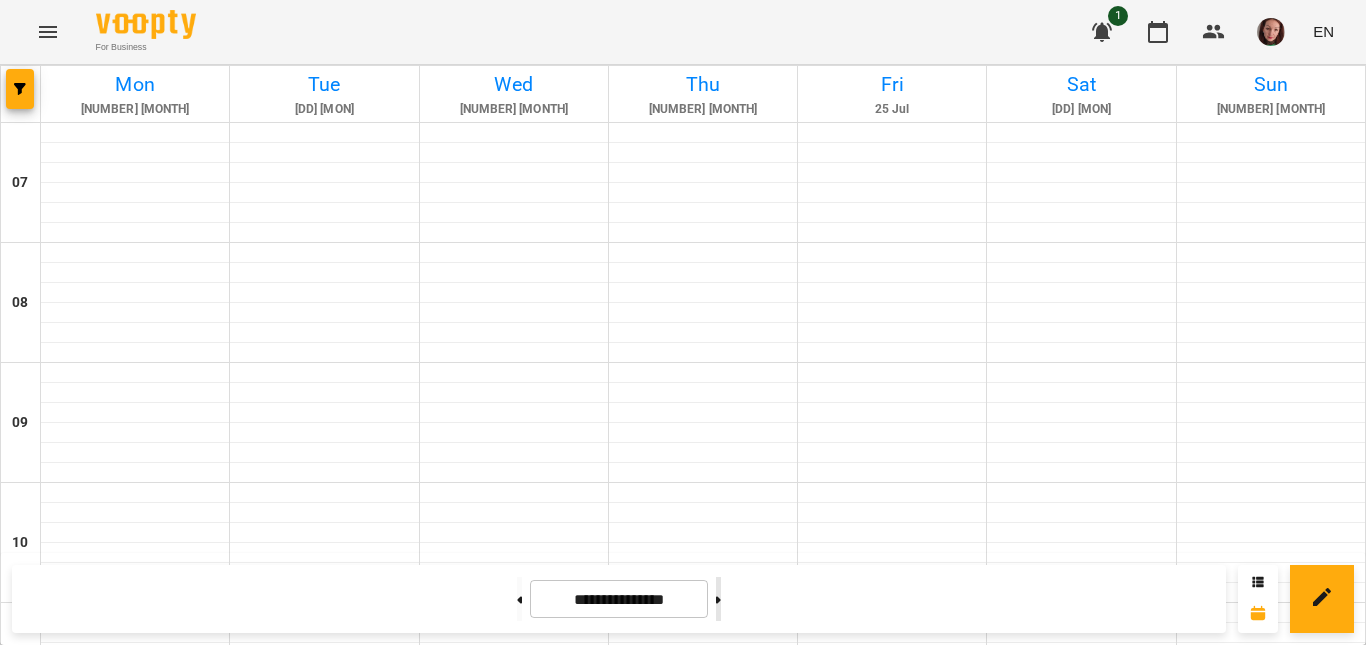 click 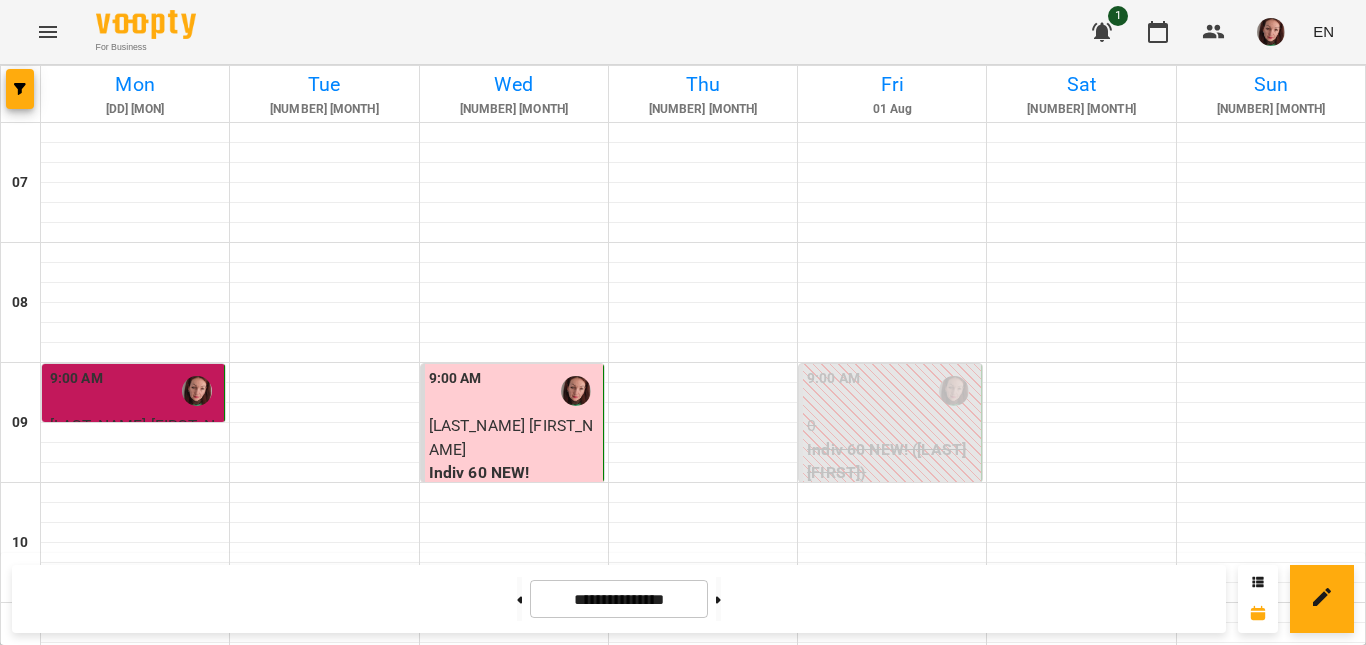 scroll, scrollTop: 1388, scrollLeft: 0, axis: vertical 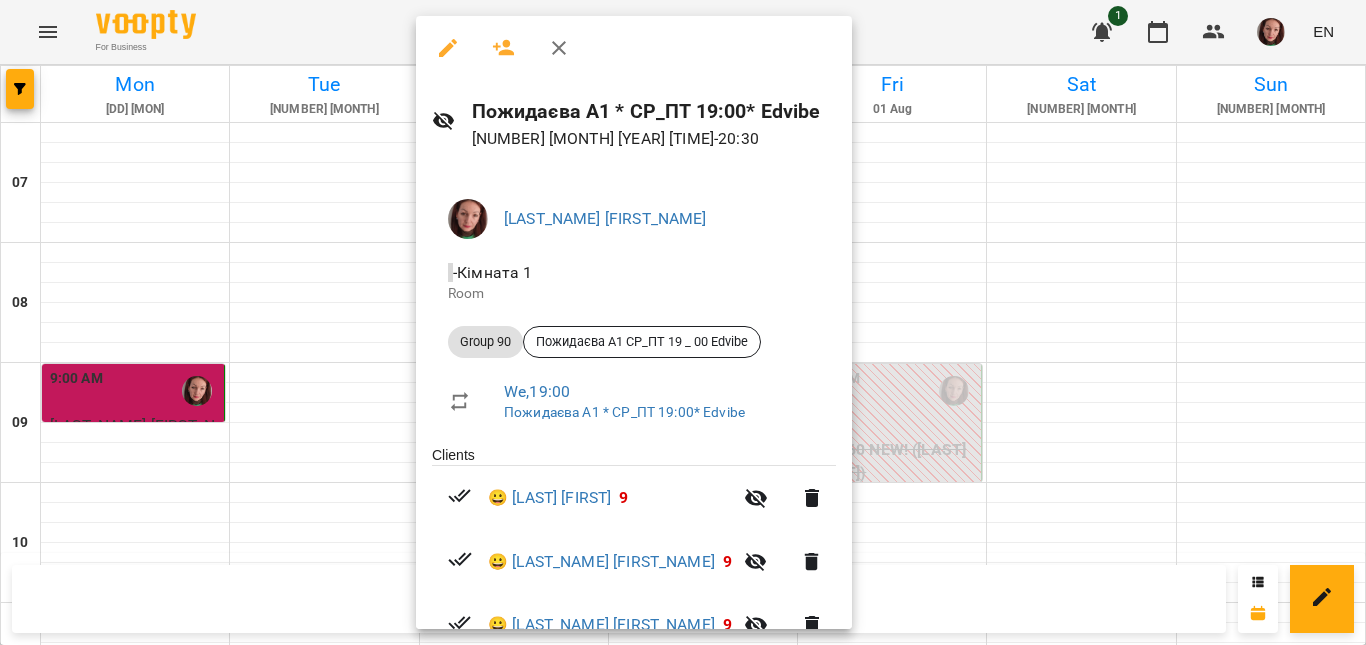 click 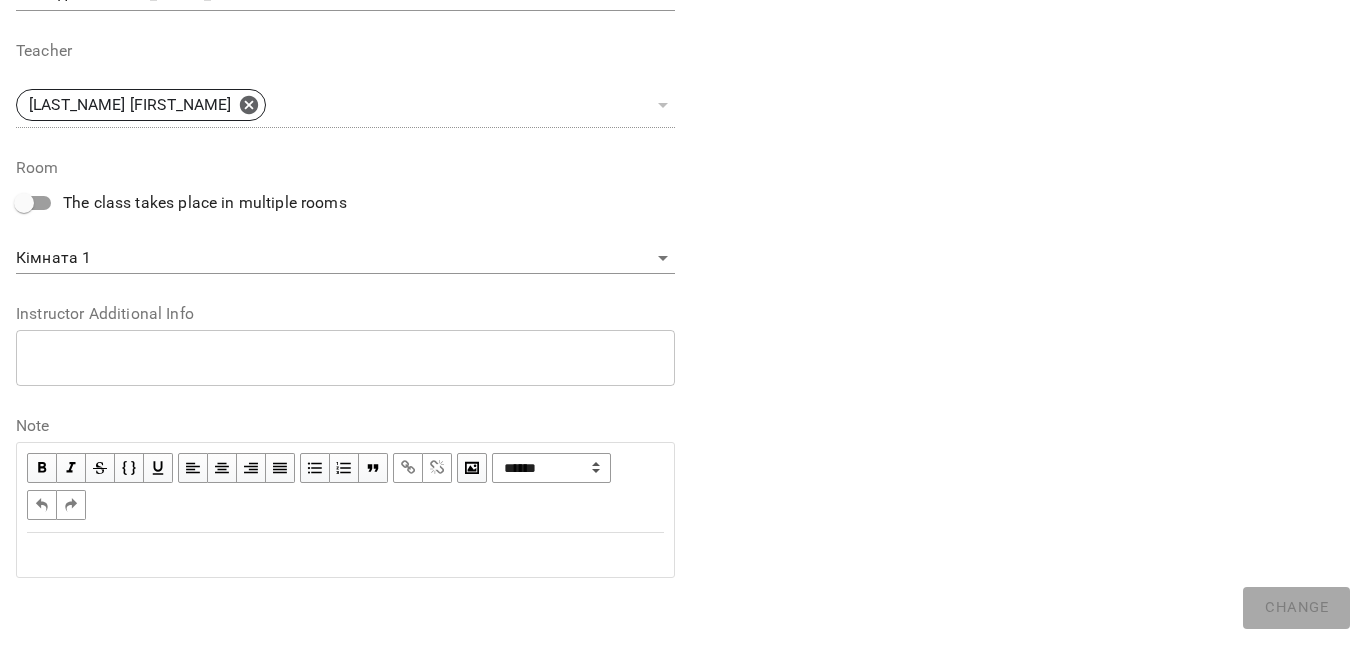 scroll, scrollTop: 723, scrollLeft: 0, axis: vertical 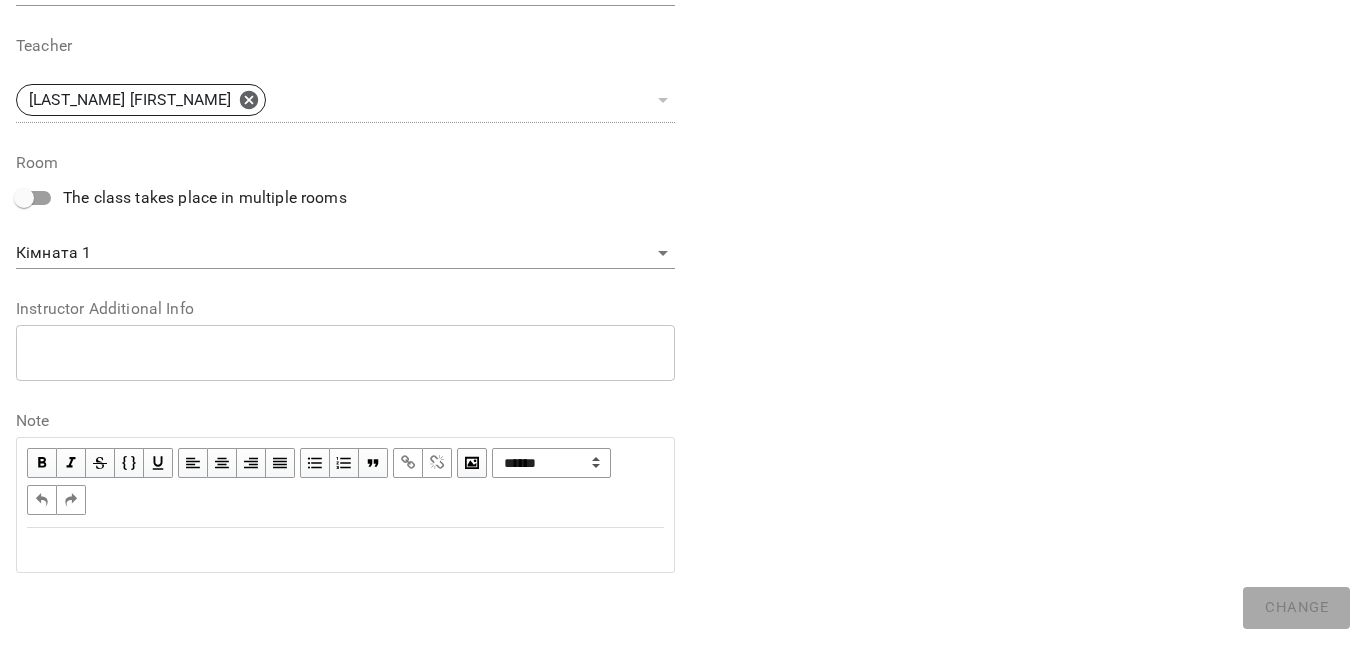click at bounding box center (345, 550) 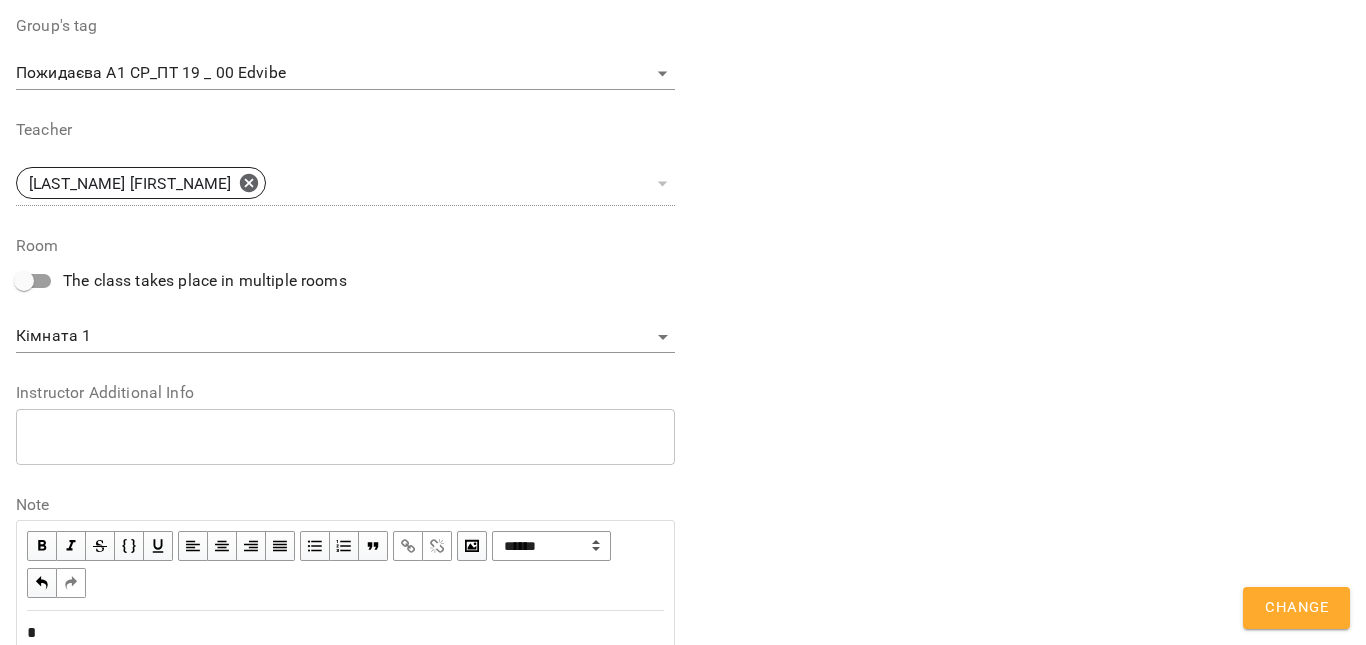 scroll, scrollTop: 806, scrollLeft: 0, axis: vertical 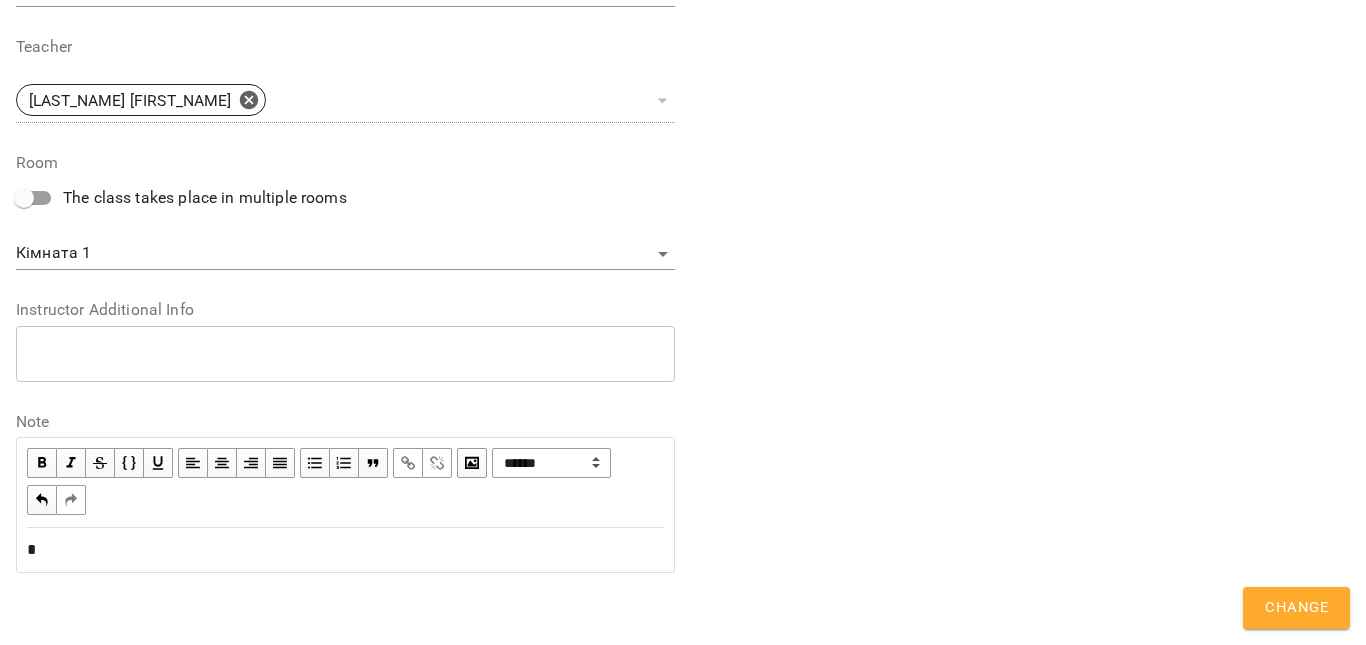 type 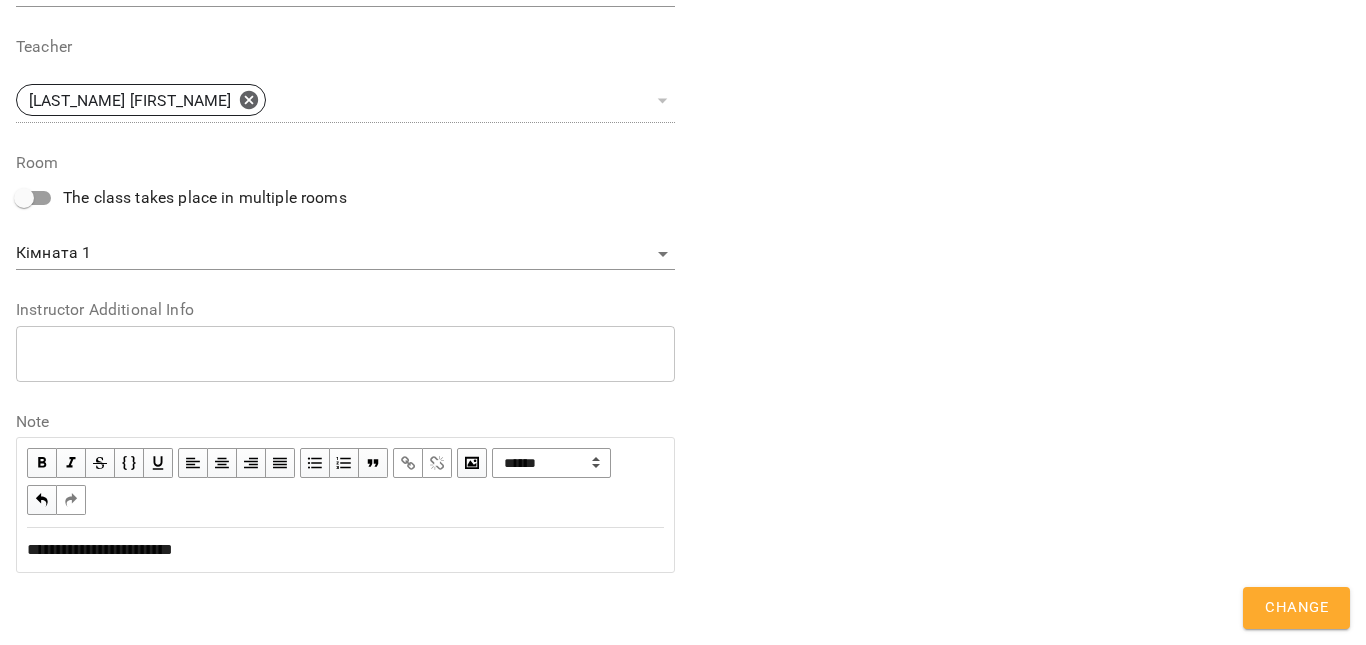 click on "Change" at bounding box center (1296, 608) 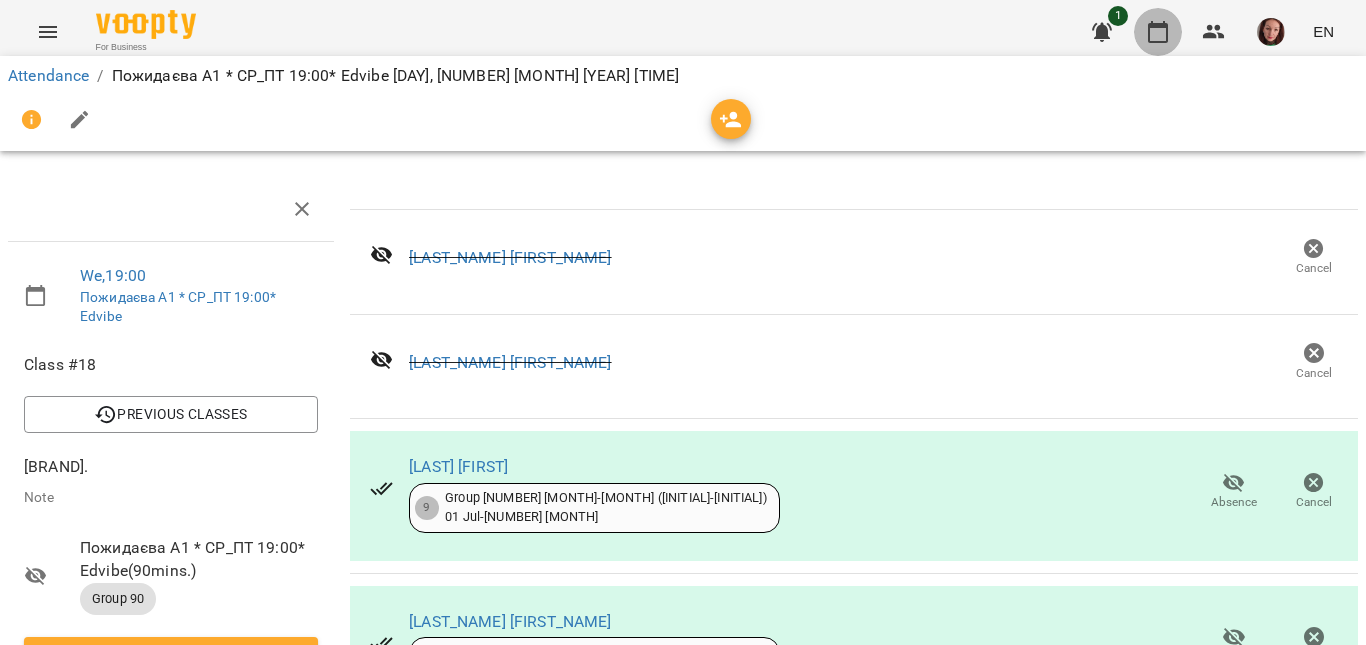 click 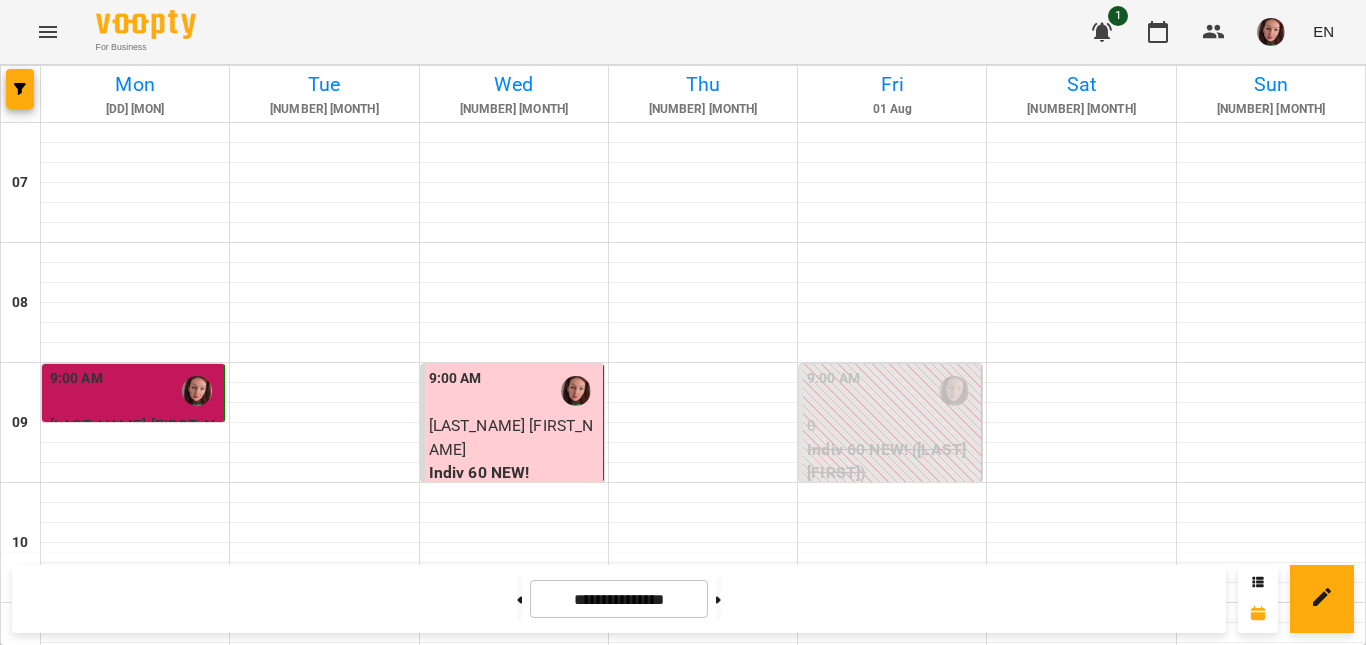 scroll, scrollTop: 1300, scrollLeft: 0, axis: vertical 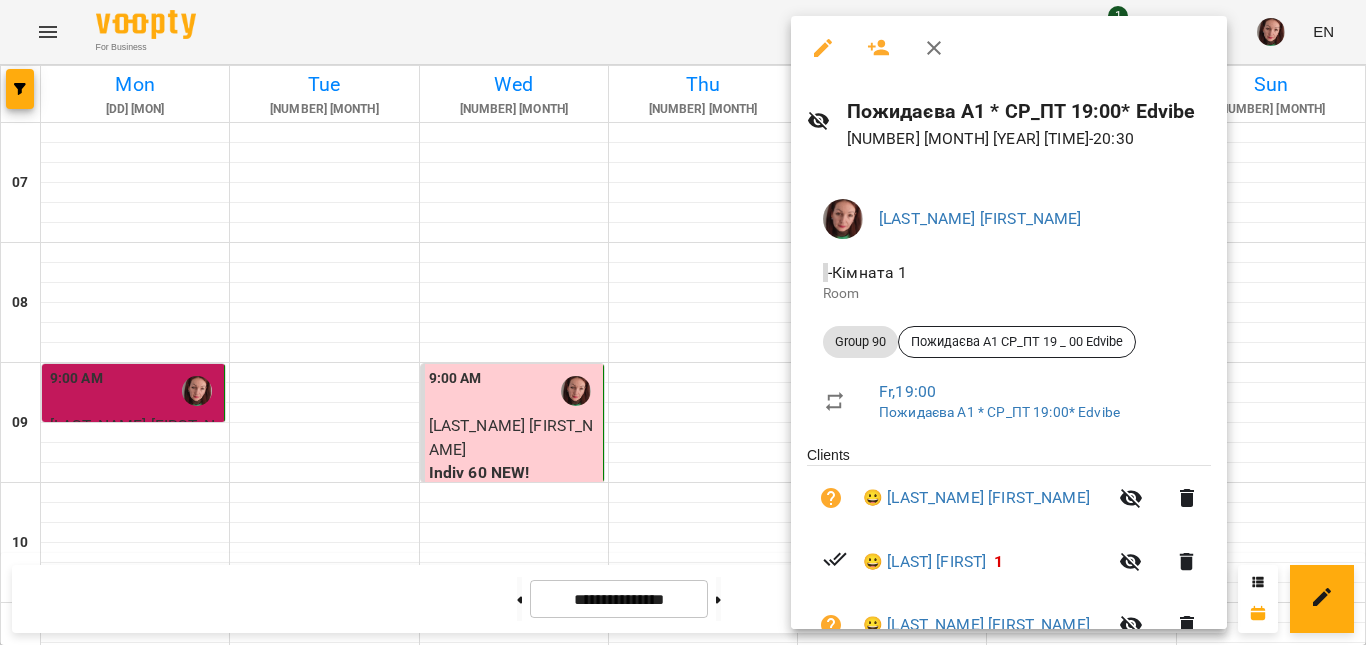 click 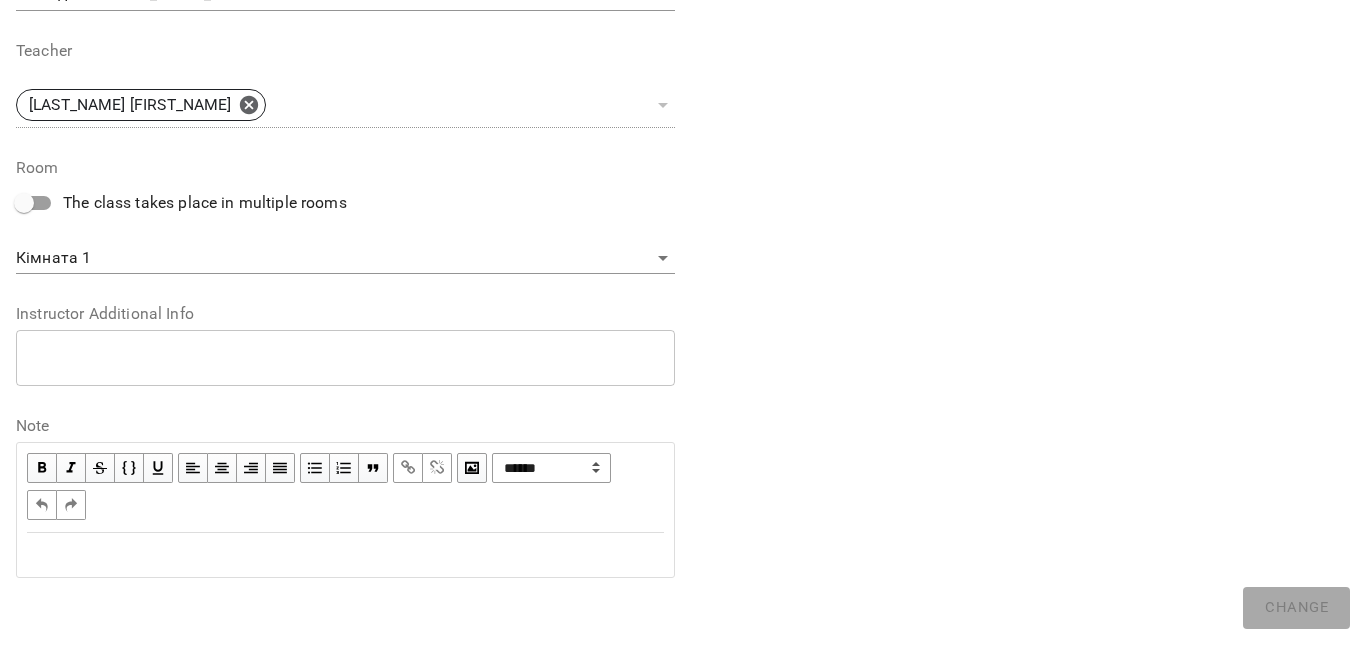 scroll, scrollTop: 723, scrollLeft: 0, axis: vertical 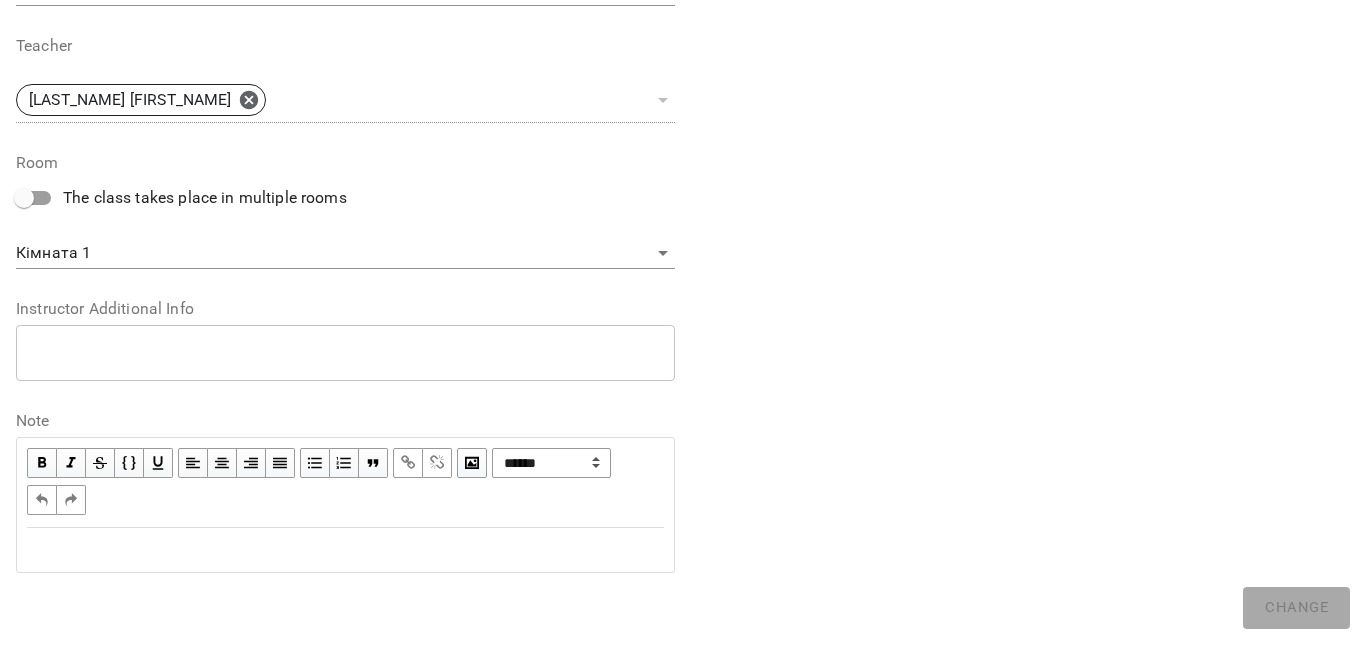 click at bounding box center (345, 550) 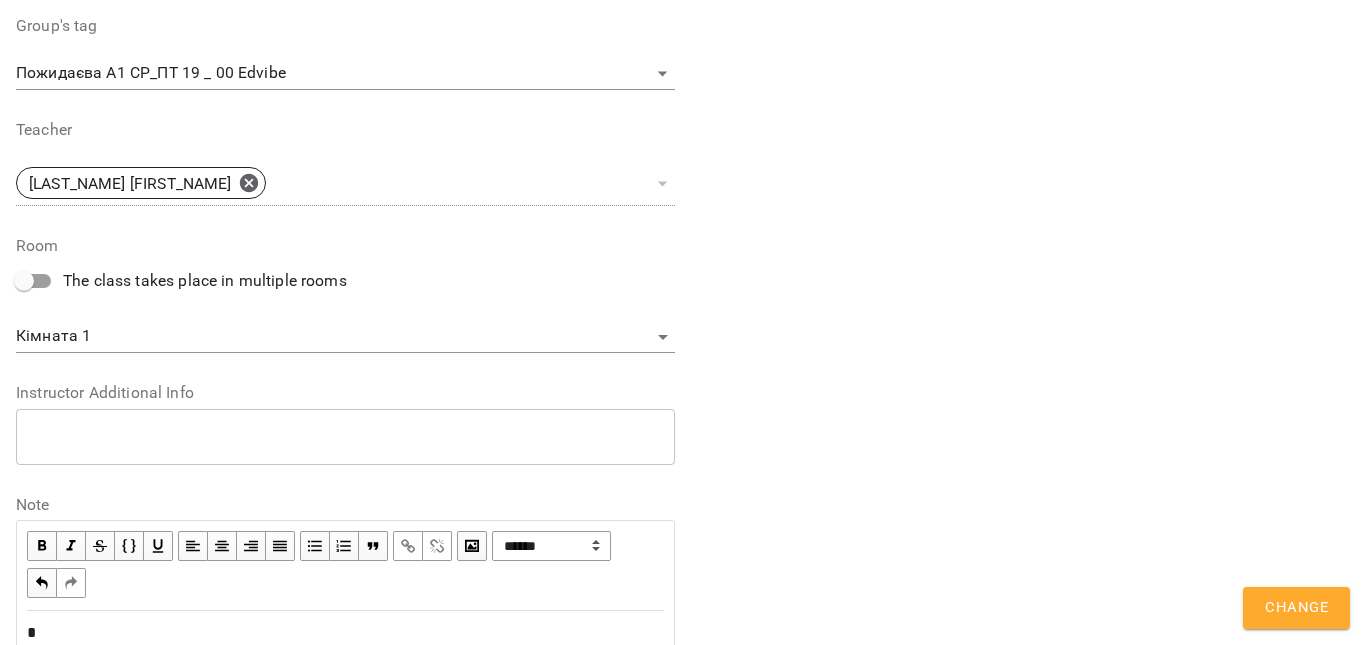 scroll, scrollTop: 806, scrollLeft: 0, axis: vertical 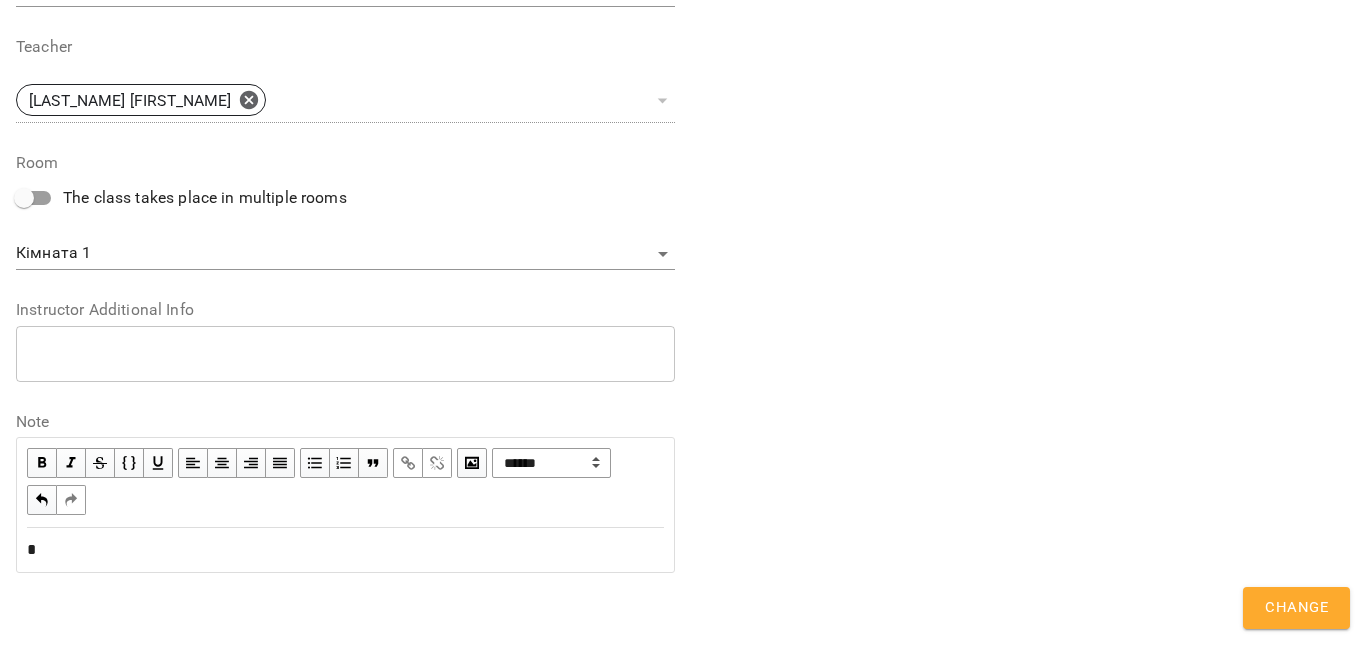 type 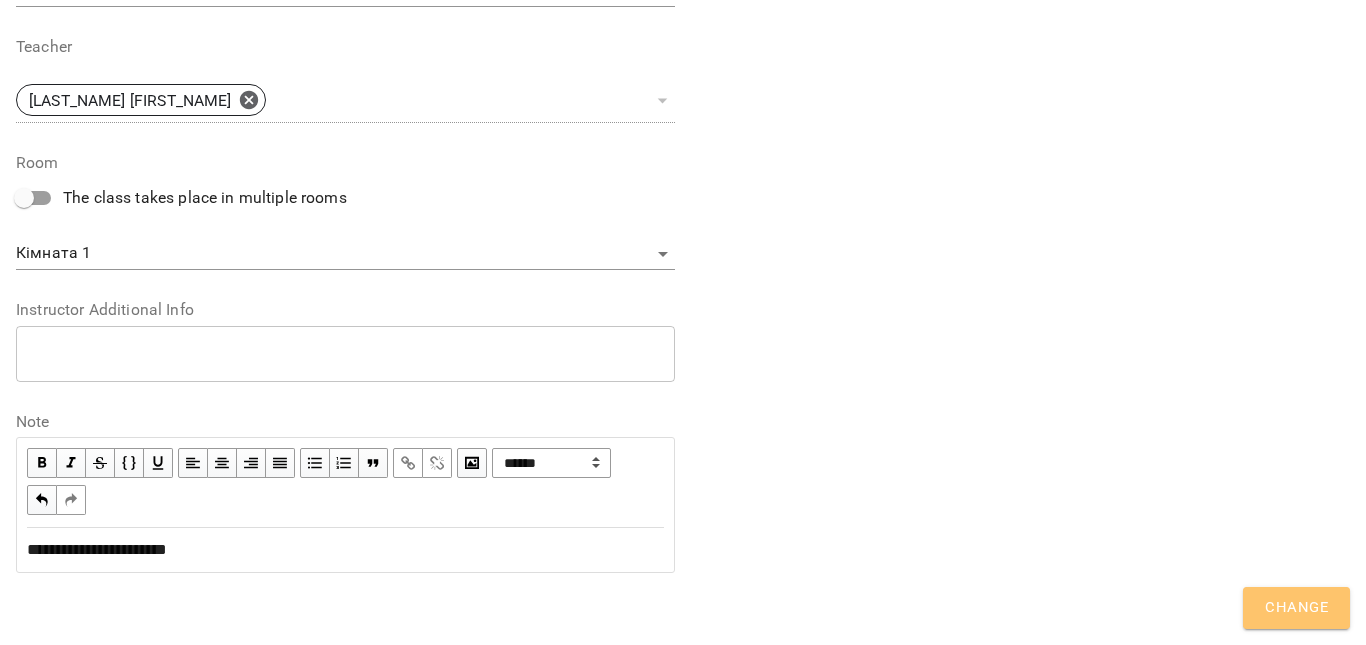 click on "Change" at bounding box center (1296, 608) 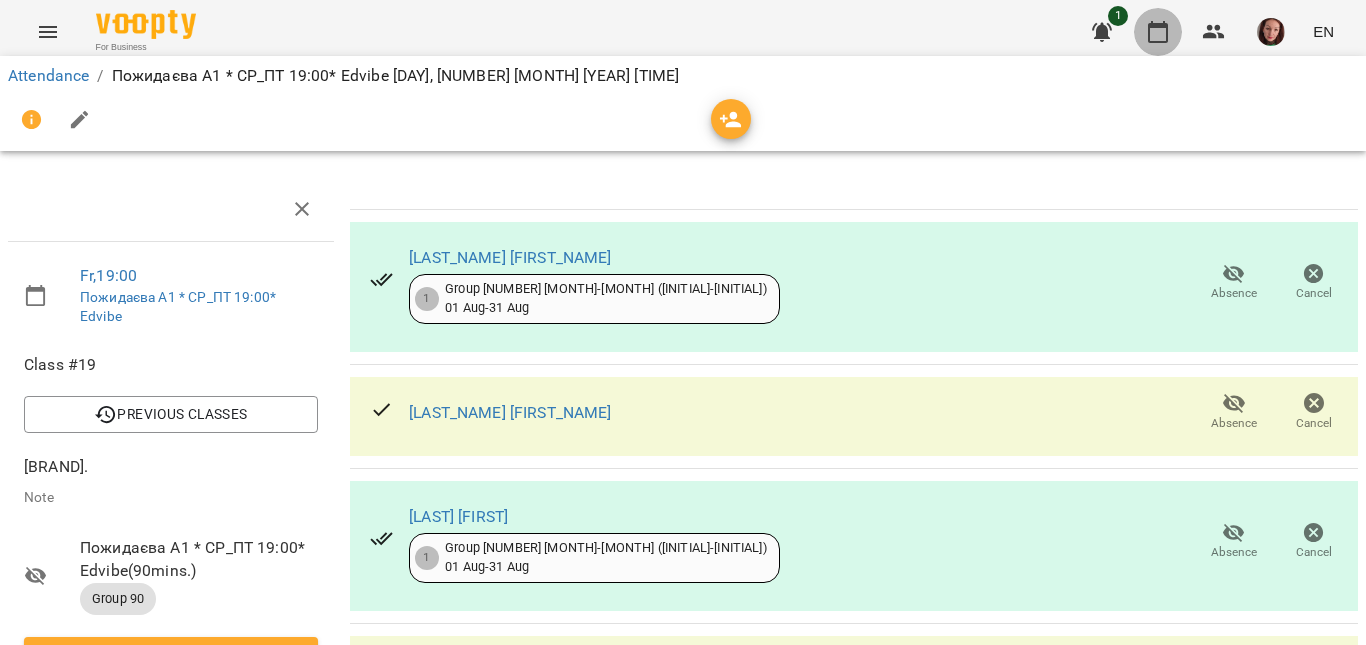 click 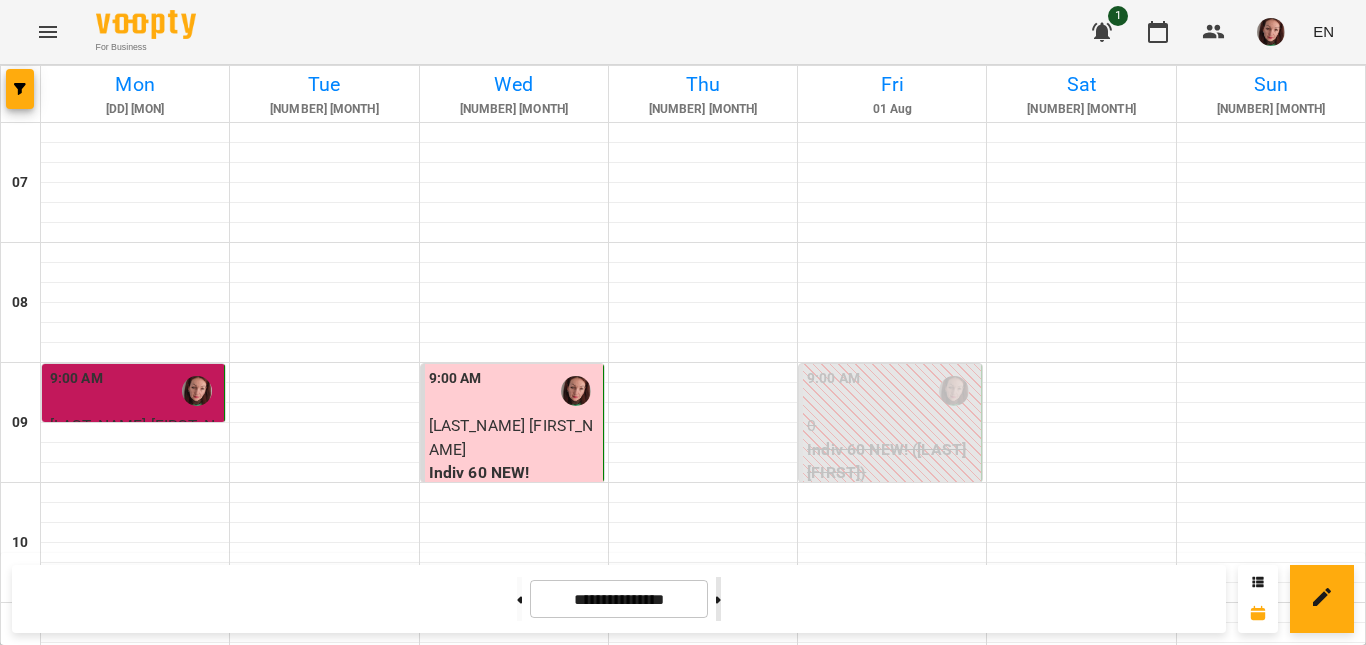 click at bounding box center [718, 599] 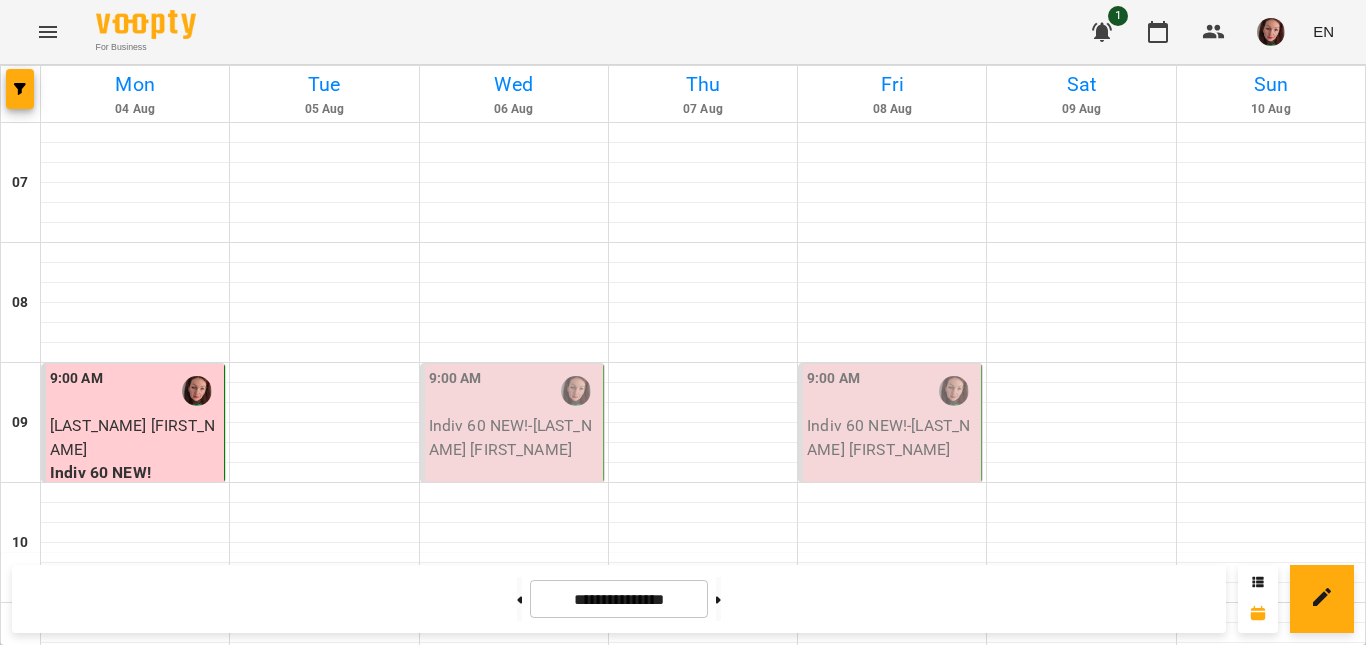 scroll, scrollTop: 1488, scrollLeft: 0, axis: vertical 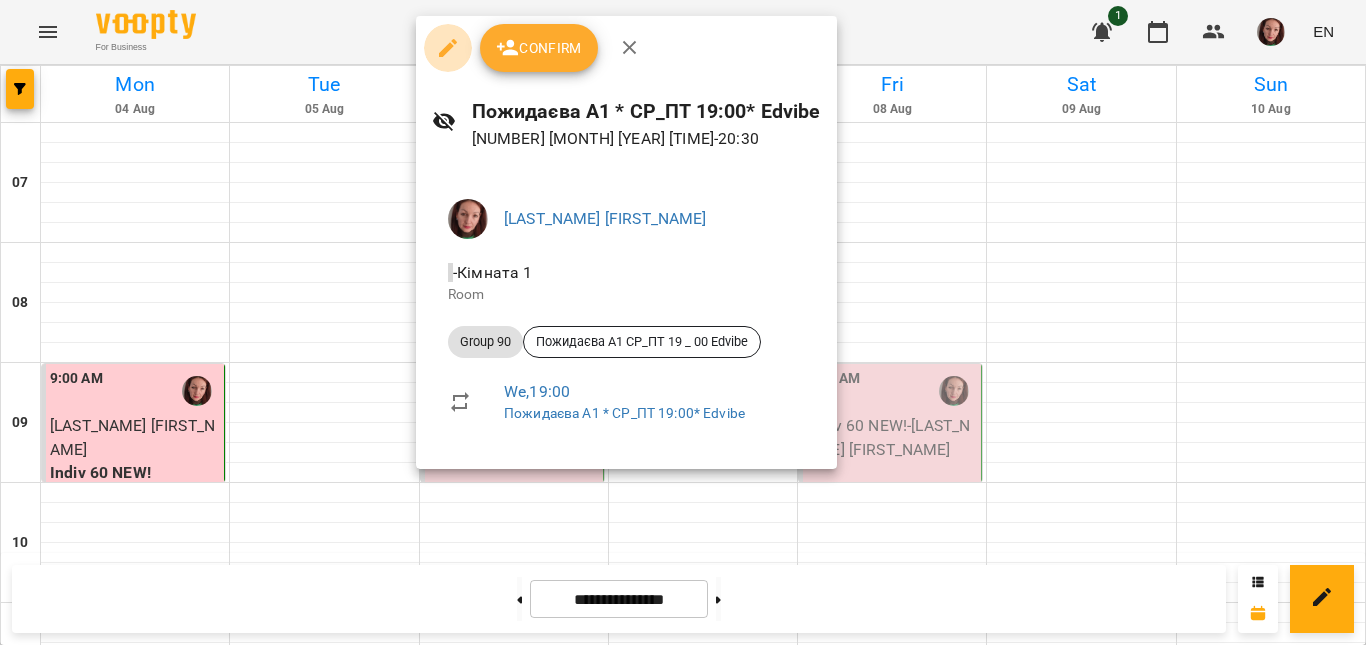 click 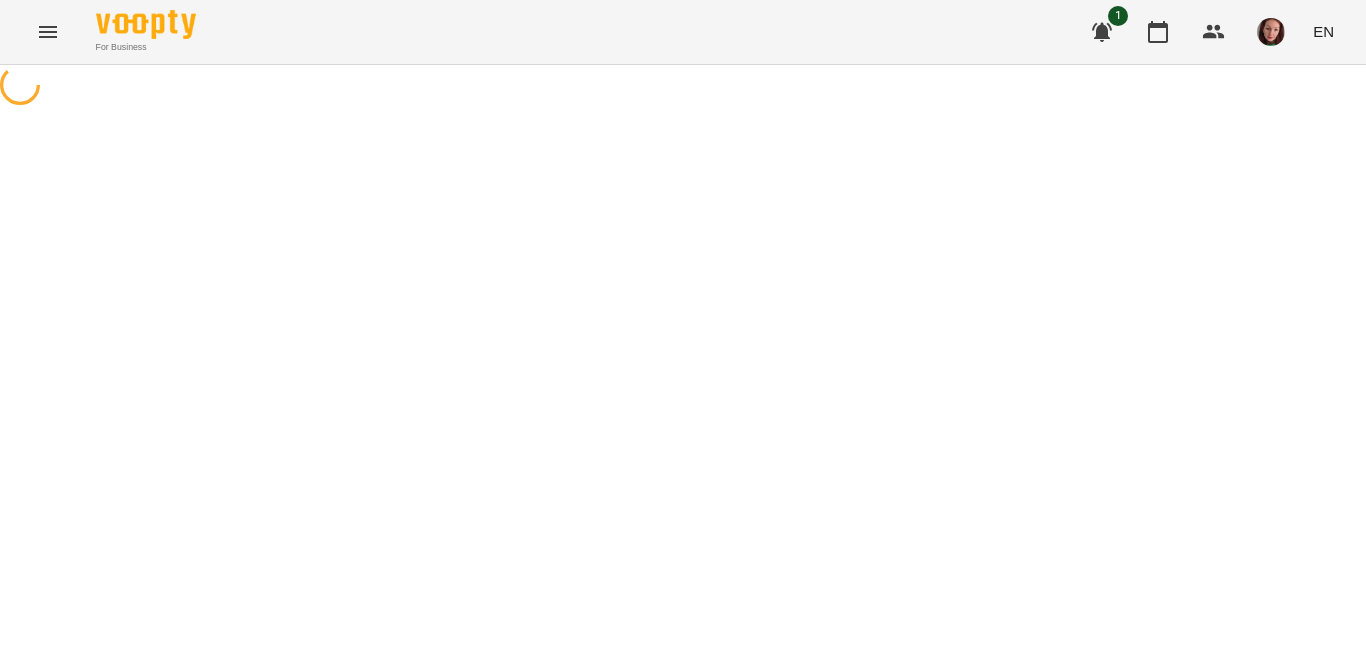 select on "********" 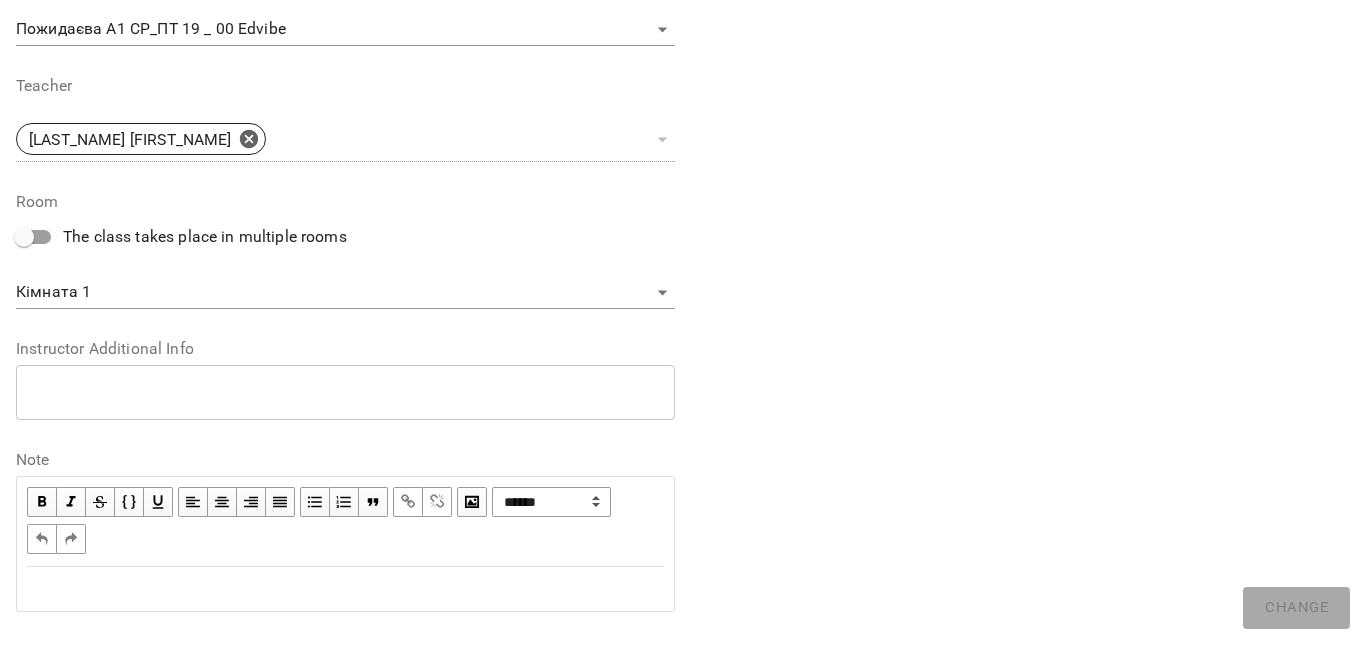 scroll, scrollTop: 700, scrollLeft: 0, axis: vertical 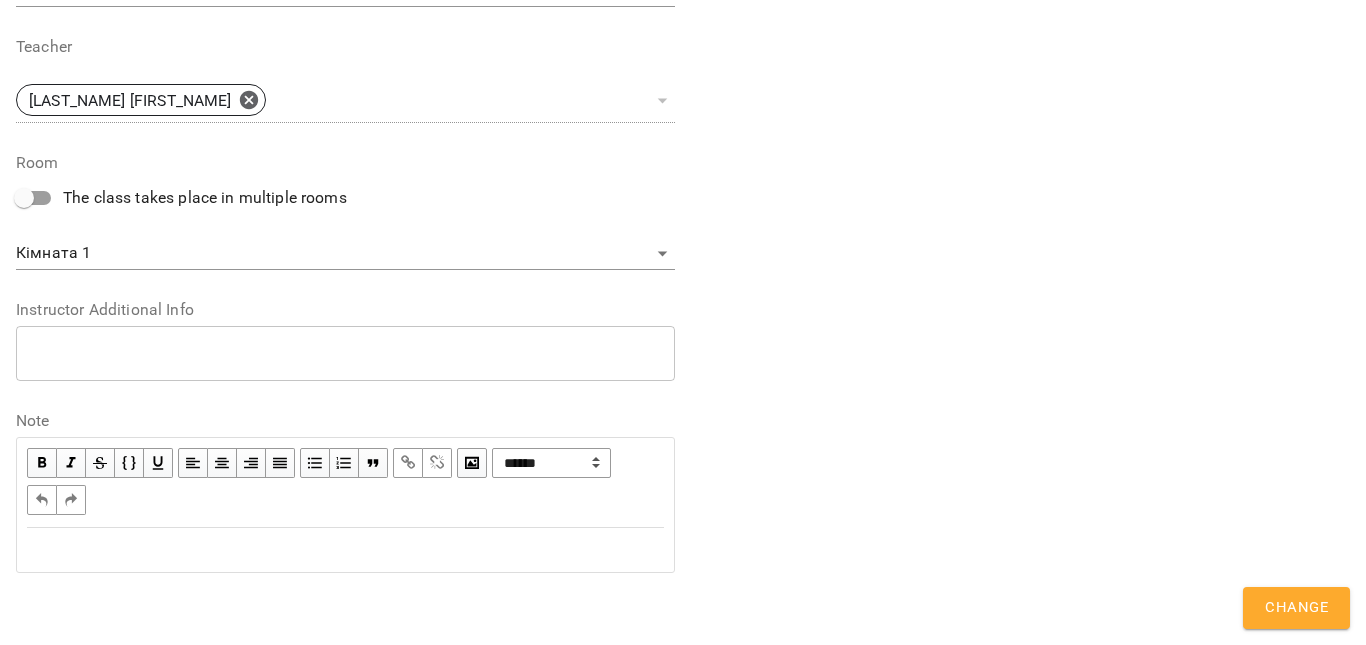 click at bounding box center [345, 550] 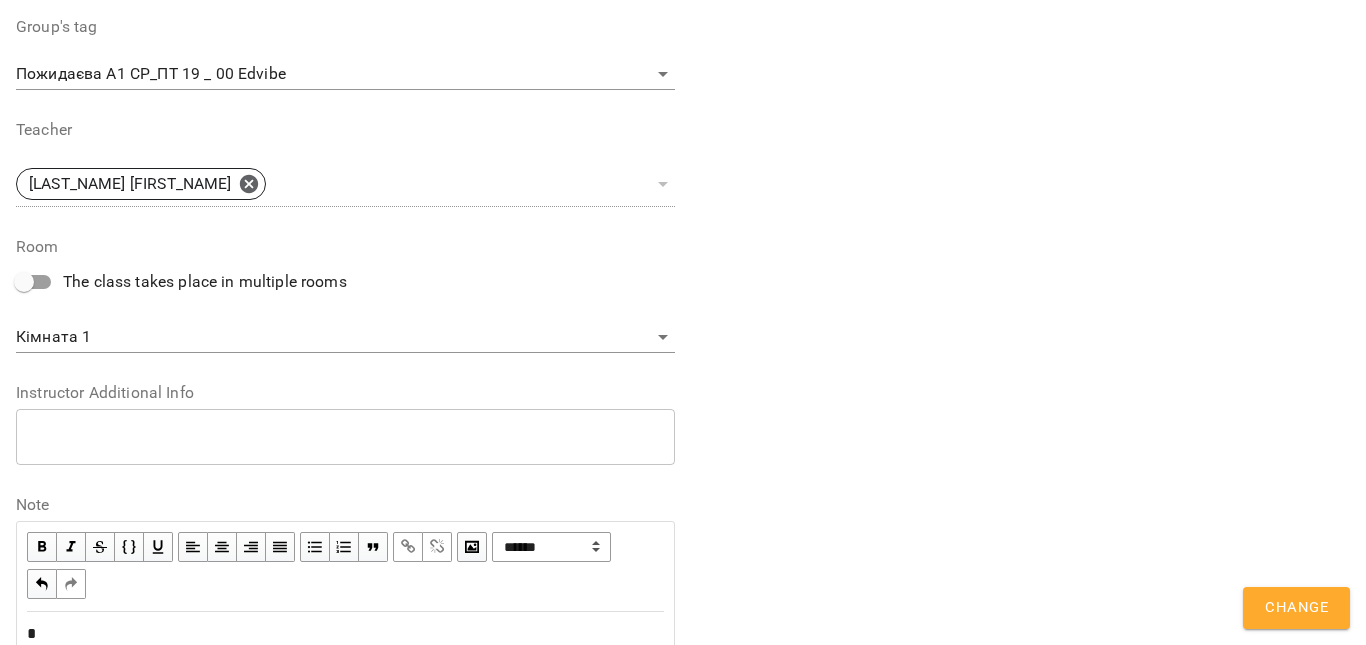 scroll, scrollTop: 784, scrollLeft: 0, axis: vertical 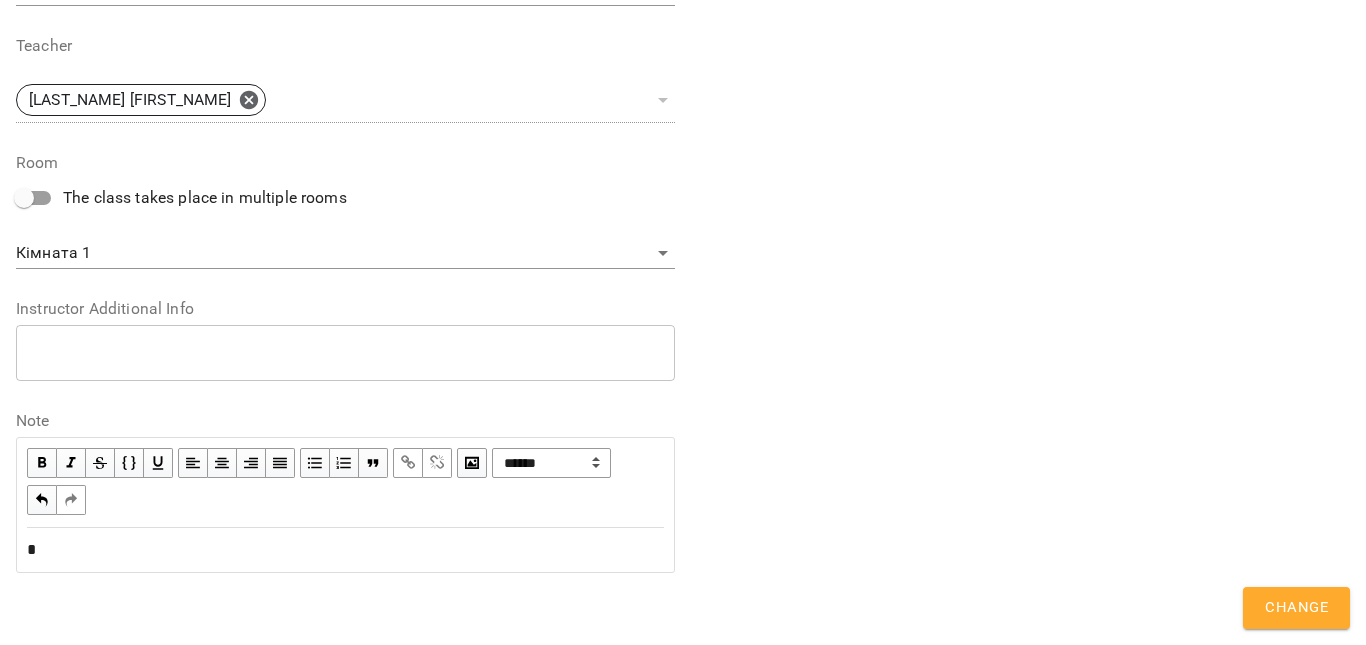 type 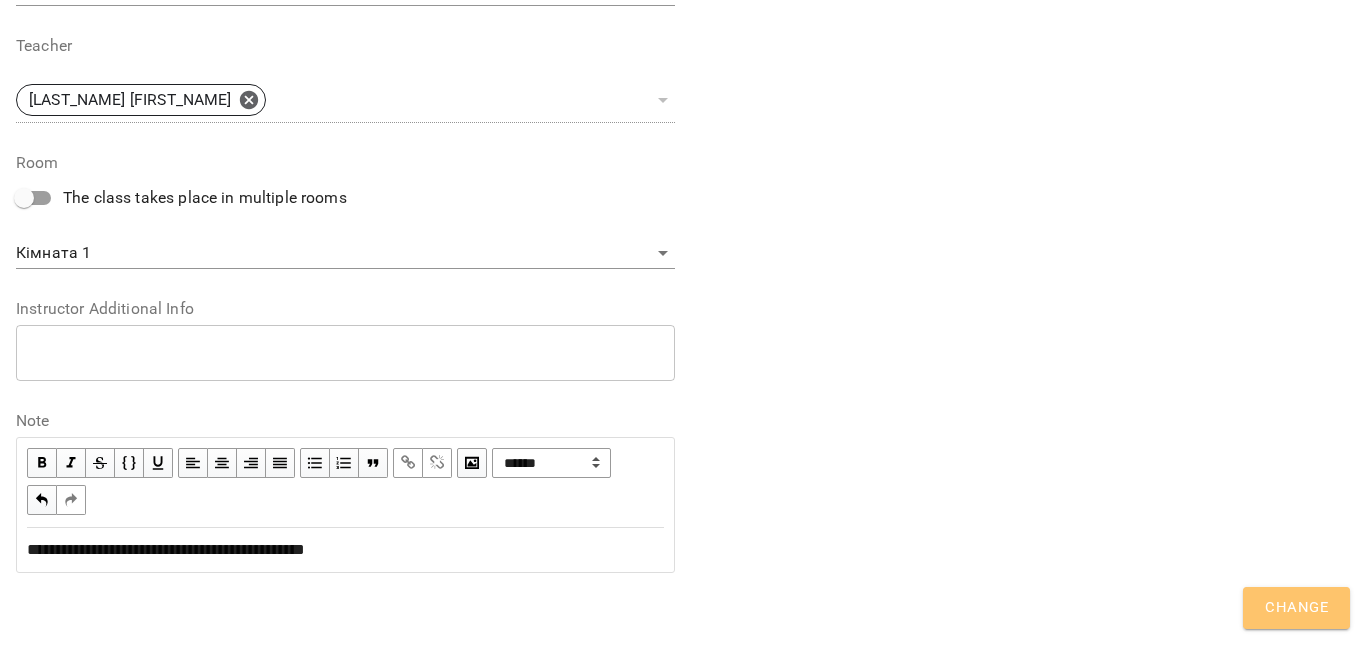 click on "Change" at bounding box center (1296, 608) 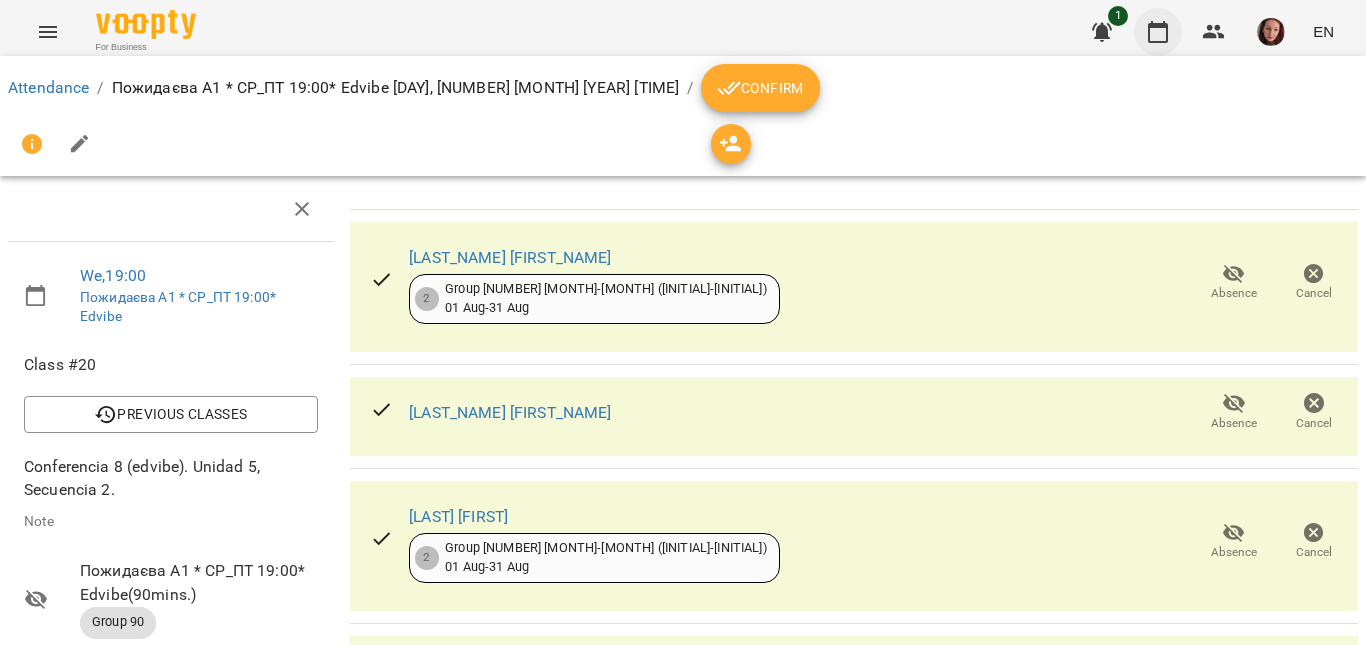 click 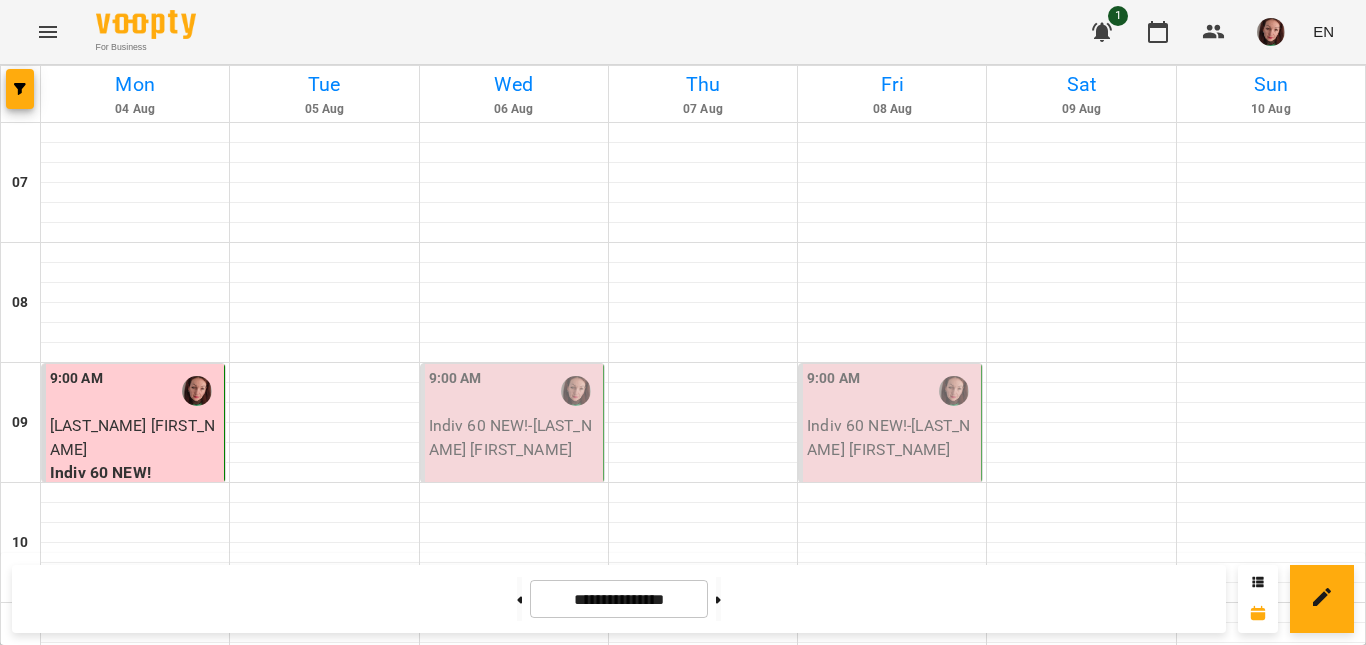 scroll, scrollTop: 1488, scrollLeft: 0, axis: vertical 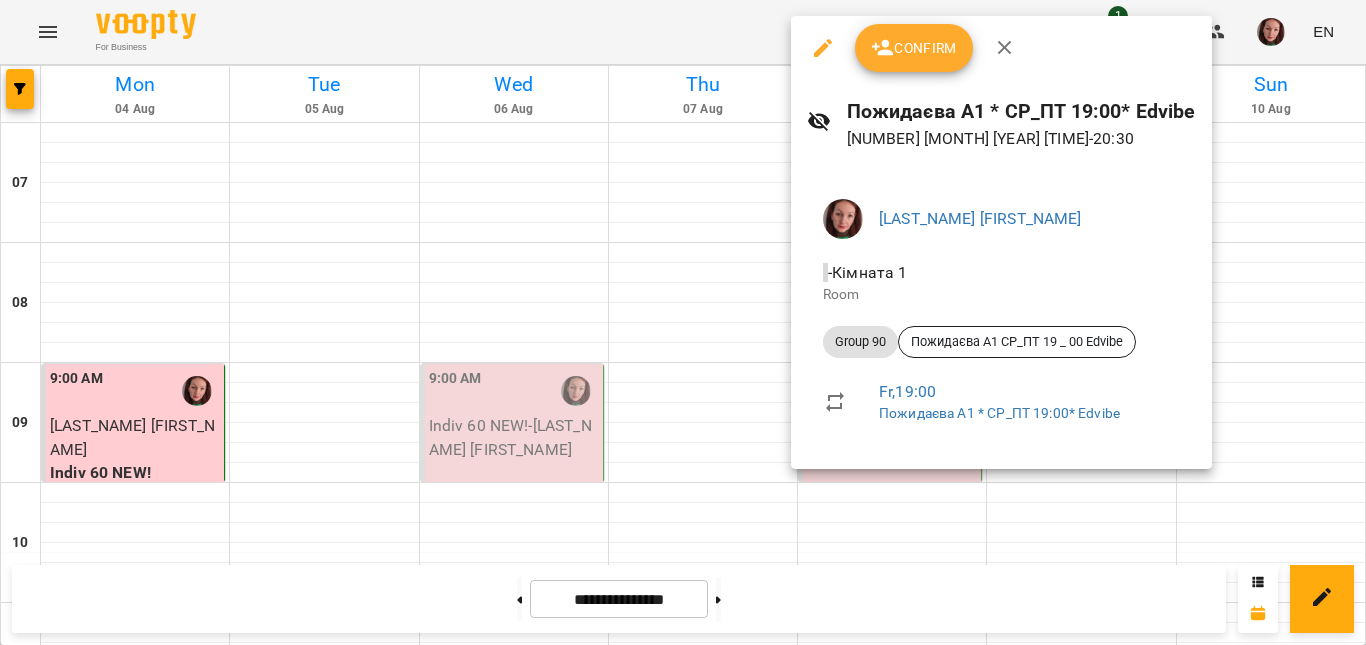 click 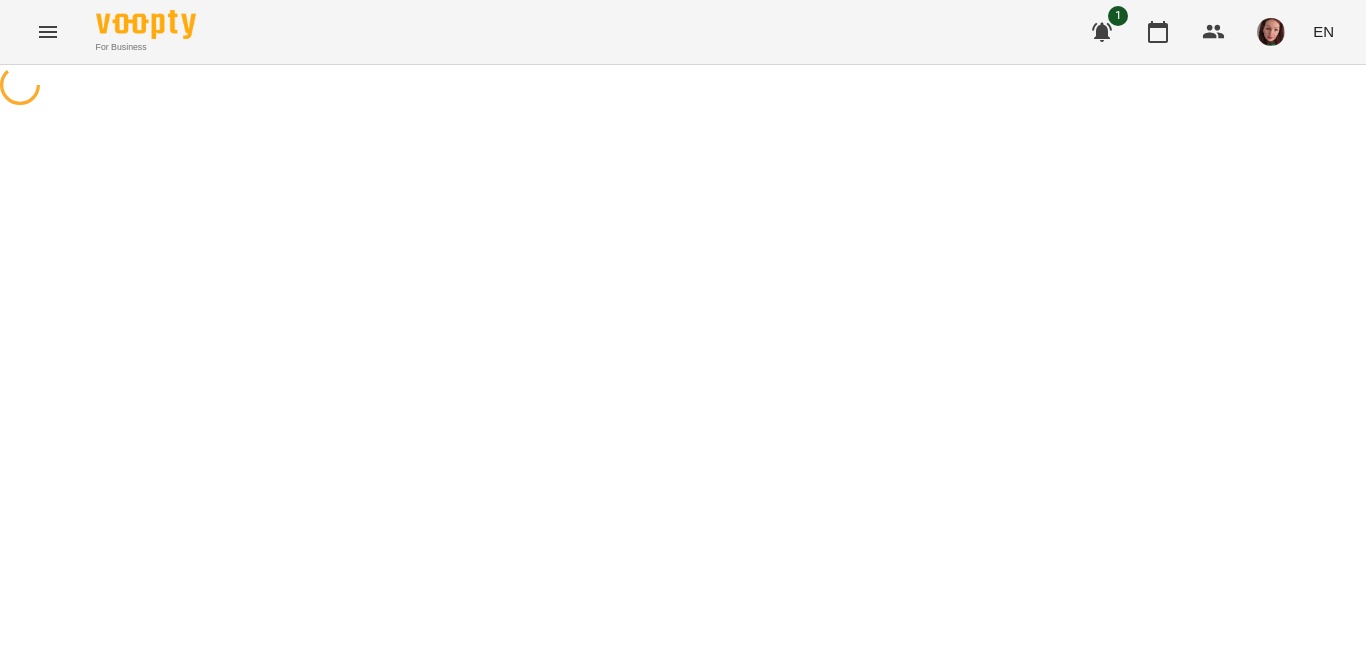 select on "********" 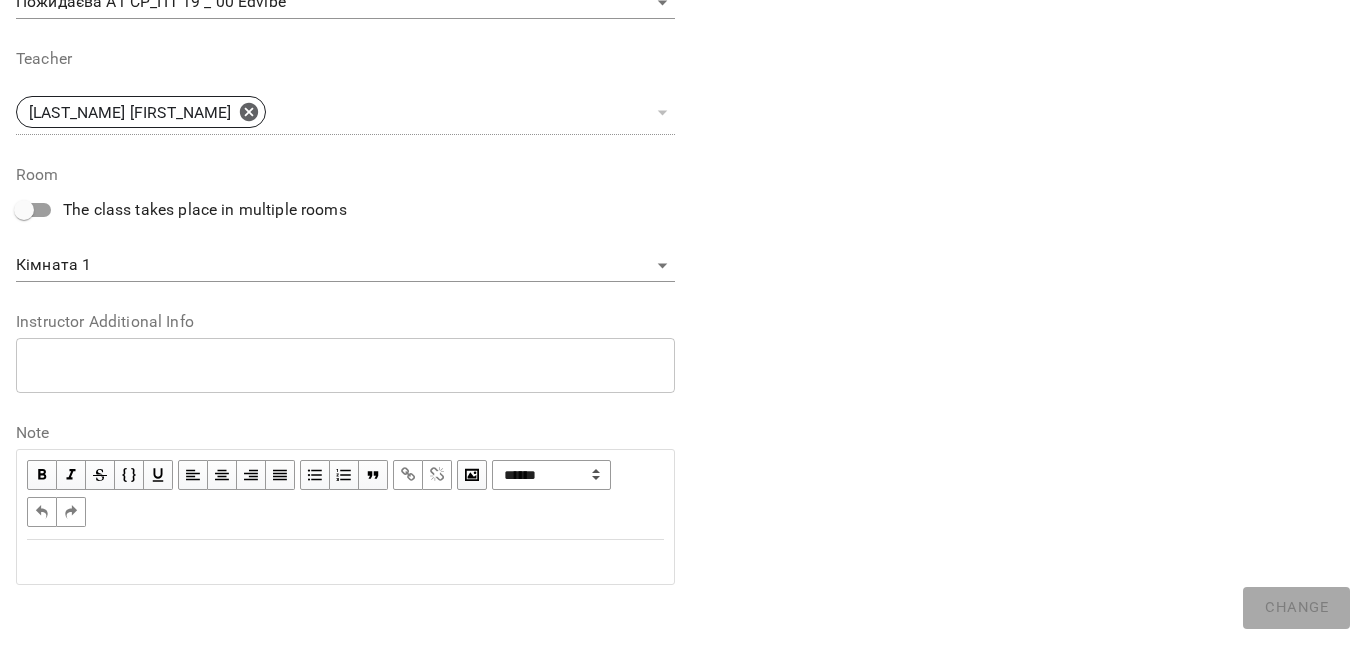 scroll, scrollTop: 700, scrollLeft: 0, axis: vertical 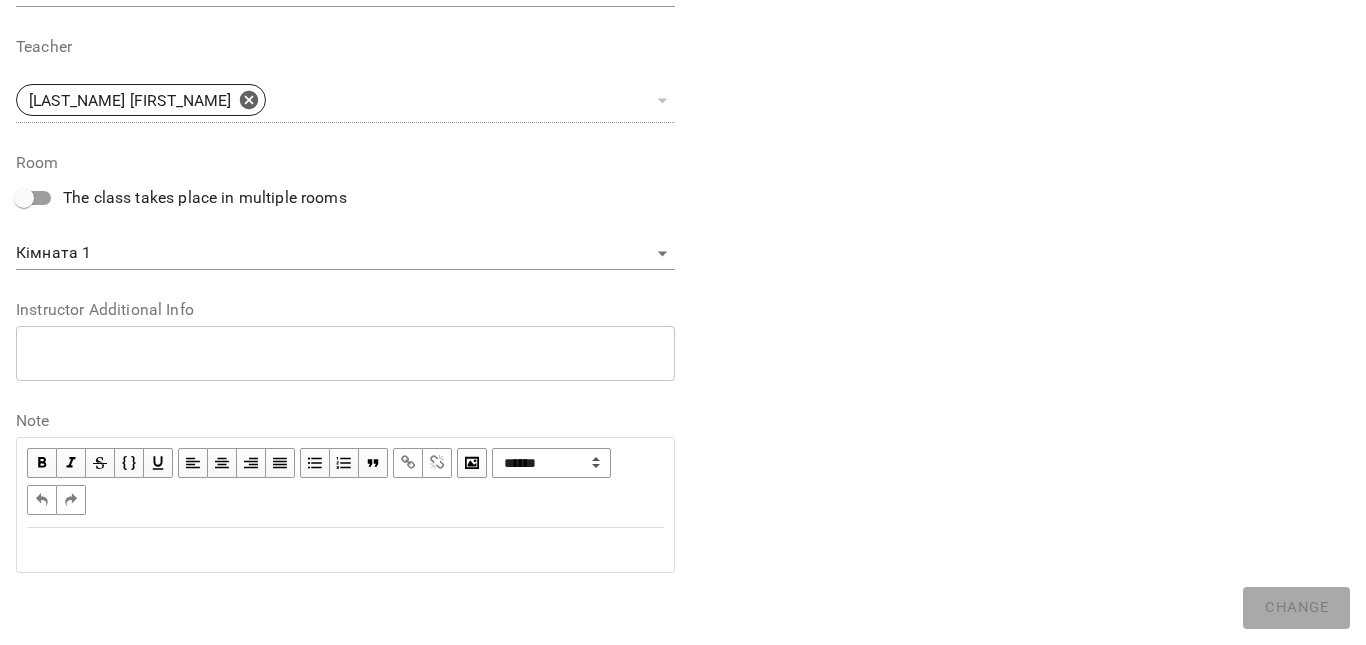 click at bounding box center (345, 550) 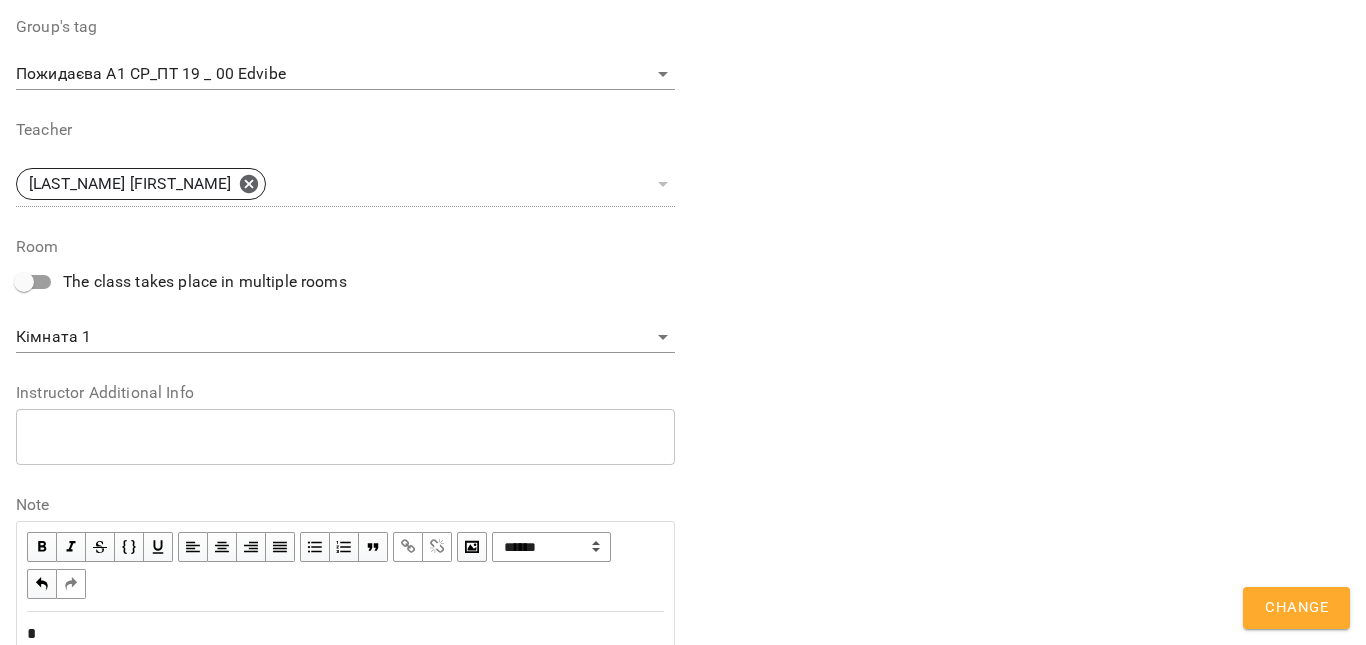 scroll, scrollTop: 784, scrollLeft: 0, axis: vertical 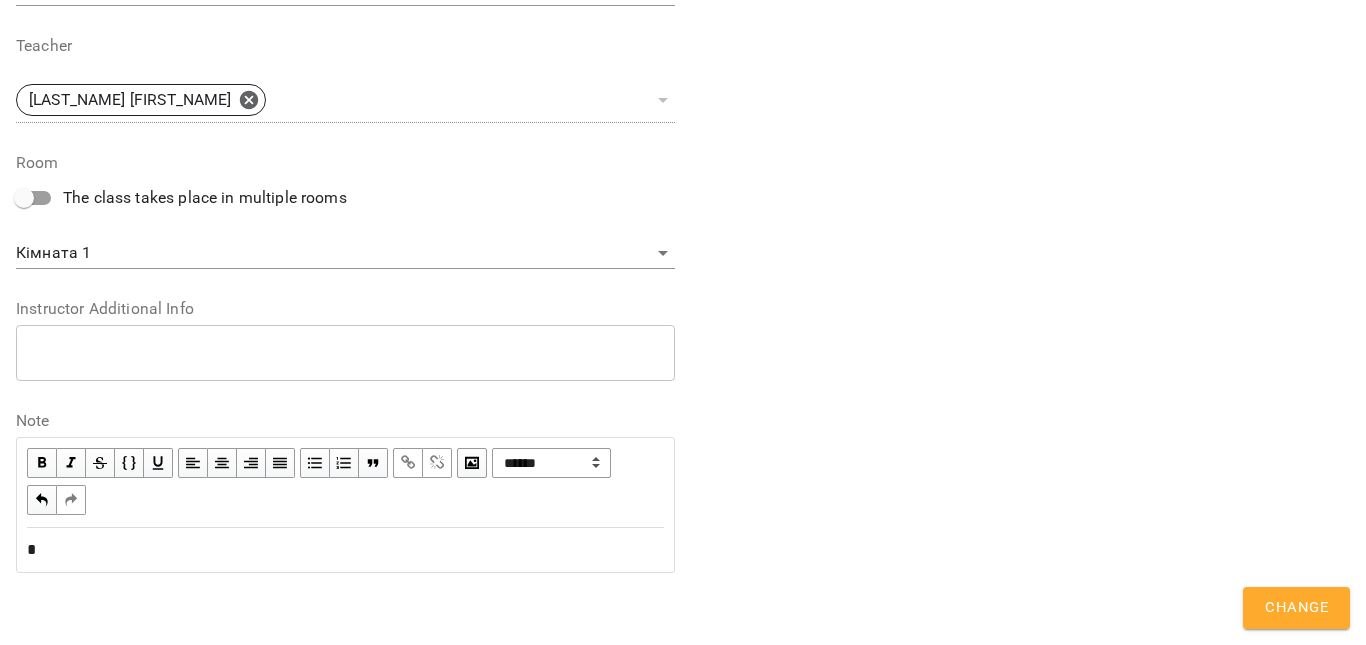 type 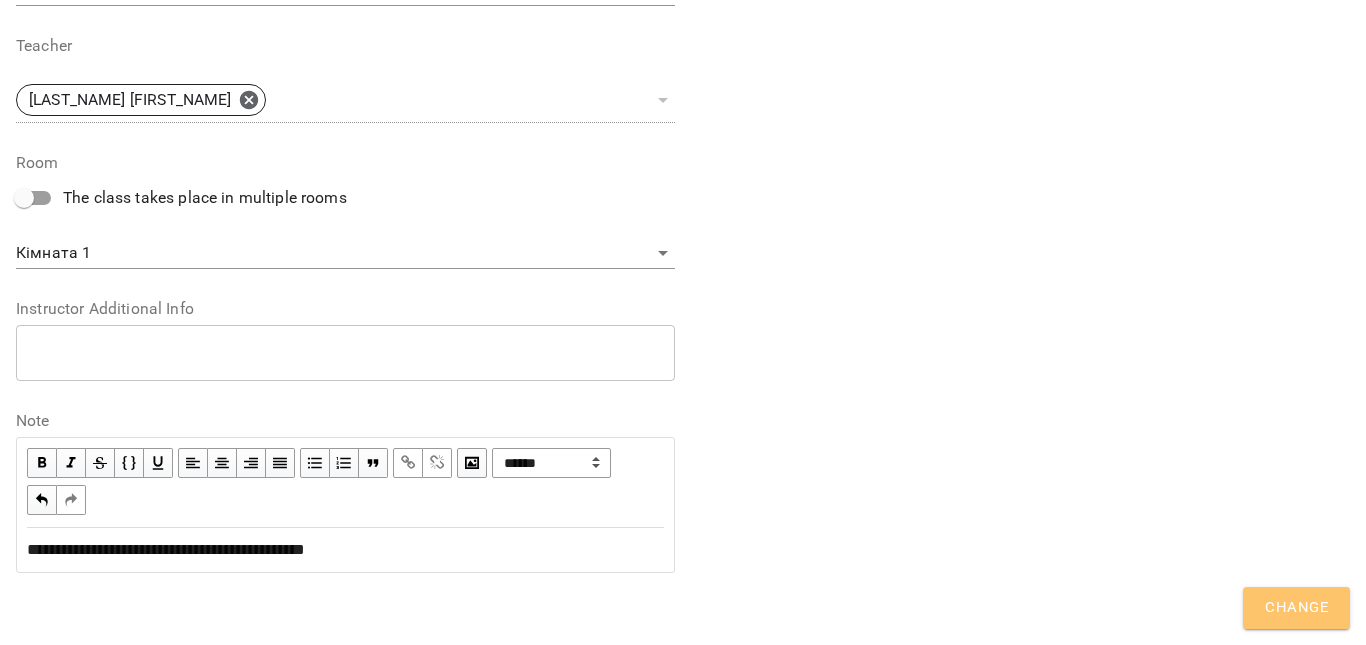 click on "Change" at bounding box center [1296, 608] 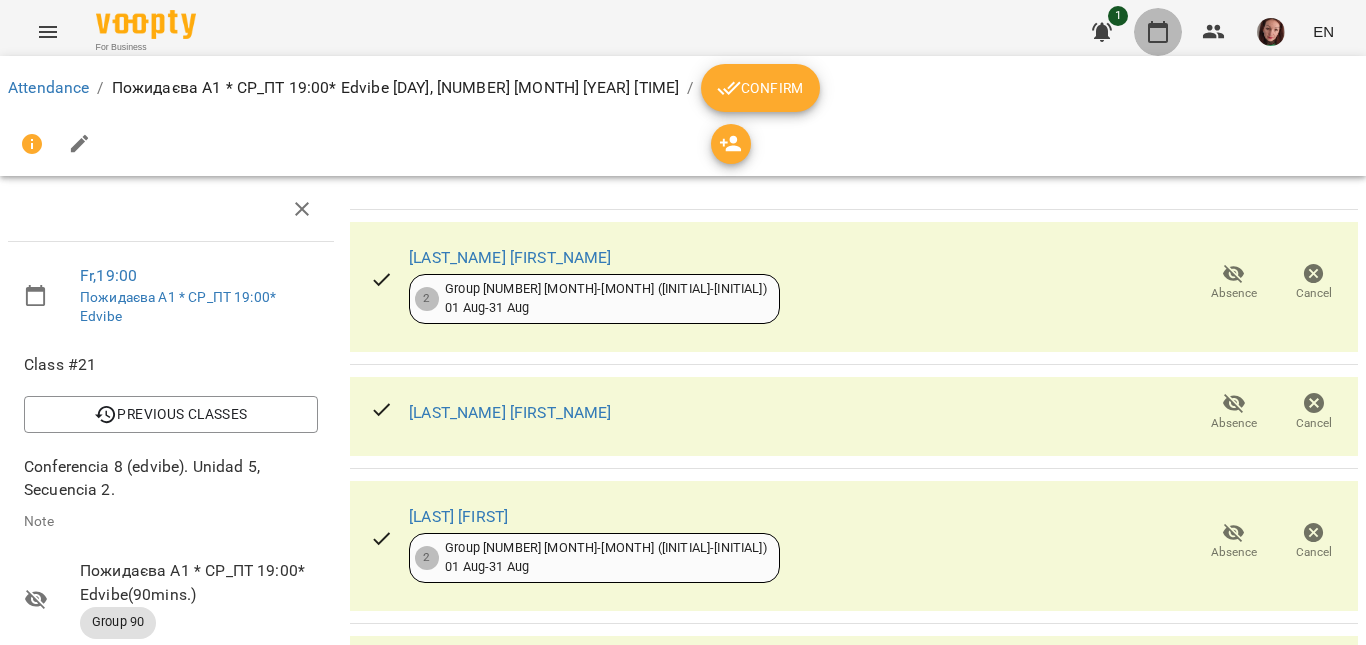 click 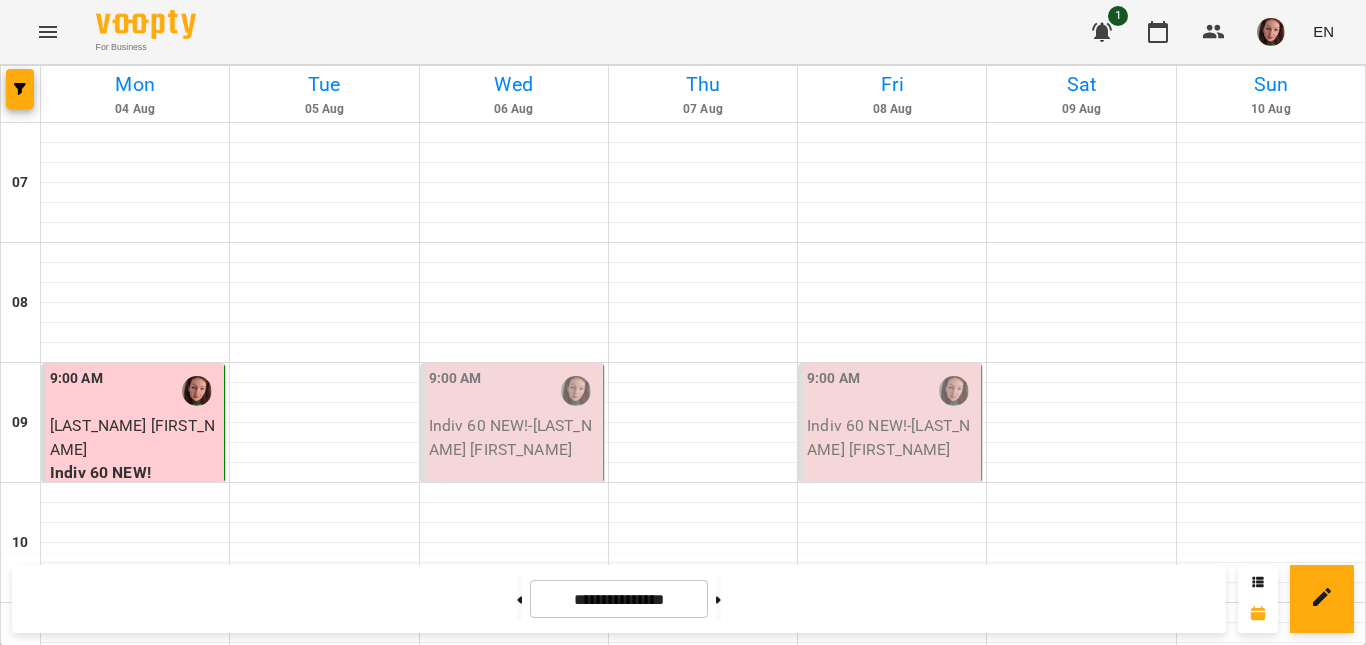 scroll, scrollTop: 300, scrollLeft: 0, axis: vertical 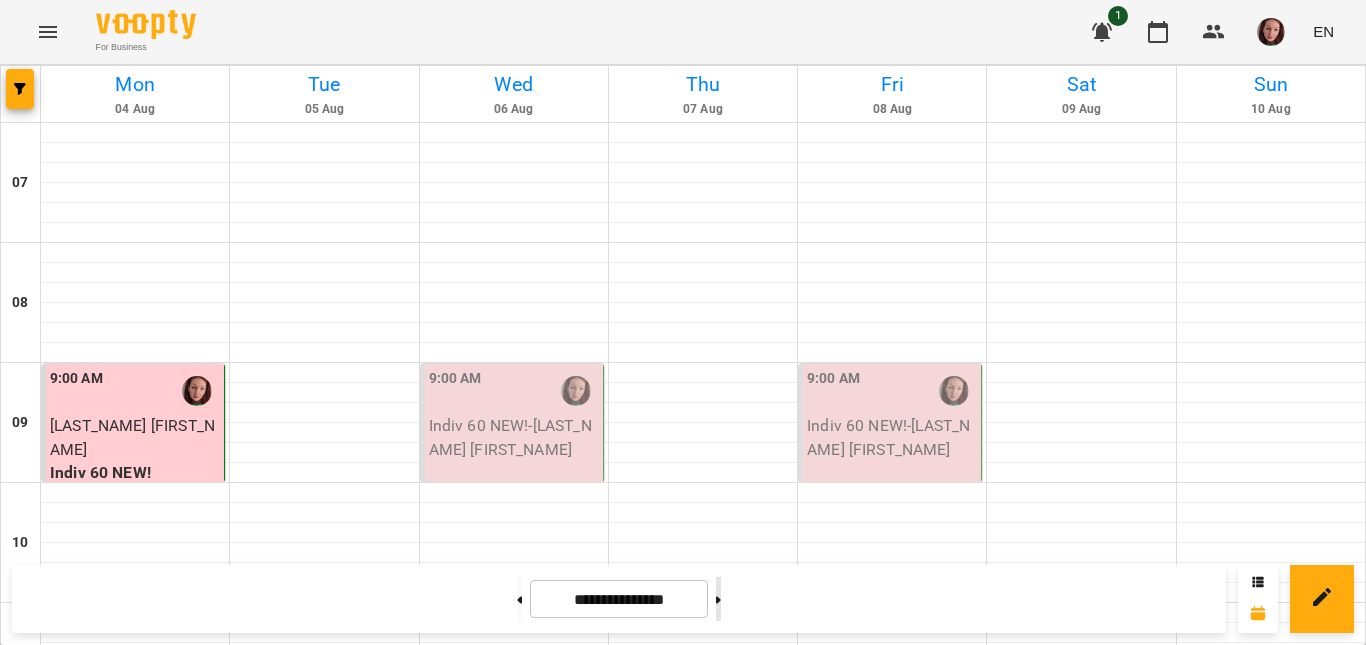 click at bounding box center (718, 599) 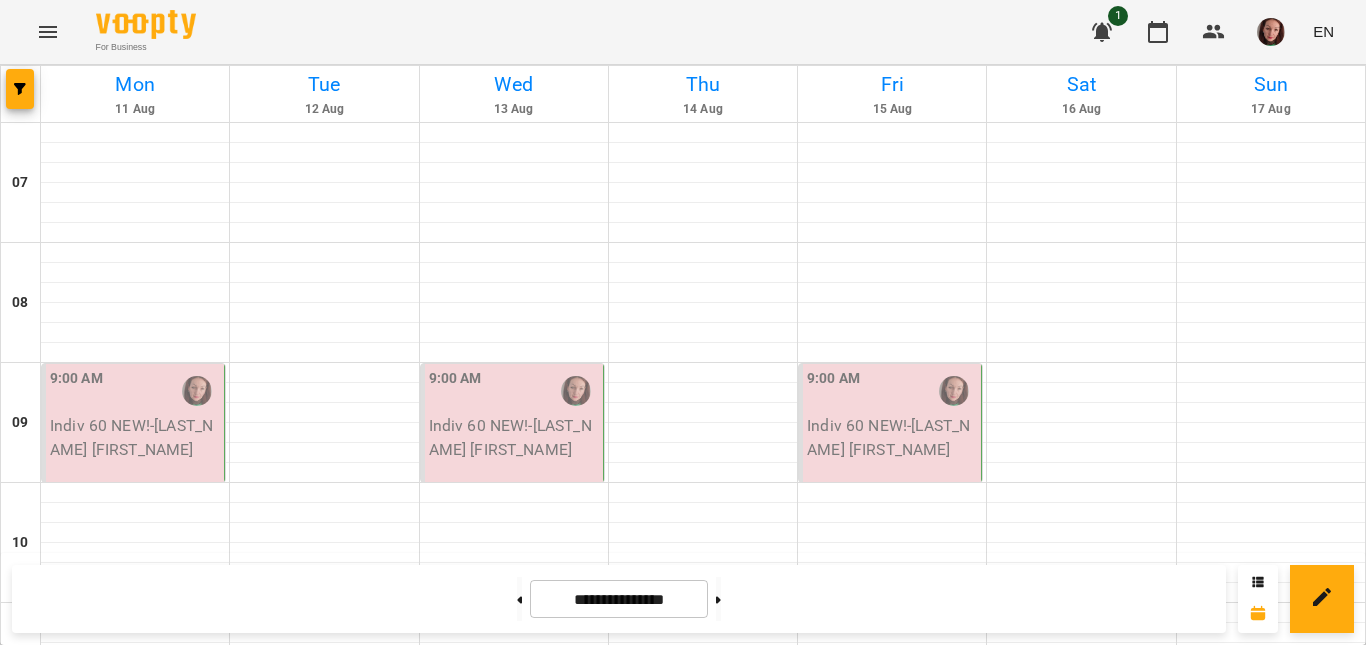 scroll, scrollTop: 1400, scrollLeft: 0, axis: vertical 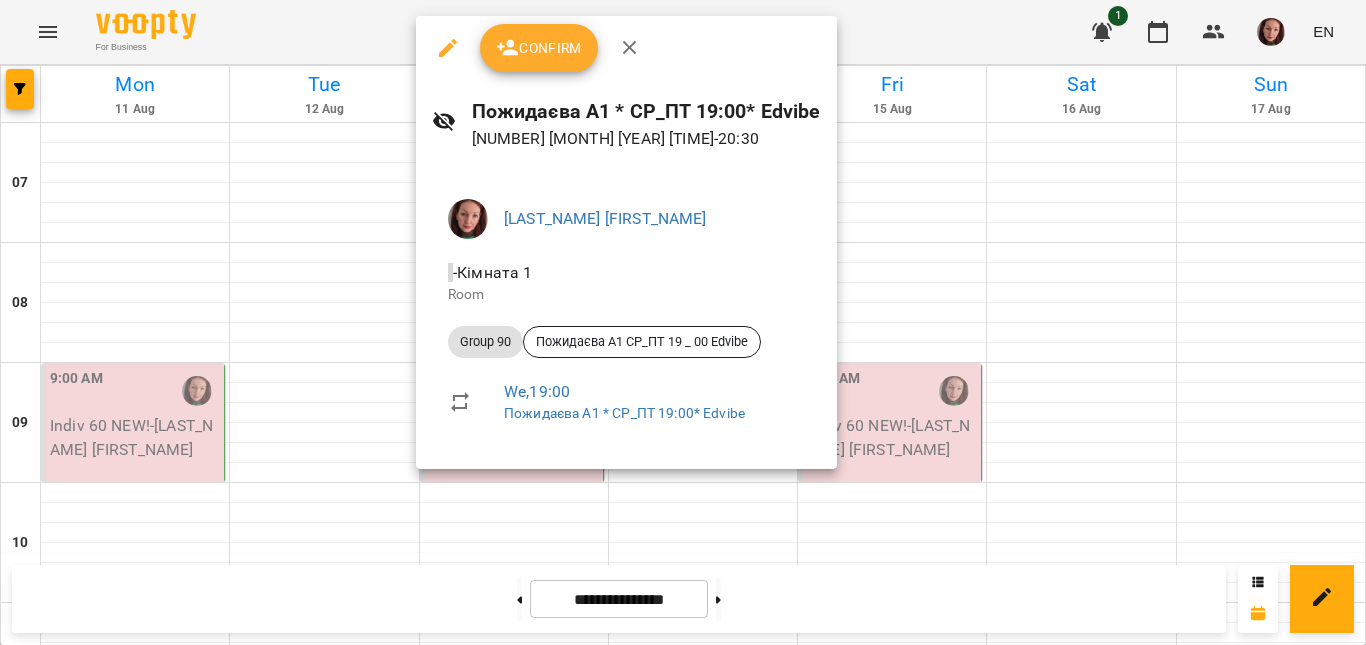 click 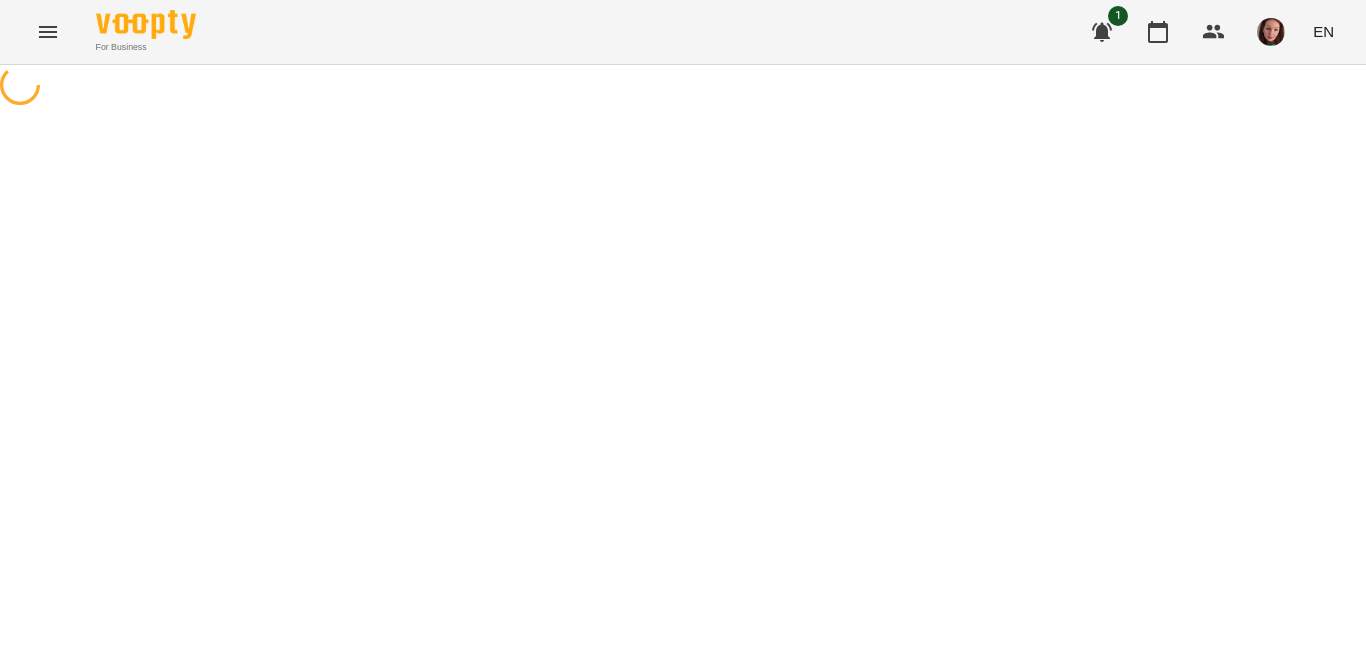 select on "********" 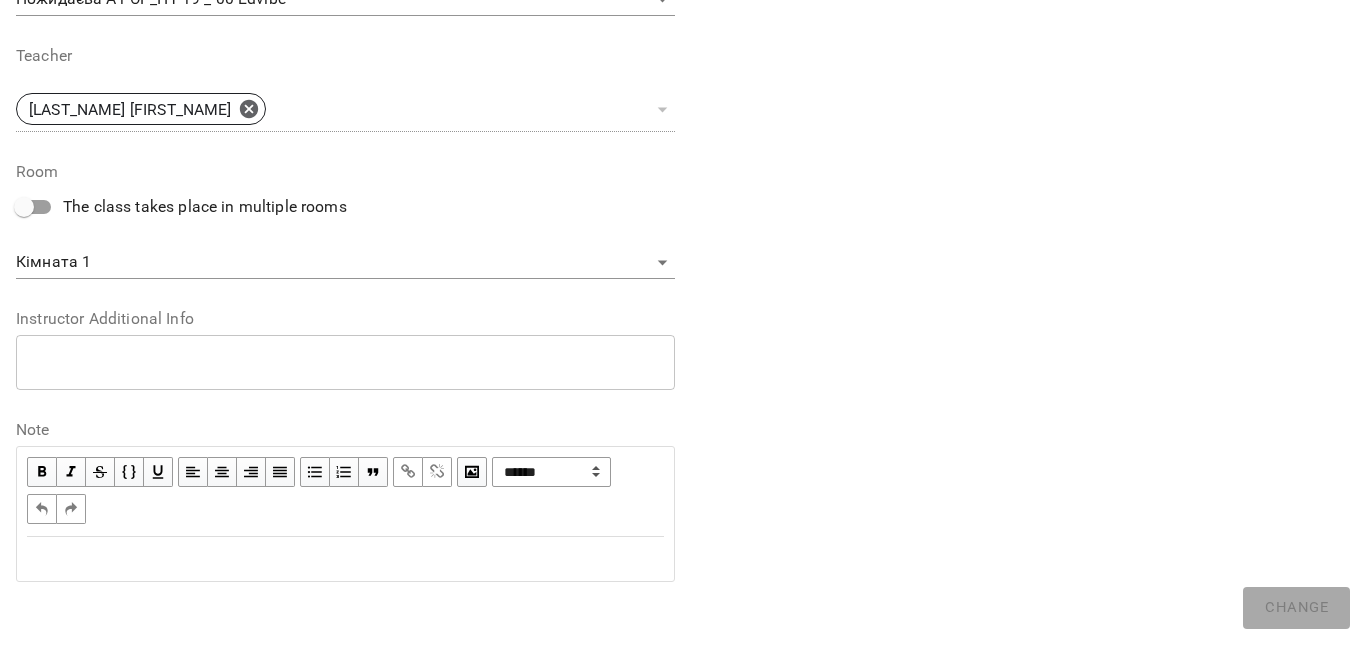 scroll, scrollTop: 700, scrollLeft: 0, axis: vertical 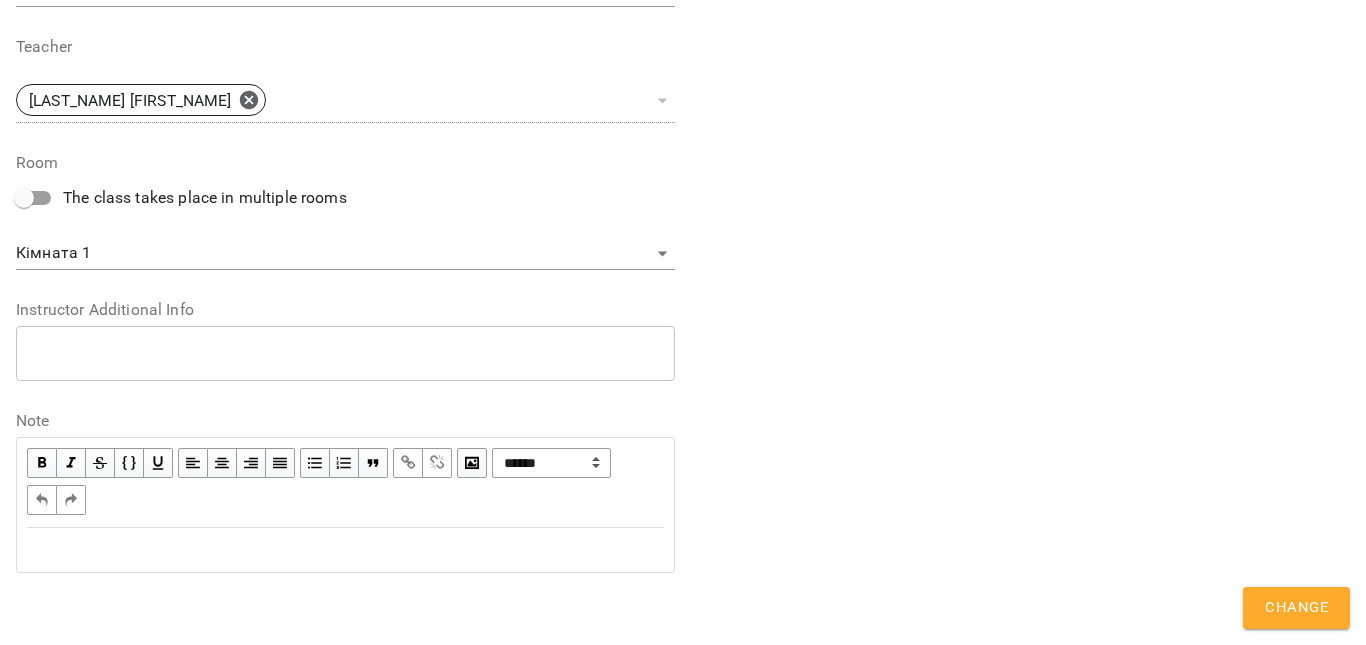 click at bounding box center (345, 550) 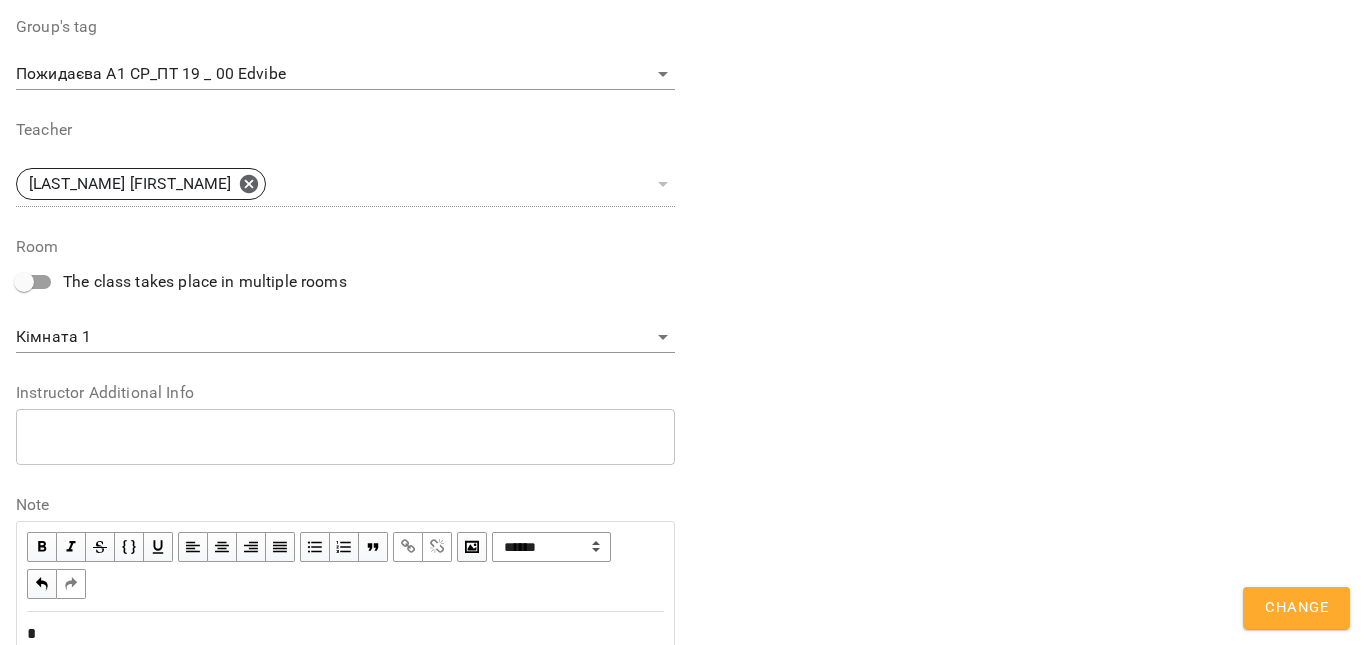 scroll, scrollTop: 784, scrollLeft: 0, axis: vertical 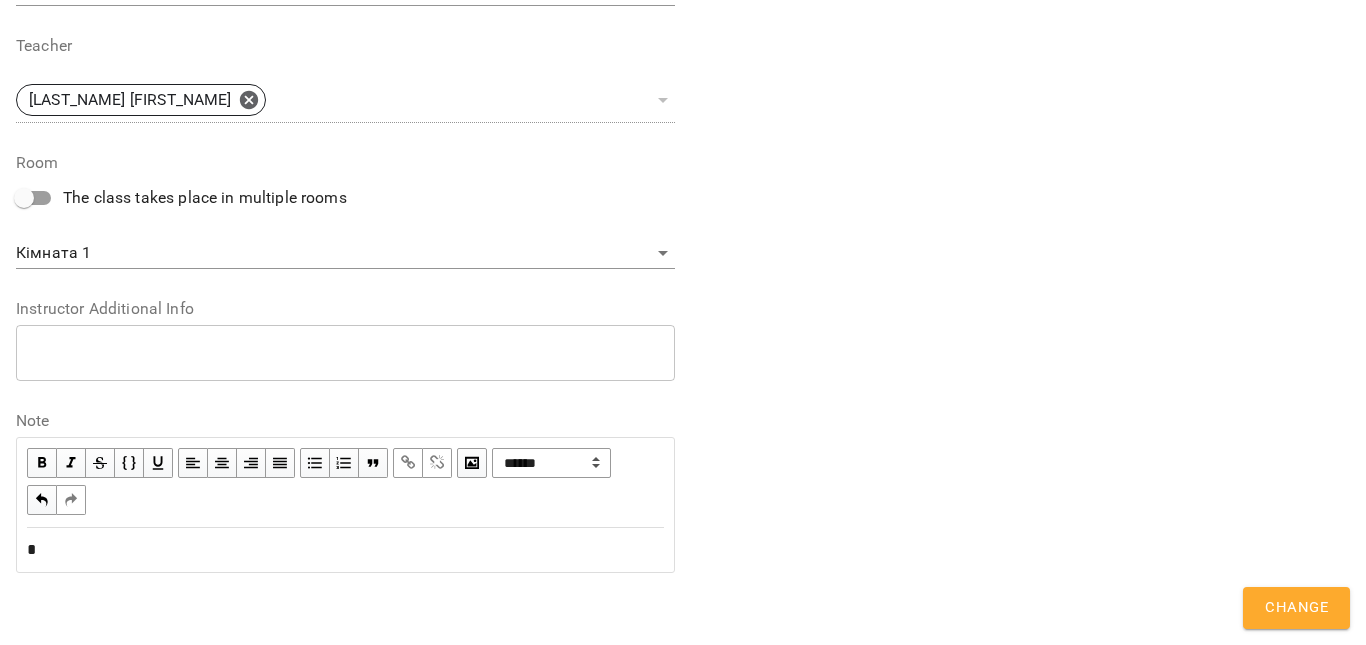 type 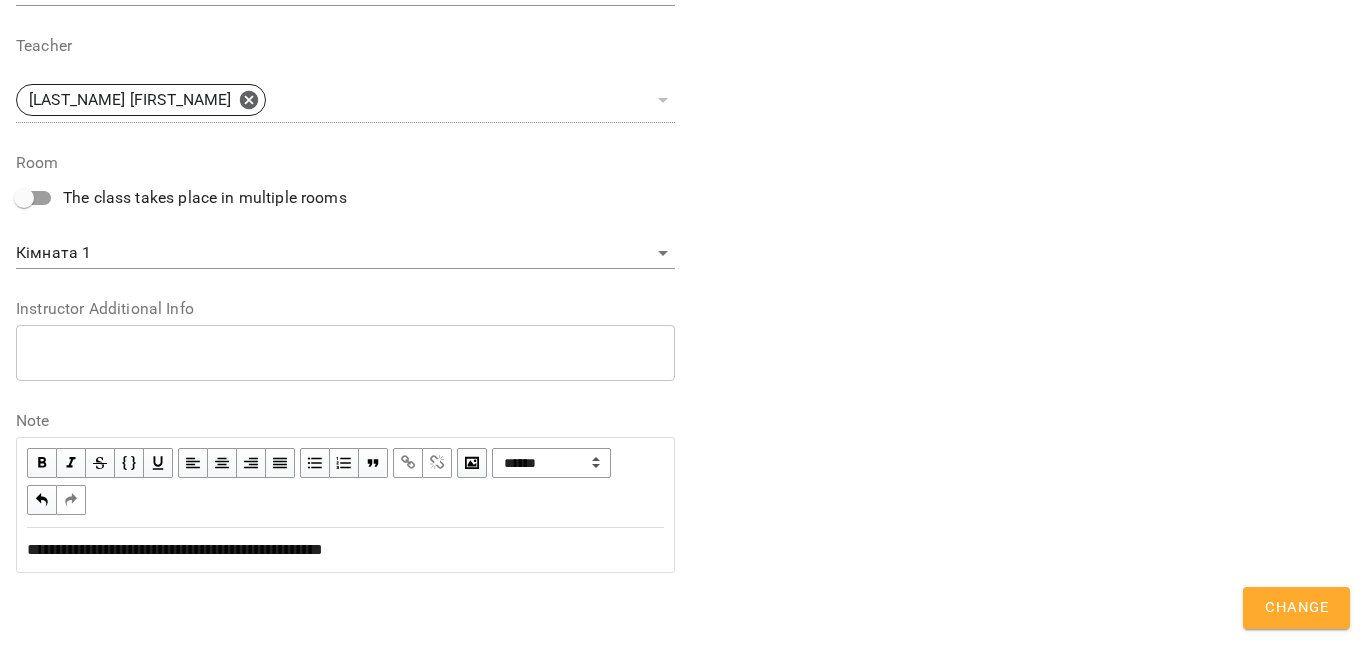 click on "Change" at bounding box center (1296, 608) 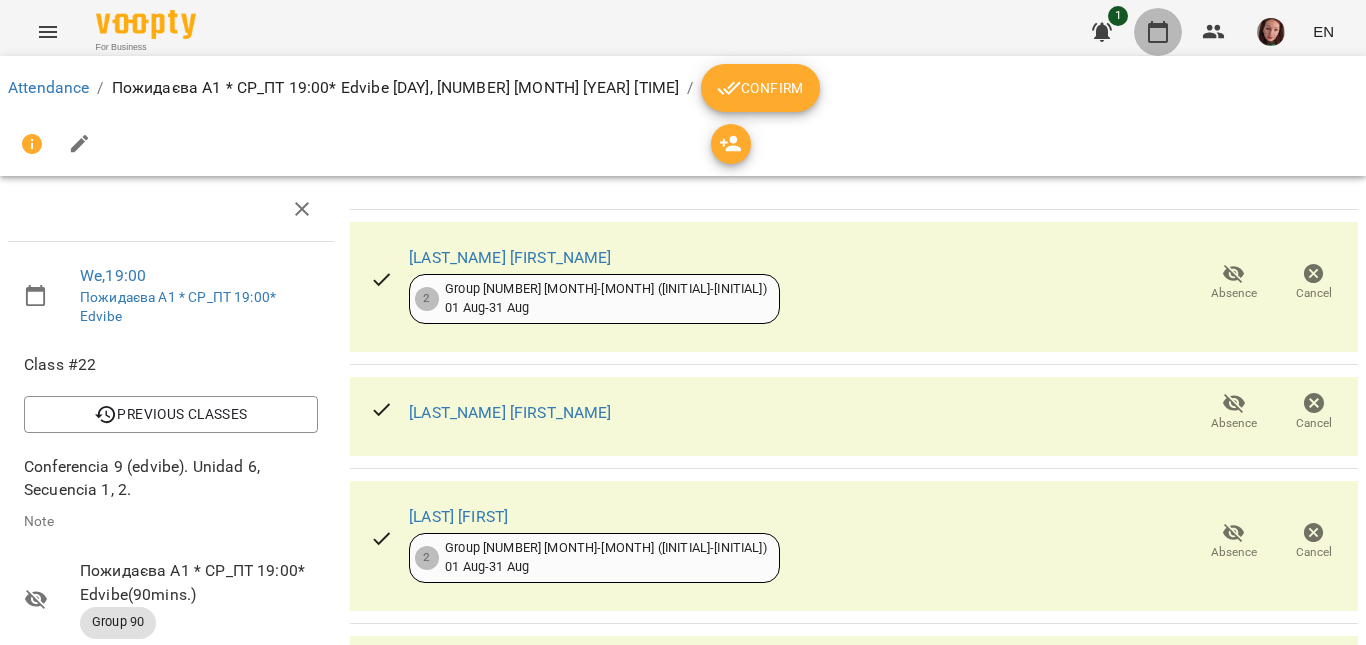 click 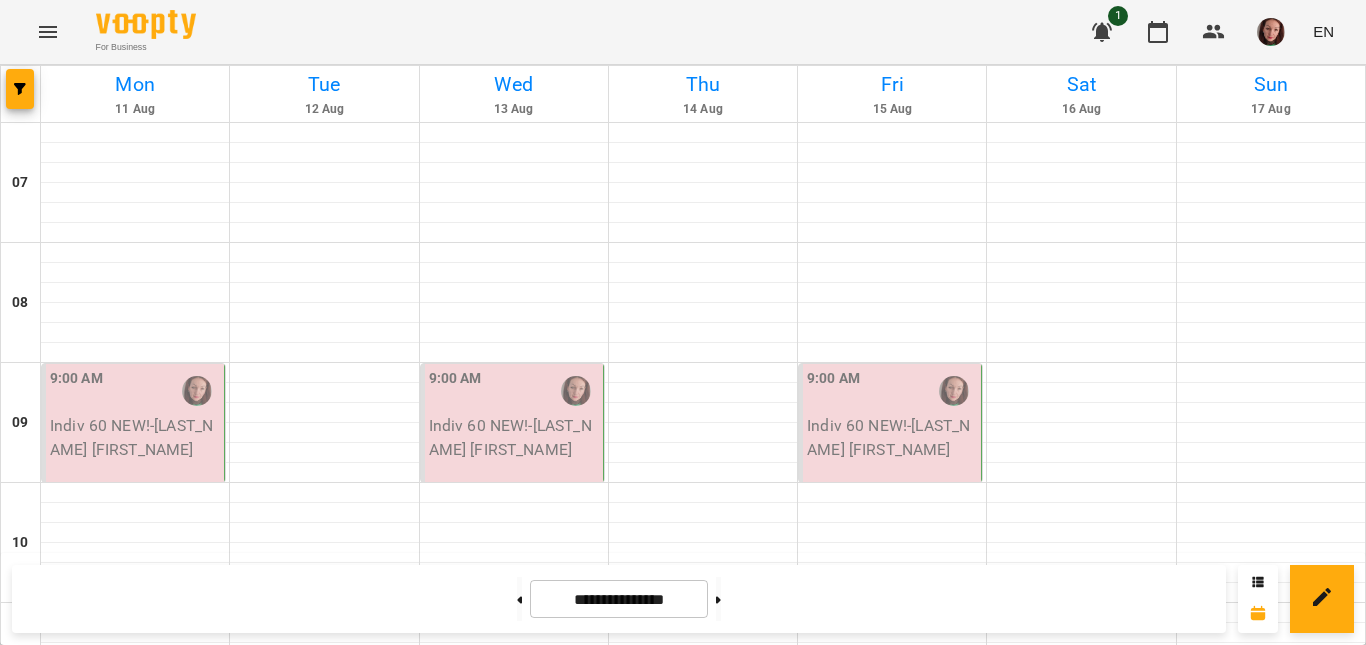 scroll, scrollTop: 1300, scrollLeft: 0, axis: vertical 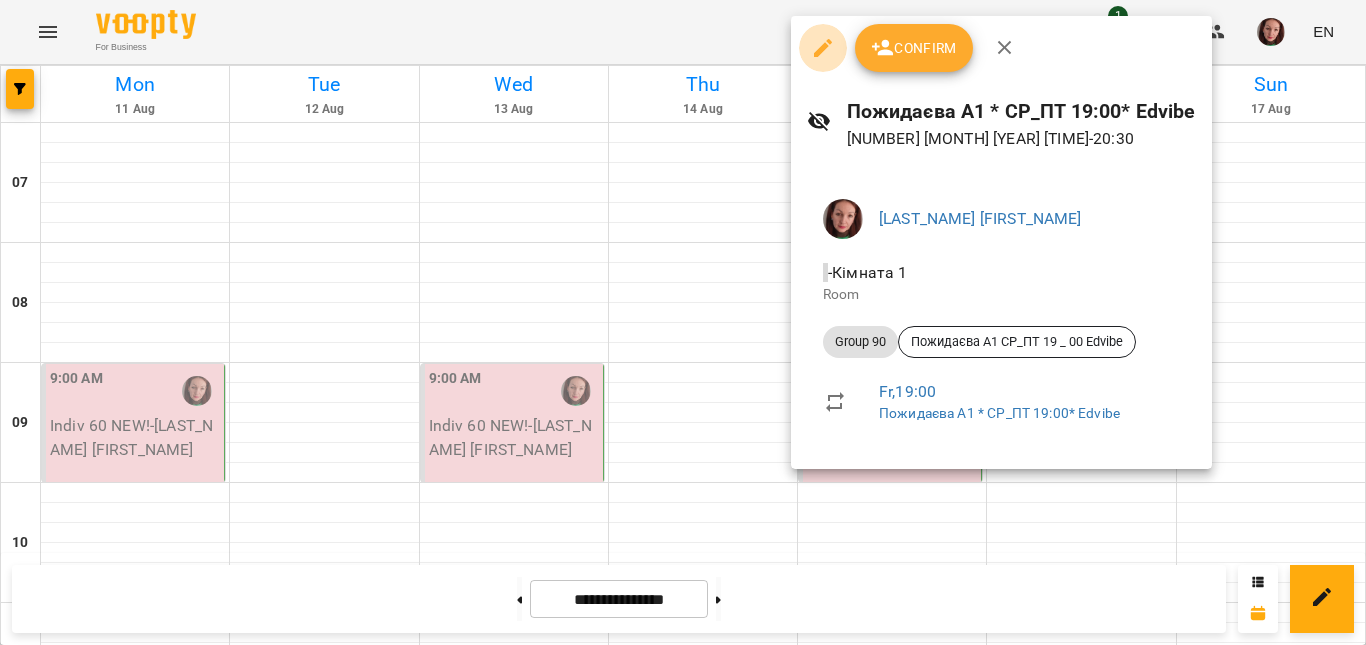 click 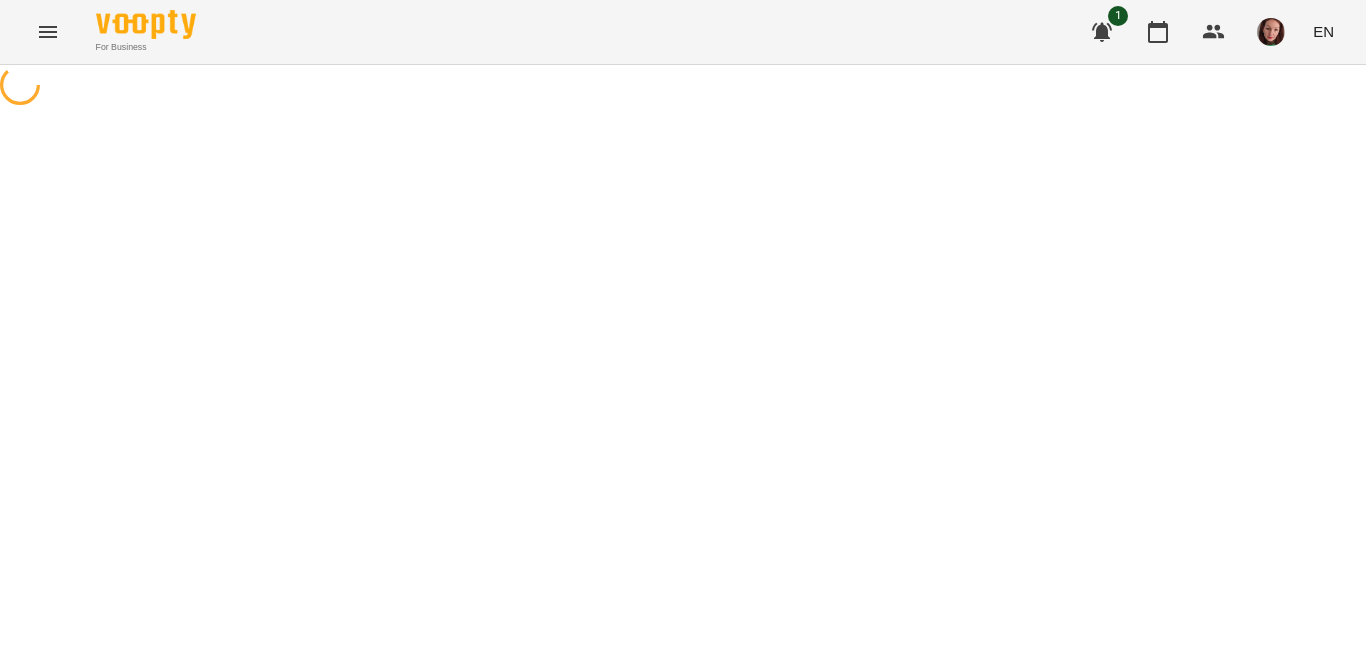 select on "********" 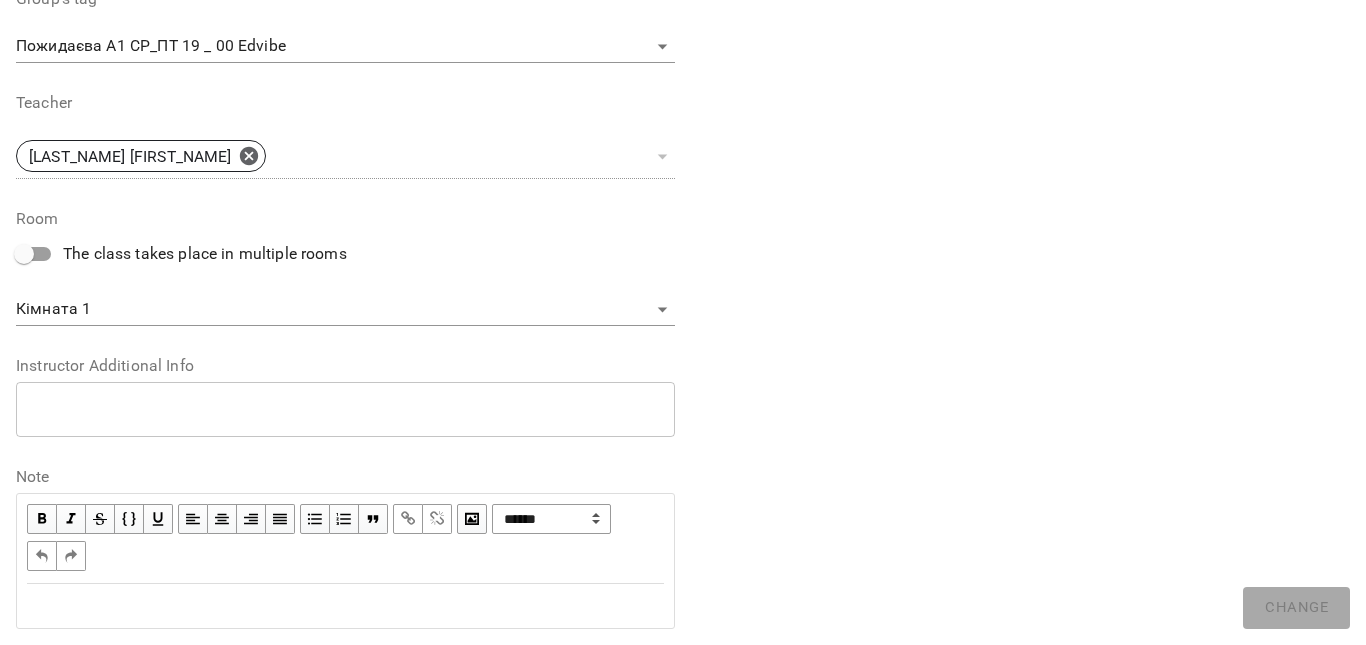 scroll, scrollTop: 700, scrollLeft: 0, axis: vertical 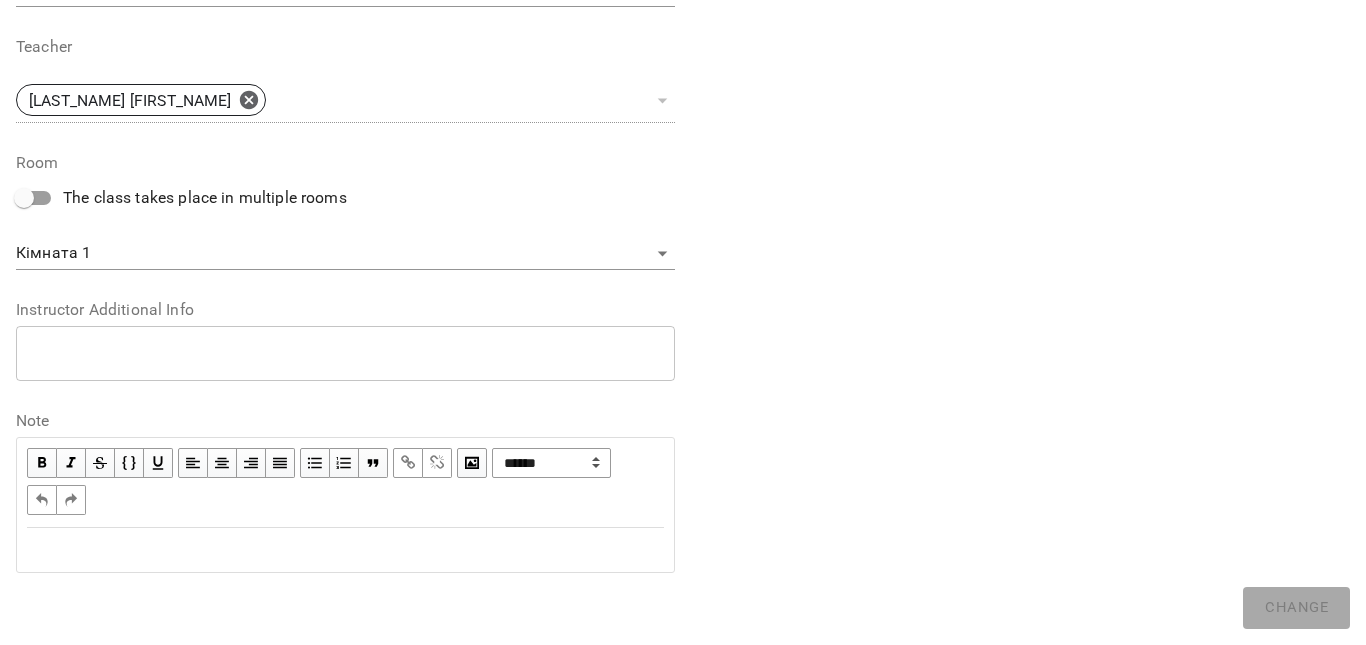 click at bounding box center [345, 550] 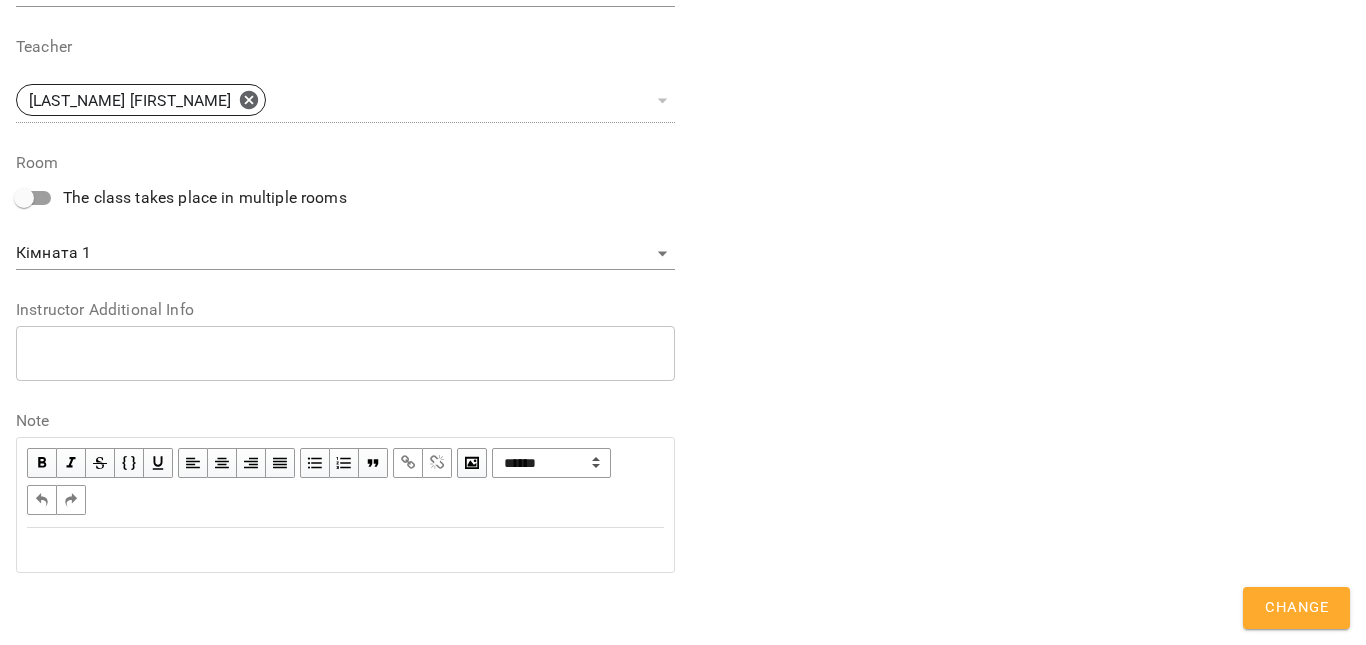 scroll, scrollTop: 784, scrollLeft: 0, axis: vertical 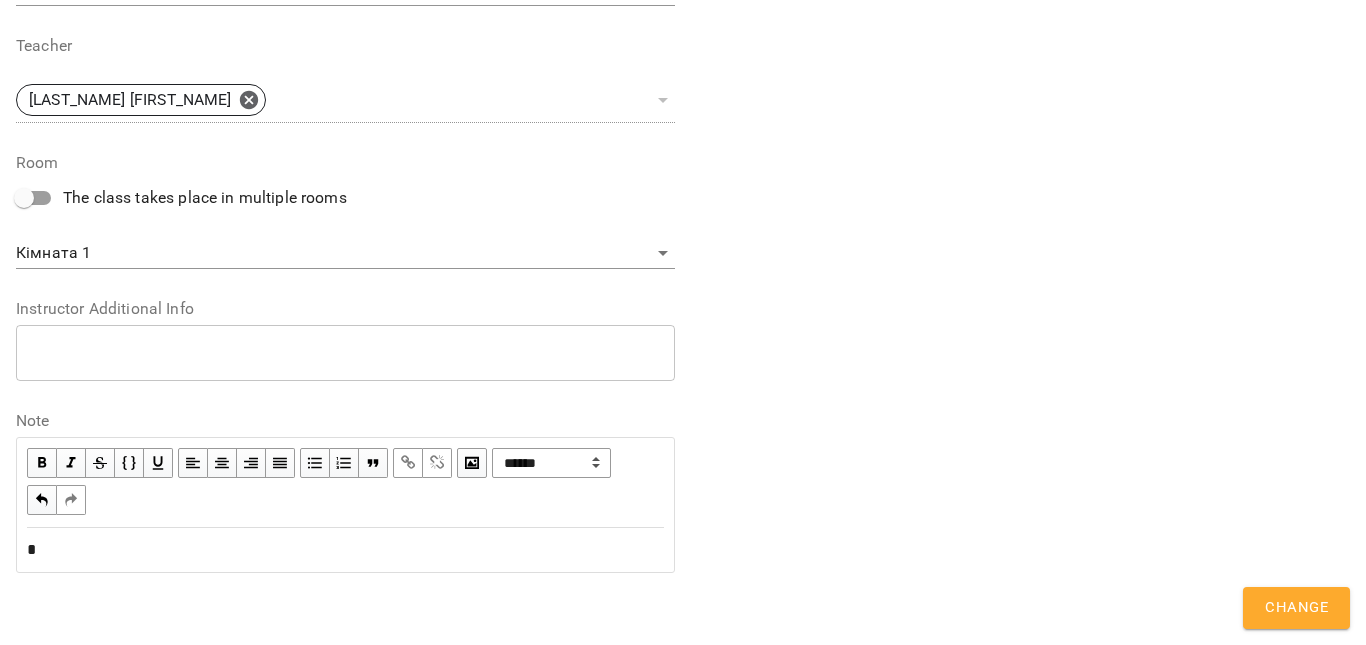 type 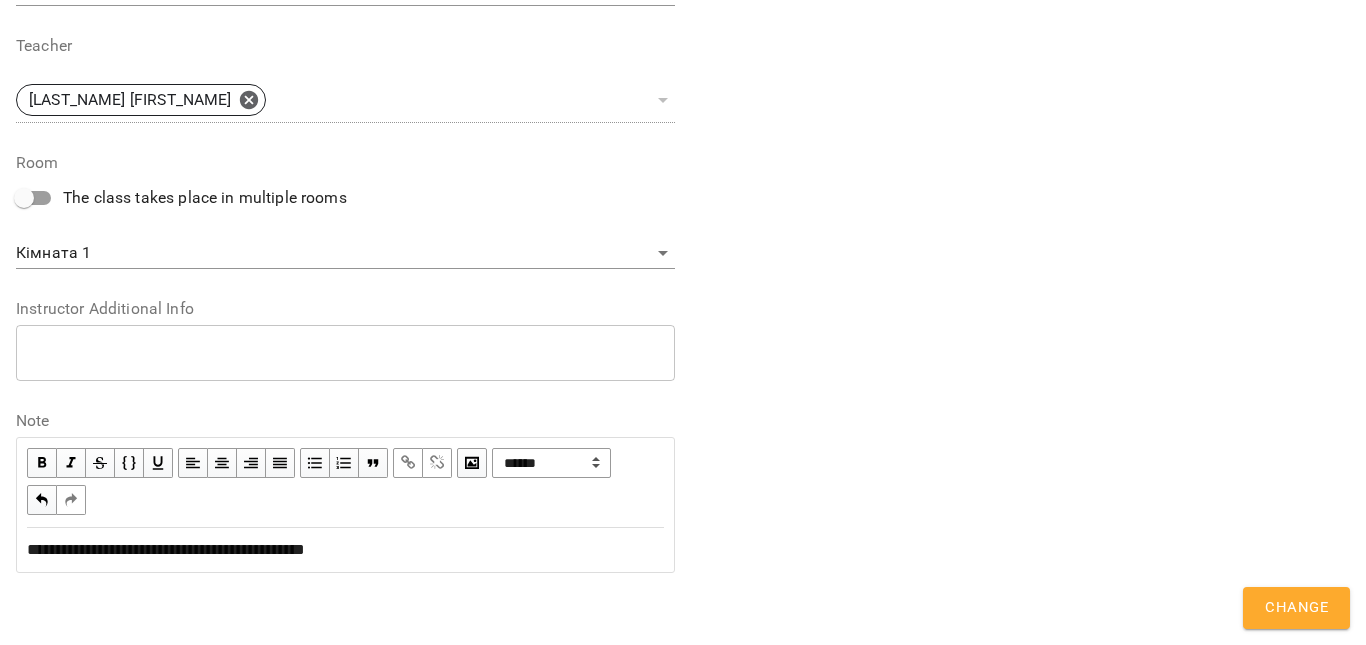 click on "Change" at bounding box center (1296, 608) 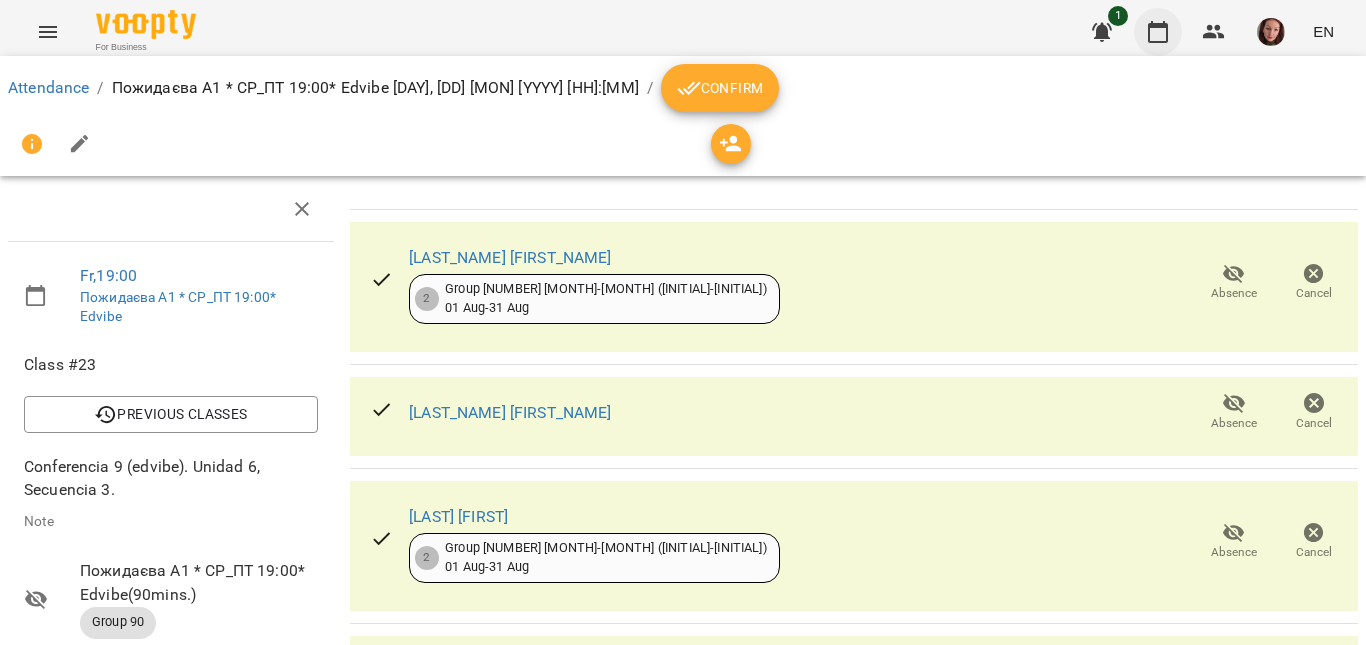 click 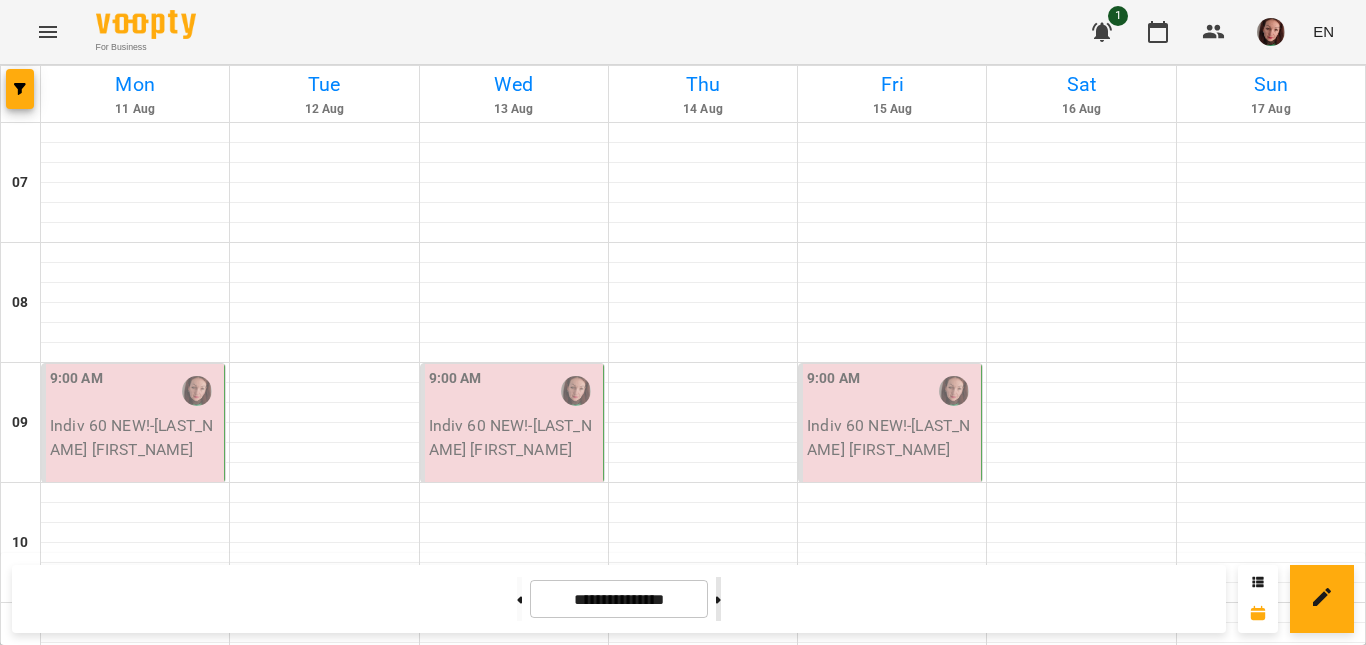 click at bounding box center [718, 599] 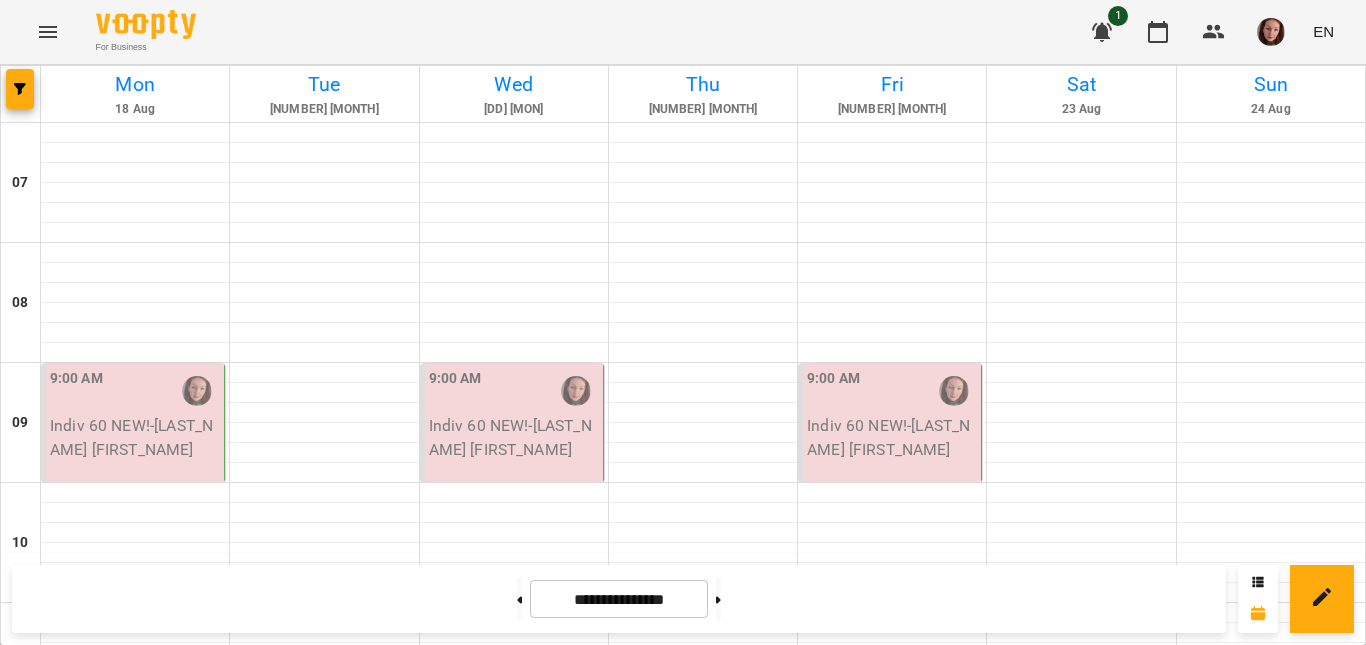 scroll, scrollTop: 1488, scrollLeft: 0, axis: vertical 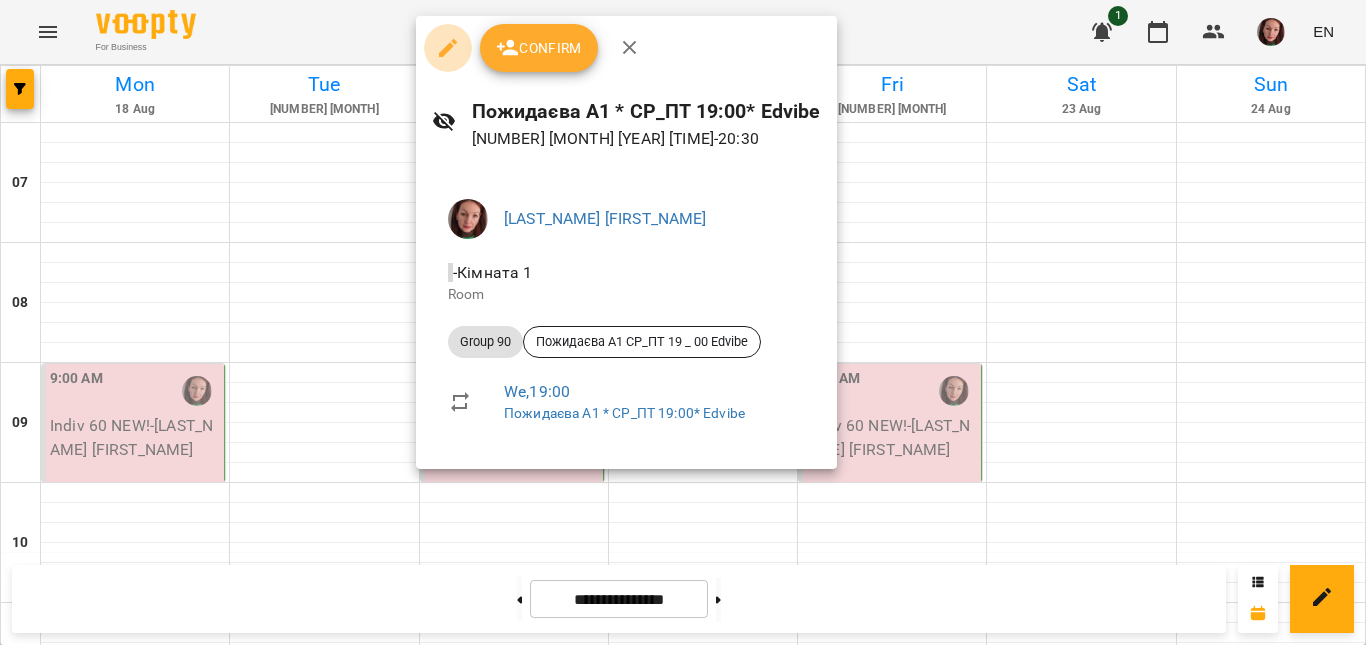 click 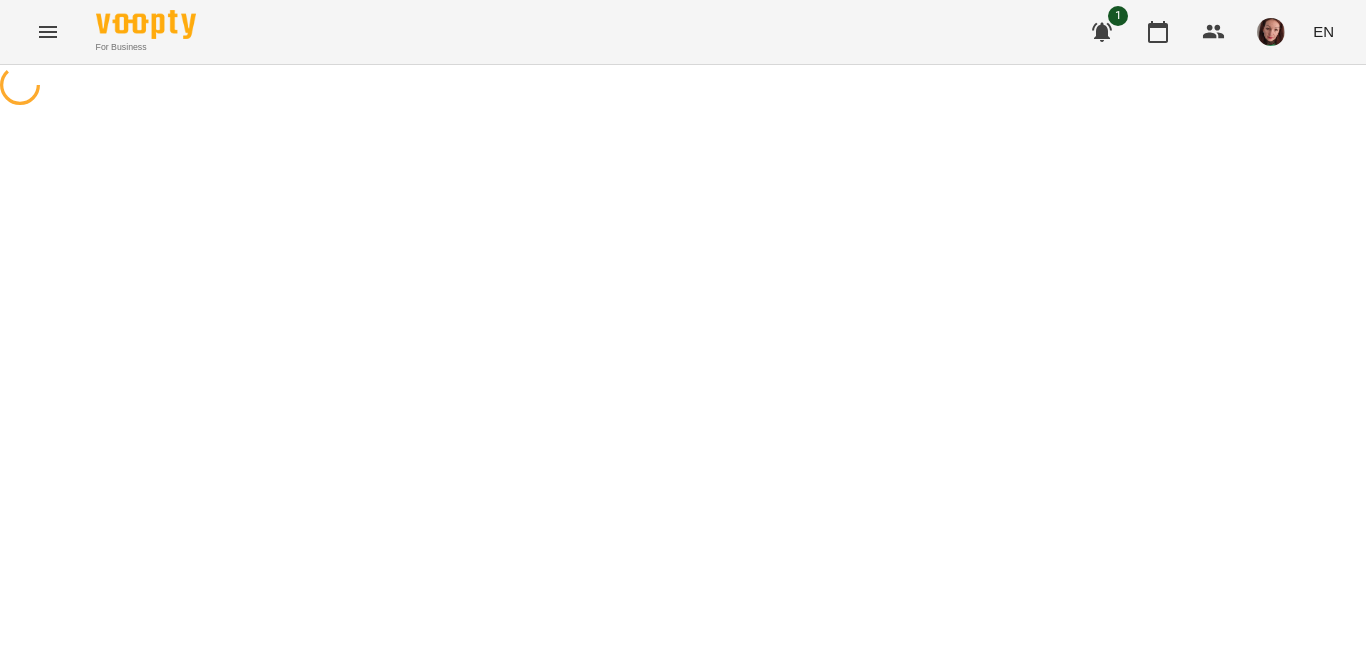 select on "********" 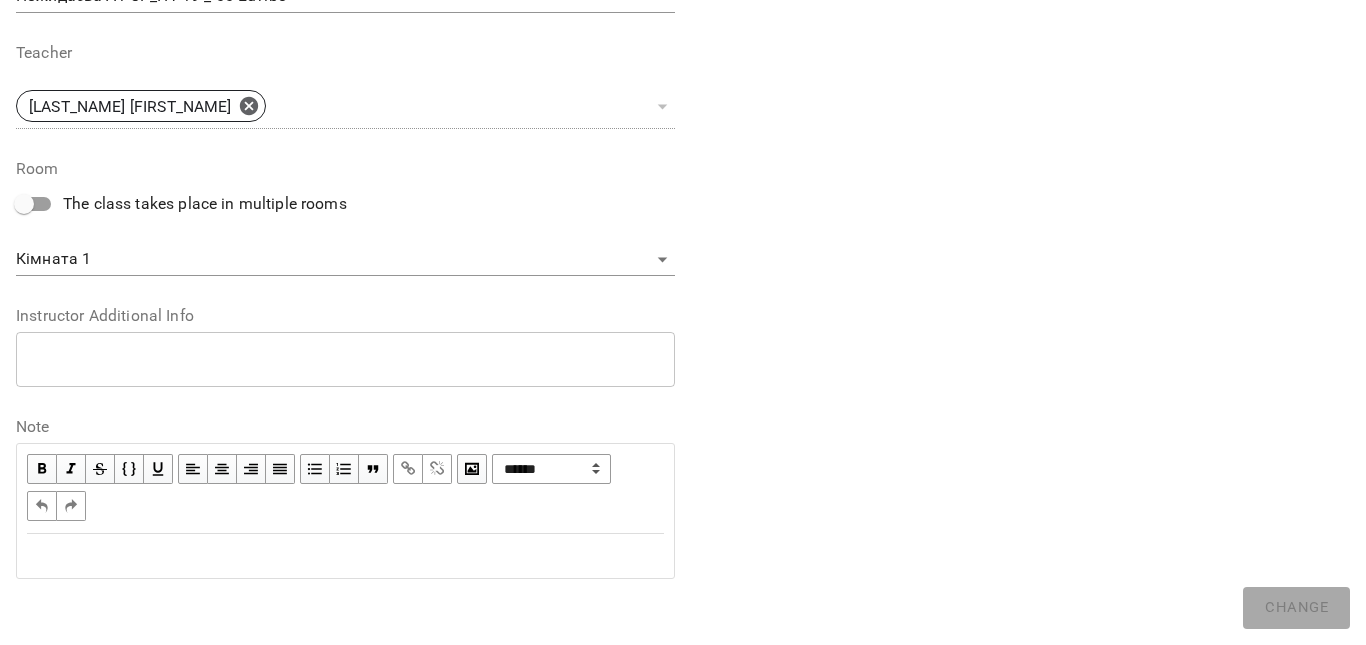 scroll, scrollTop: 700, scrollLeft: 0, axis: vertical 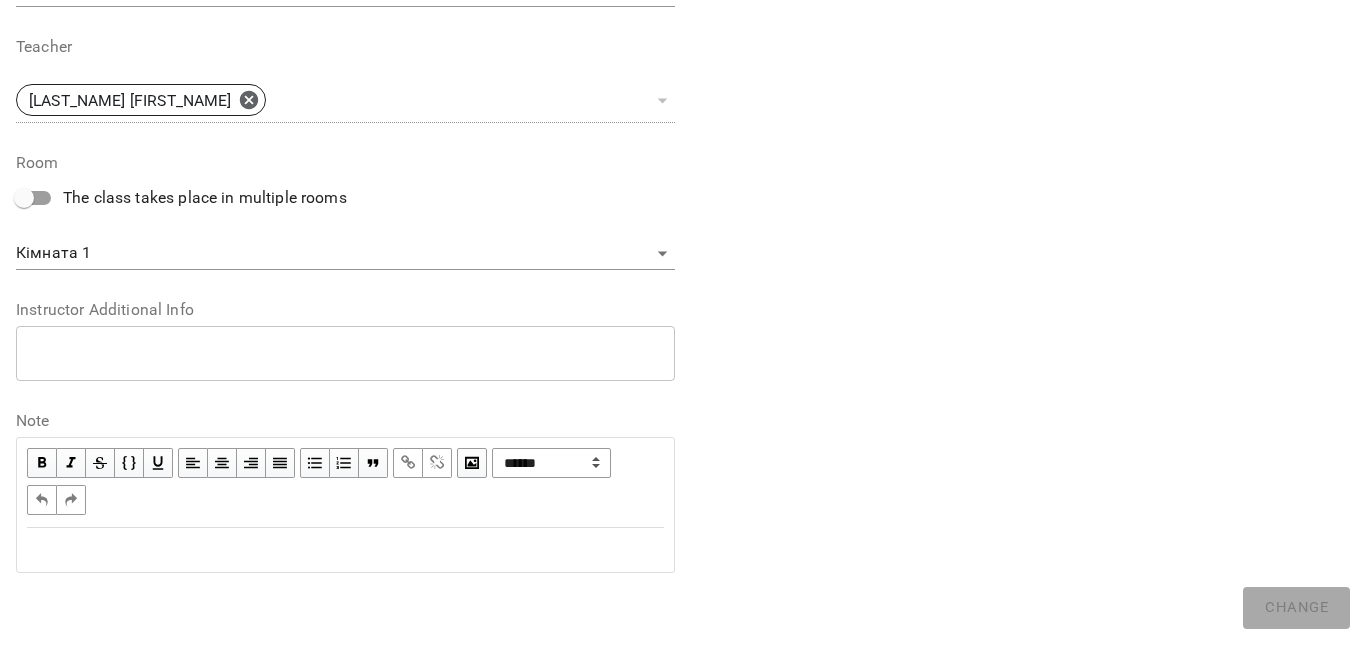 click at bounding box center [345, 550] 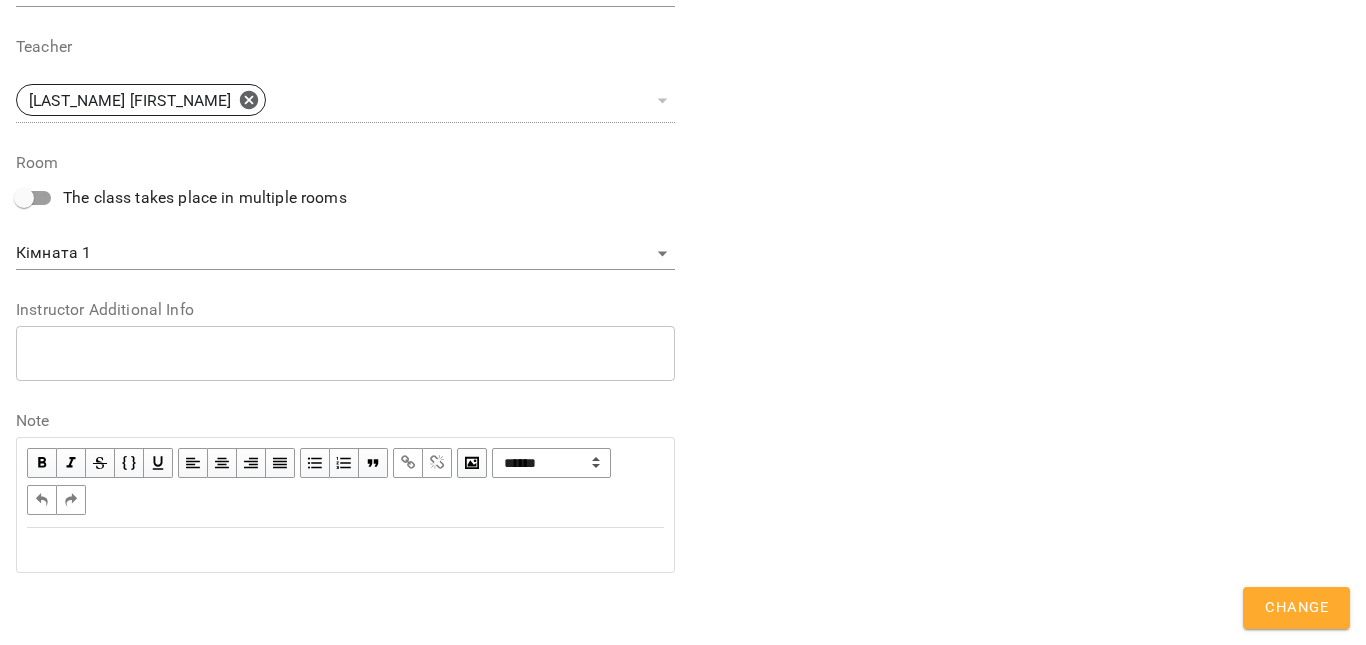 scroll, scrollTop: 784, scrollLeft: 0, axis: vertical 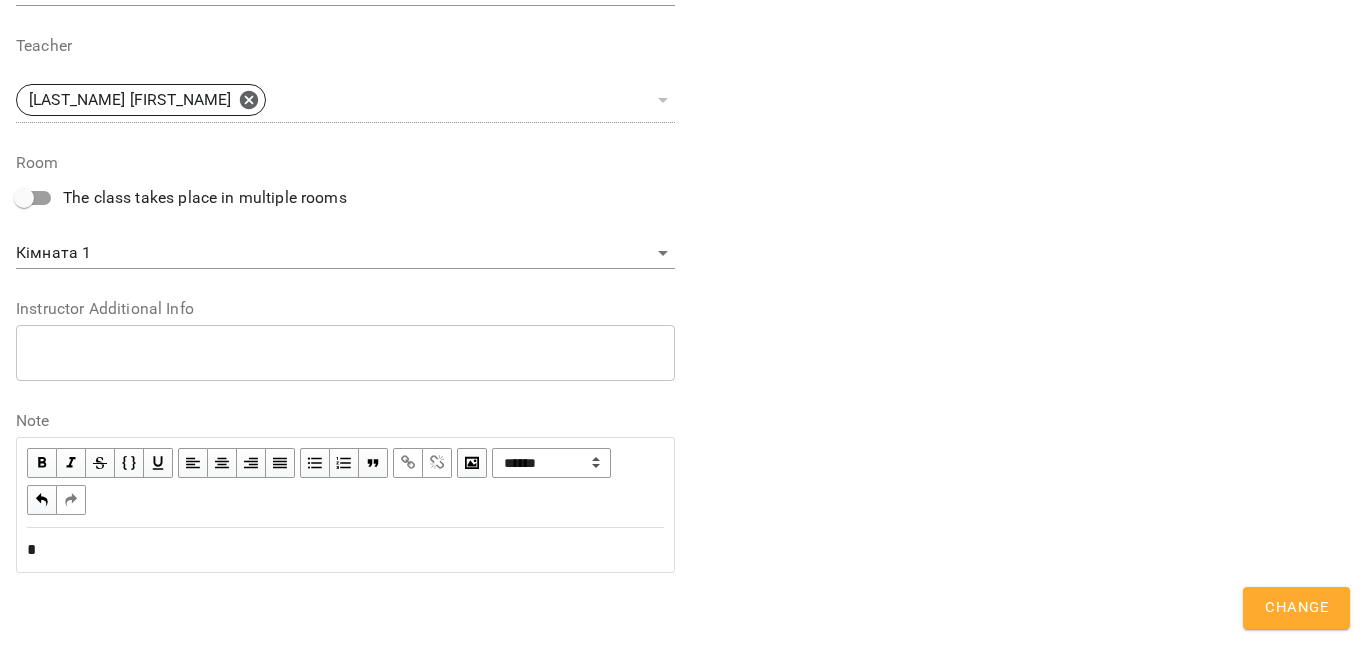 type 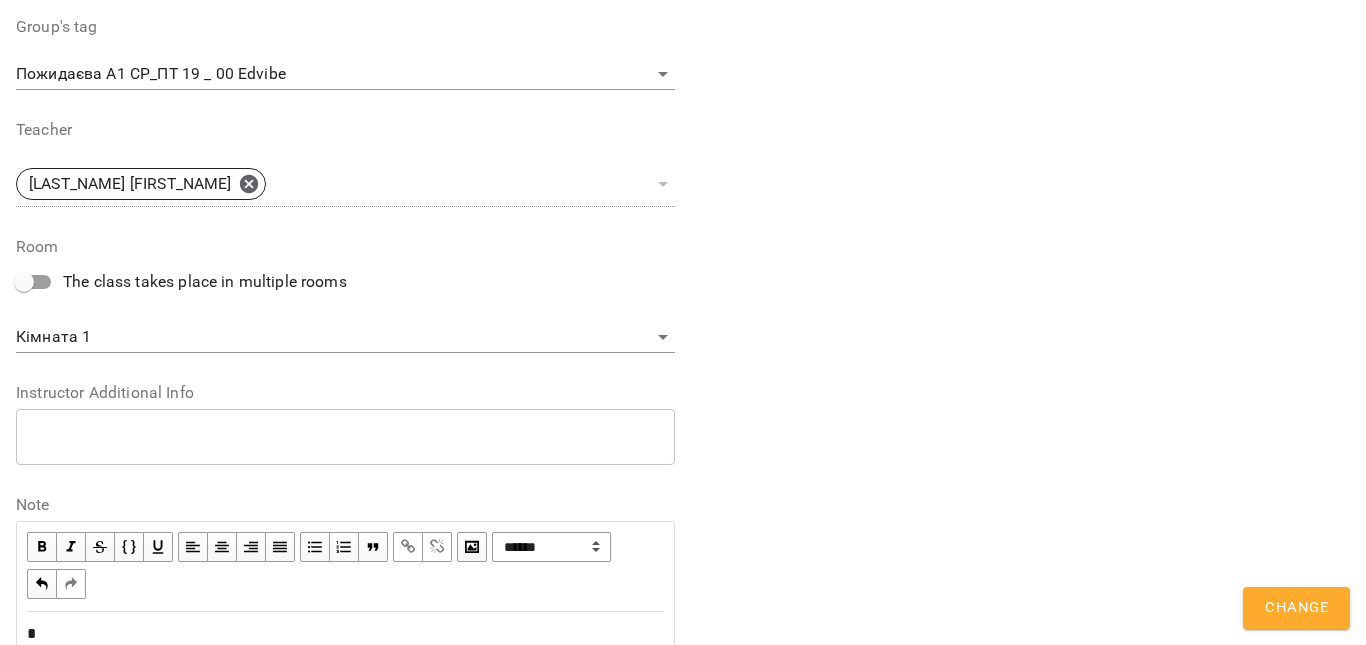 scroll, scrollTop: 784, scrollLeft: 0, axis: vertical 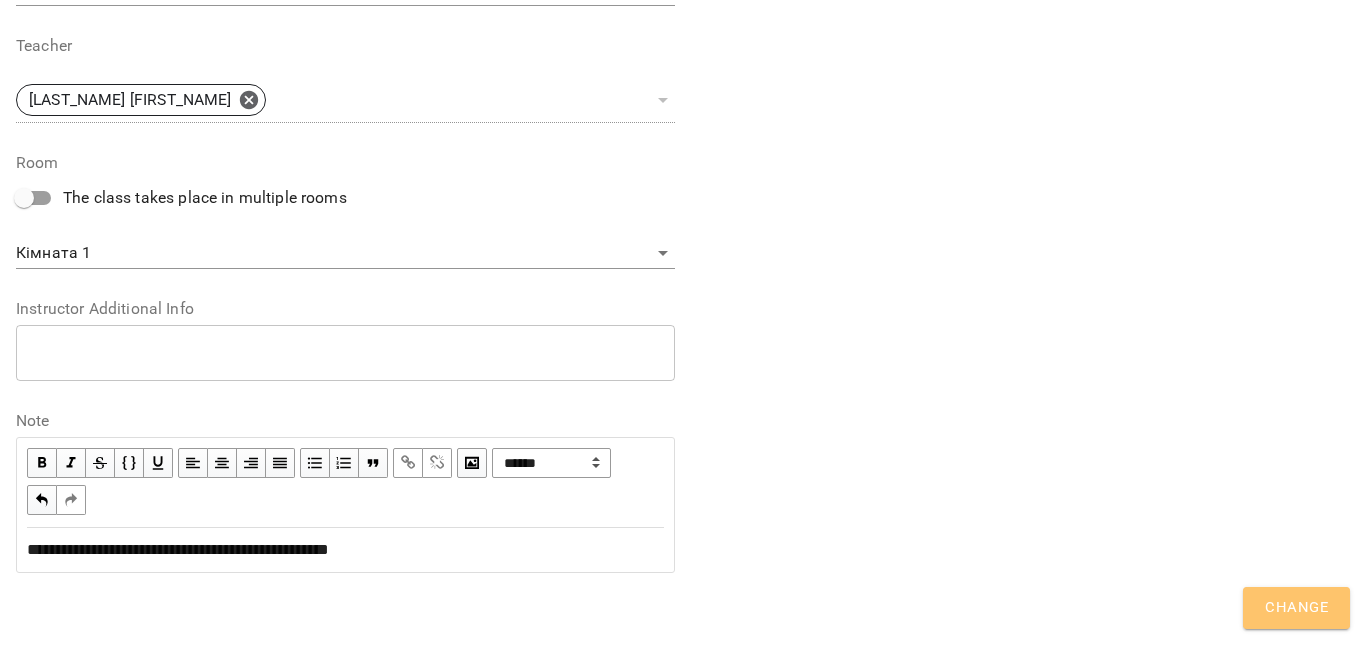click on "Change" at bounding box center [1296, 608] 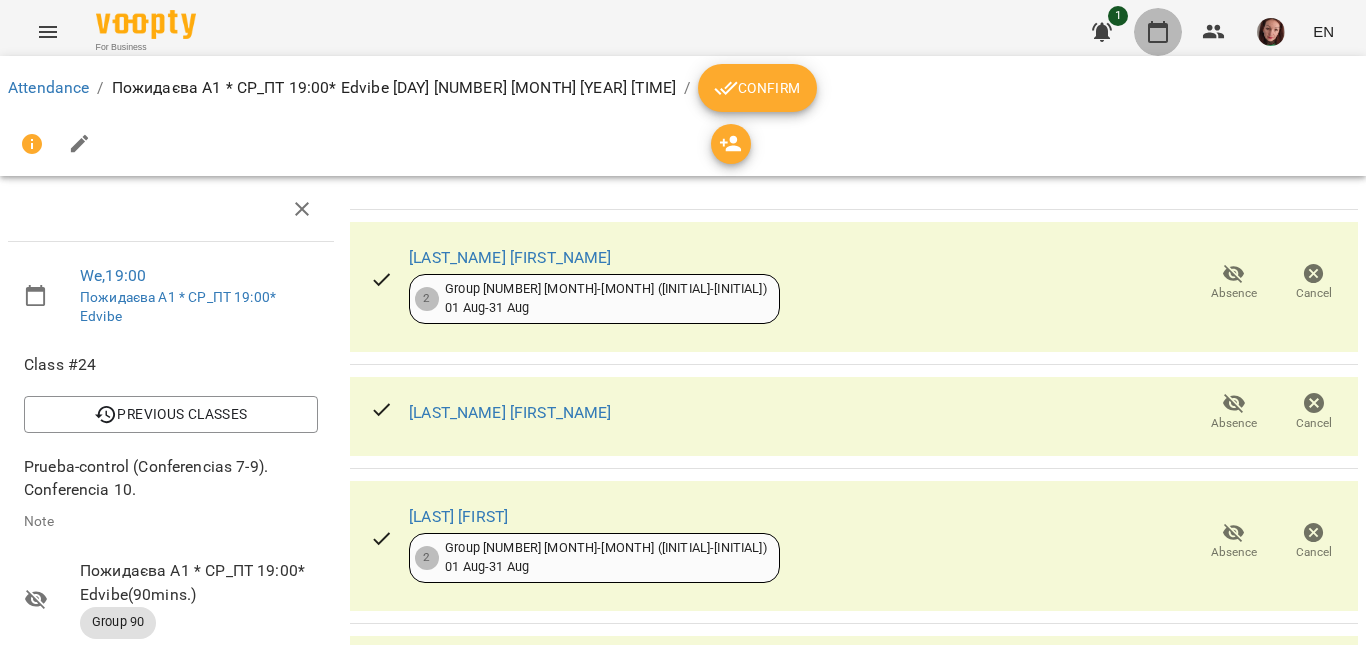 click 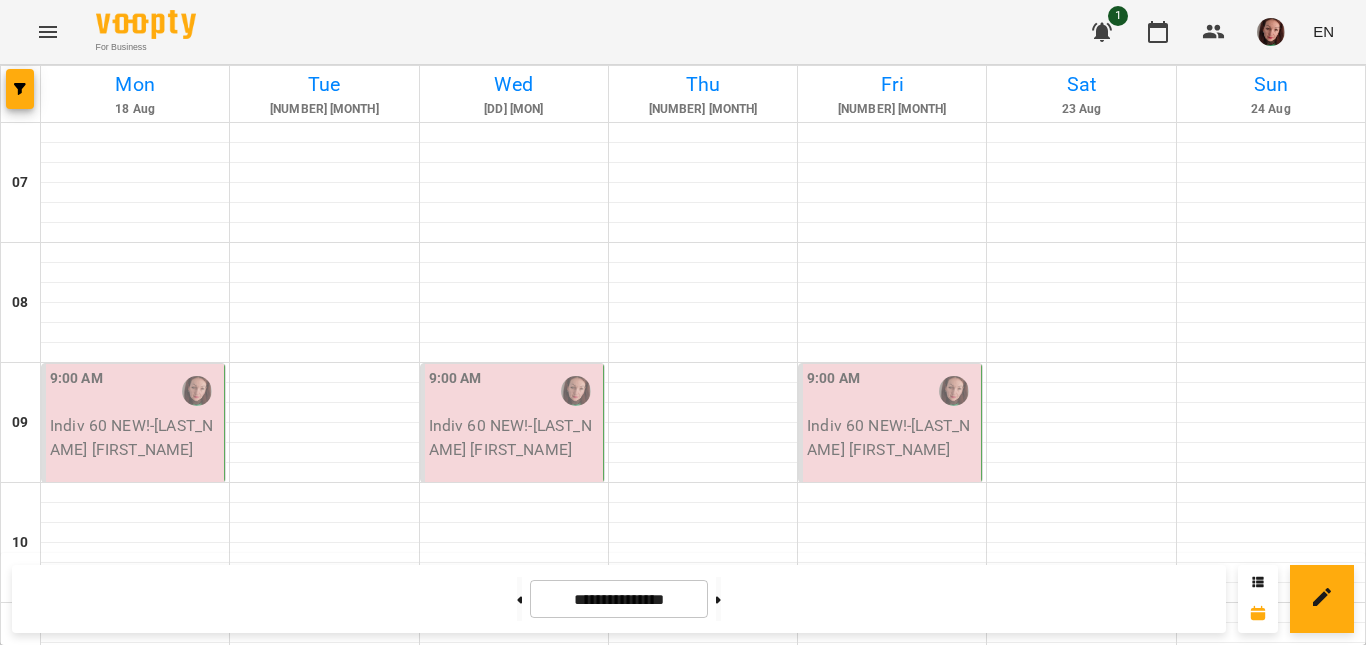 scroll, scrollTop: 1200, scrollLeft: 0, axis: vertical 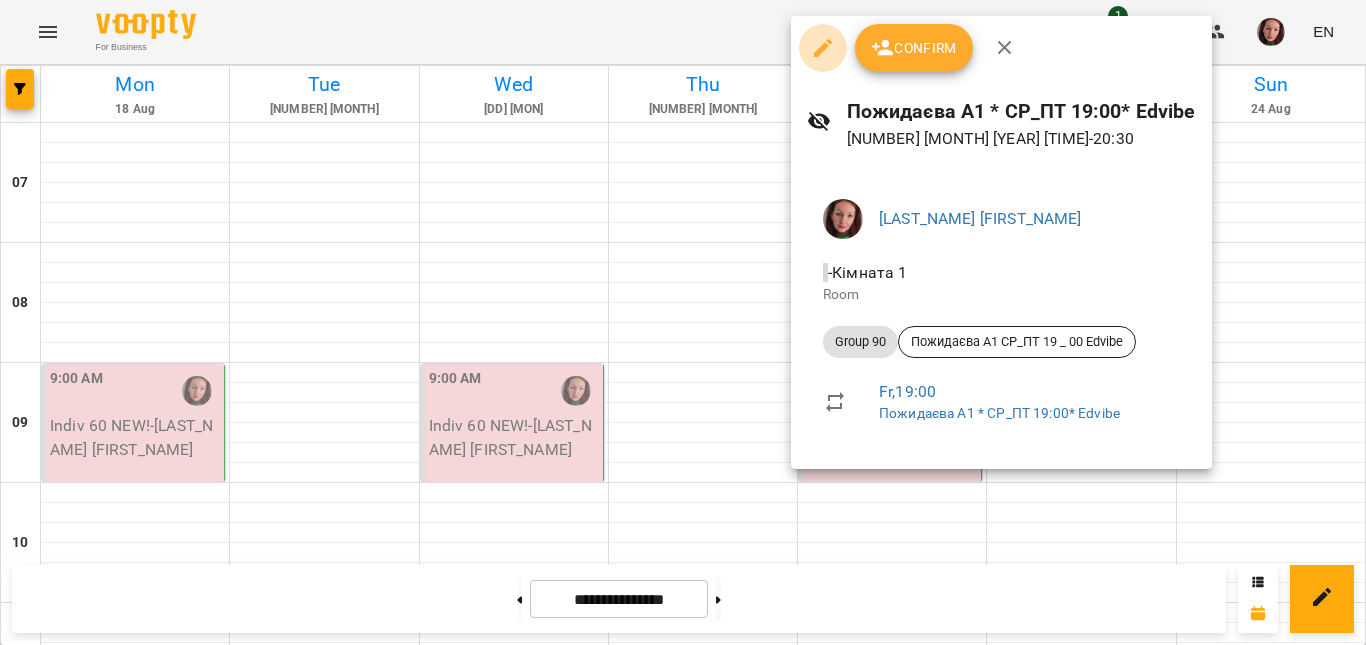 click 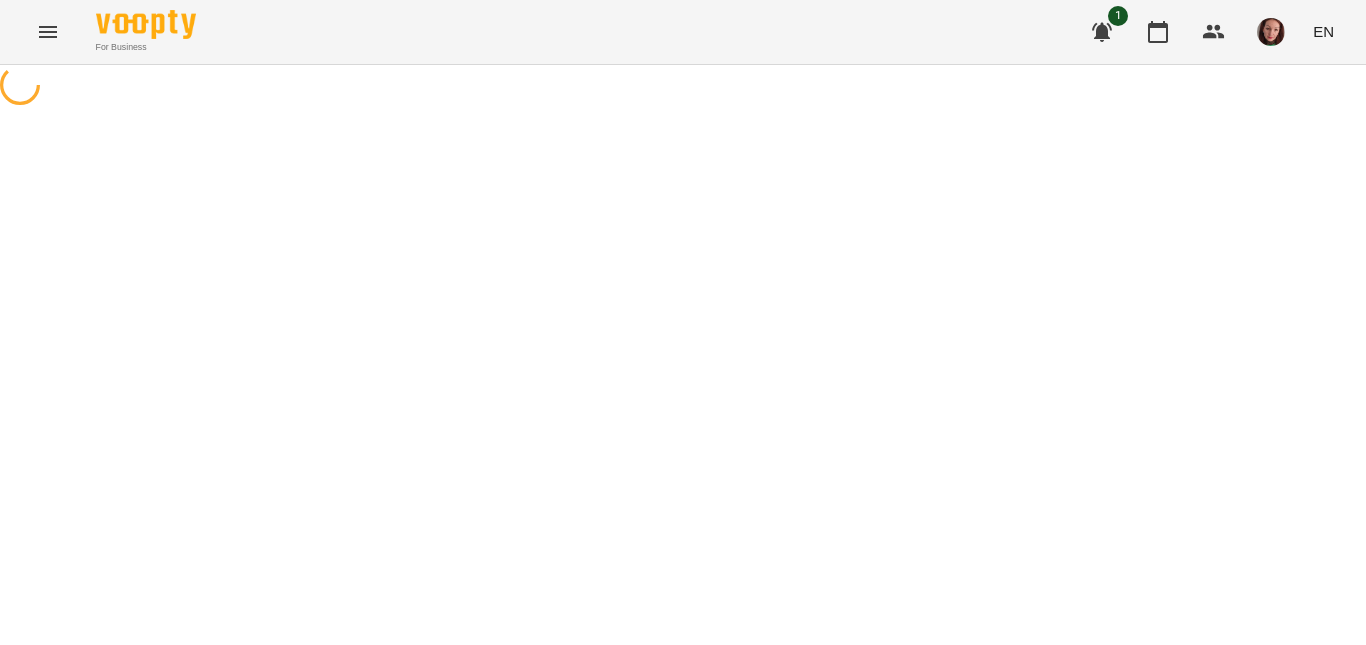 select on "********" 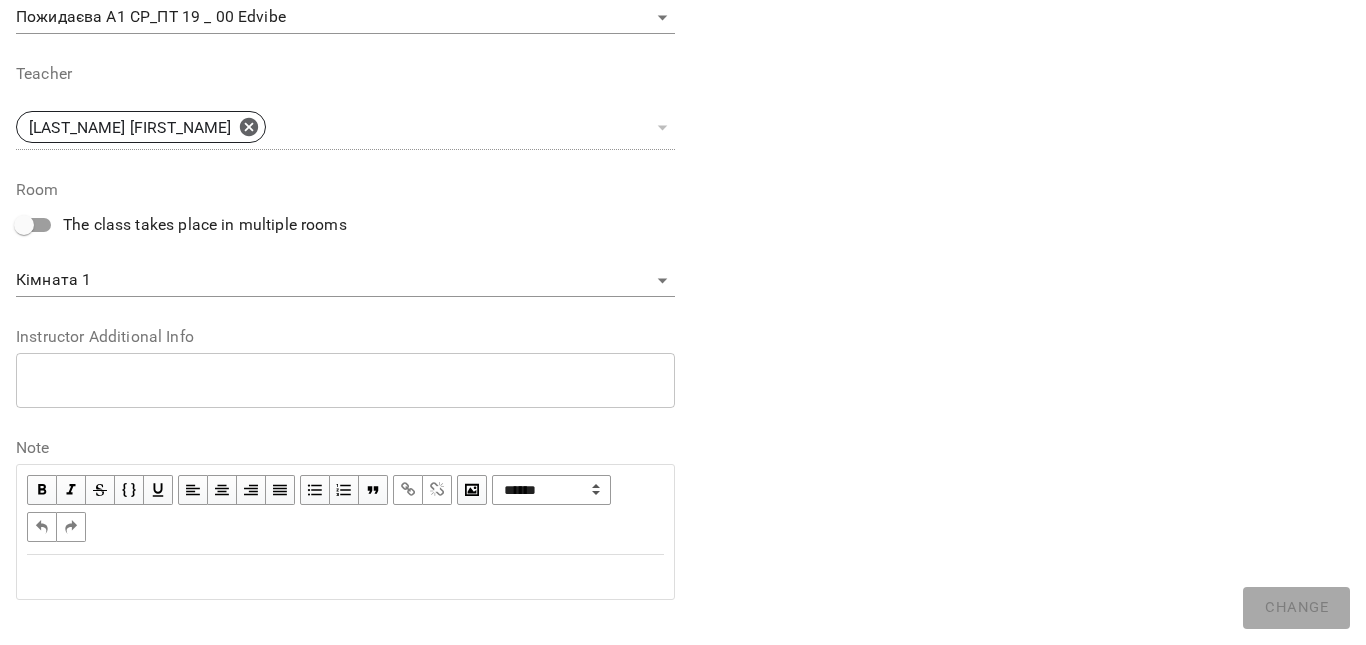 scroll, scrollTop: 700, scrollLeft: 0, axis: vertical 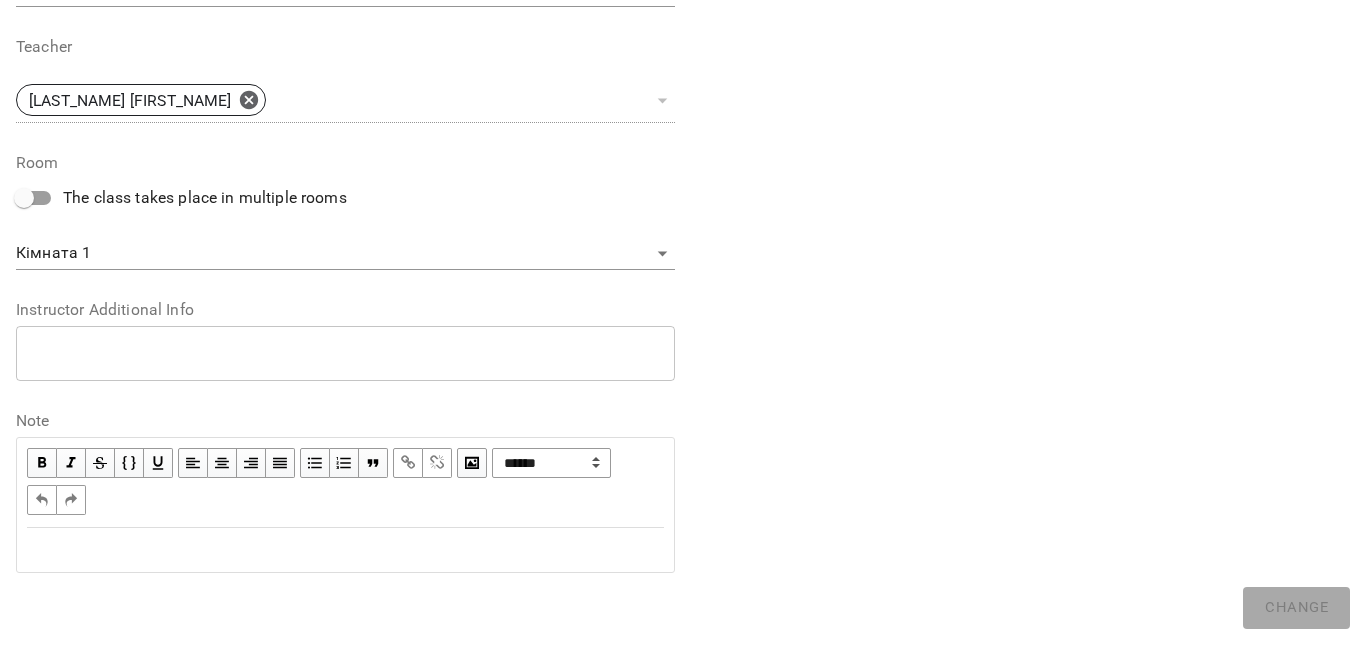 click at bounding box center [345, 550] 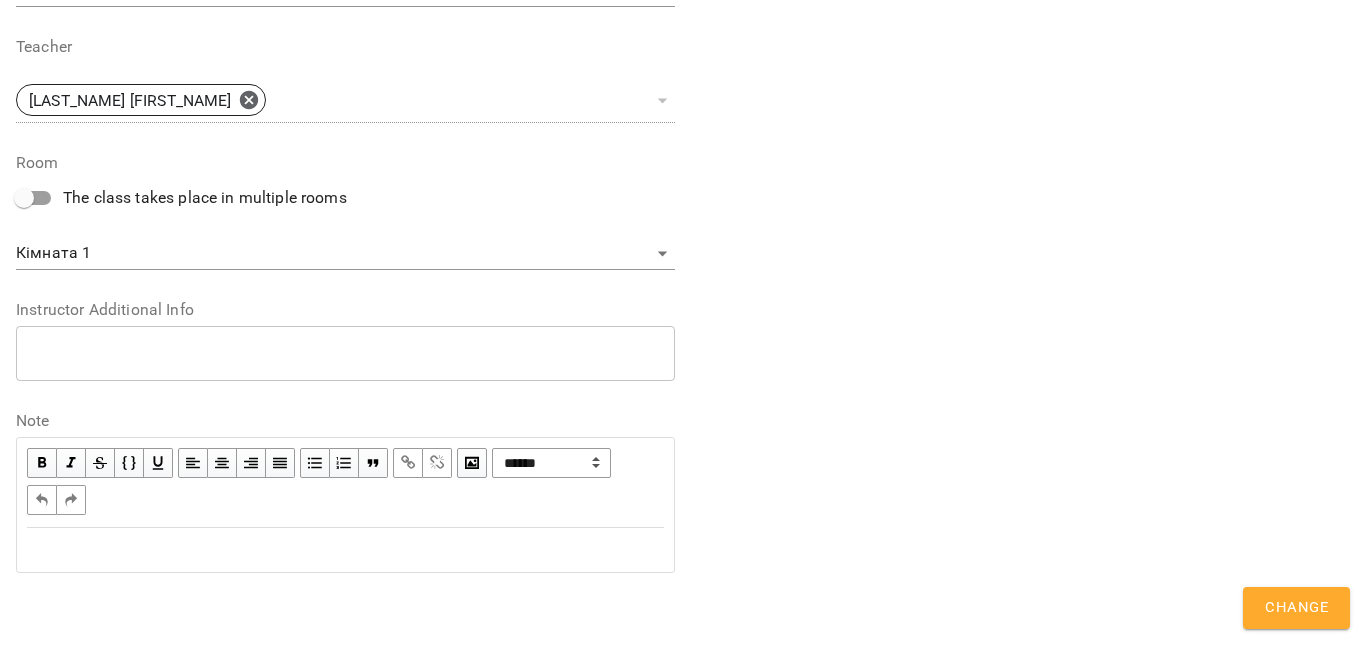scroll, scrollTop: 784, scrollLeft: 0, axis: vertical 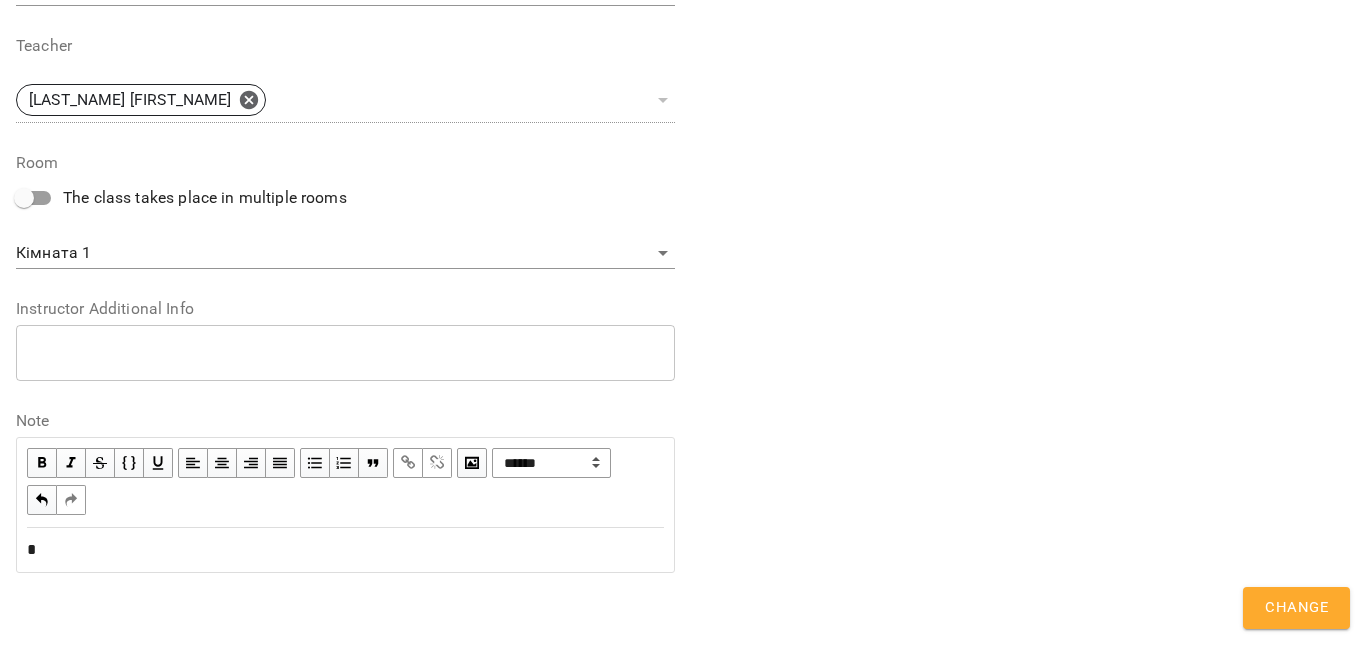 type 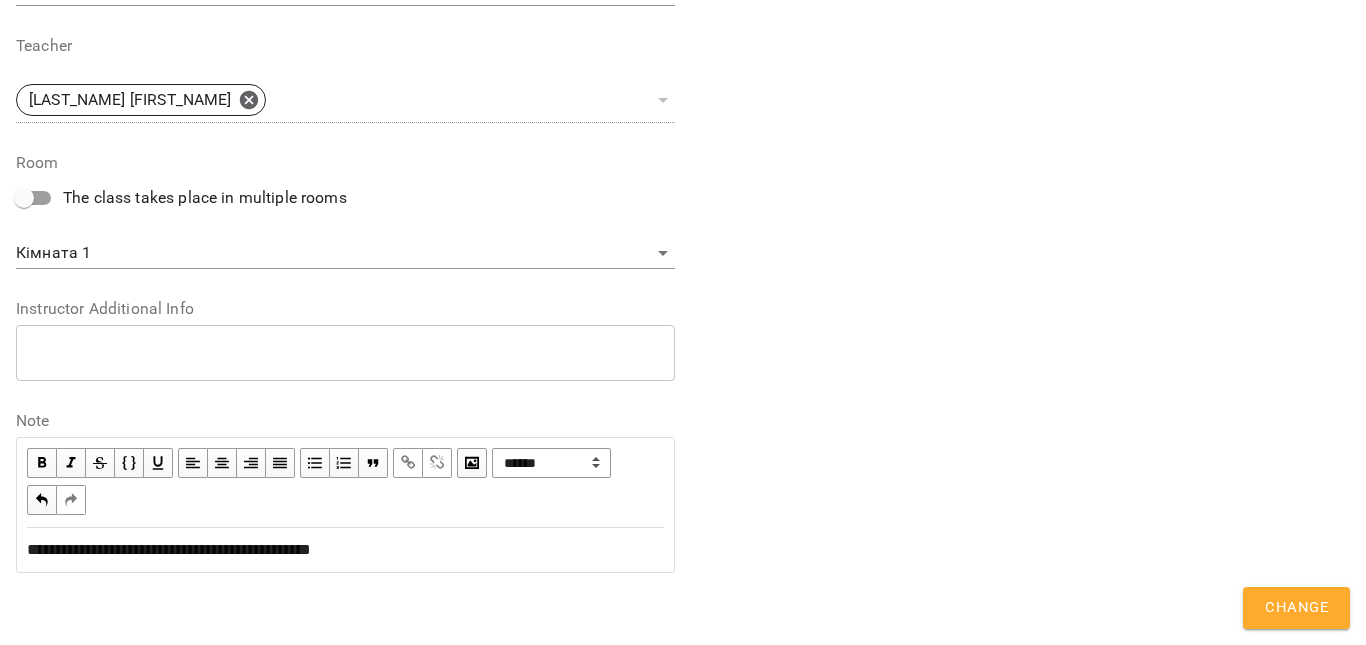 click on "Change" at bounding box center [1296, 608] 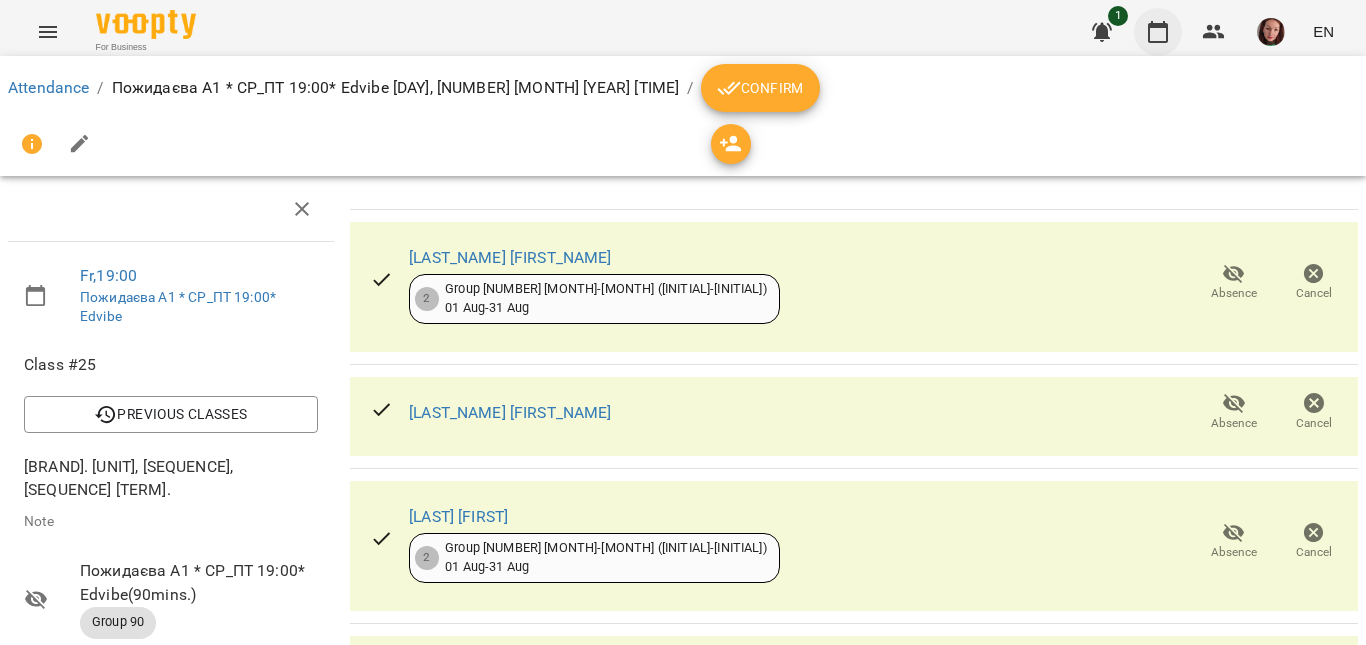 click 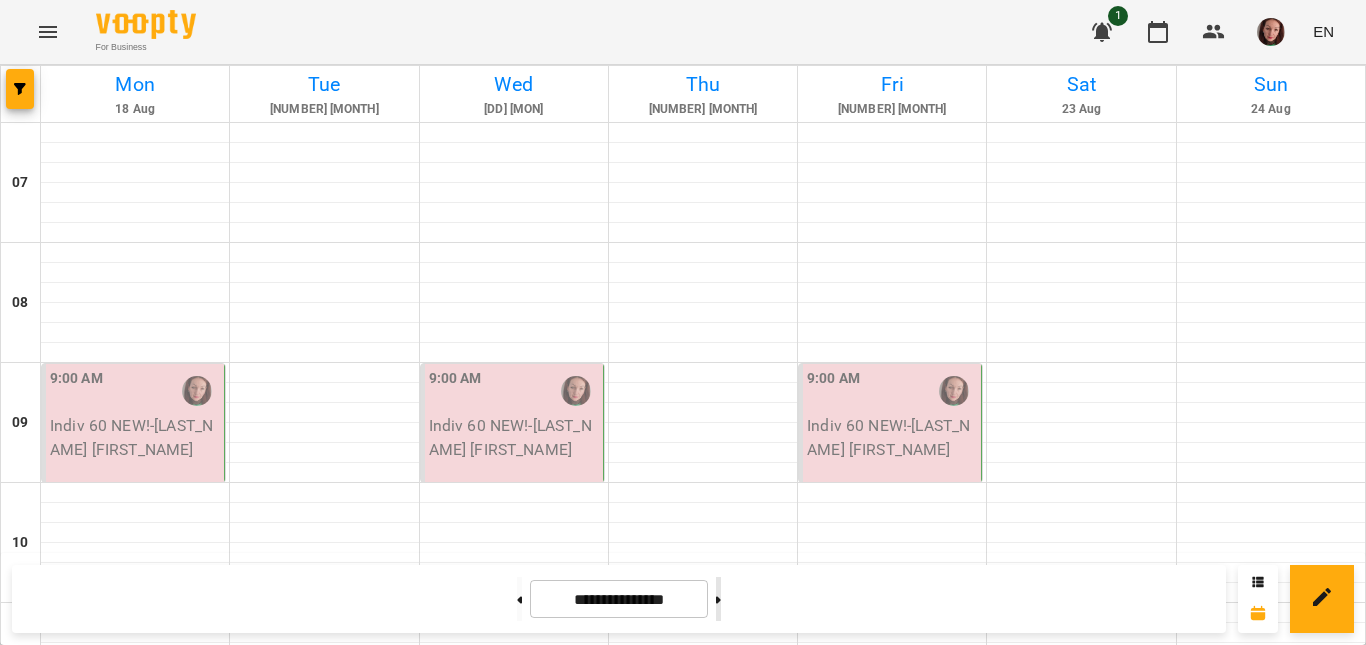 click at bounding box center [718, 599] 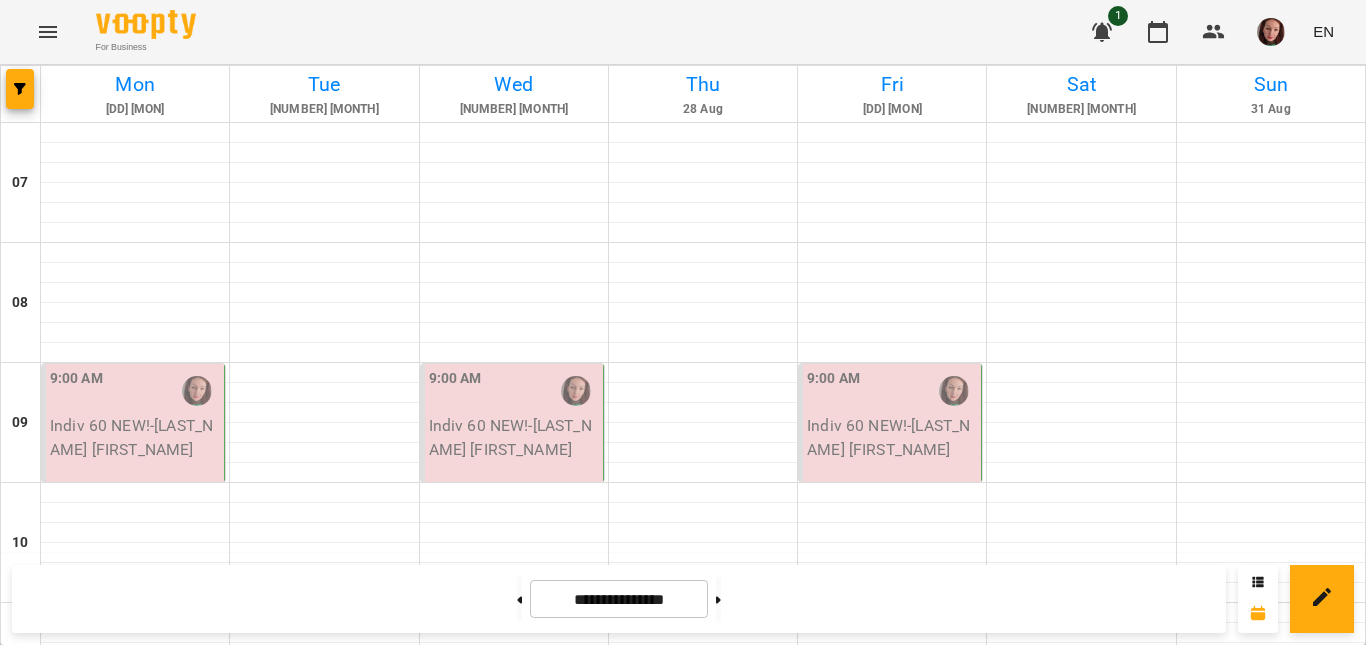 scroll, scrollTop: 1288, scrollLeft: 0, axis: vertical 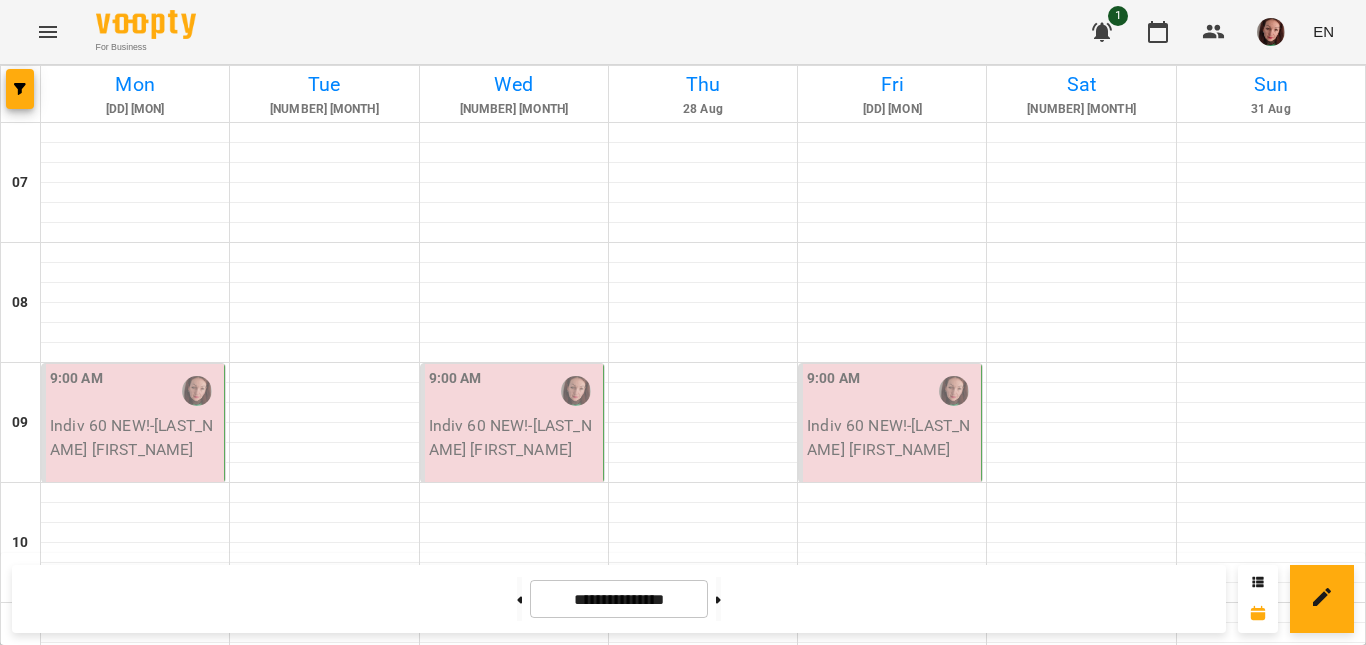 click on "Group [NUMBER] - [LAST_NAME] [INITIAL] *[DAYS] [TIME] [BRAND]*" at bounding box center [514, 1649] 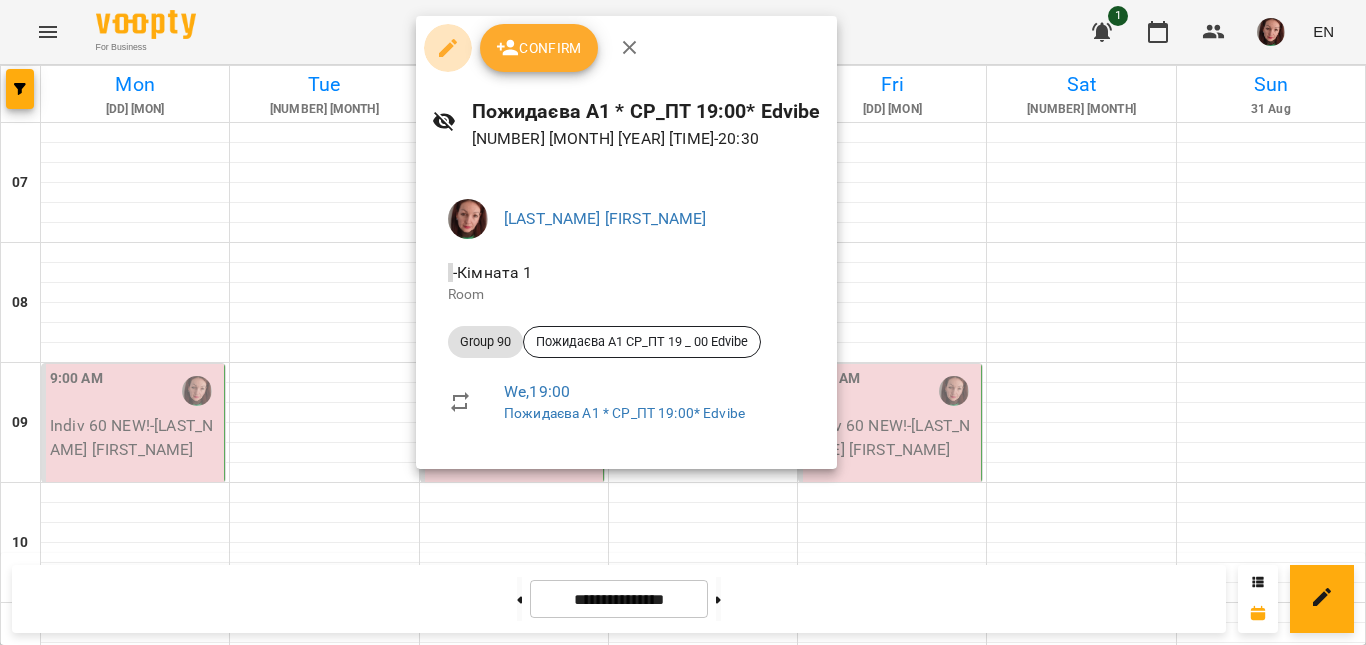 click 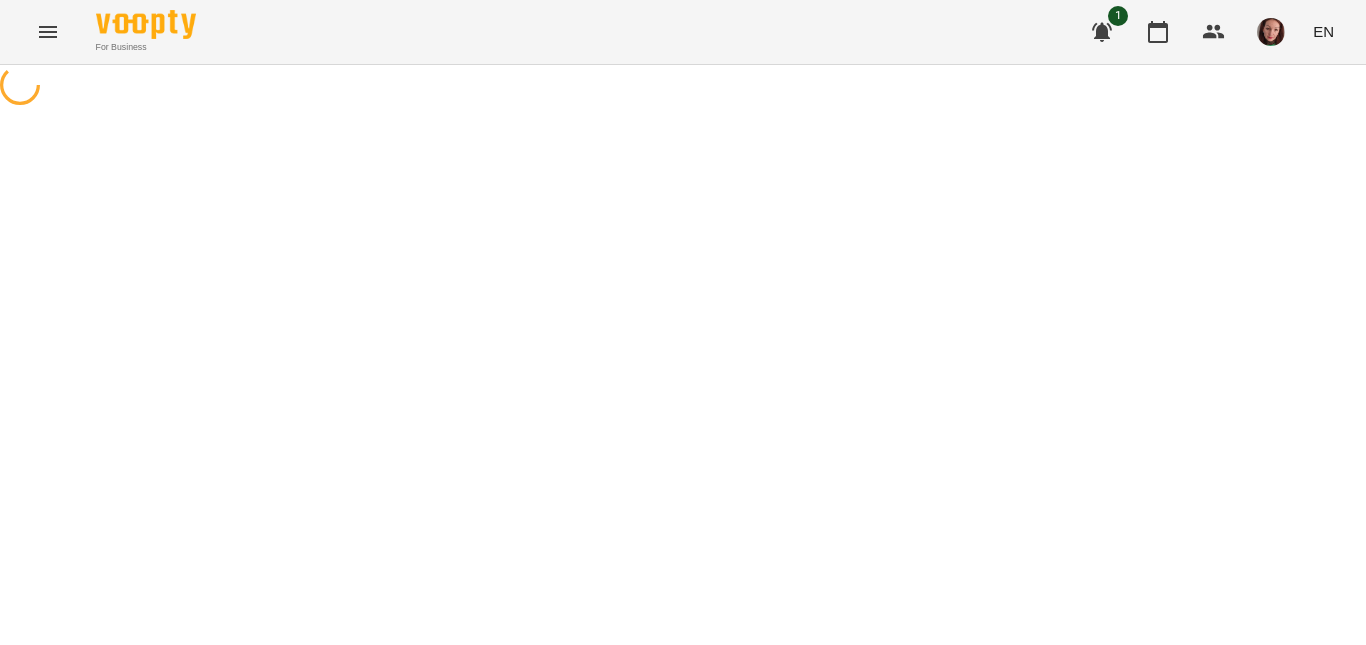 select on "********" 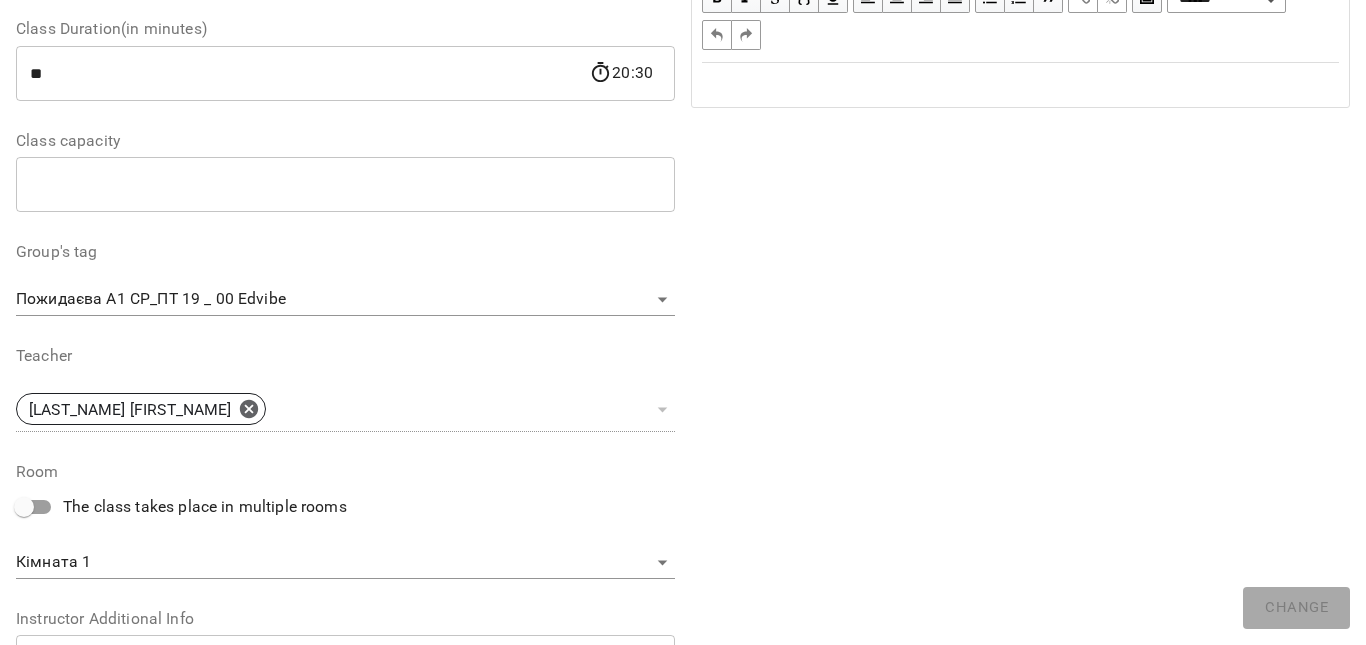 scroll, scrollTop: 700, scrollLeft: 0, axis: vertical 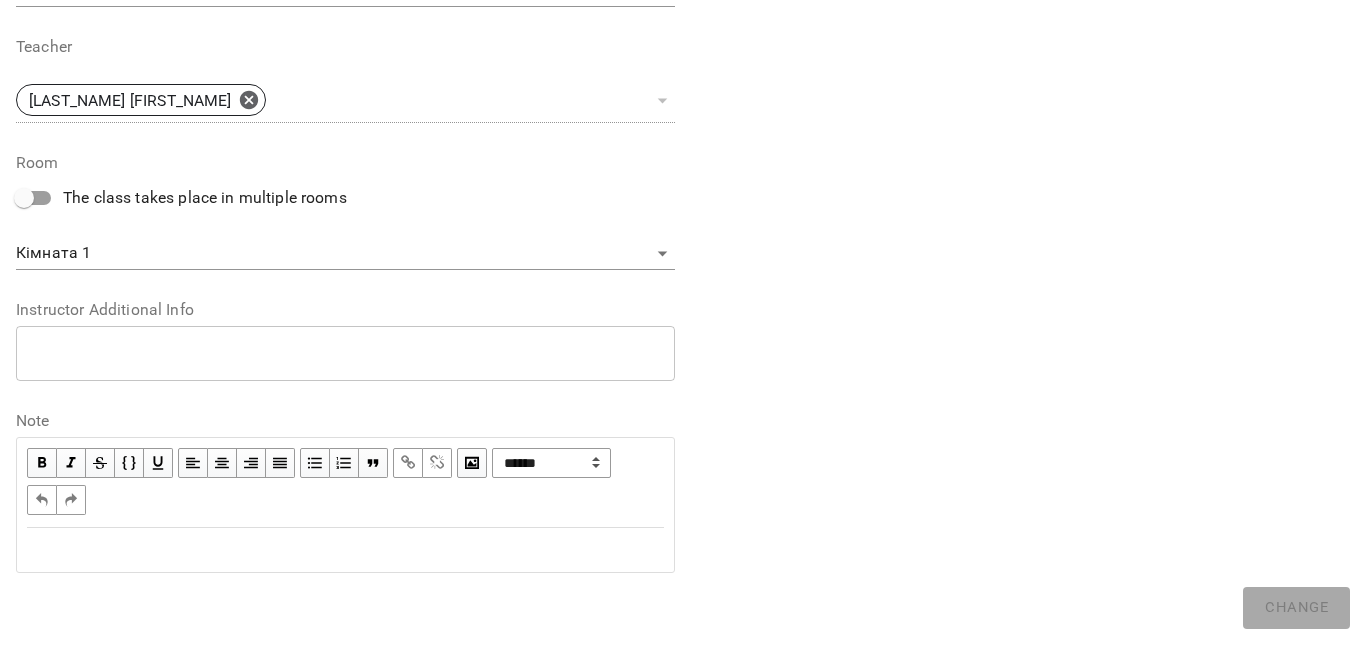 click at bounding box center [345, 550] 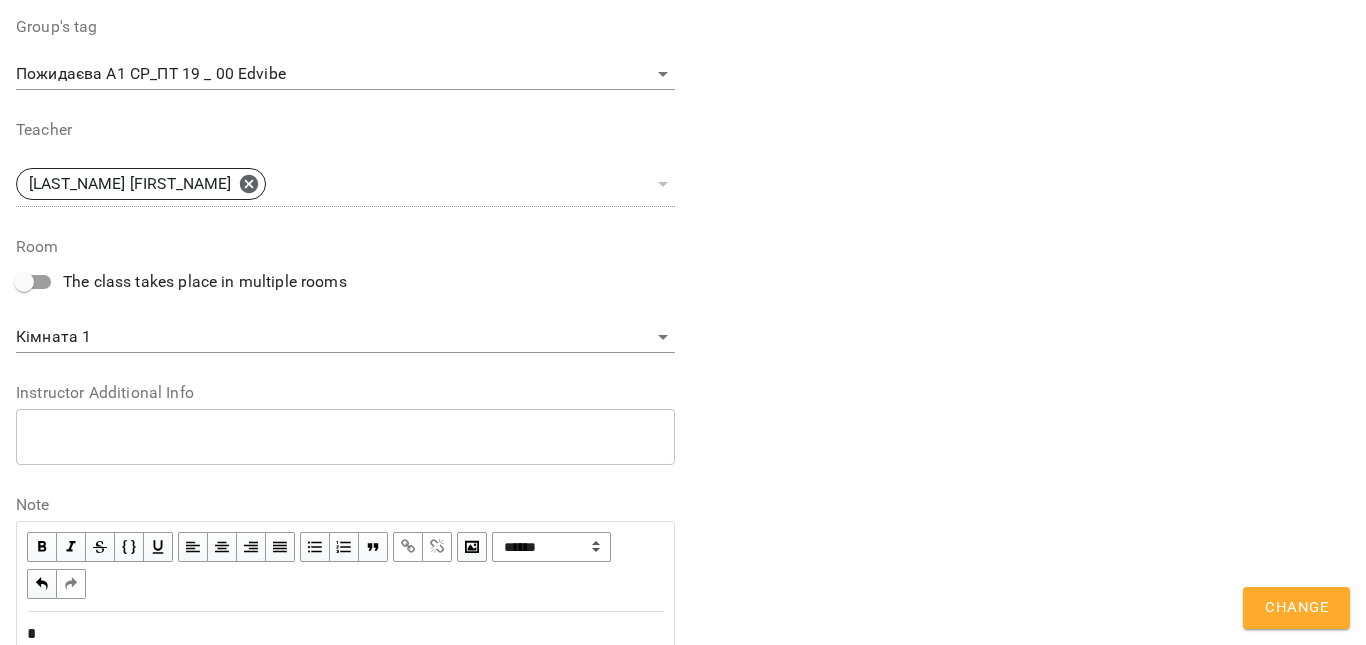 scroll, scrollTop: 784, scrollLeft: 0, axis: vertical 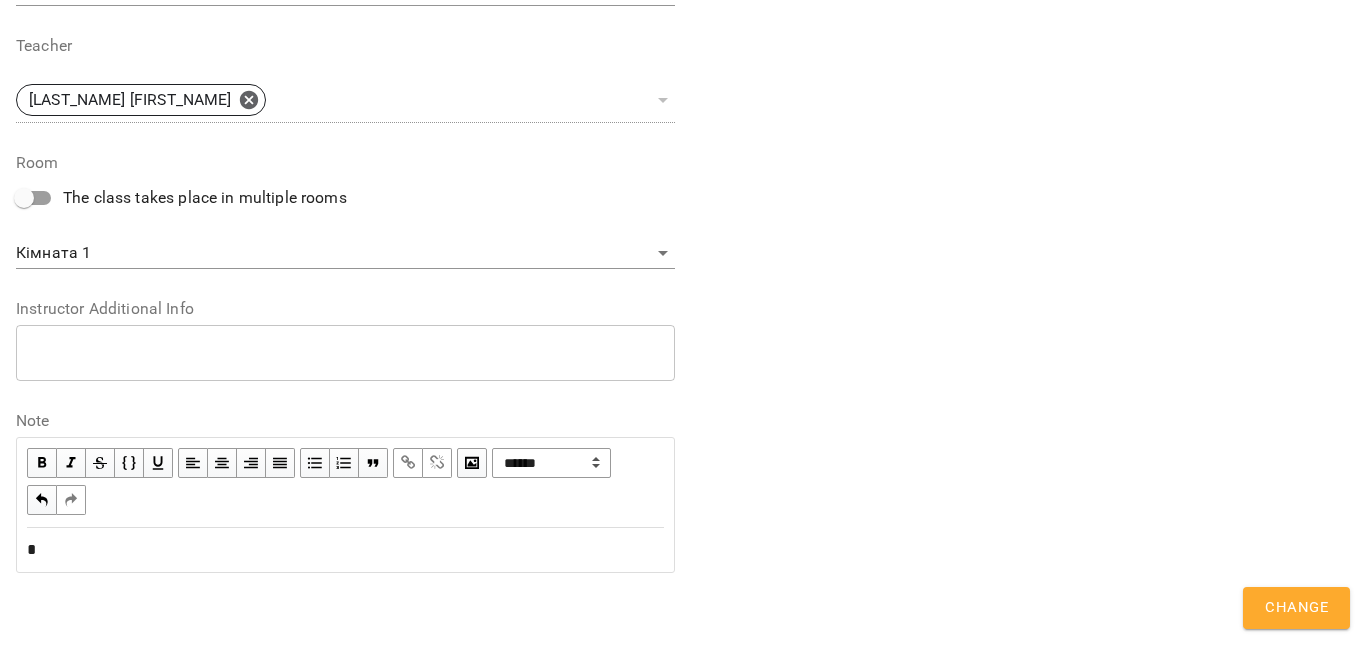 type 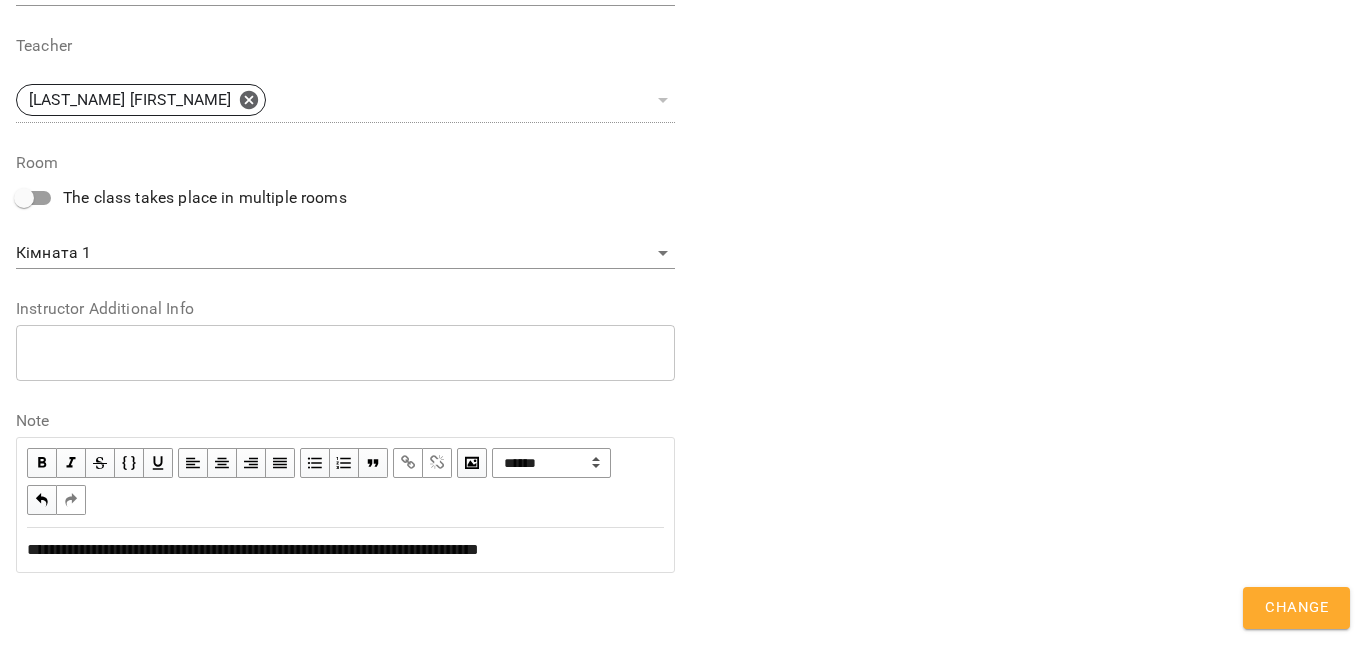 click on "Change" at bounding box center (1296, 608) 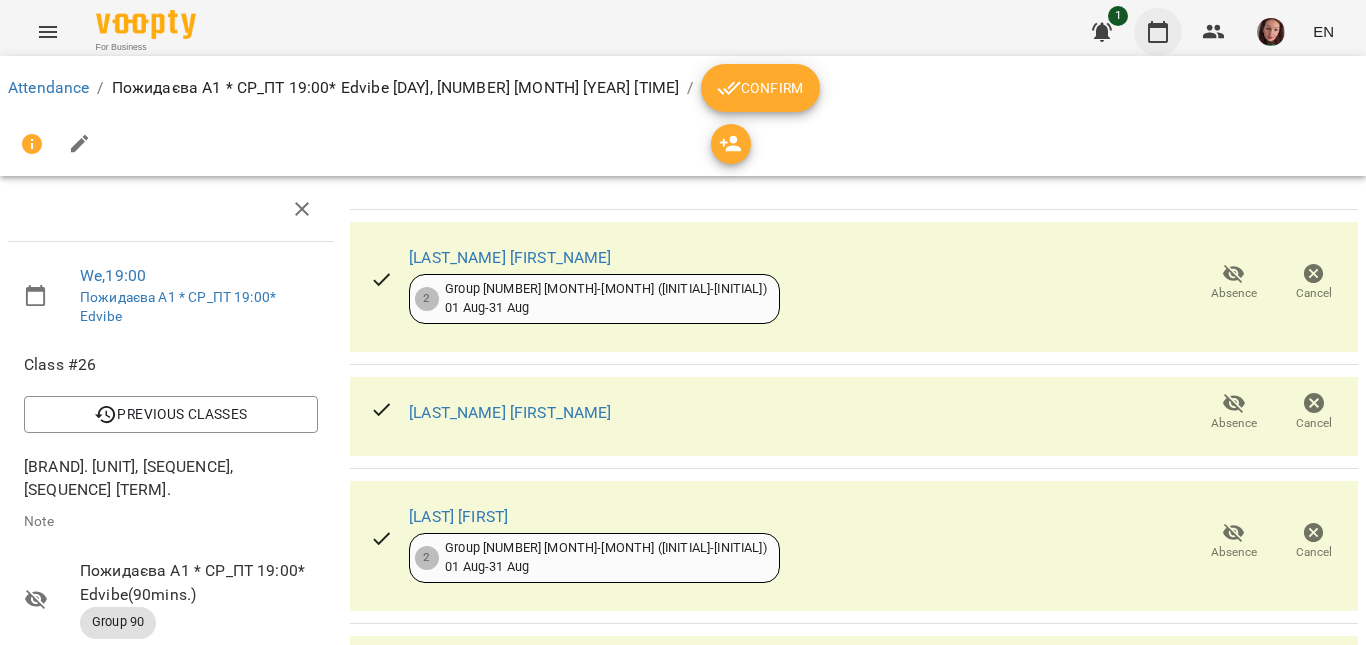 click 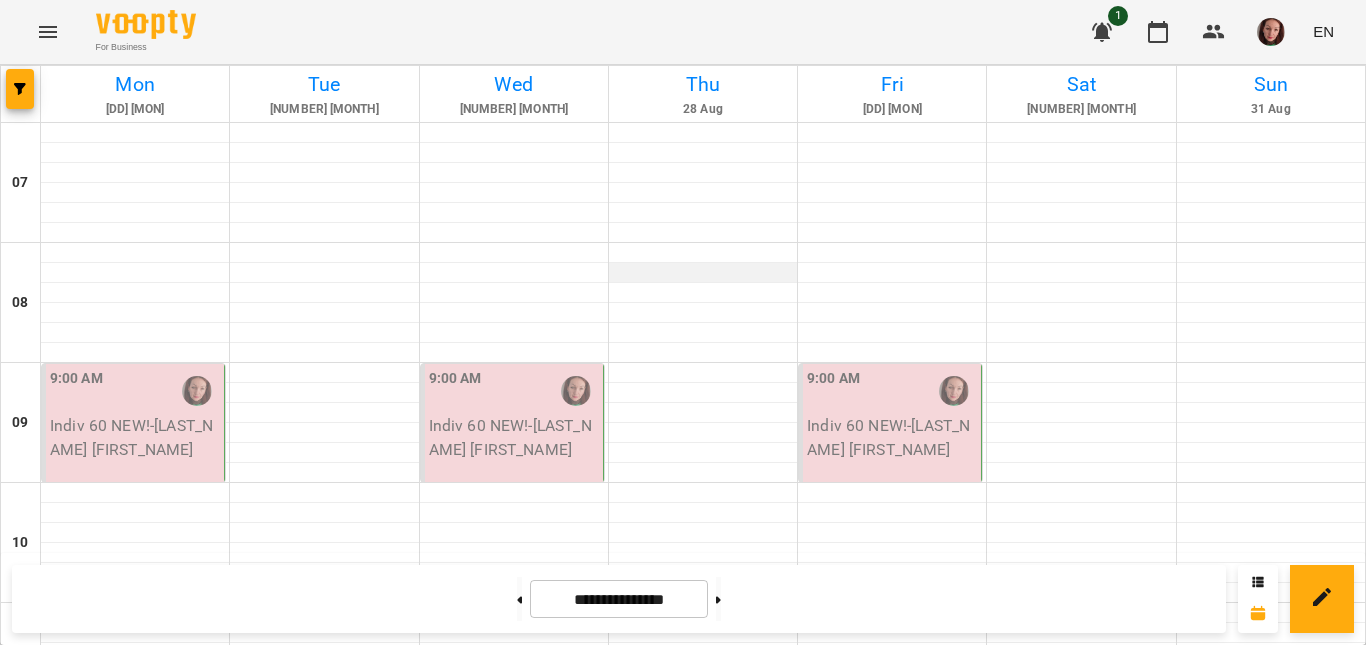 scroll, scrollTop: 1400, scrollLeft: 0, axis: vertical 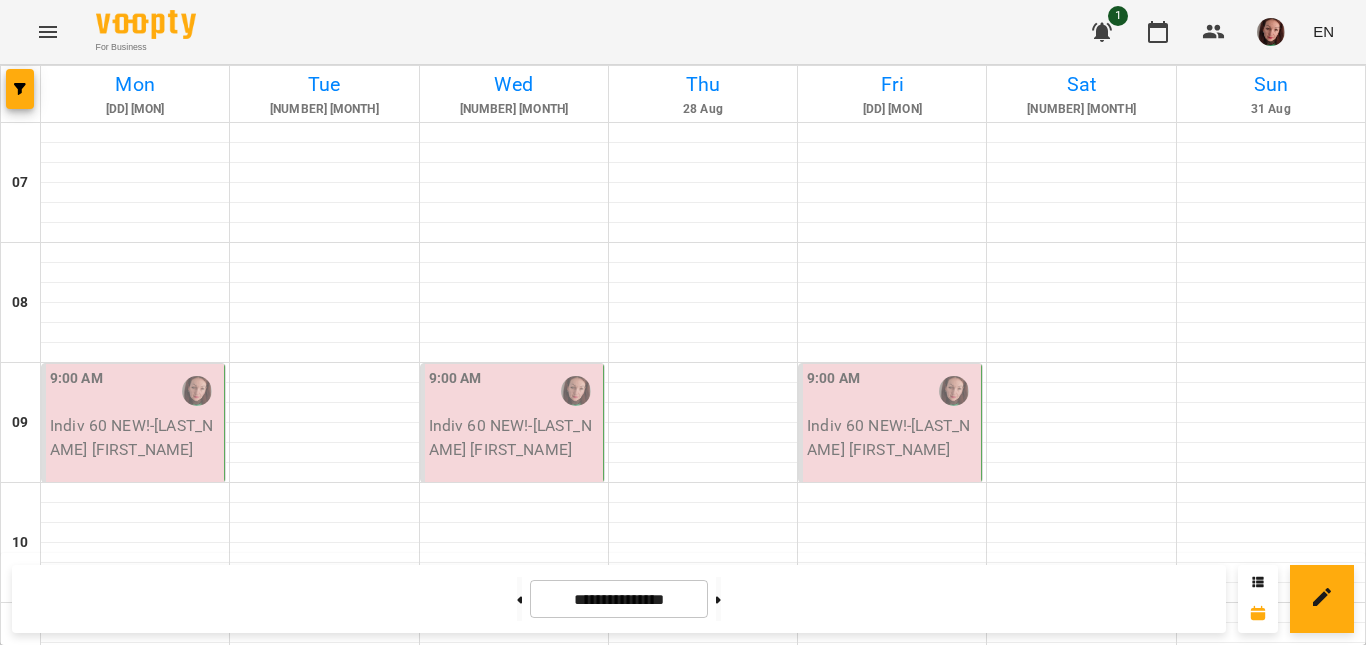click on "[TIME] [NUMBER] Group [NUMBER] - [LAST_NAME] [INITIAL] *[DAYS] [TIME] [BRAND]*" at bounding box center (890, 1653) 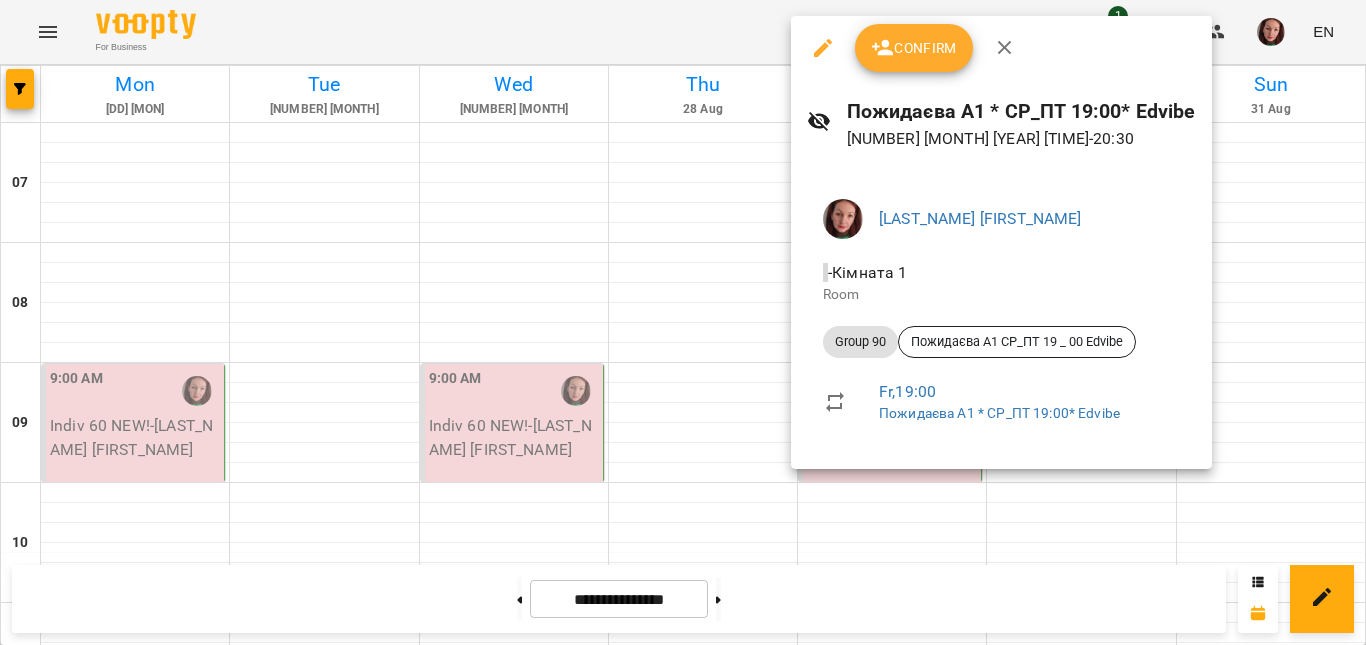 click 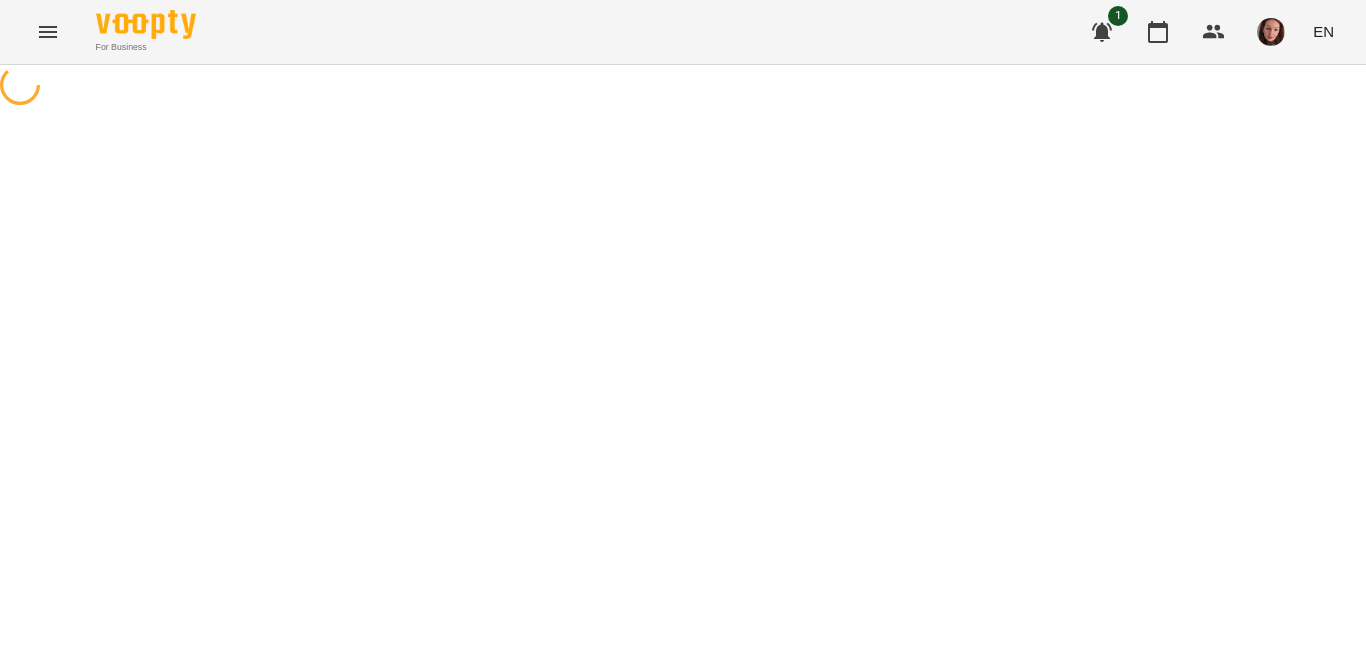 select on "********" 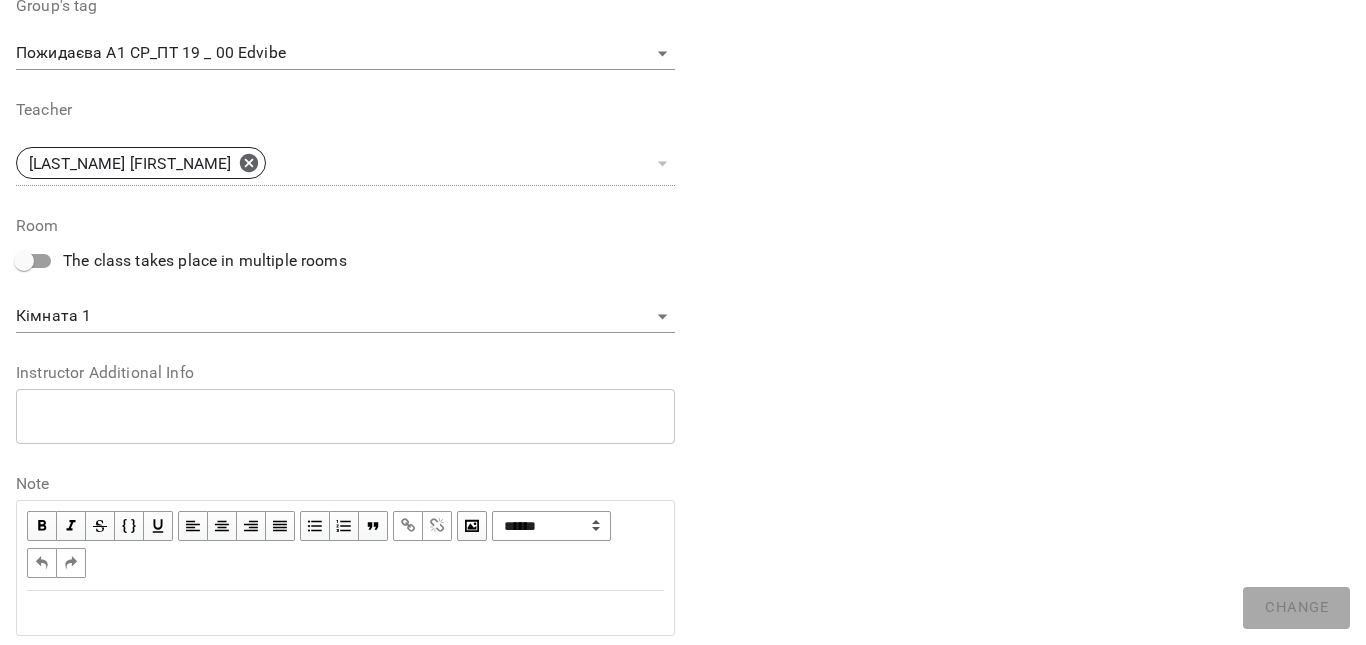 scroll, scrollTop: 700, scrollLeft: 0, axis: vertical 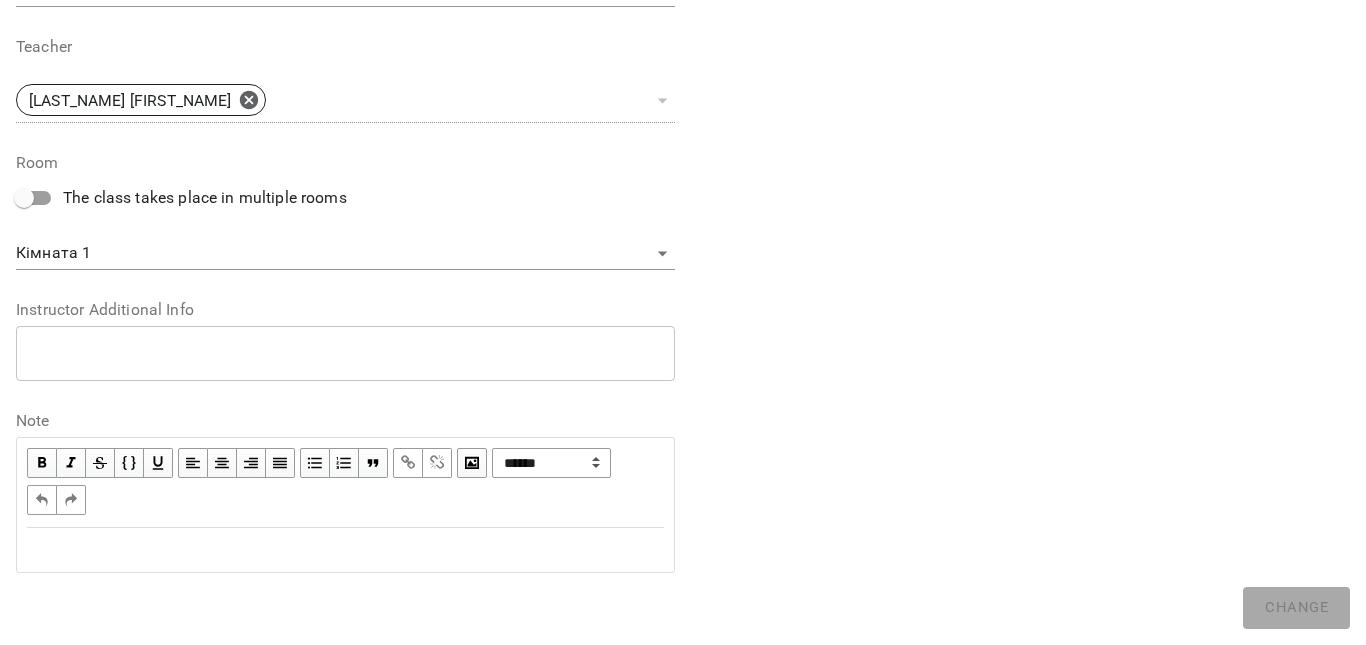 click at bounding box center [345, 550] 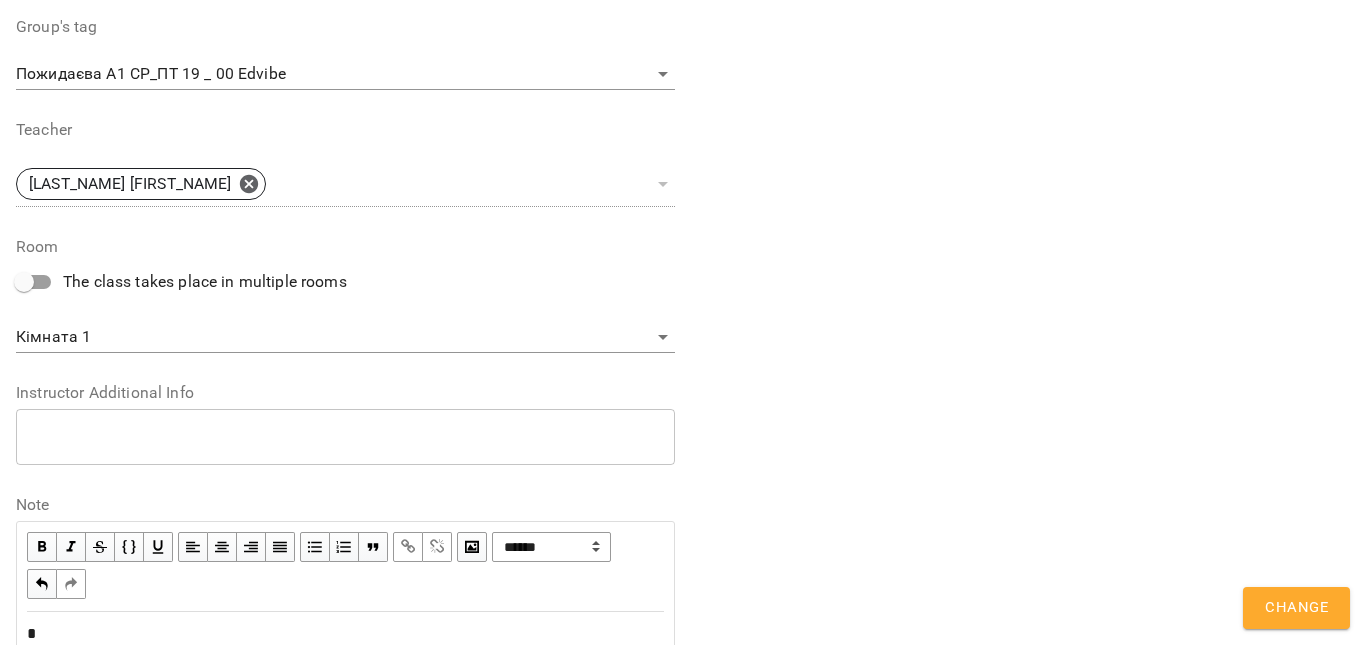 scroll, scrollTop: 784, scrollLeft: 0, axis: vertical 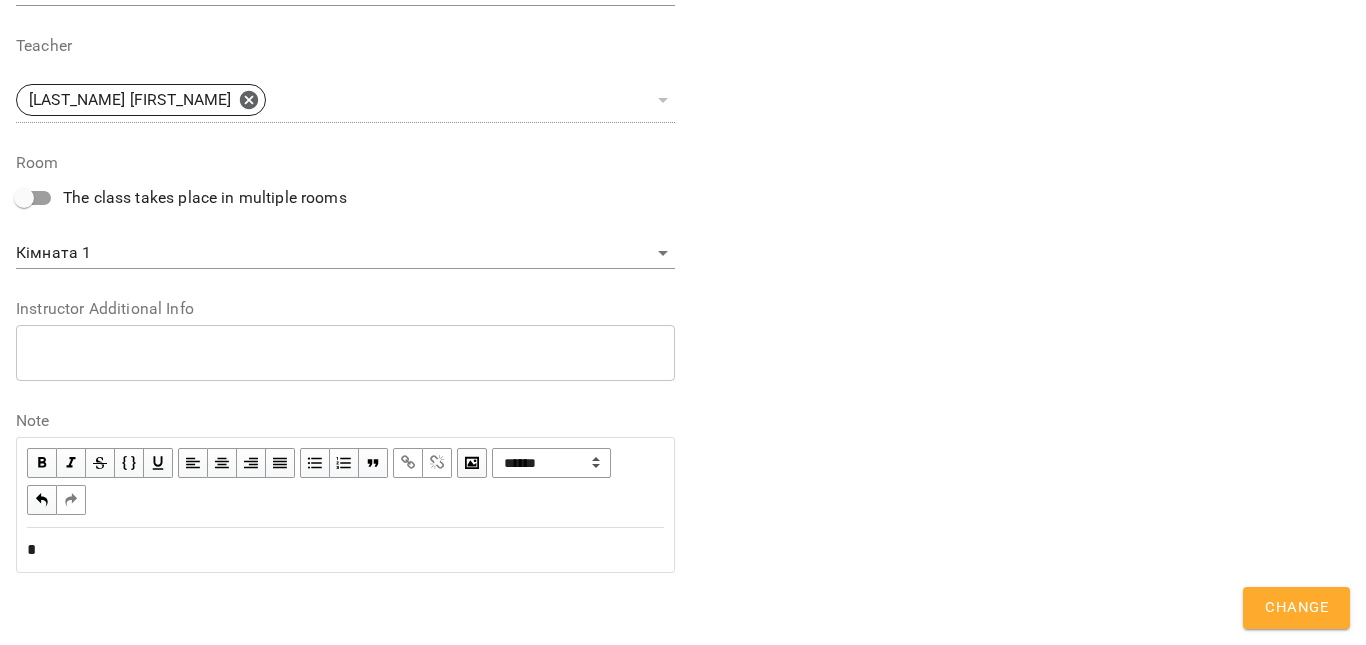 type 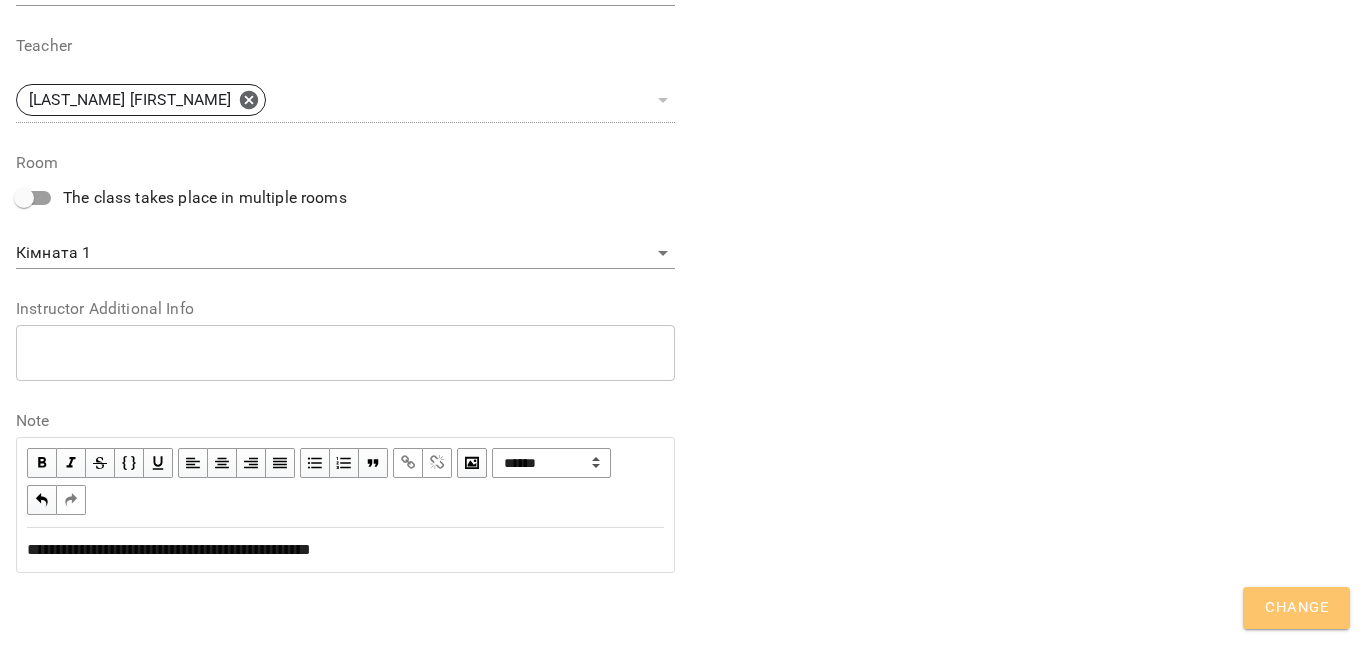 click on "Change" at bounding box center (1296, 608) 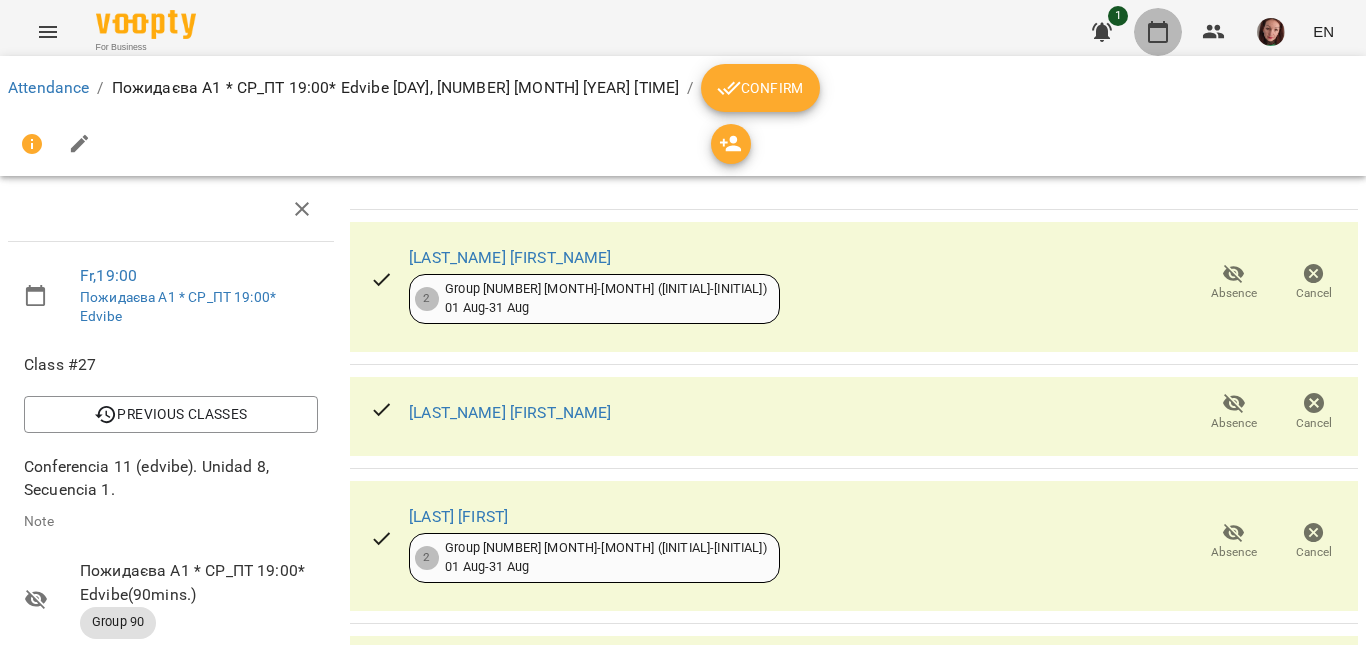 click 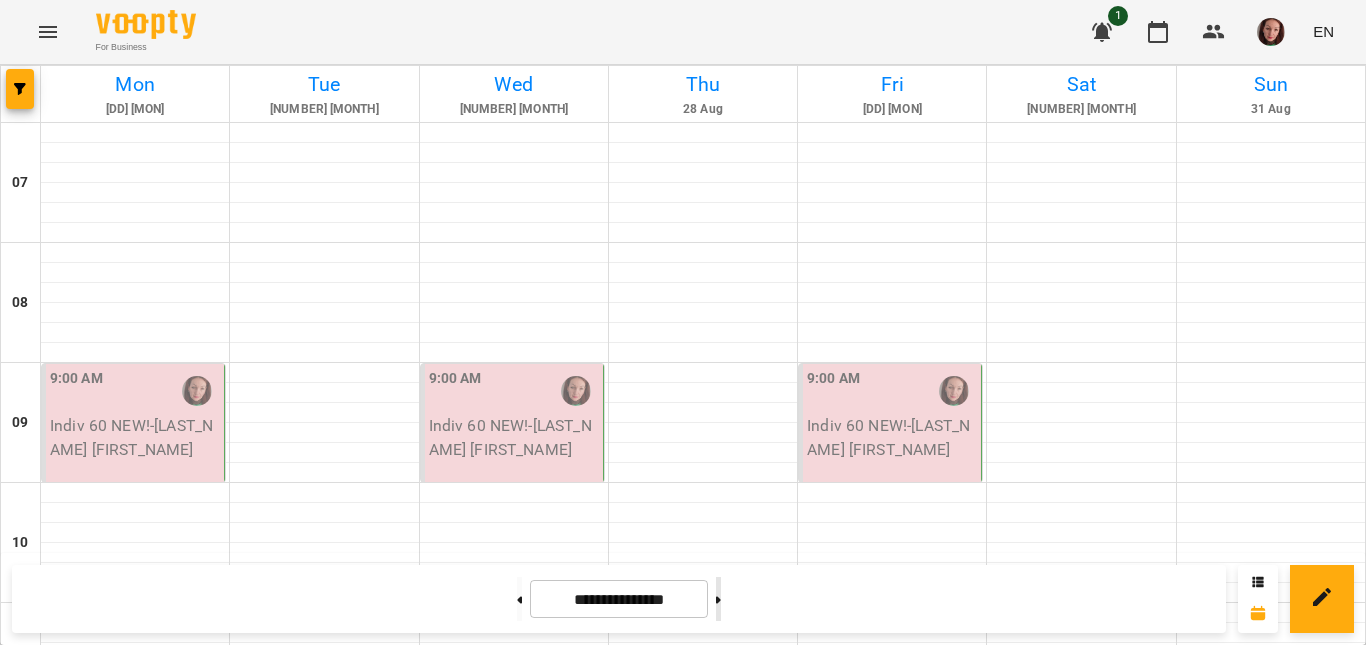 click at bounding box center (718, 599) 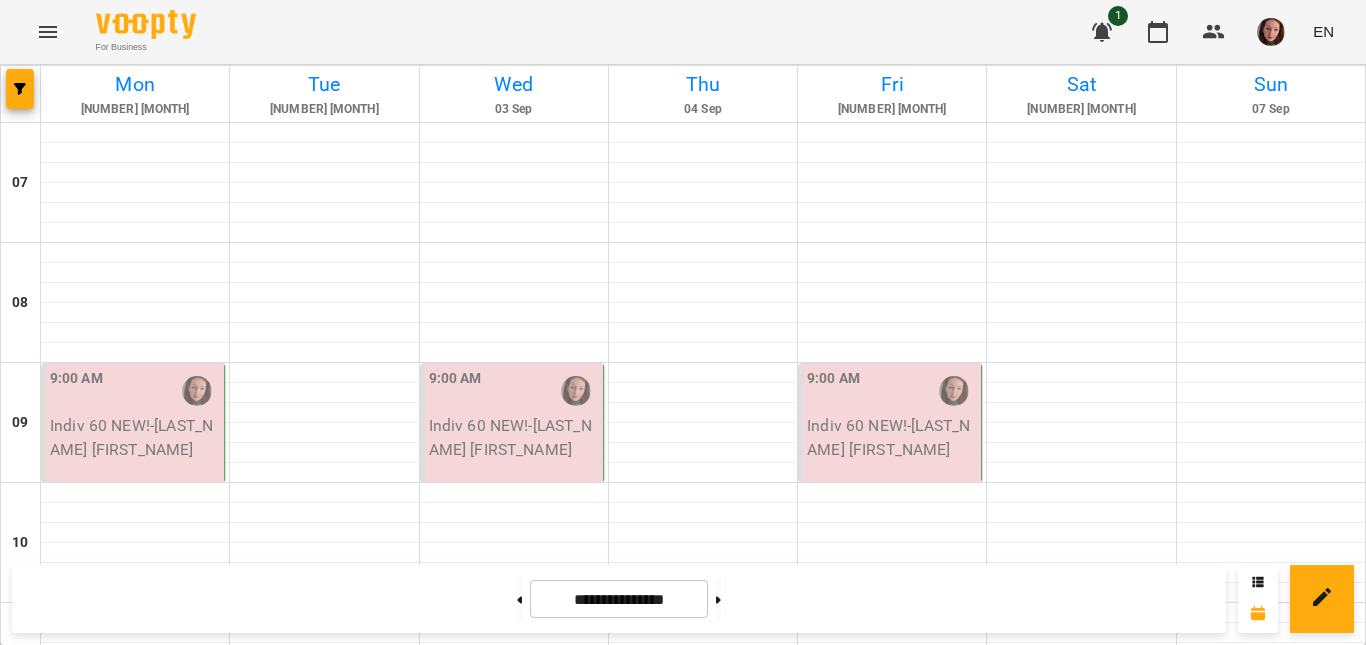 scroll, scrollTop: 1200, scrollLeft: 0, axis: vertical 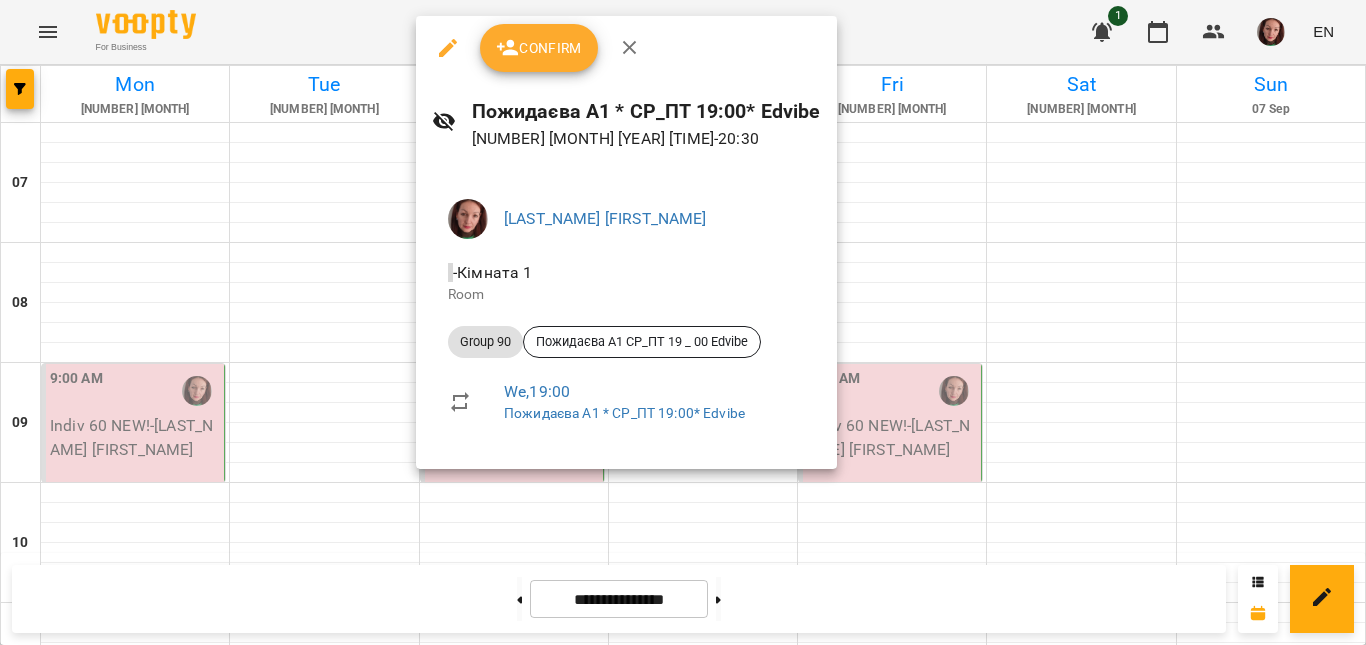click at bounding box center [448, 48] 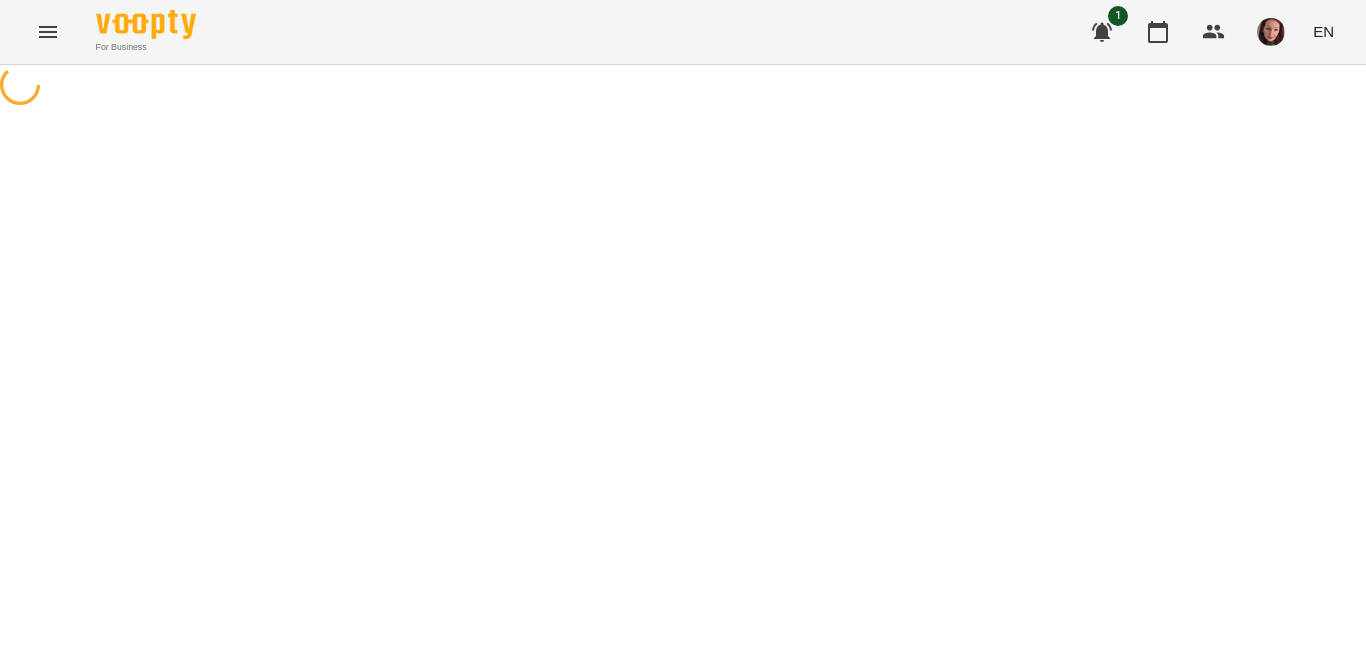 select on "********" 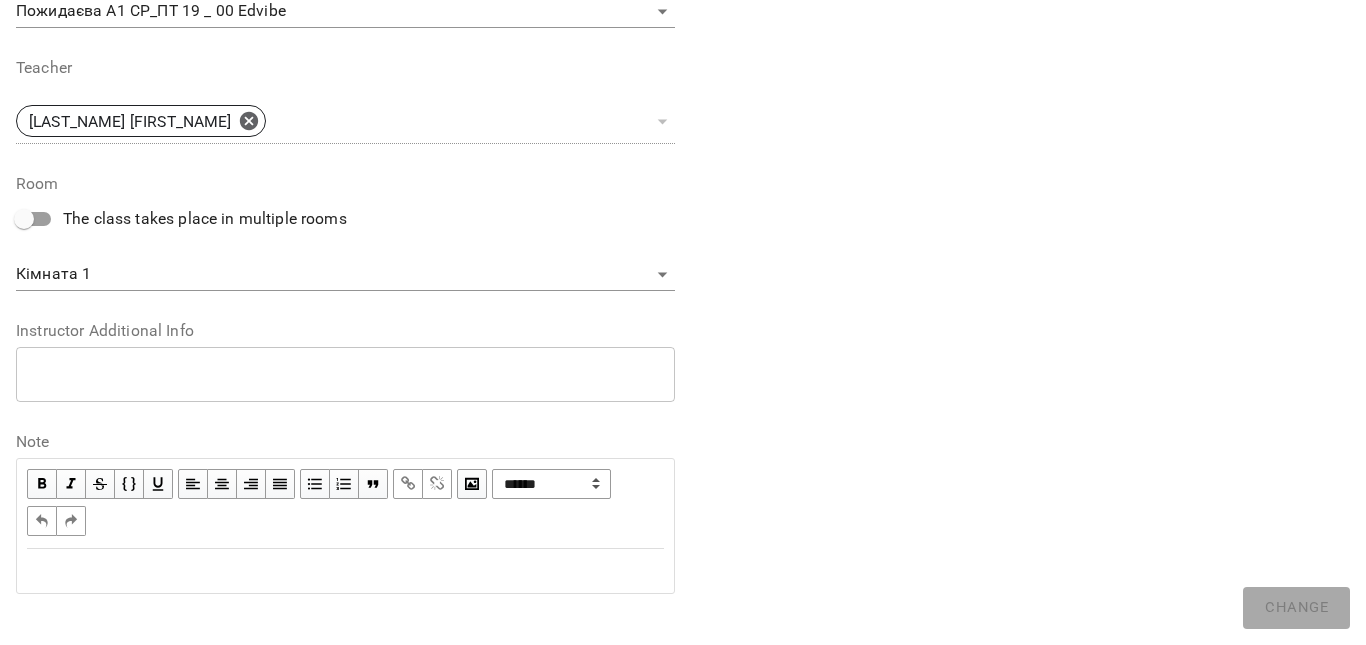 scroll, scrollTop: 700, scrollLeft: 0, axis: vertical 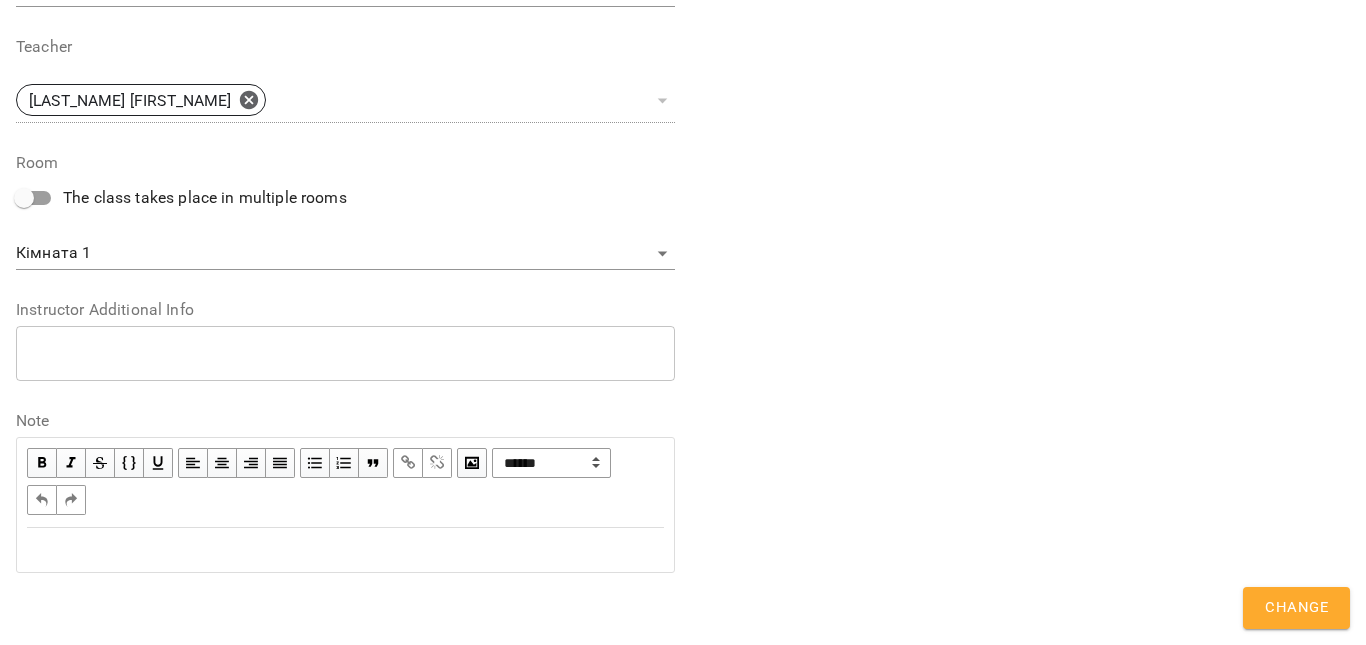 click at bounding box center [345, 550] 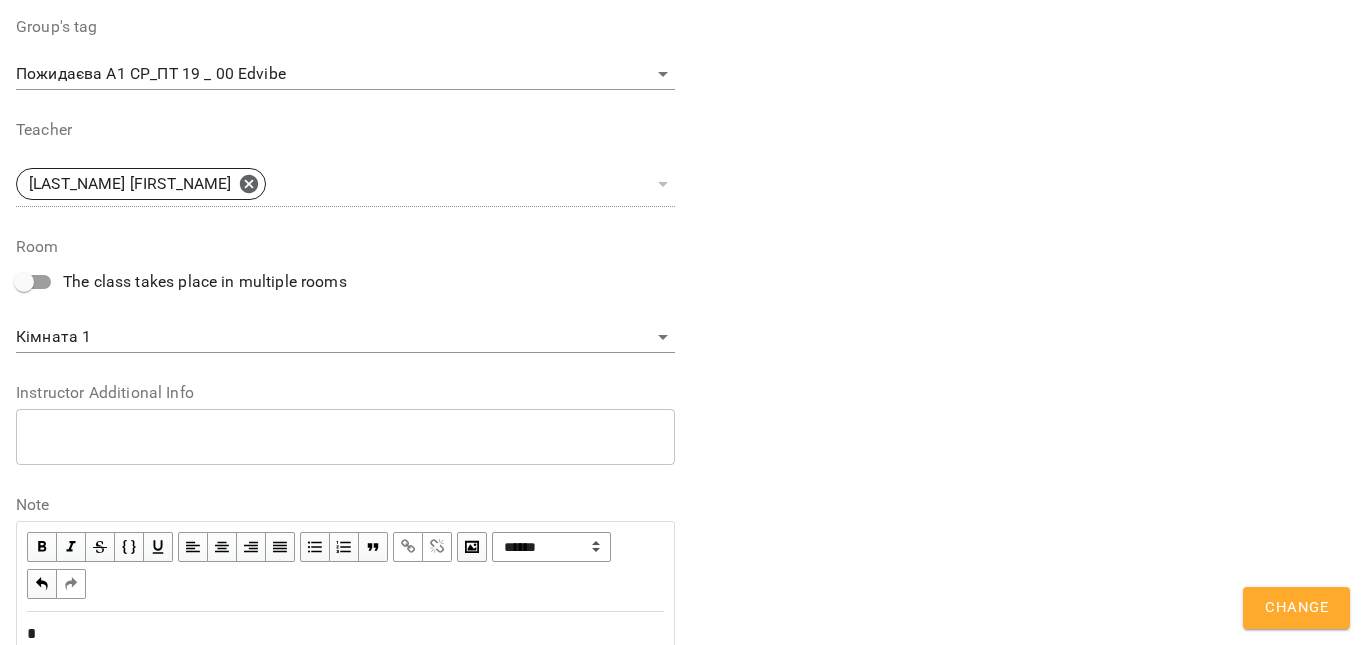 scroll, scrollTop: 784, scrollLeft: 0, axis: vertical 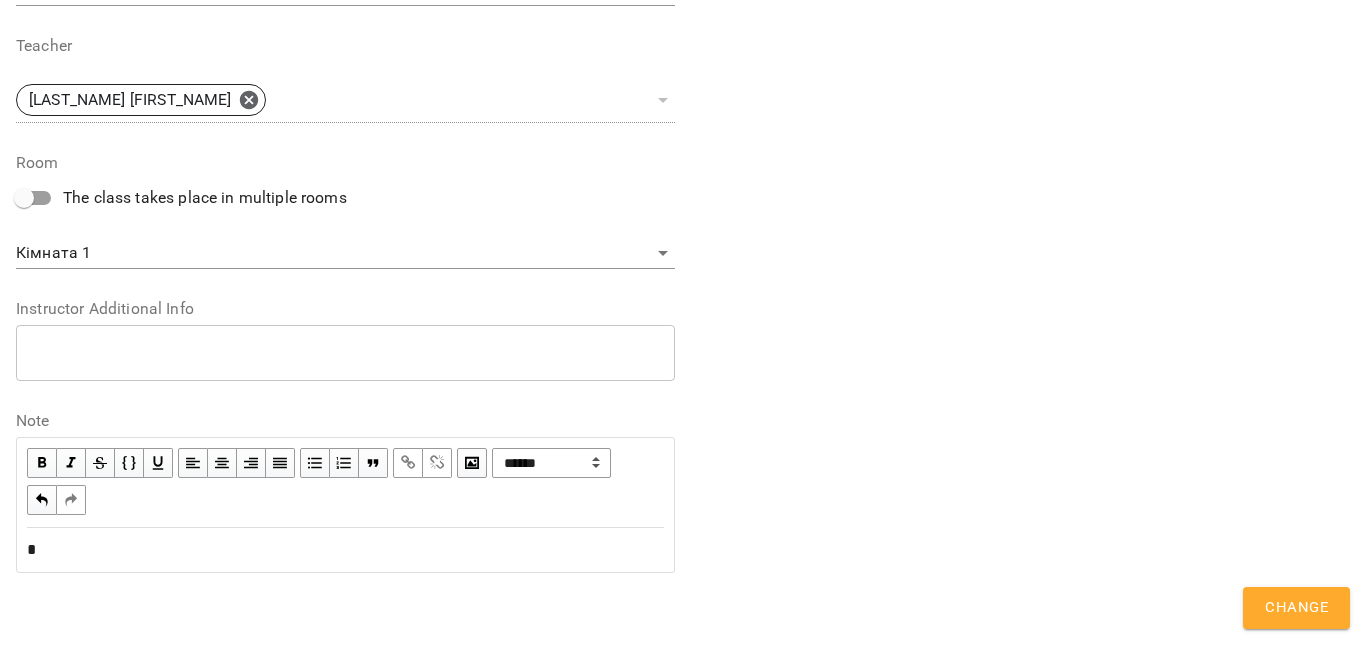 type 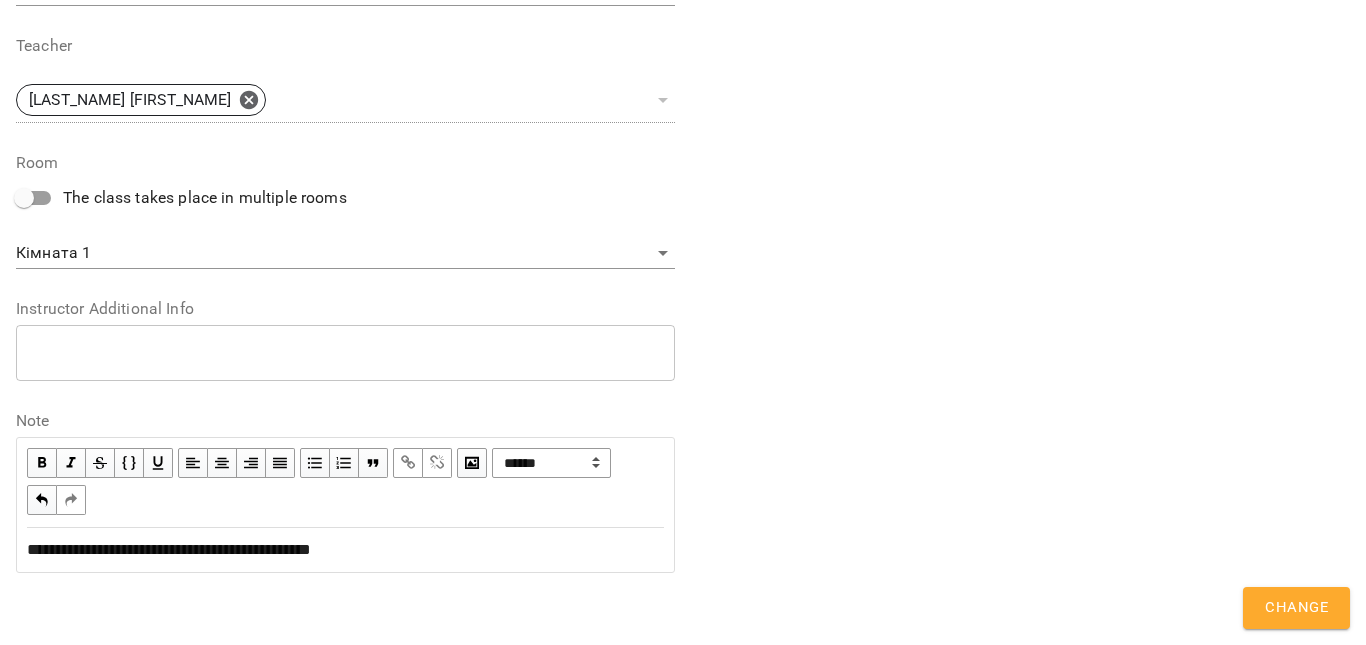 click on "Change" at bounding box center (1296, 608) 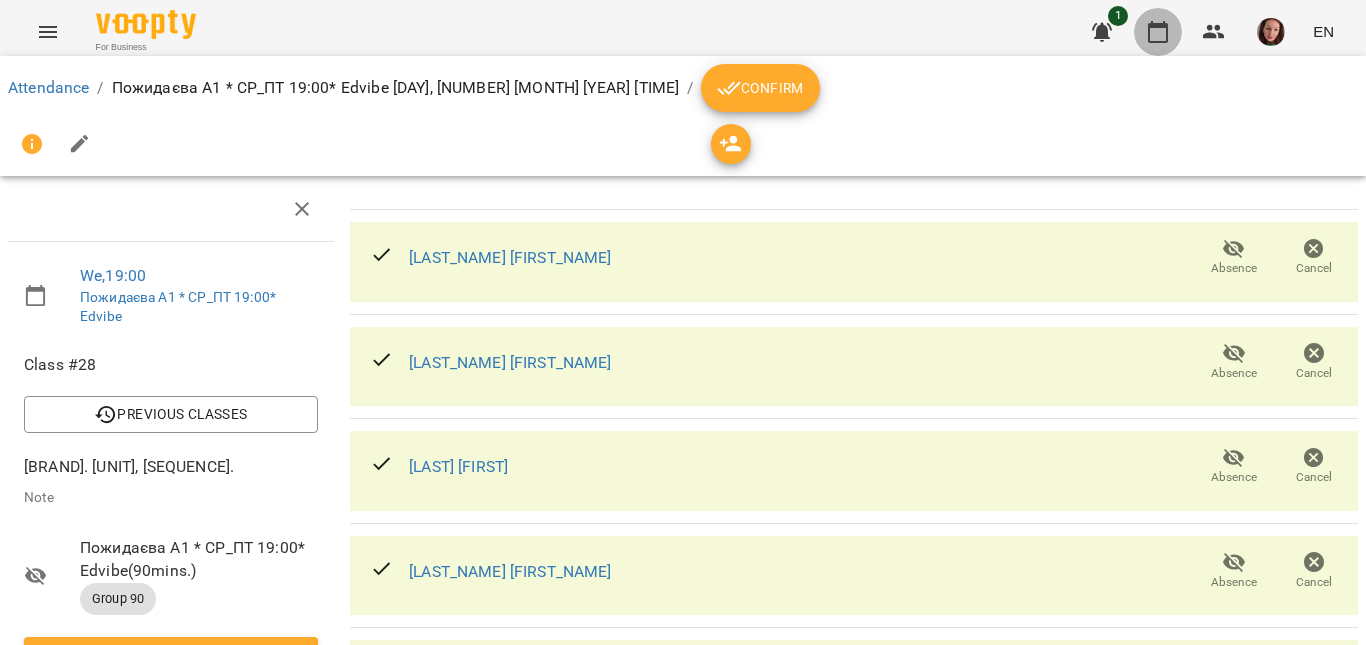 click 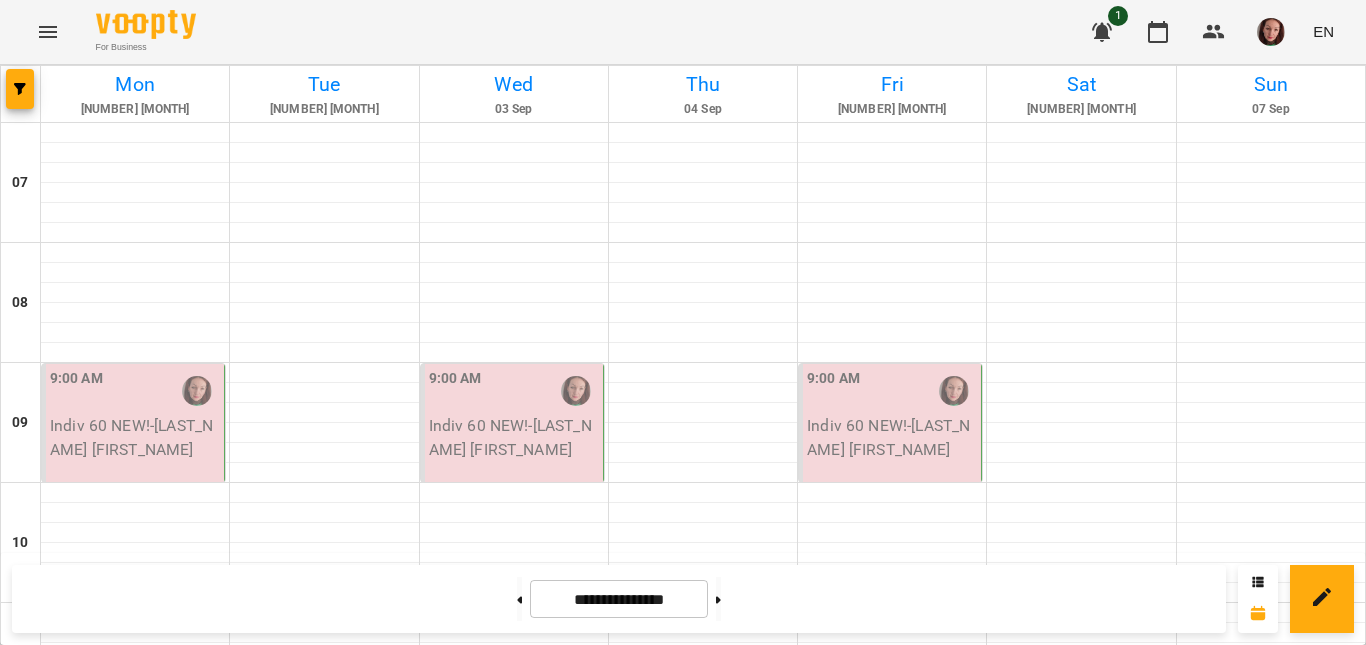 scroll, scrollTop: 1300, scrollLeft: 0, axis: vertical 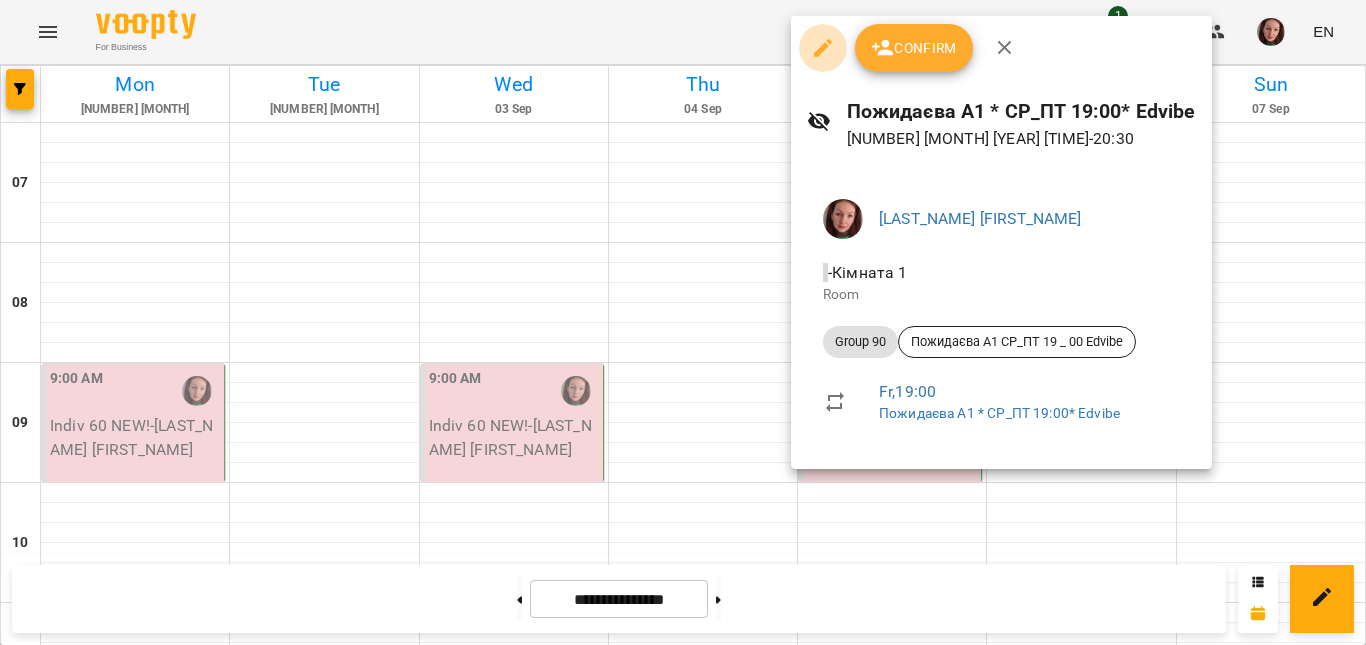 click 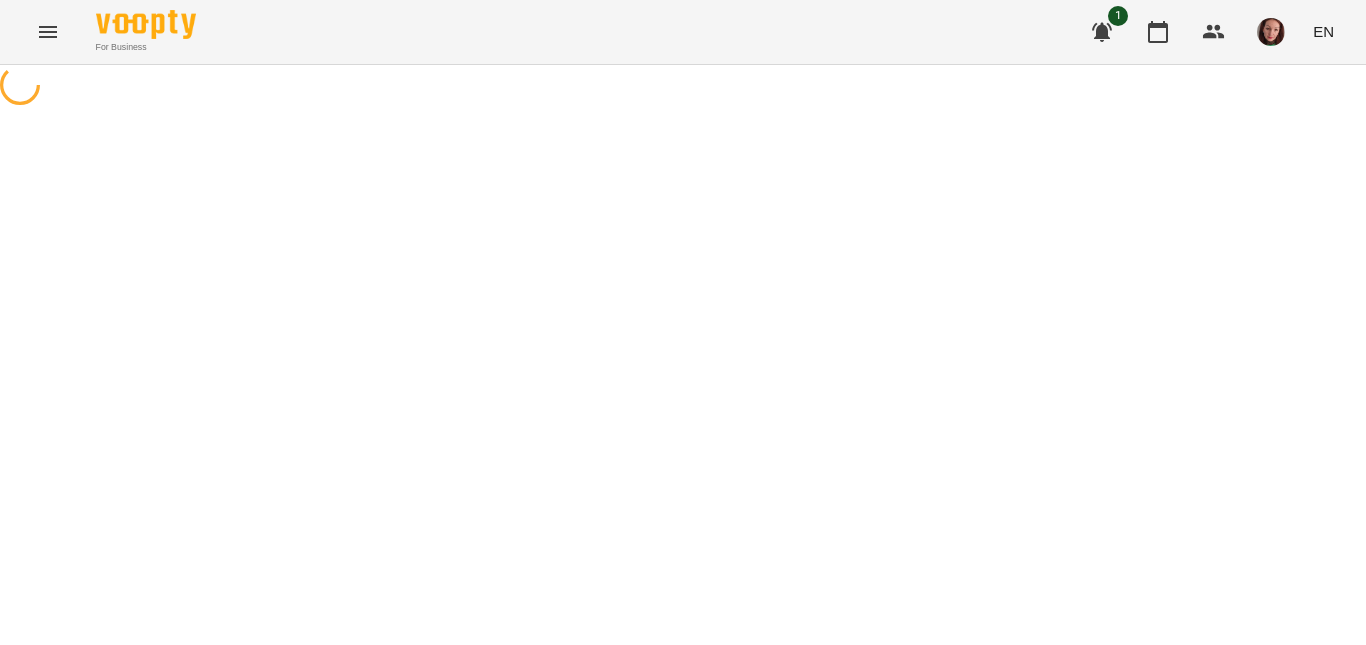select on "********" 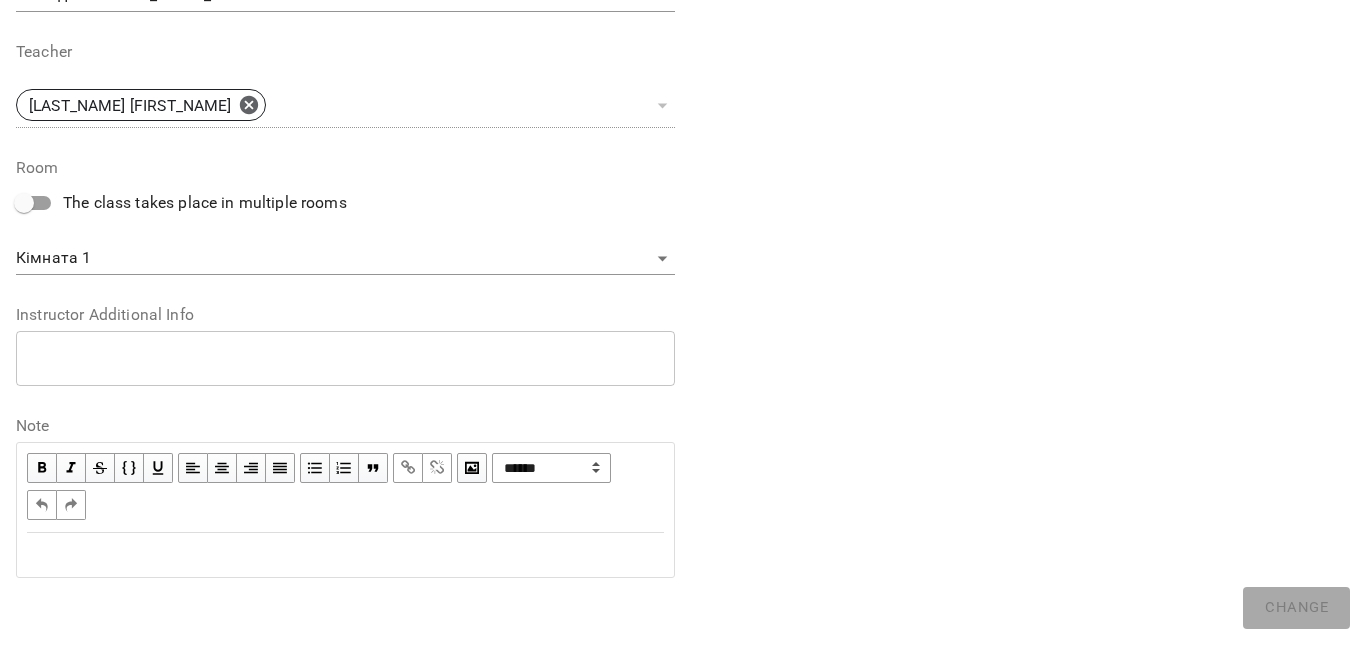 scroll, scrollTop: 700, scrollLeft: 0, axis: vertical 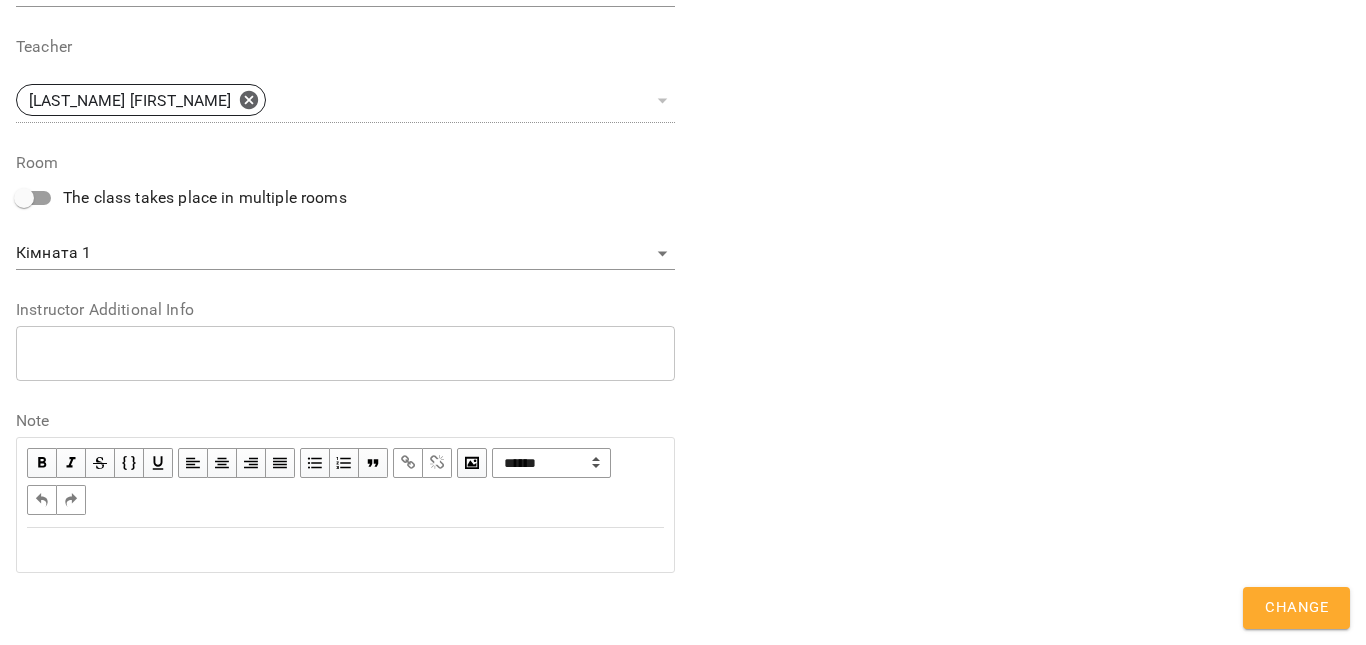 click at bounding box center [345, 550] 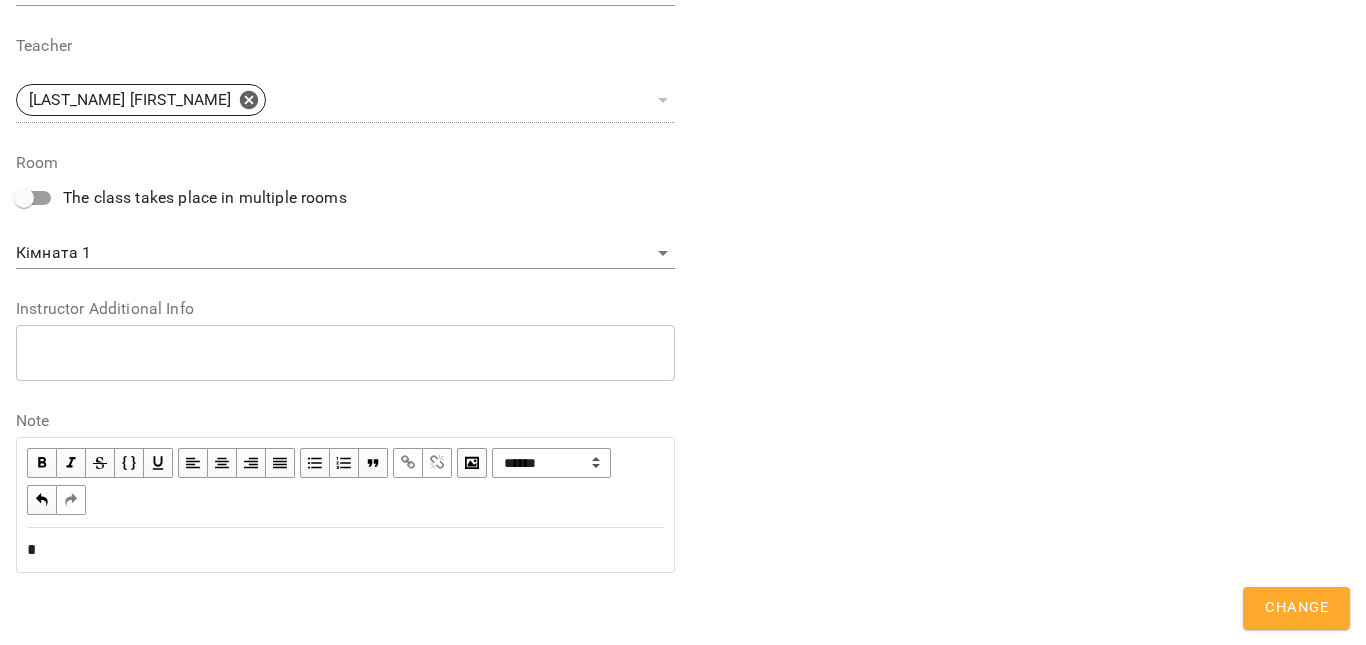 type 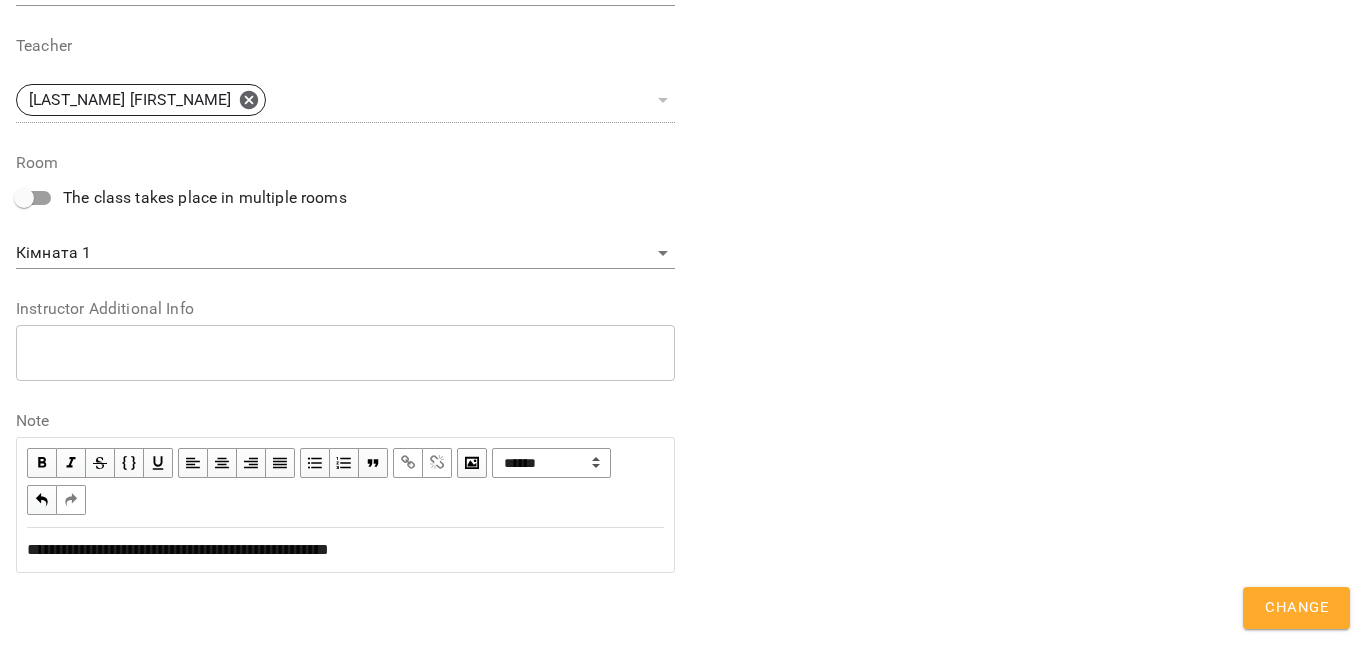 click on "Change" at bounding box center [1296, 608] 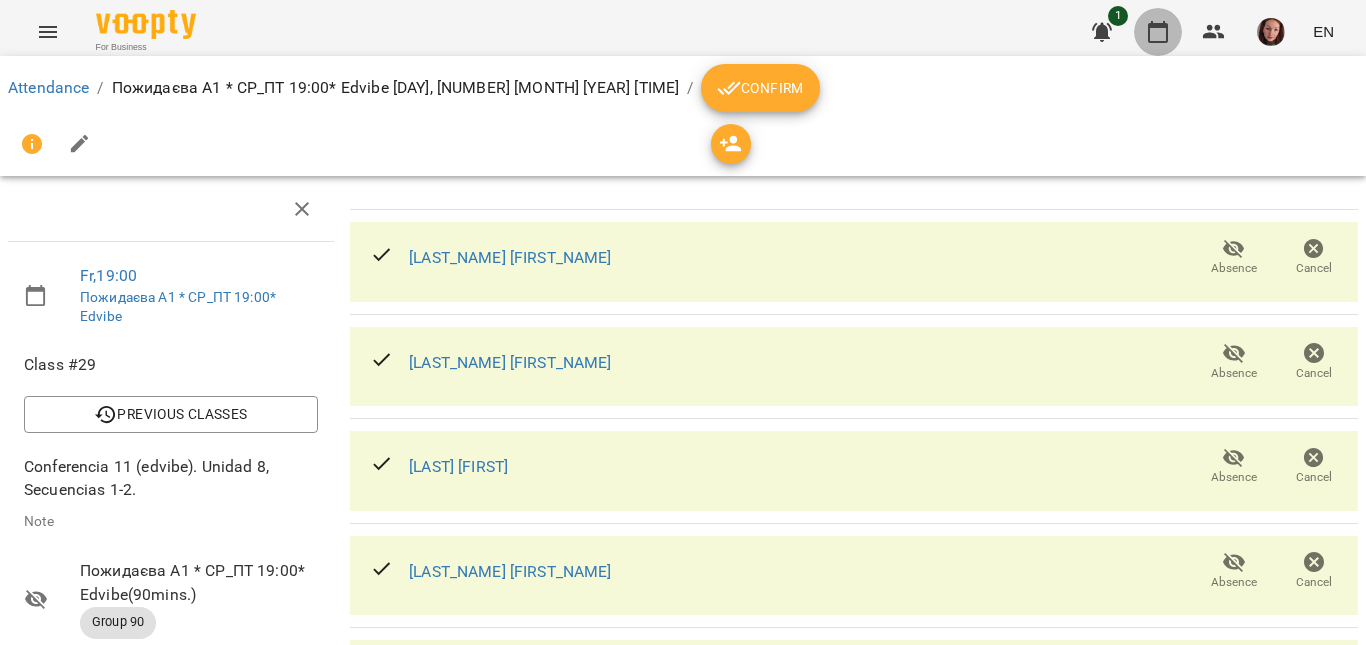 click 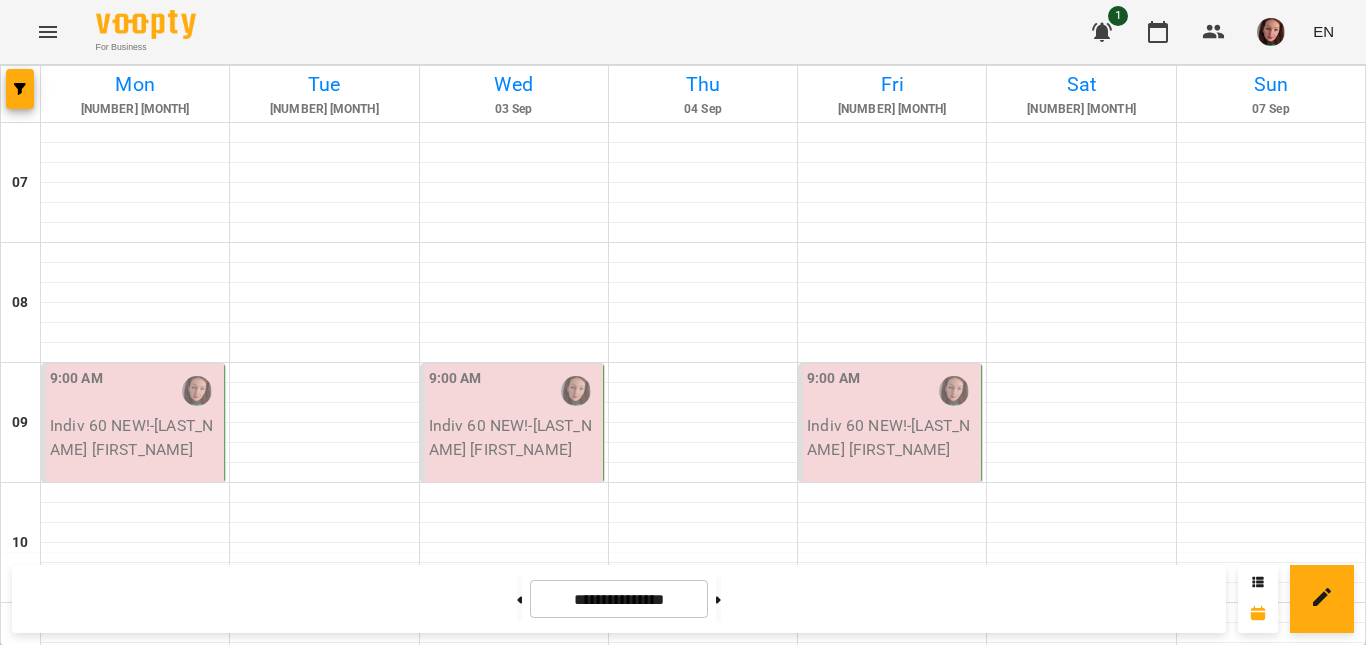 scroll, scrollTop: 1300, scrollLeft: 0, axis: vertical 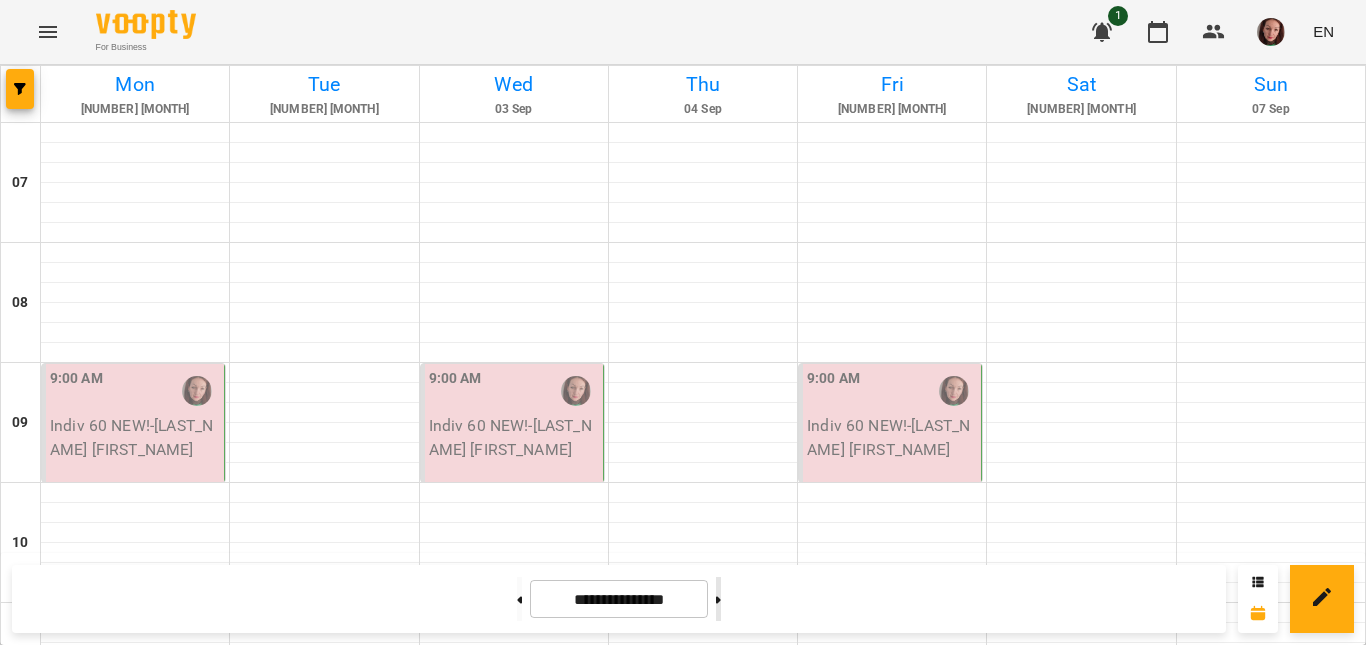 click at bounding box center [718, 599] 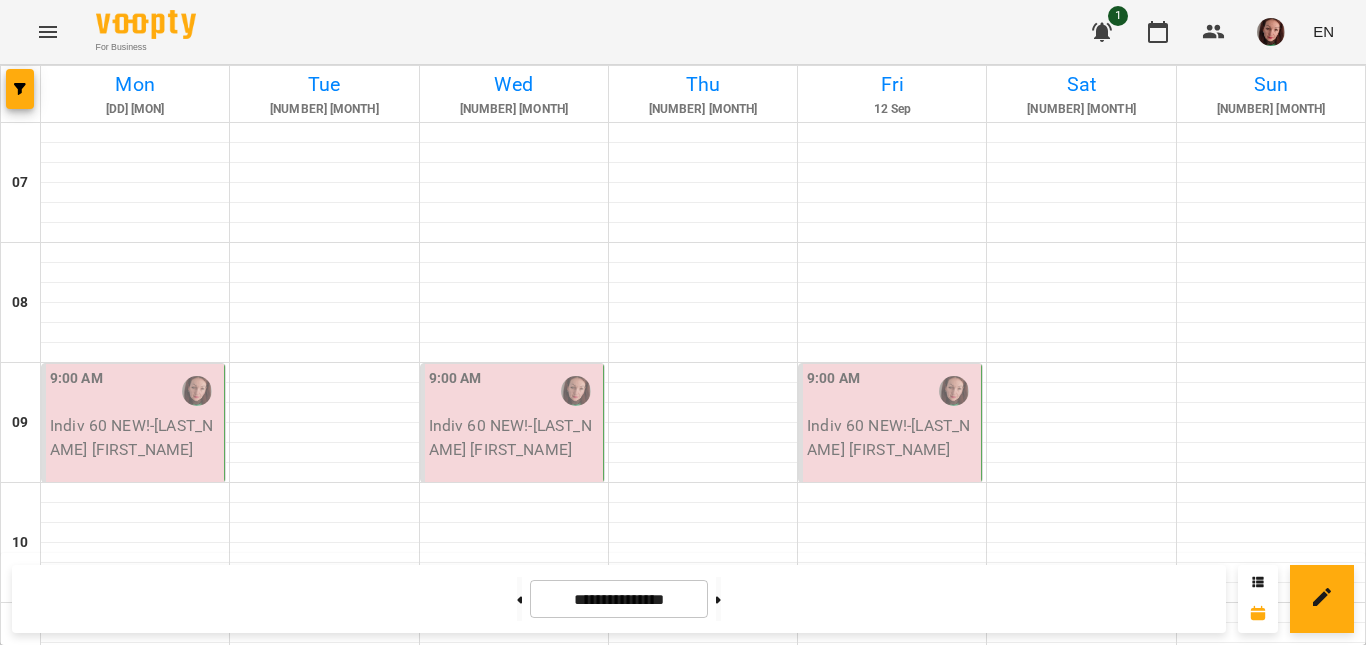 scroll, scrollTop: 1288, scrollLeft: 0, axis: vertical 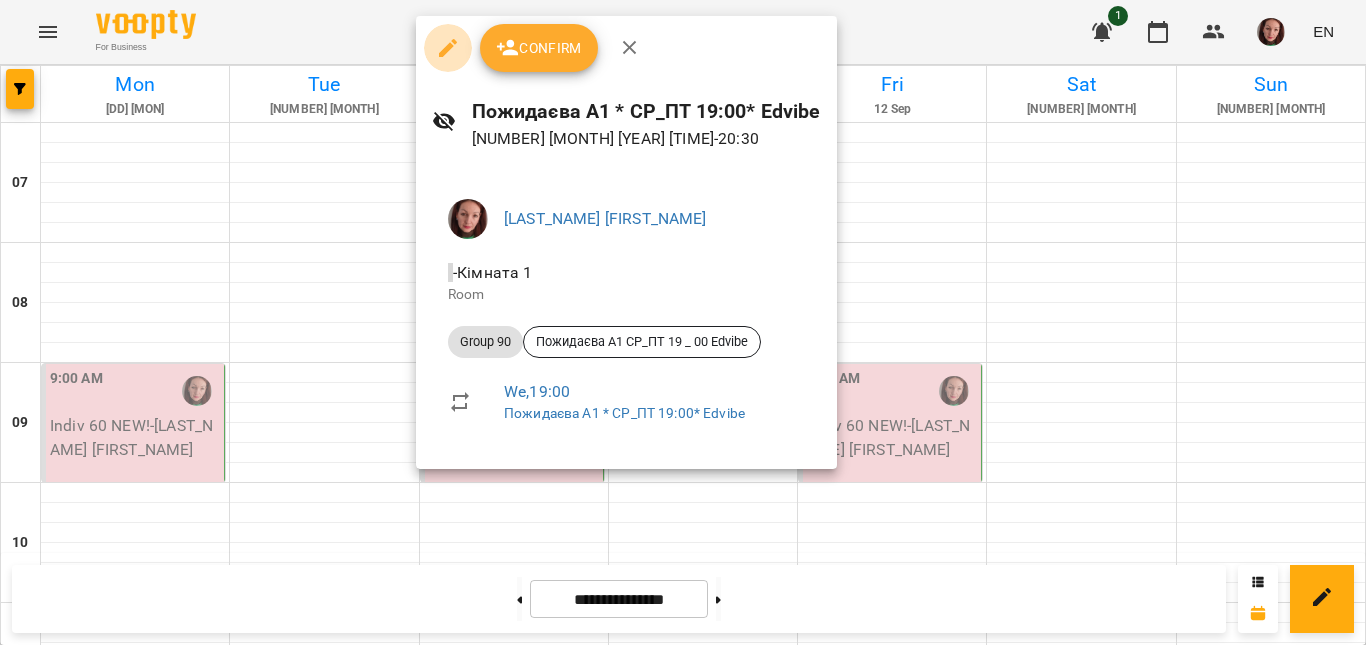click 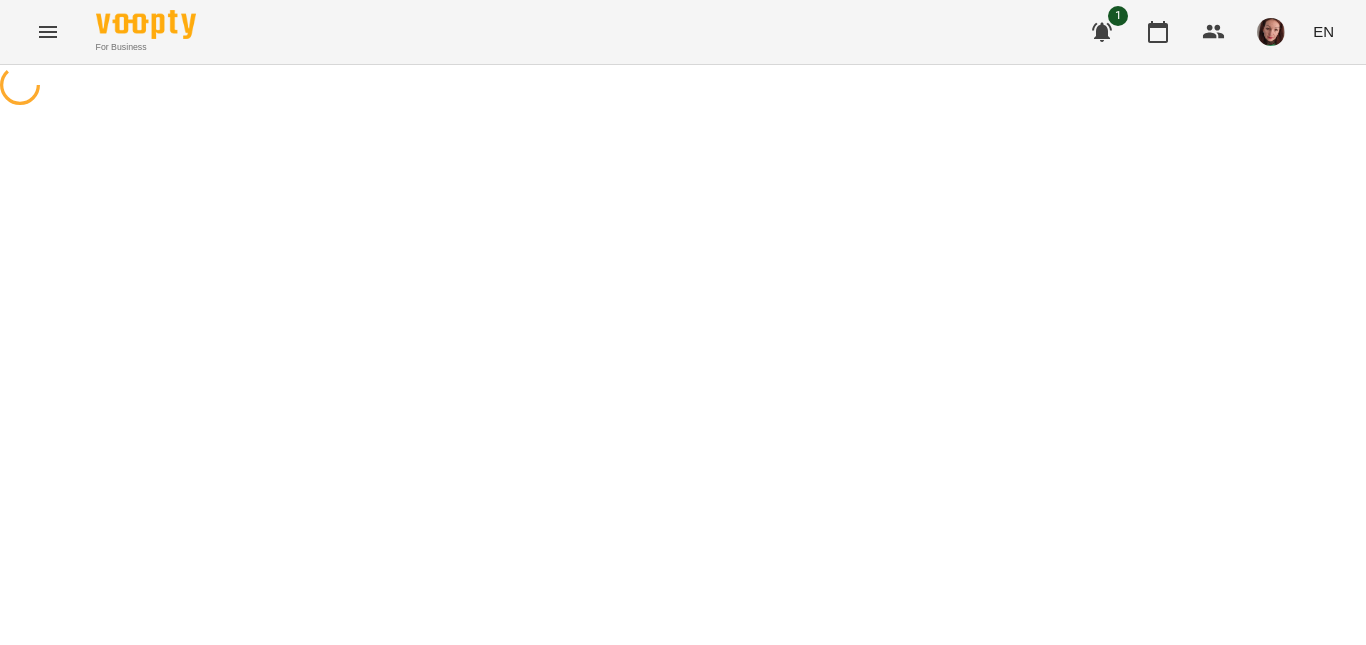 select on "********" 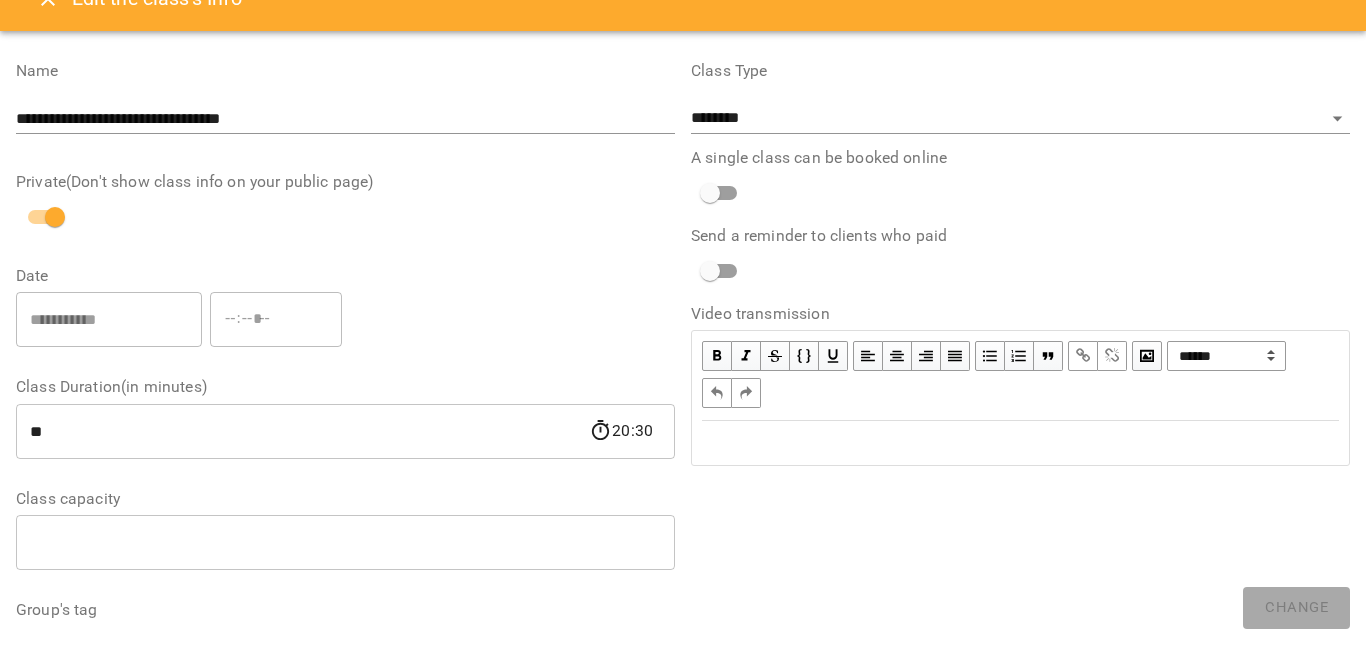 scroll, scrollTop: 0, scrollLeft: 0, axis: both 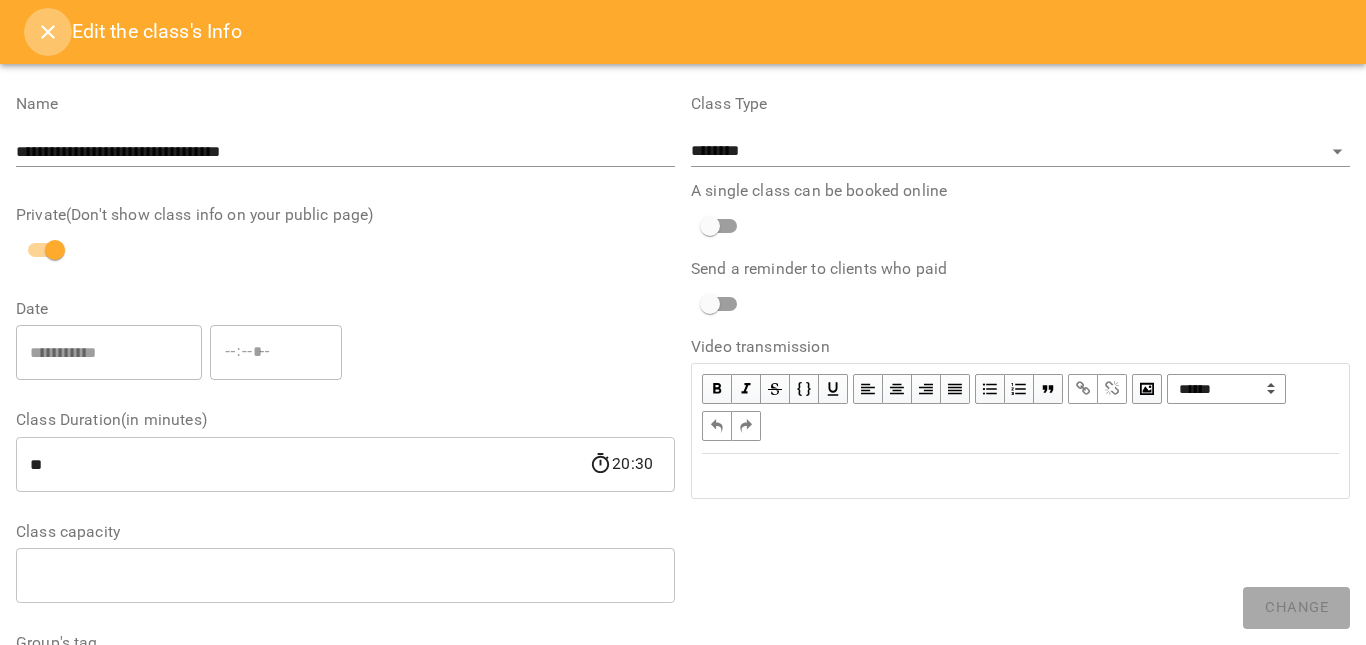 click at bounding box center [48, 32] 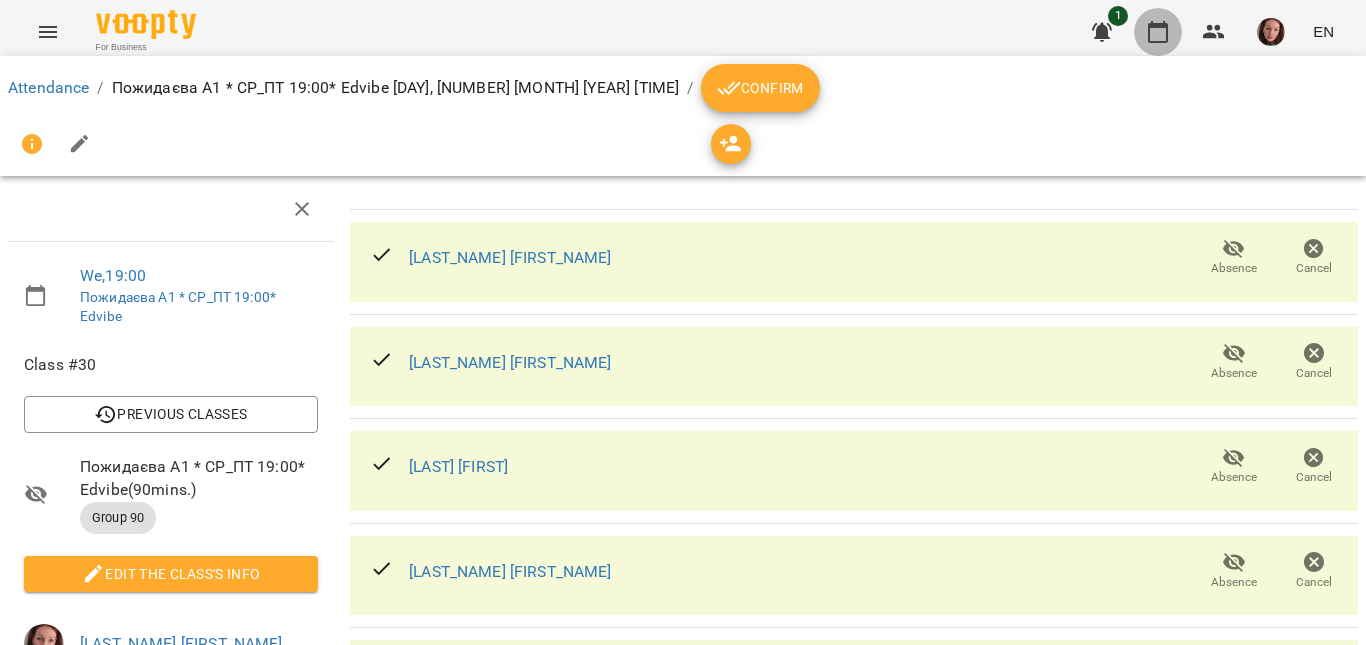 click 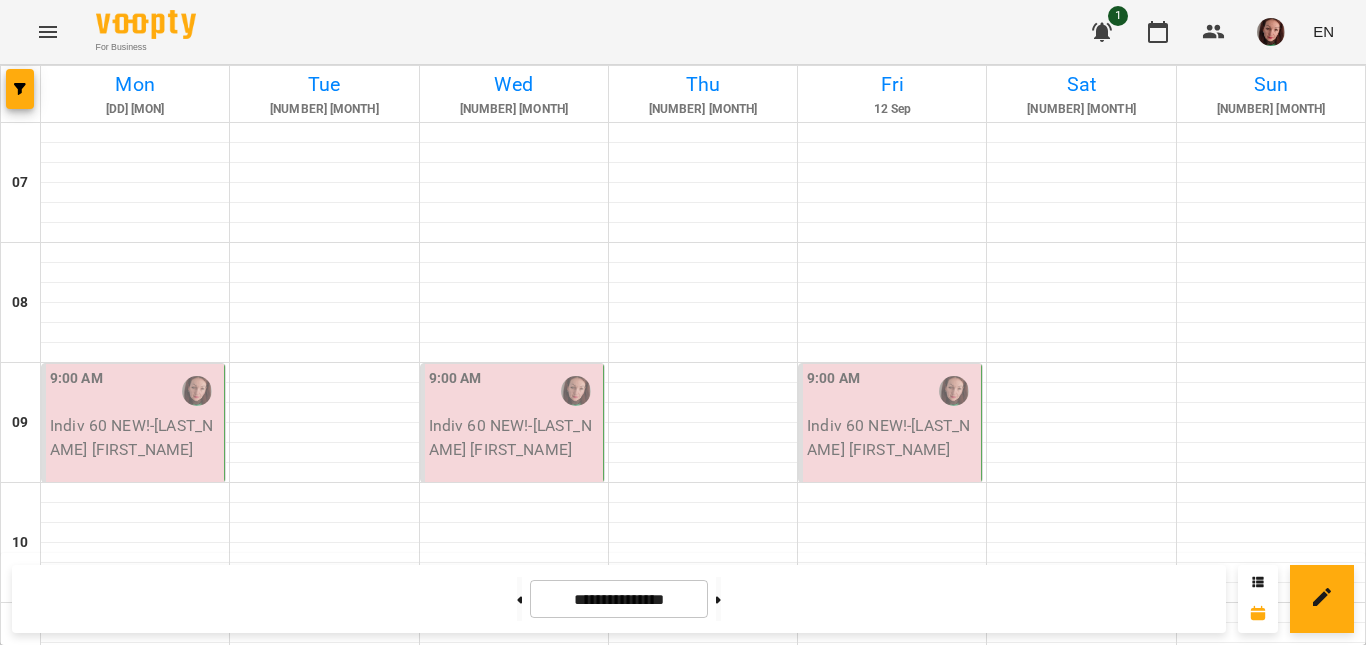scroll, scrollTop: 1488, scrollLeft: 0, axis: vertical 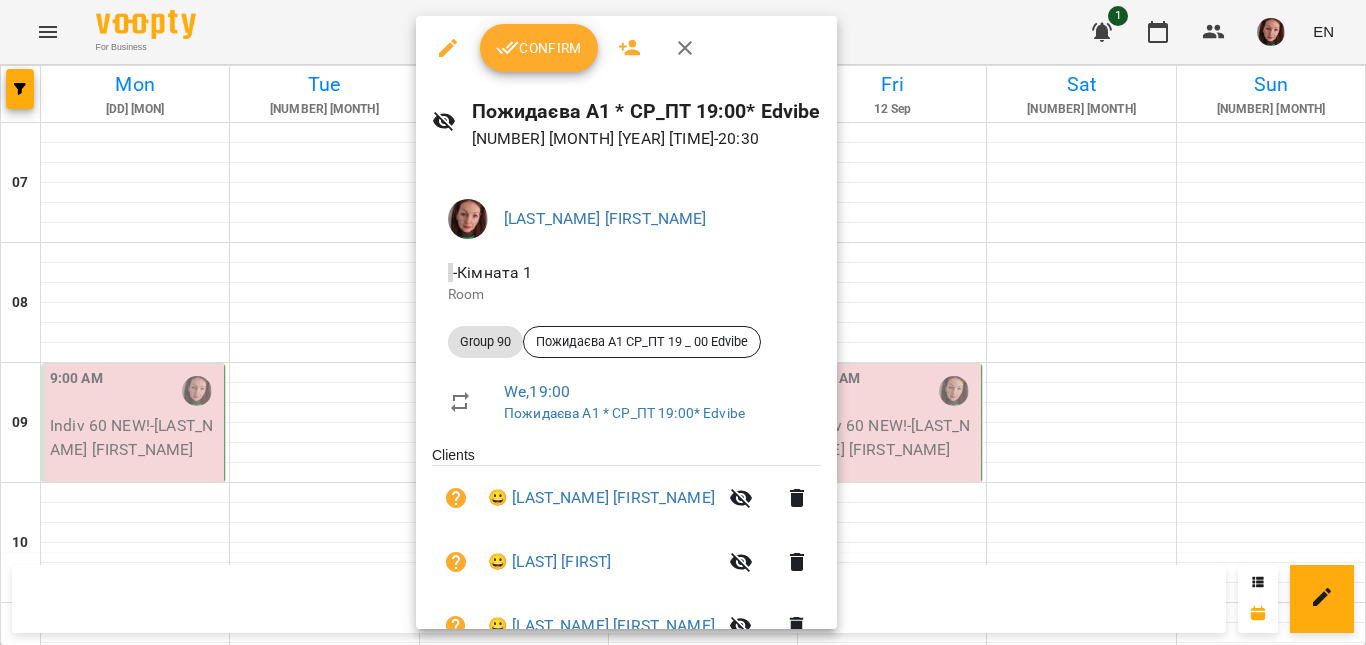 click 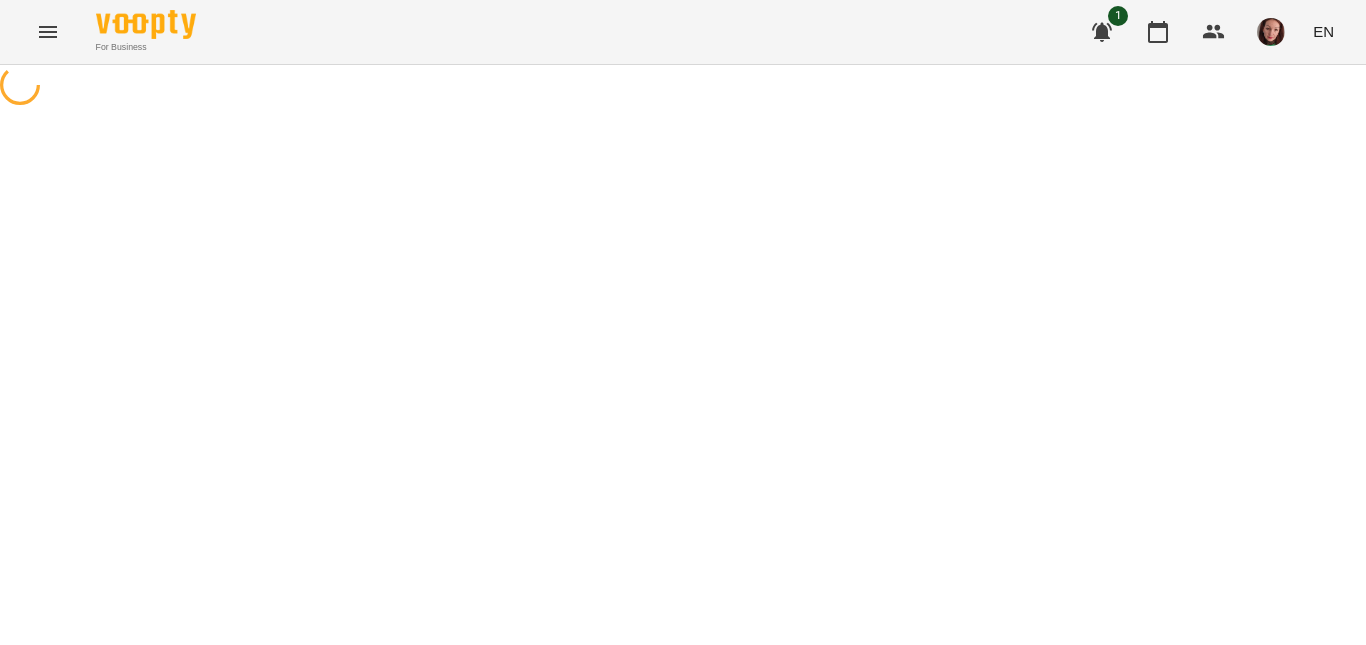 select on "********" 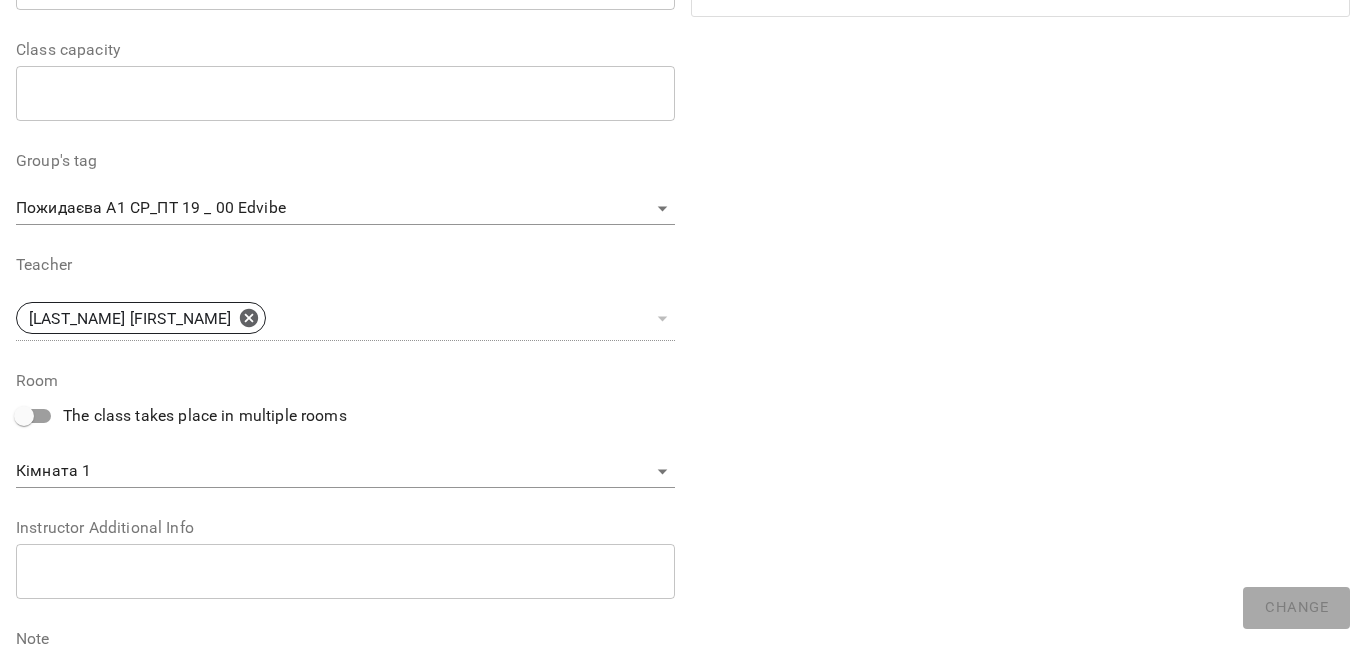 scroll, scrollTop: 700, scrollLeft: 0, axis: vertical 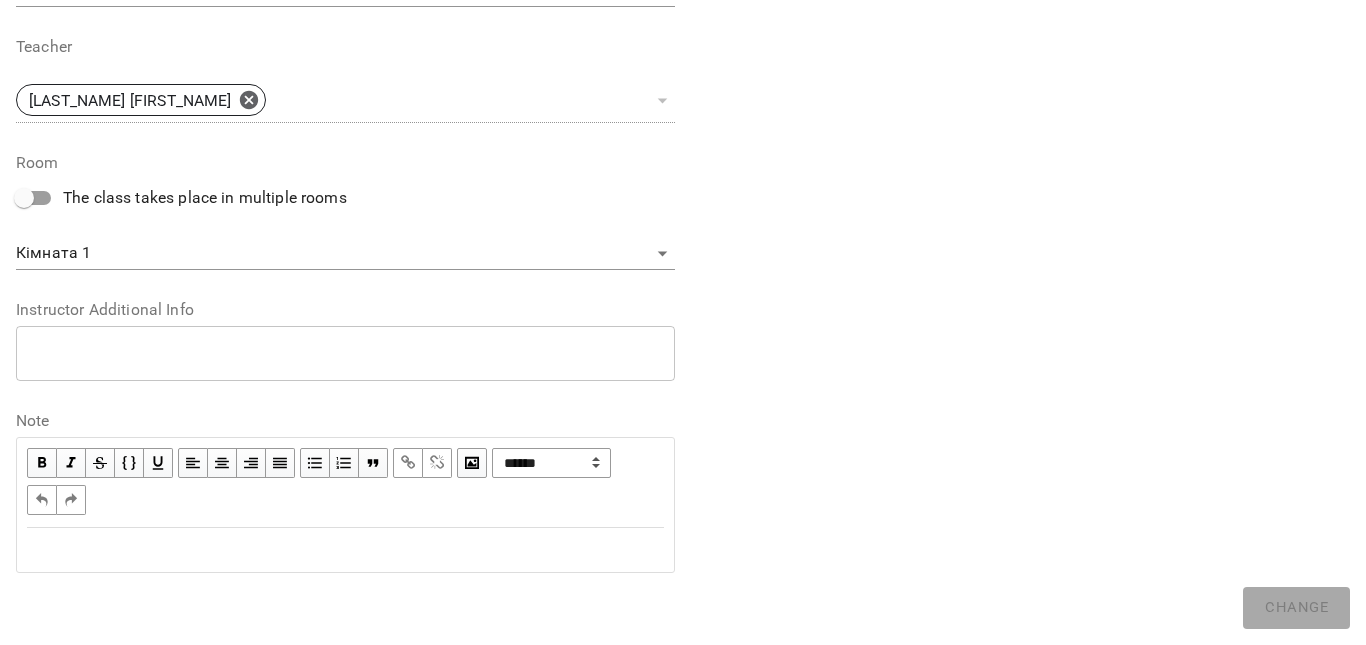 click at bounding box center (345, 550) 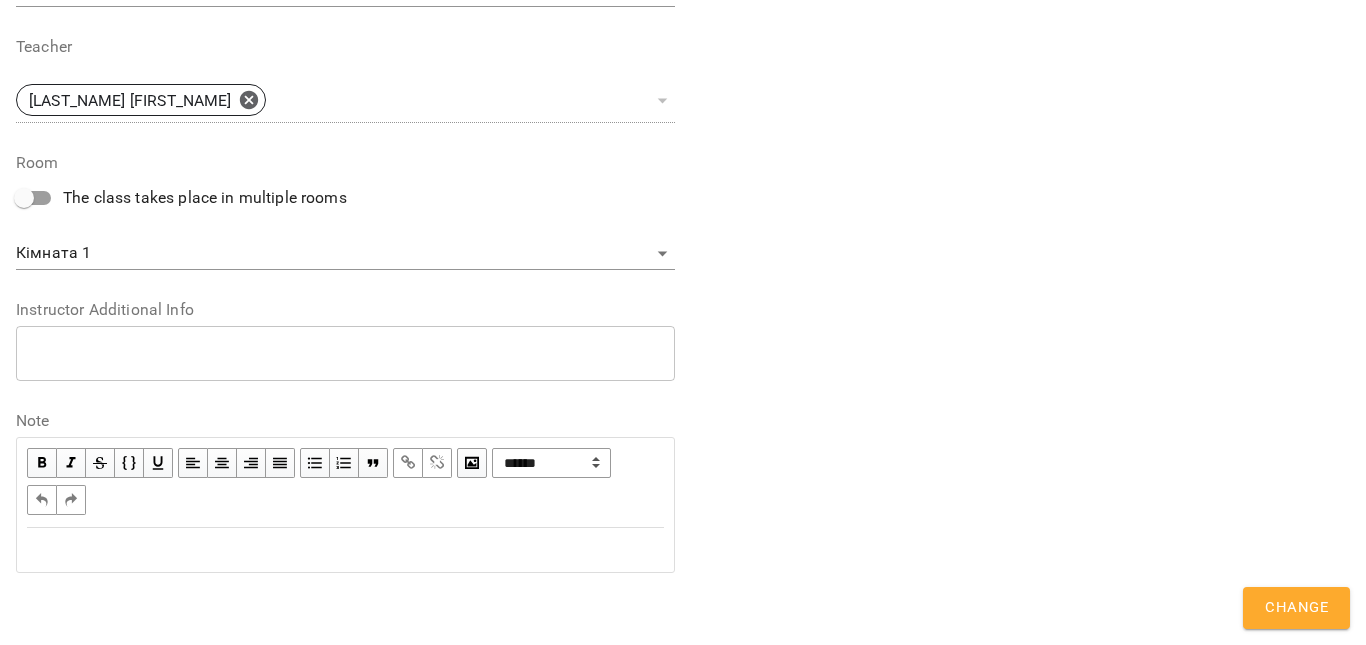 scroll, scrollTop: 784, scrollLeft: 0, axis: vertical 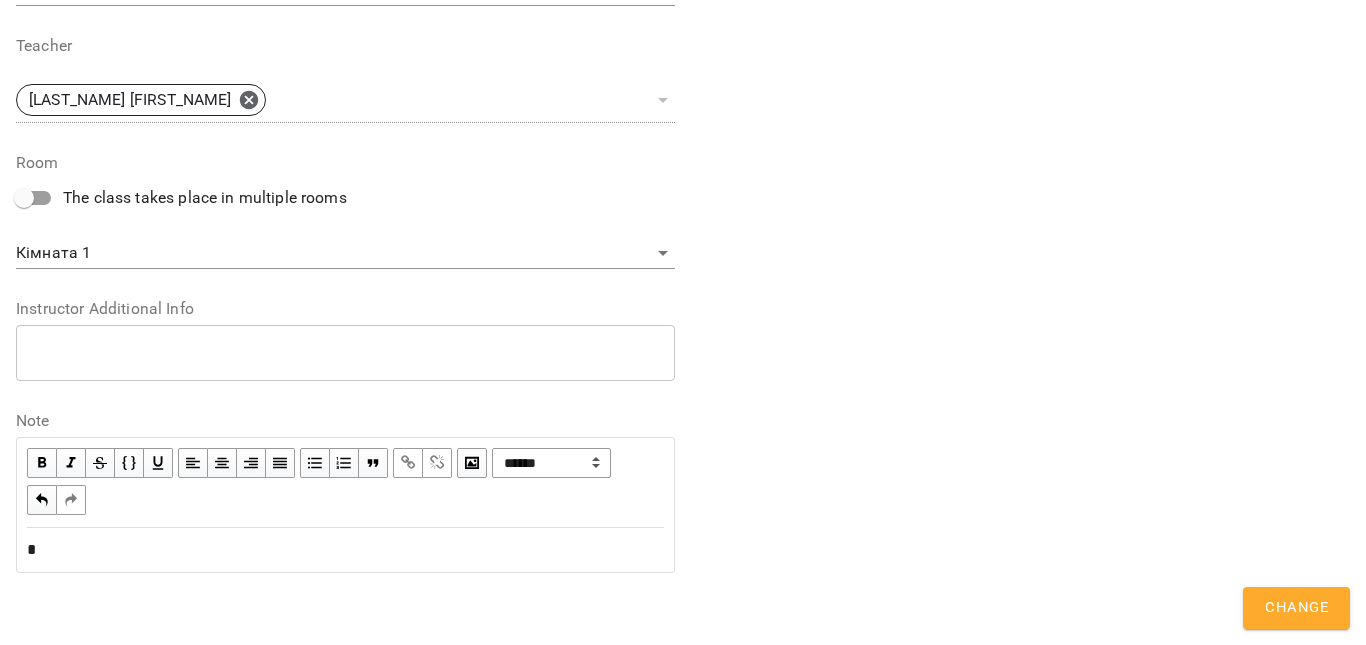 type 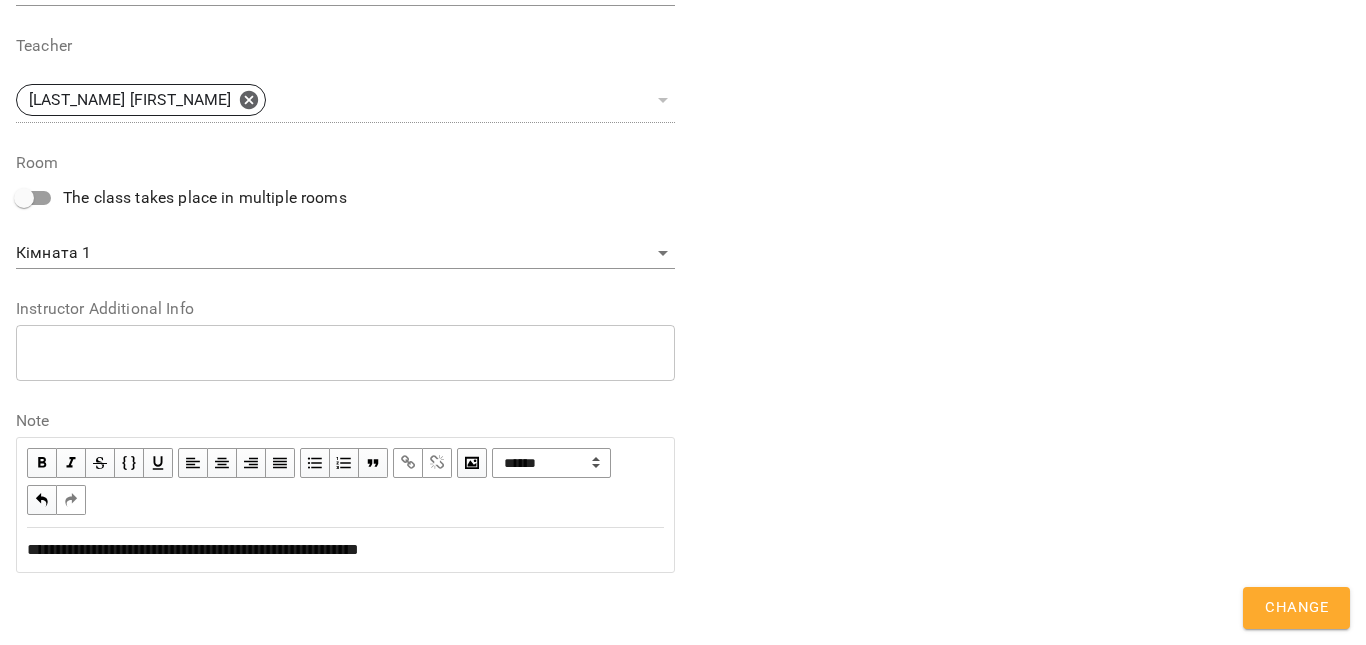 click on "Change" at bounding box center (1296, 608) 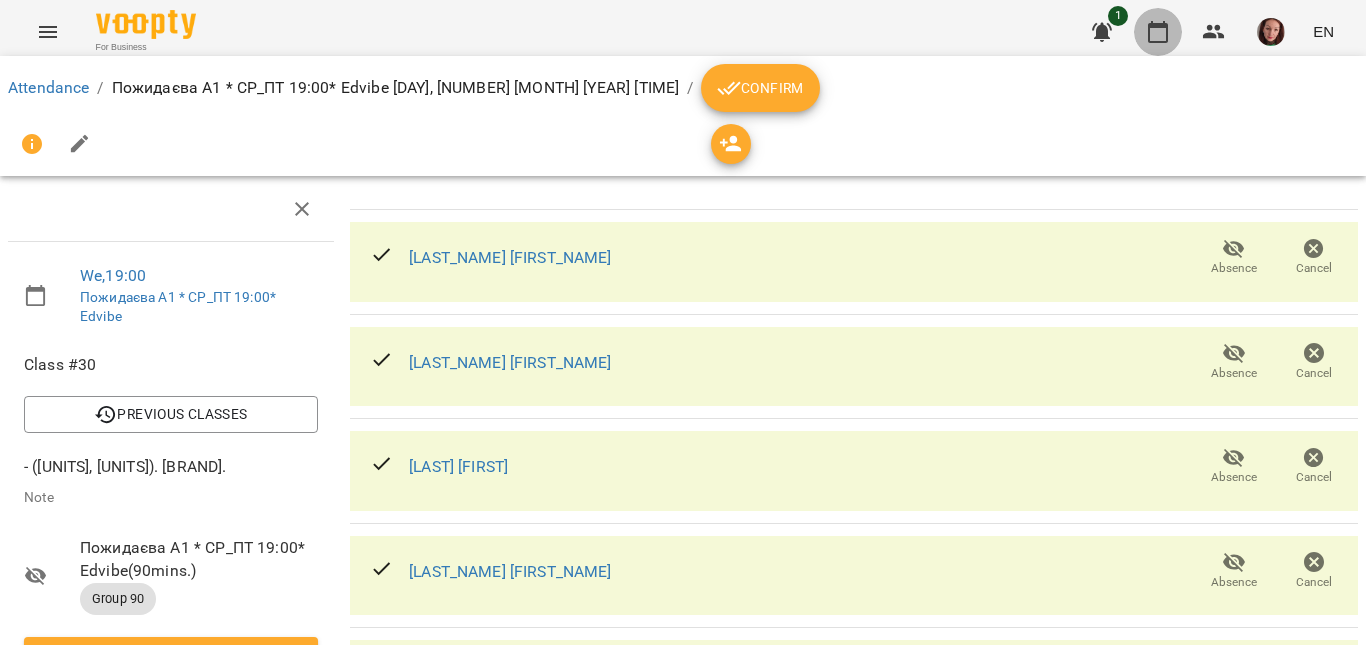 click 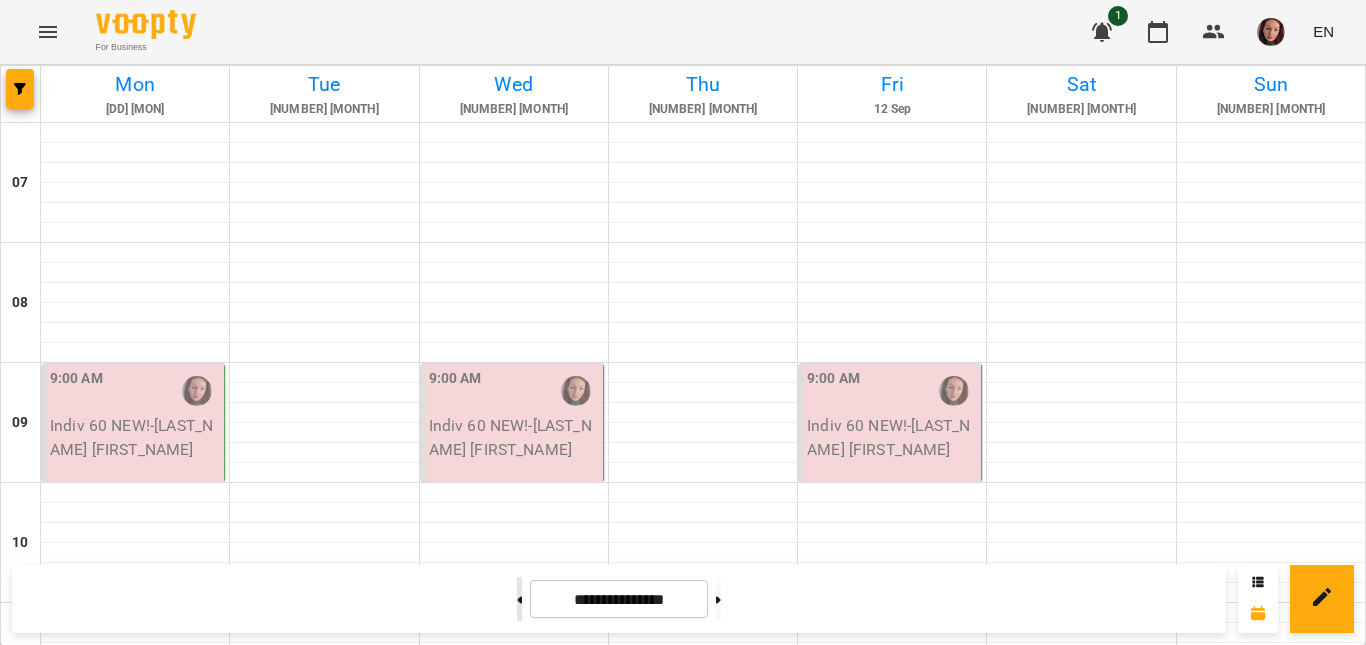 click at bounding box center (519, 599) 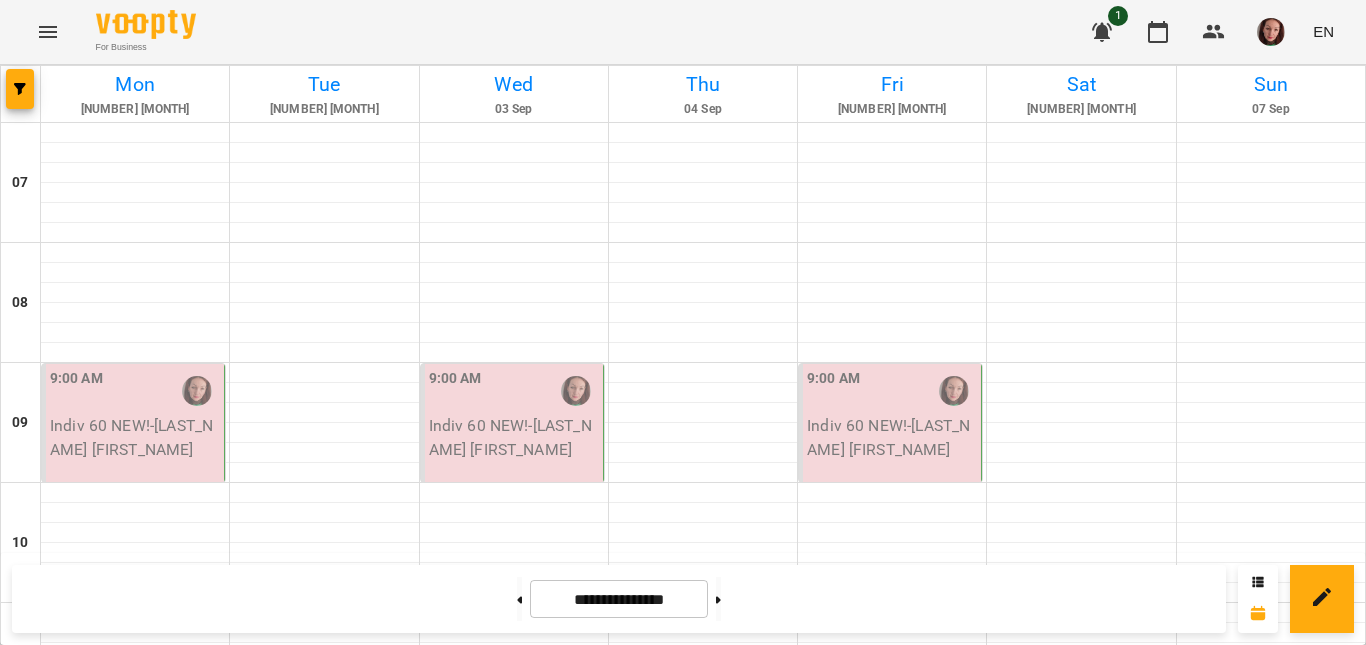 scroll, scrollTop: 1300, scrollLeft: 0, axis: vertical 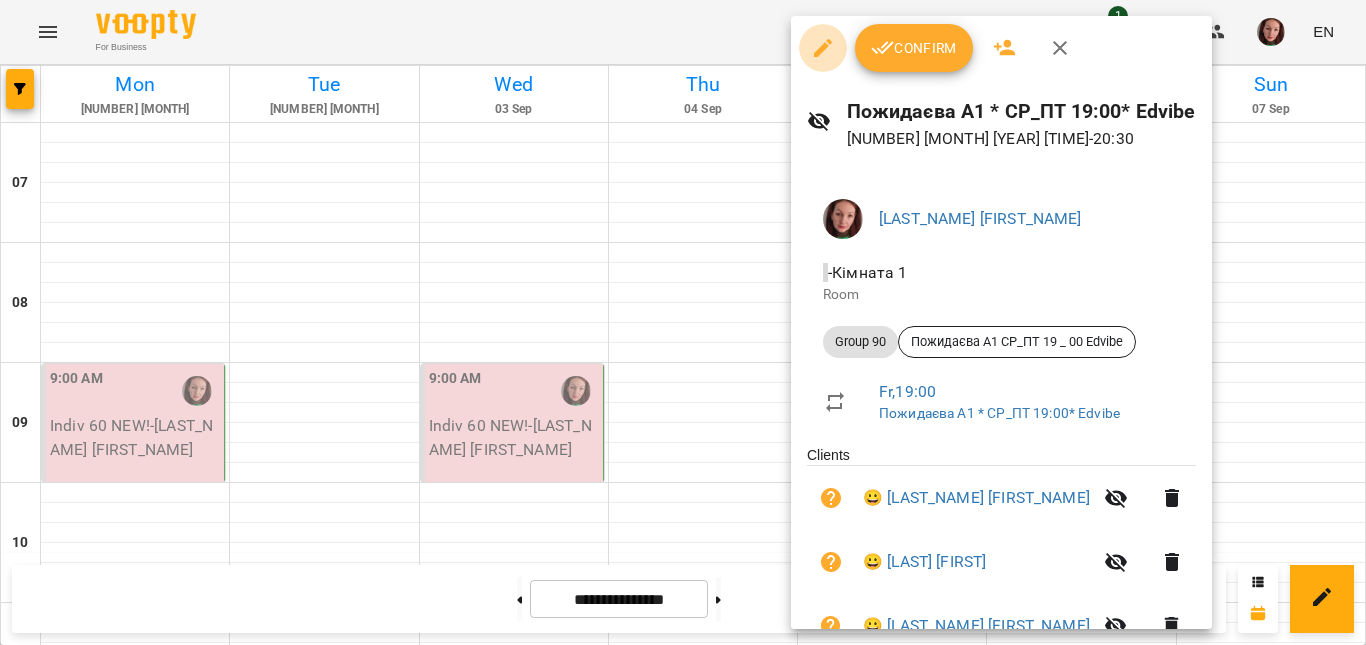 click 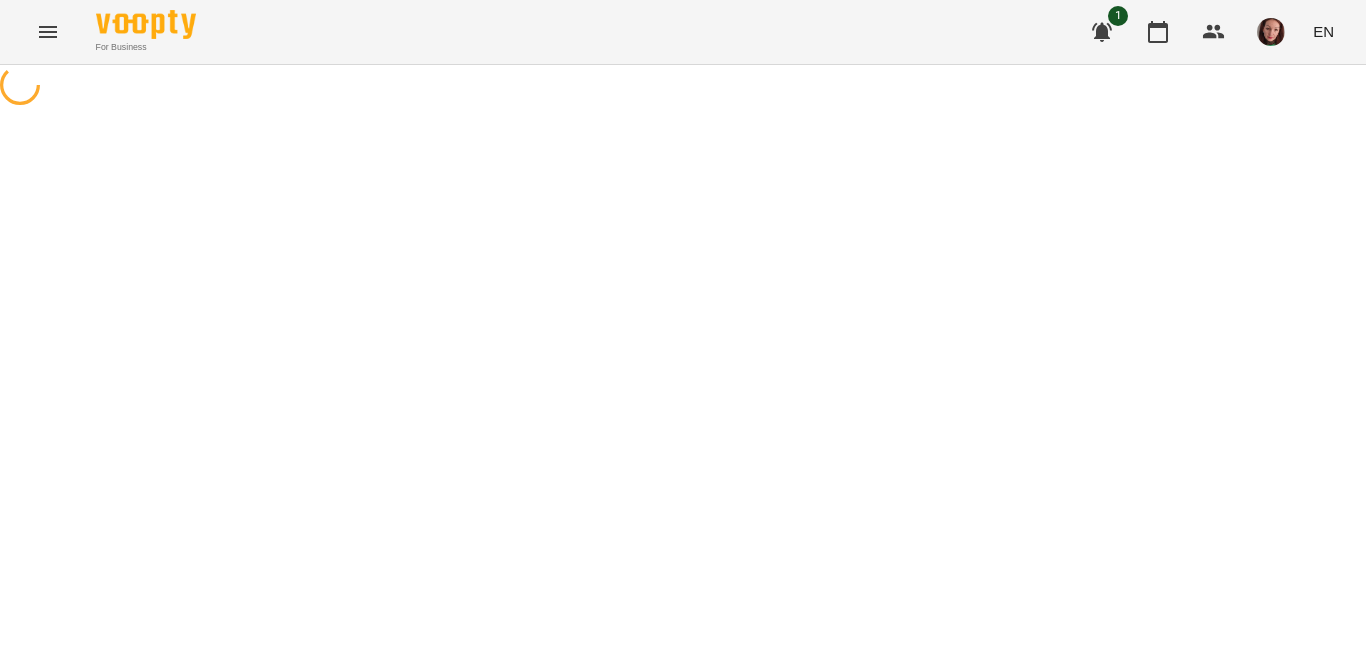 select on "********" 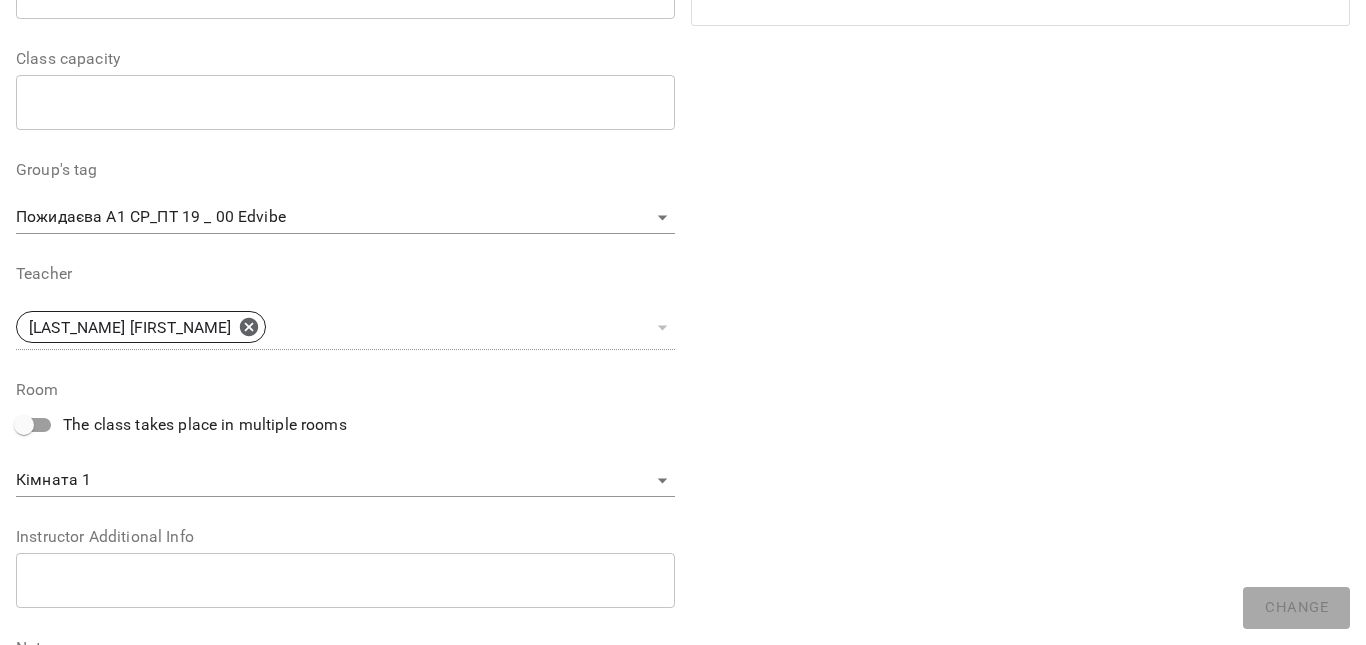 scroll, scrollTop: 700, scrollLeft: 0, axis: vertical 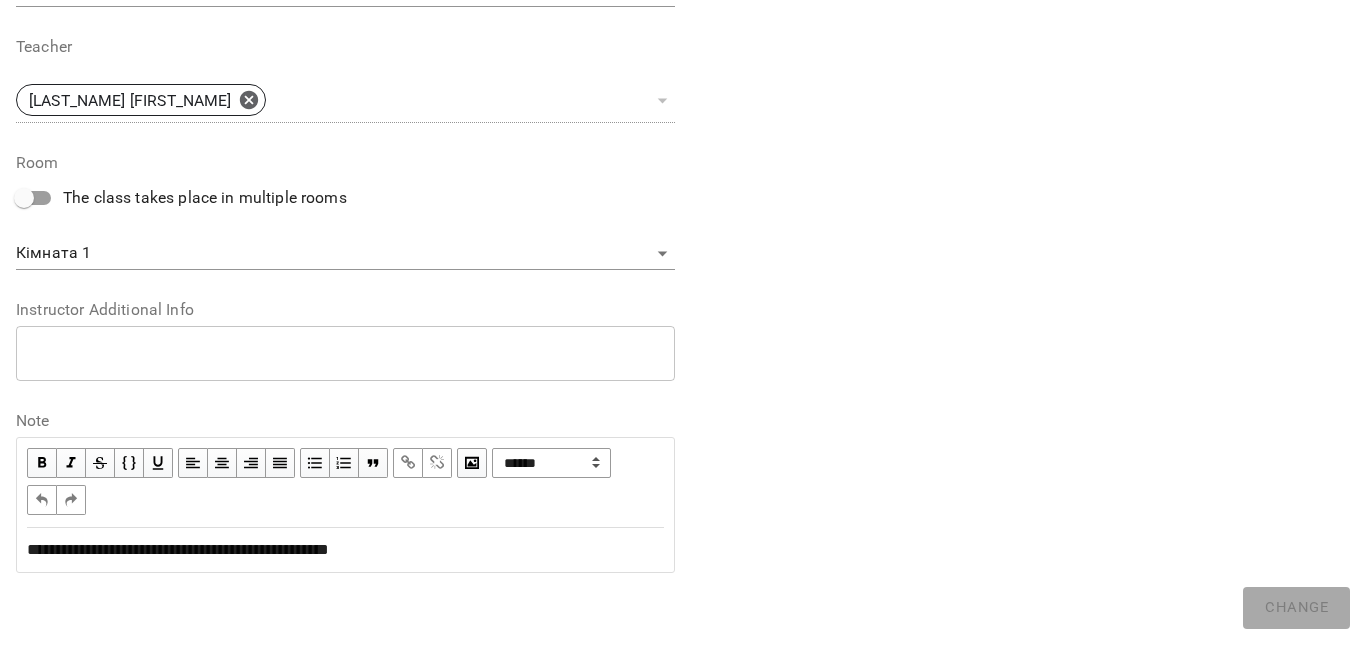 click on "**********" at bounding box center (178, 549) 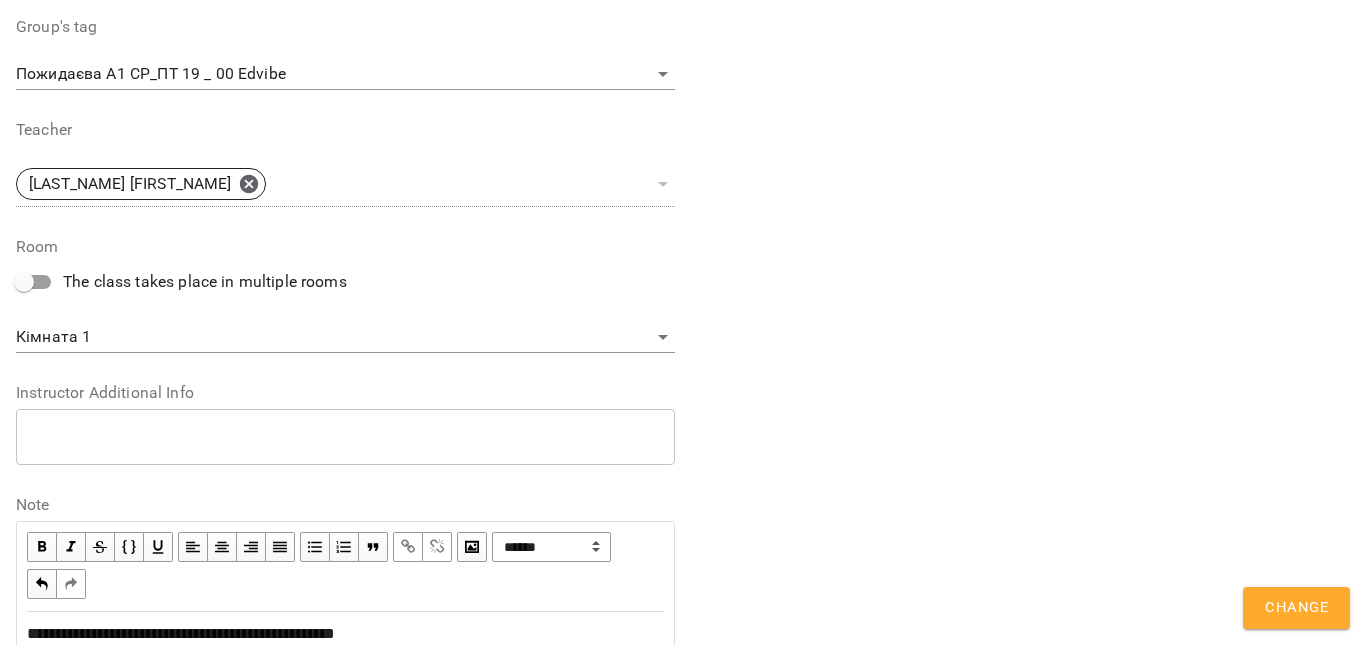 scroll, scrollTop: 784, scrollLeft: 0, axis: vertical 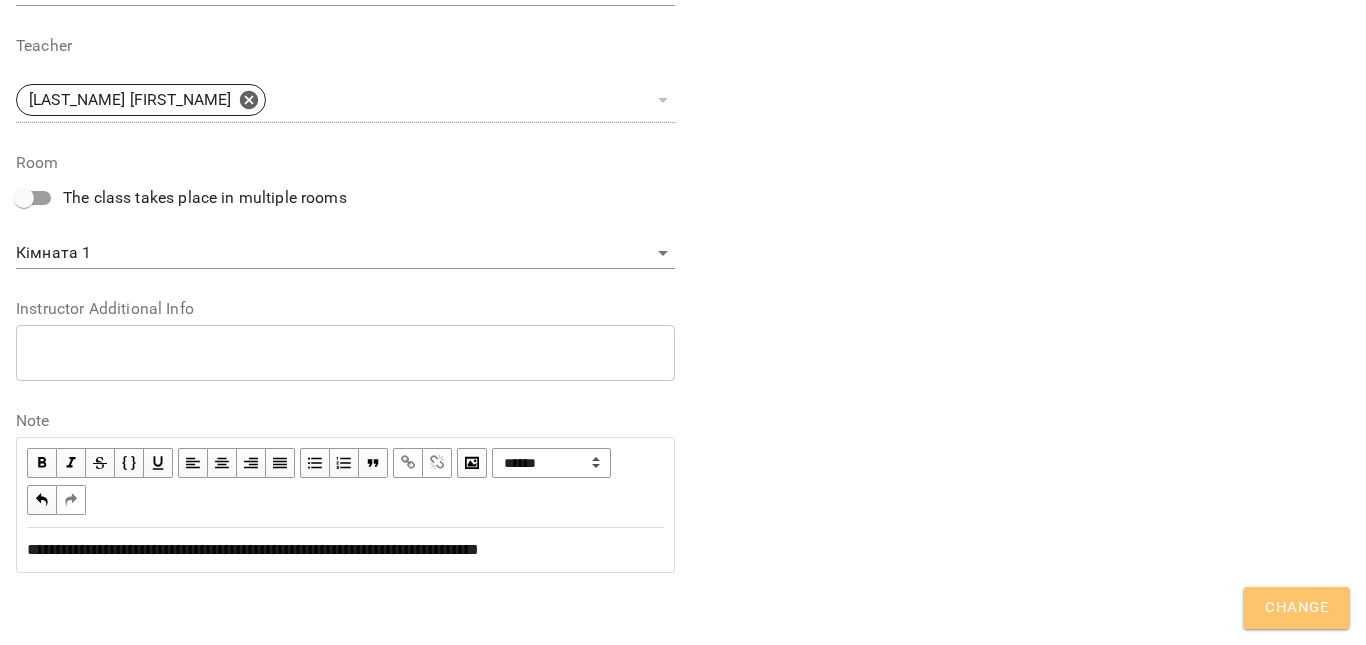 click on "Change" at bounding box center (1296, 608) 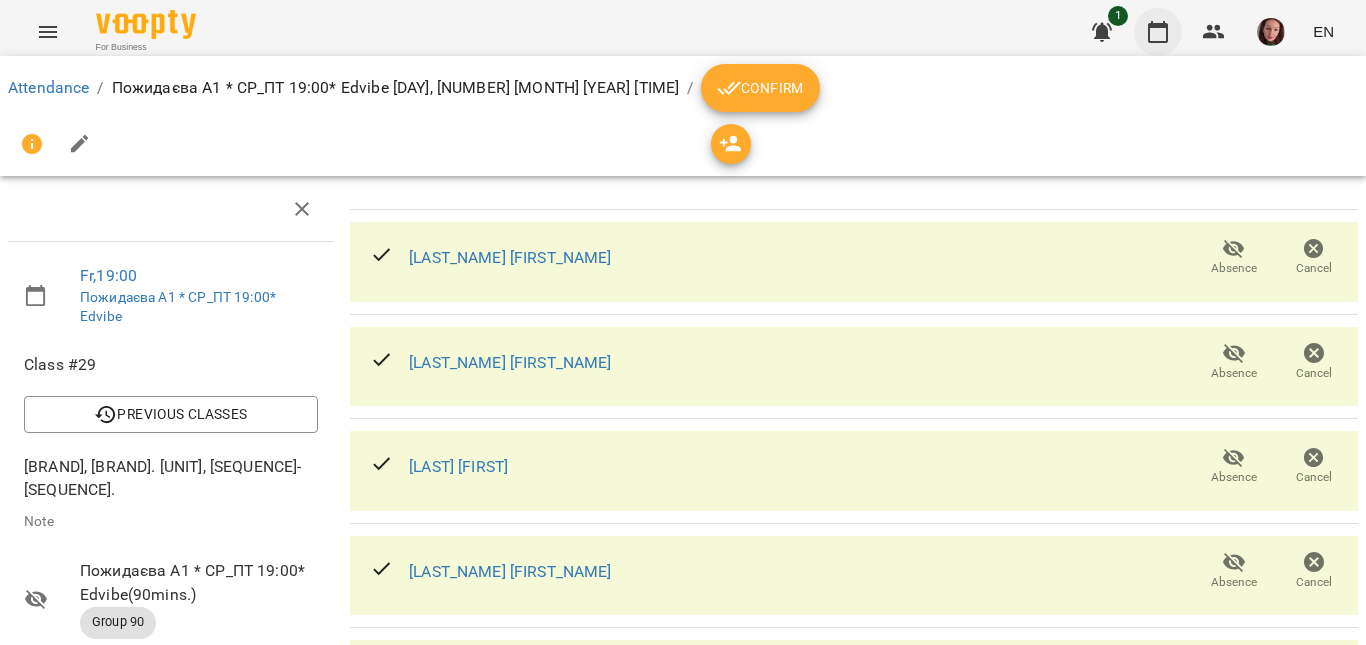 click 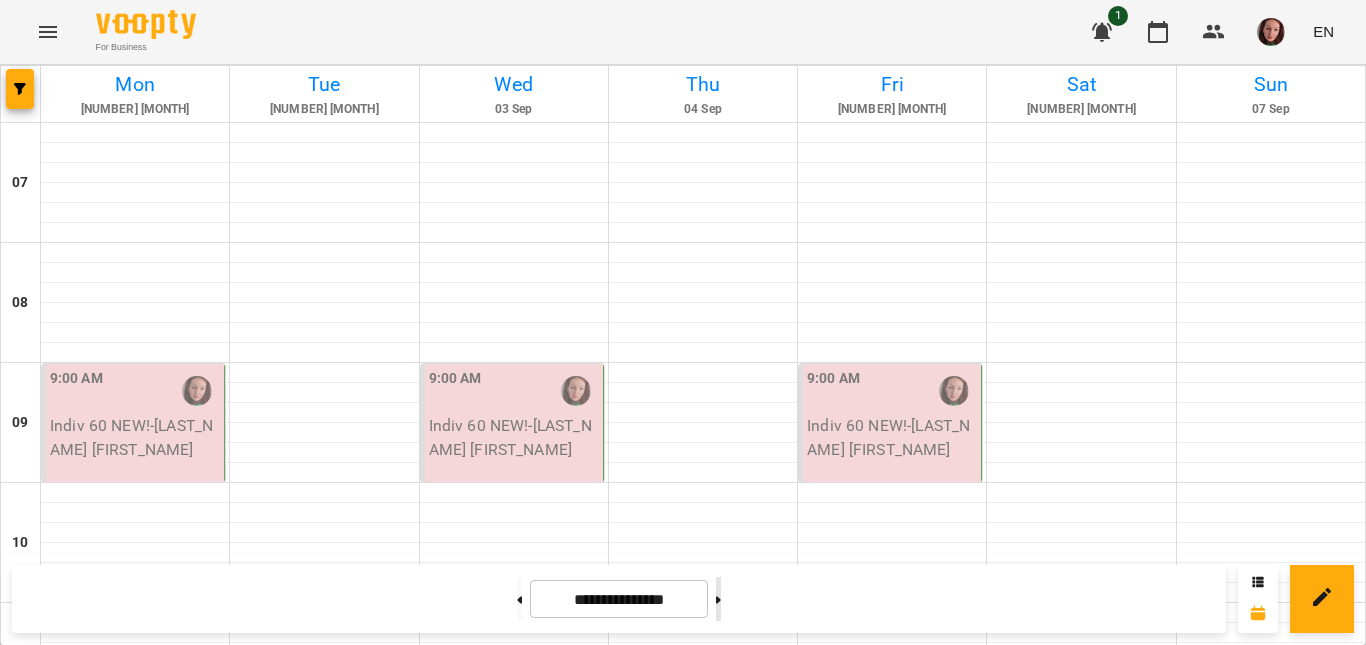 click 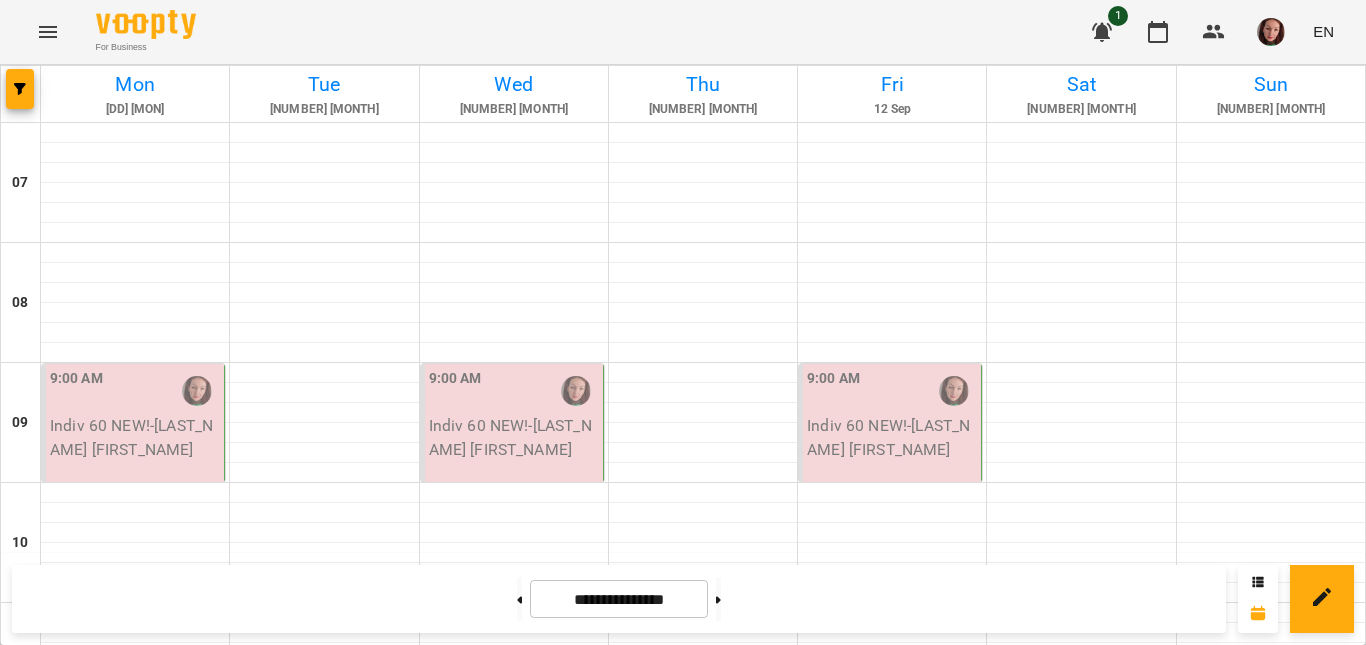 scroll, scrollTop: 1200, scrollLeft: 0, axis: vertical 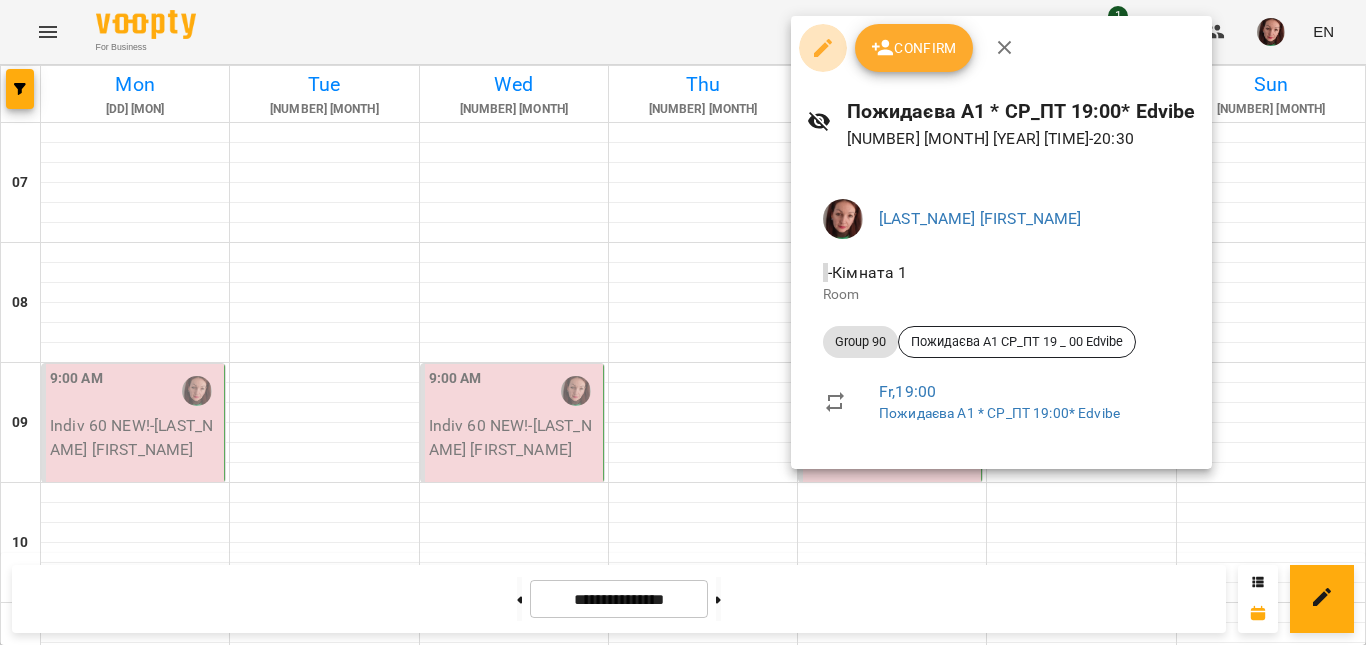 click 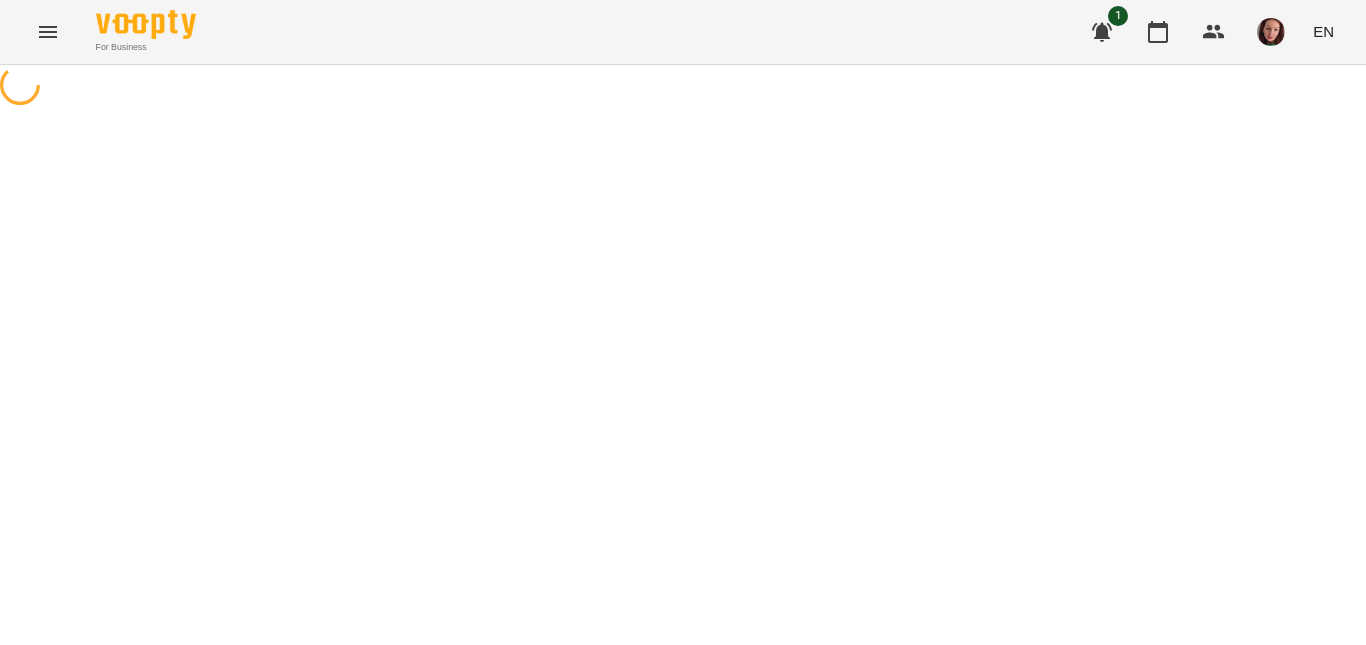 select on "********" 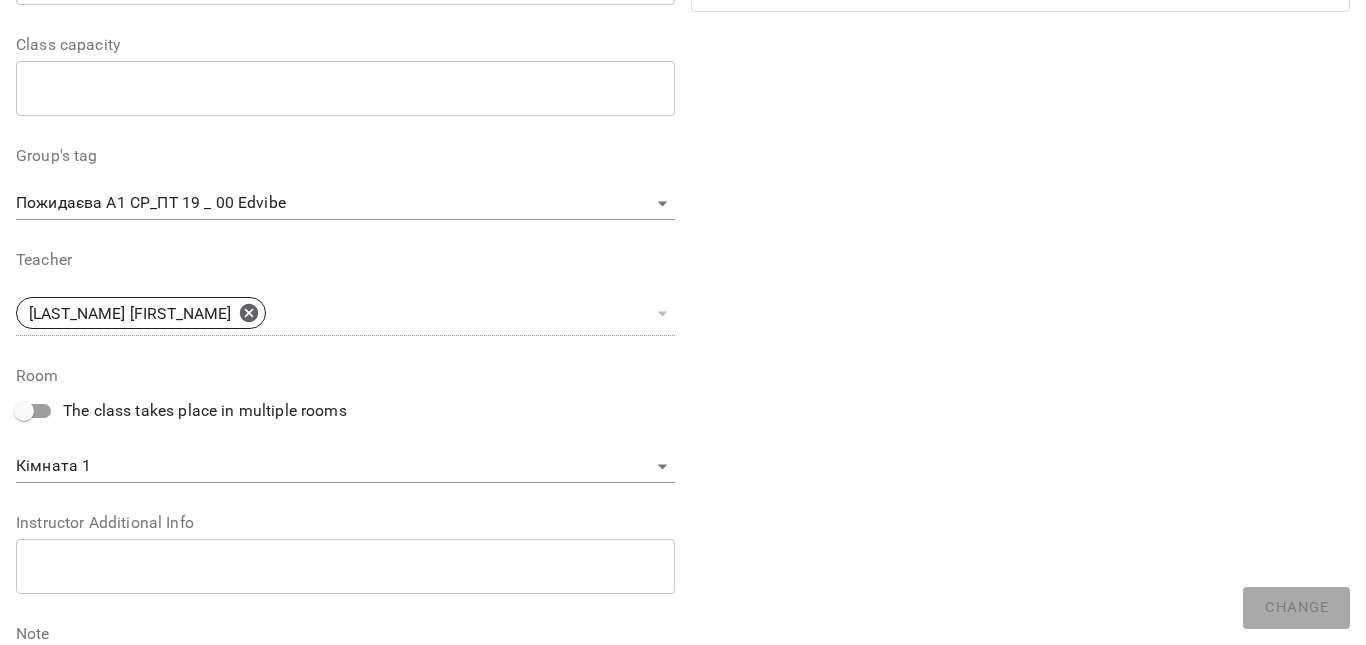 scroll, scrollTop: 700, scrollLeft: 0, axis: vertical 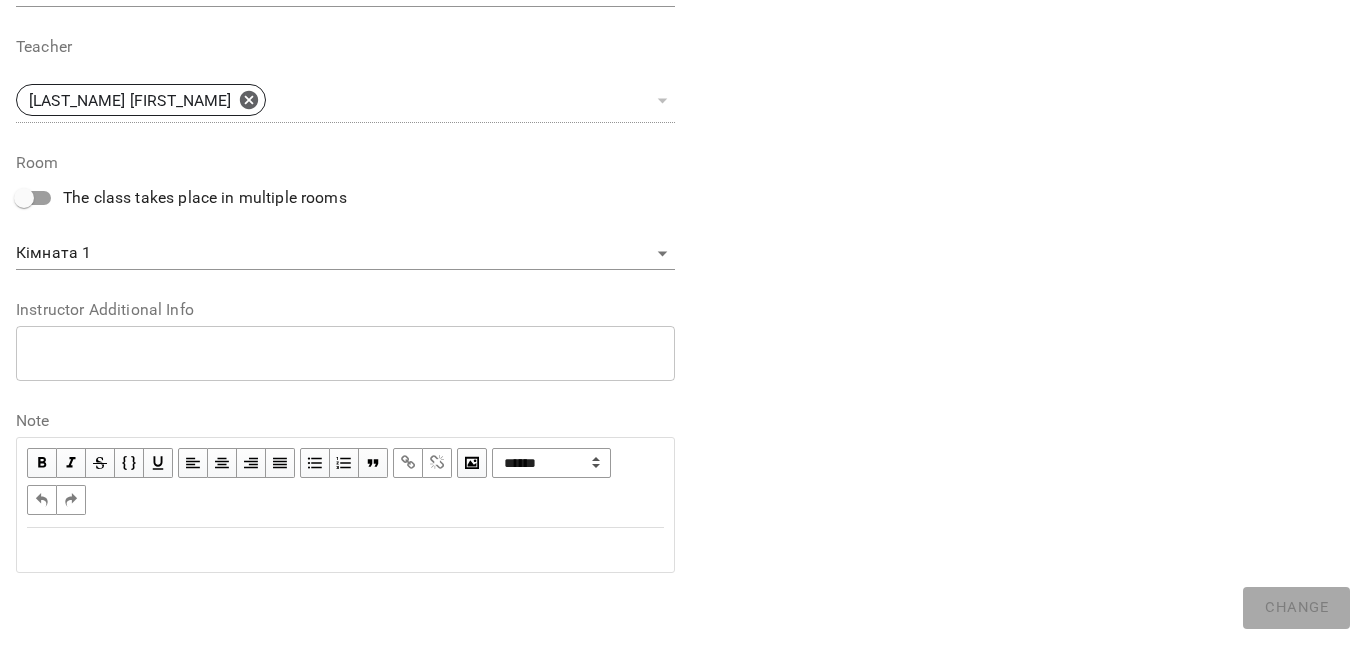 click at bounding box center (345, 550) 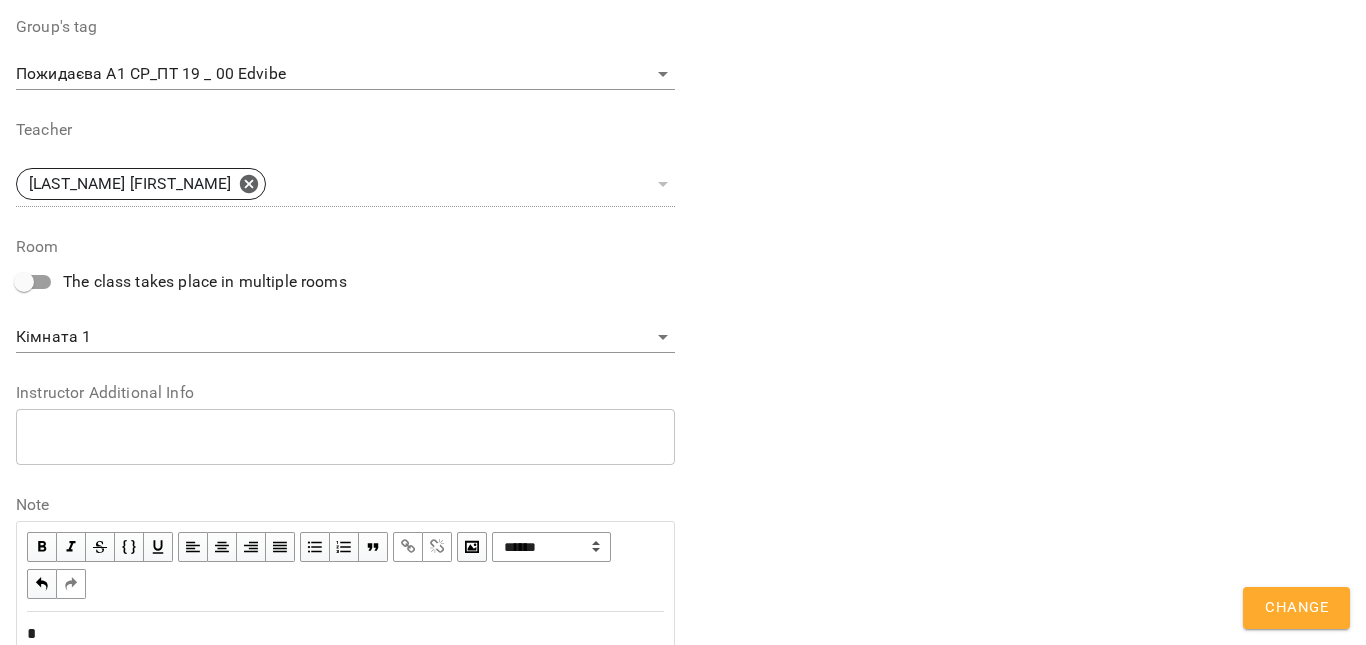 scroll, scrollTop: 784, scrollLeft: 0, axis: vertical 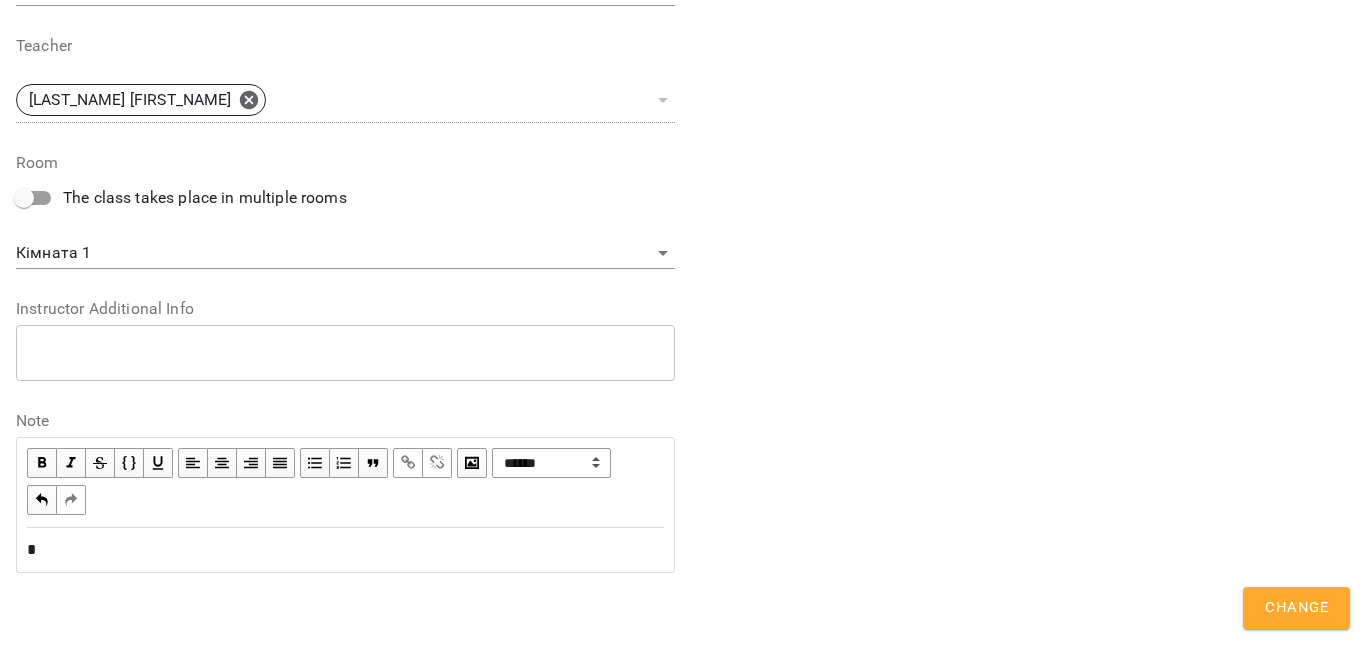 type 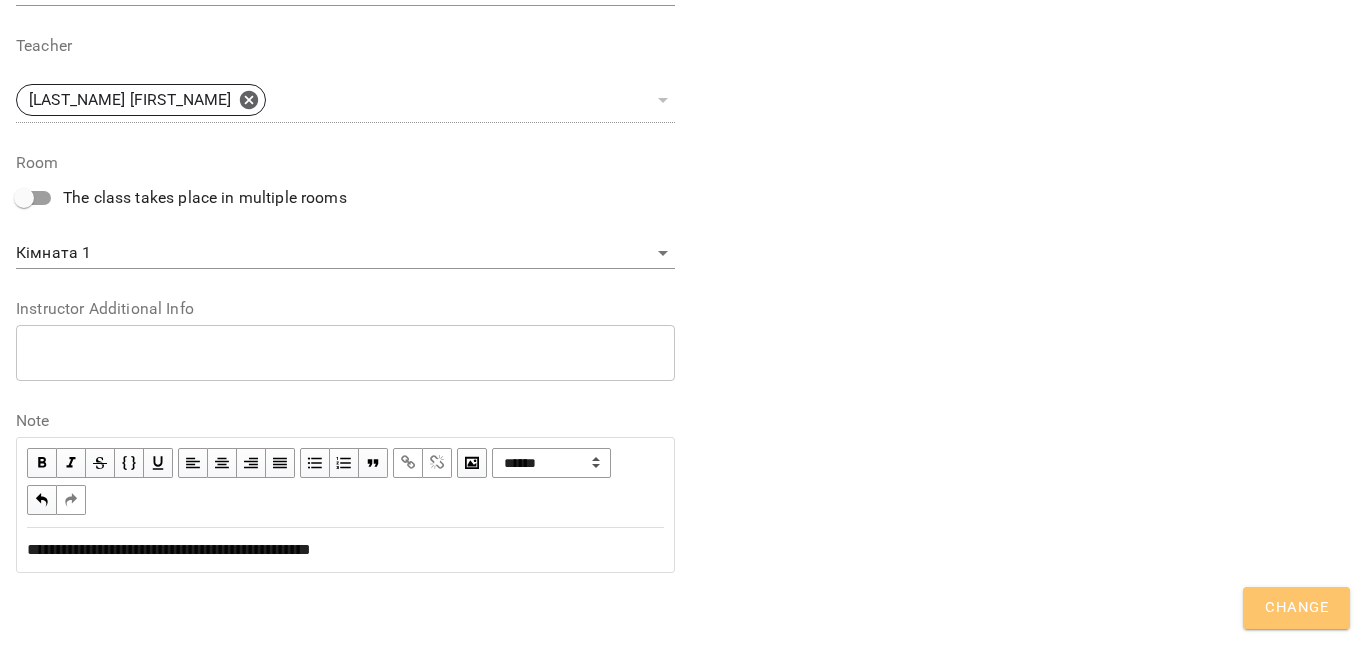 click on "Change" at bounding box center (1296, 608) 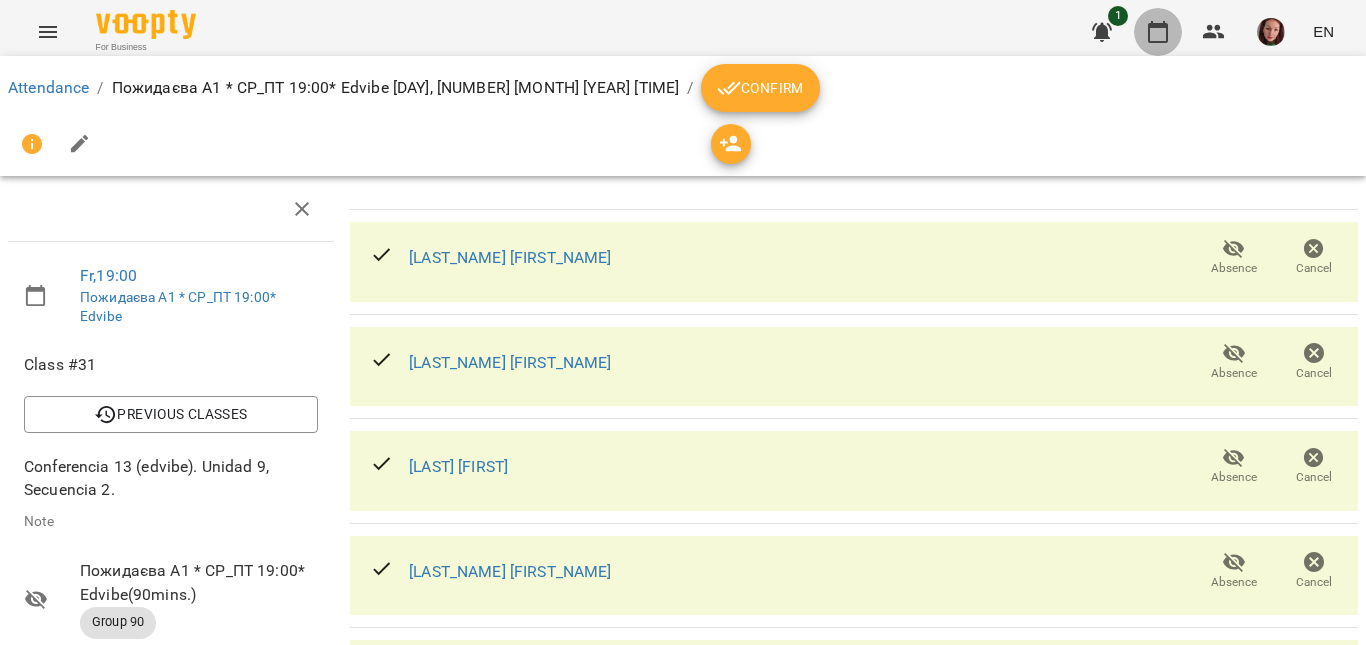 click 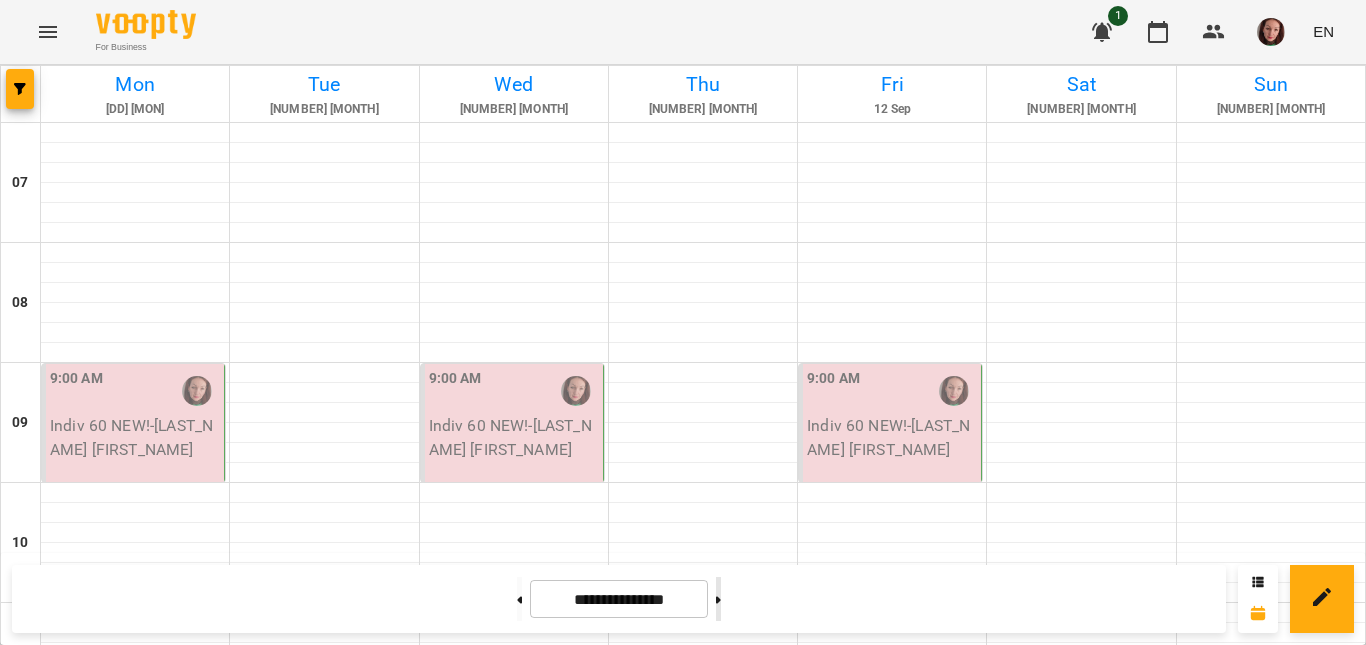 click at bounding box center [718, 599] 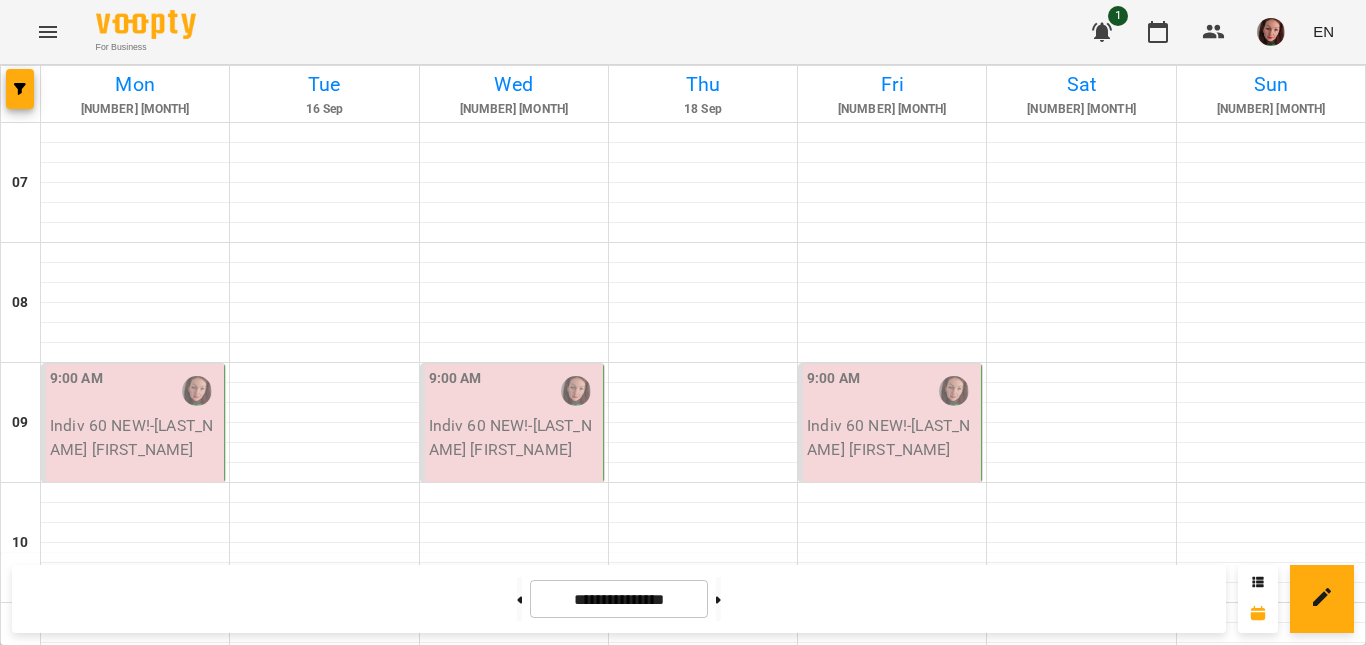scroll, scrollTop: 1200, scrollLeft: 0, axis: vertical 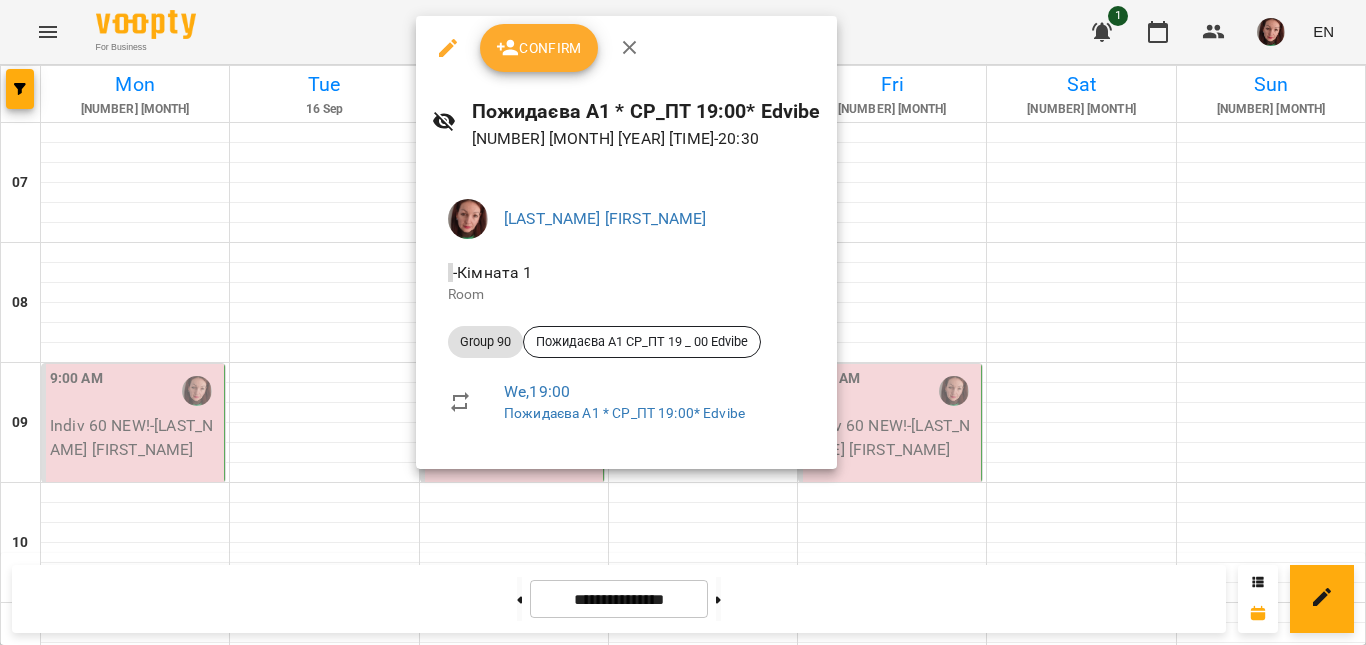 click 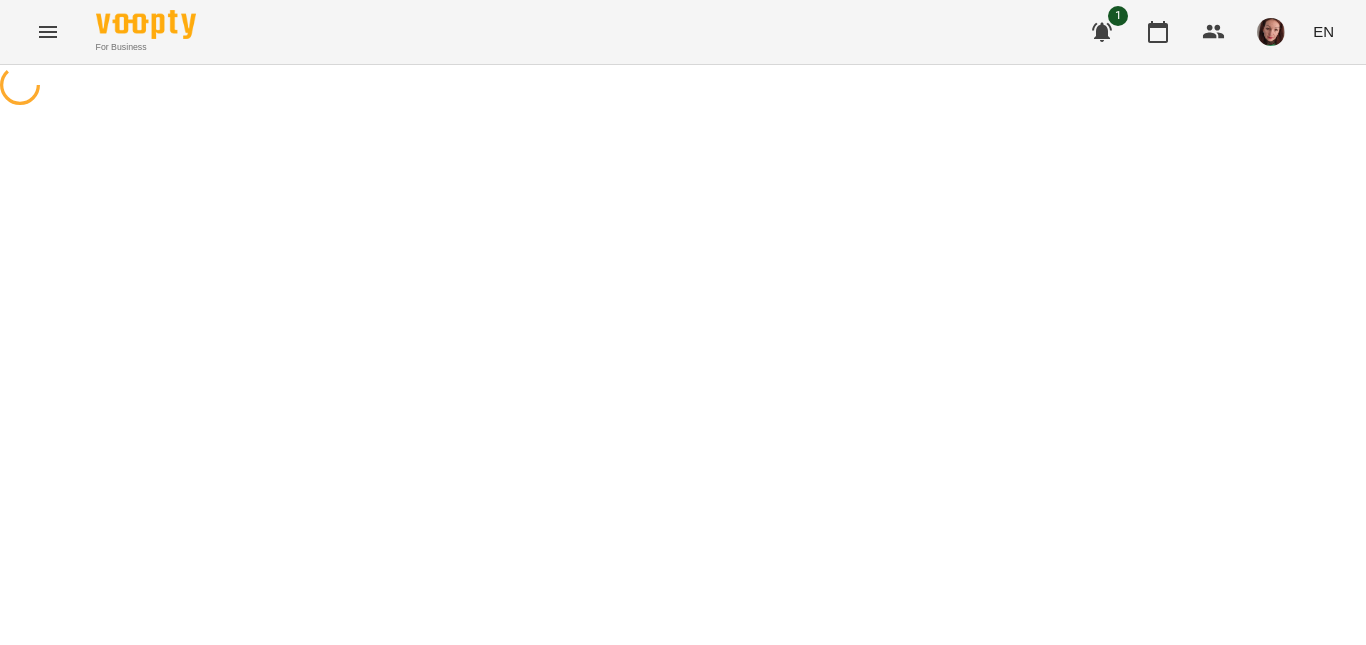 select on "********" 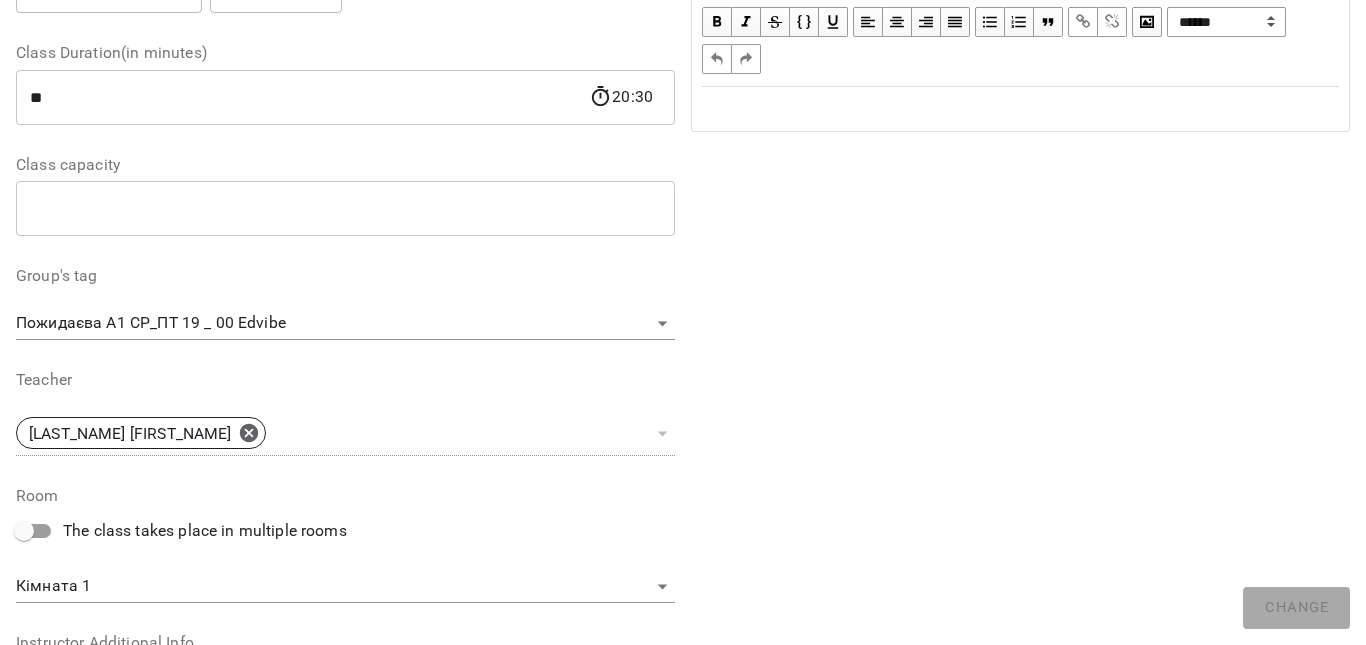scroll, scrollTop: 700, scrollLeft: 0, axis: vertical 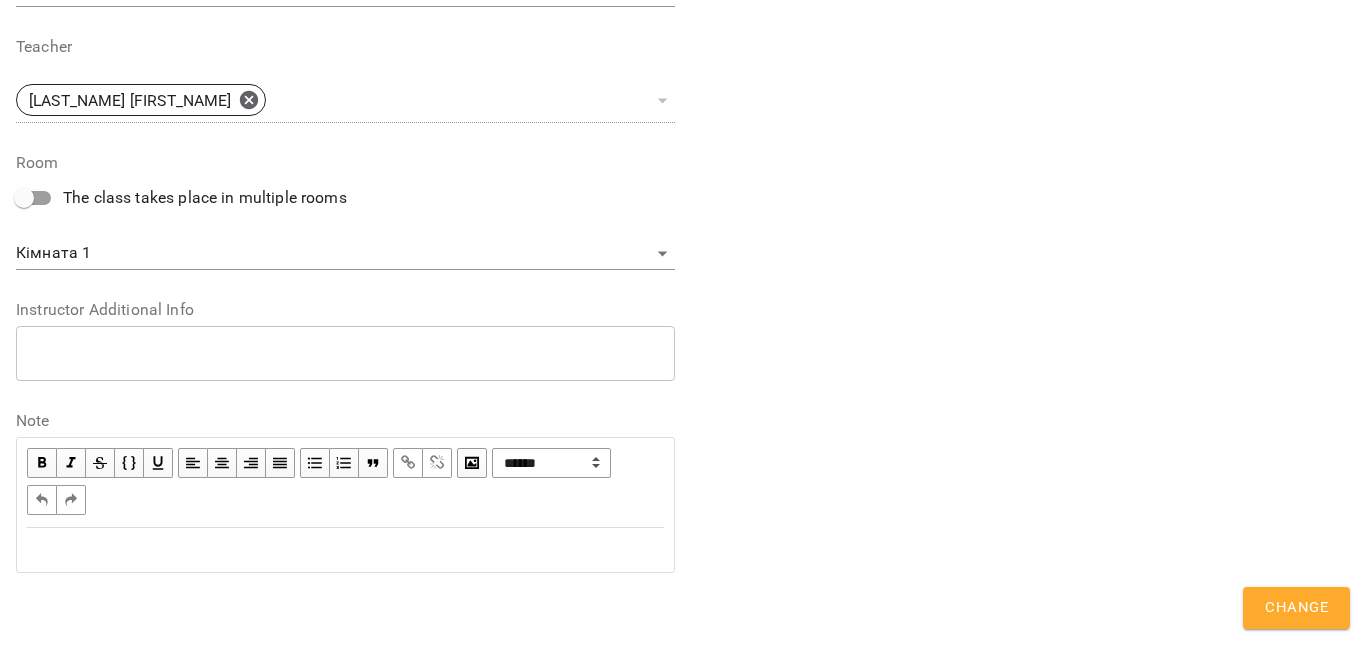 click at bounding box center (345, 550) 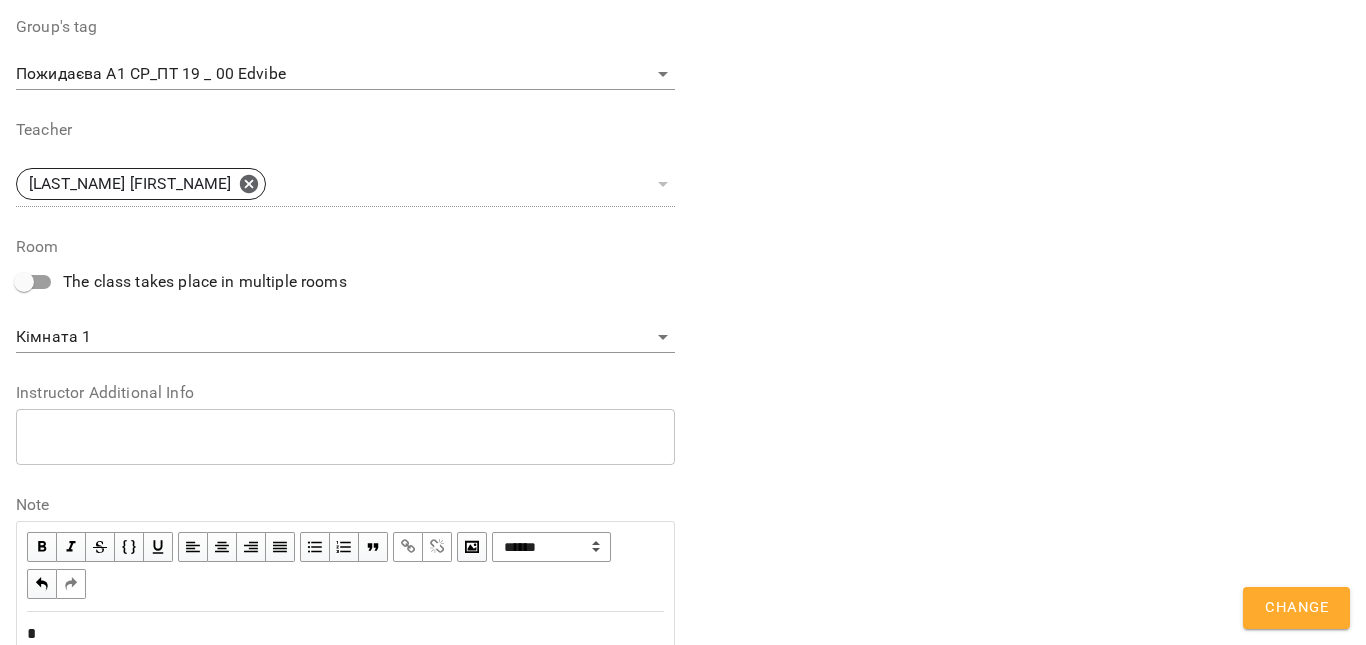scroll, scrollTop: 784, scrollLeft: 0, axis: vertical 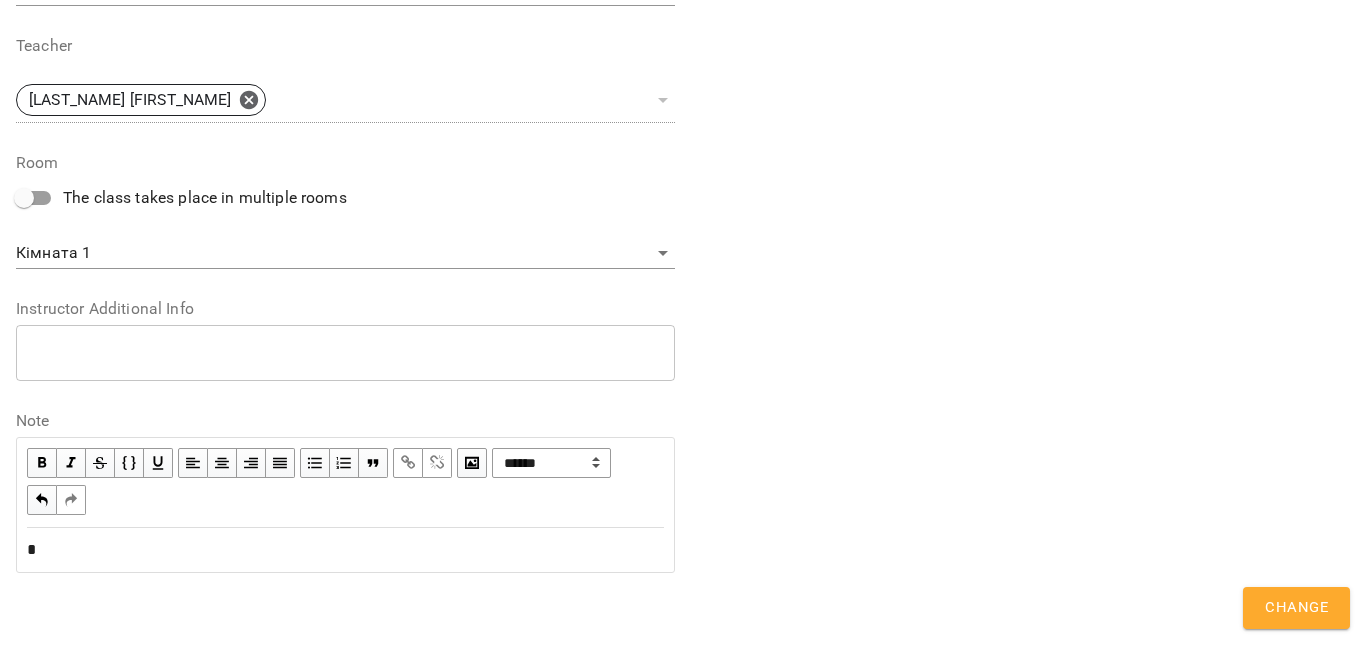 type 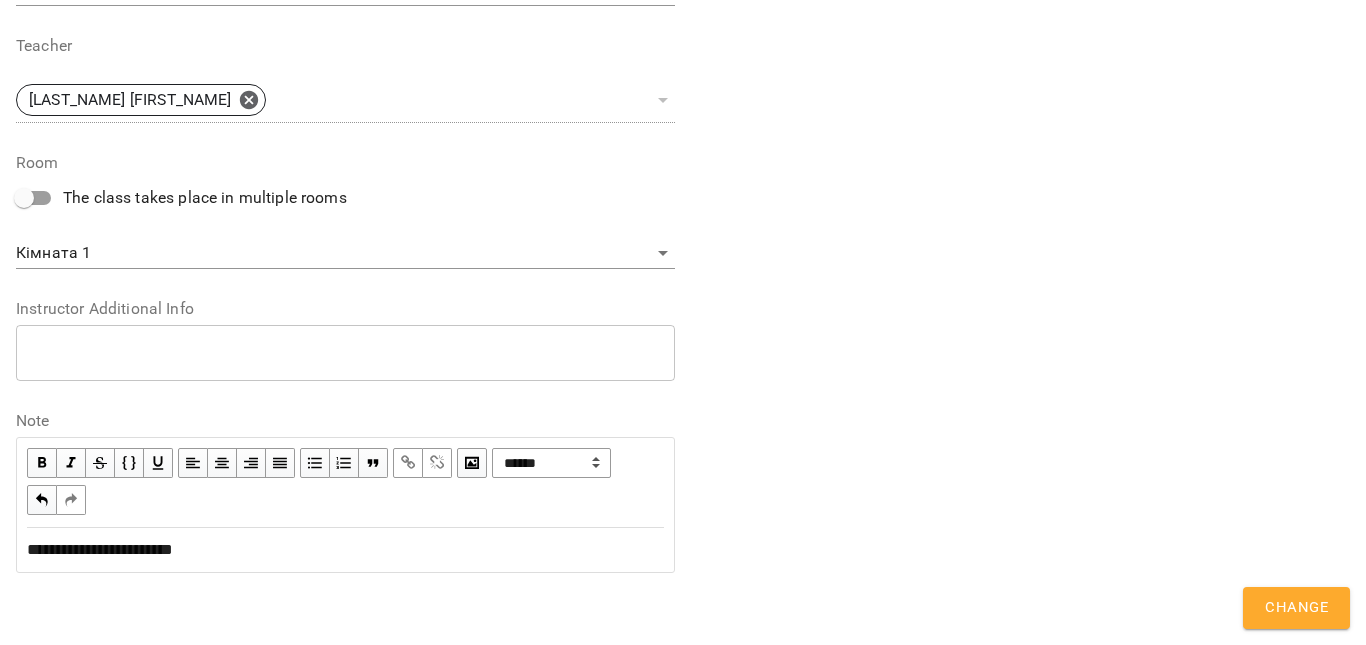 click on "Change" at bounding box center (1296, 608) 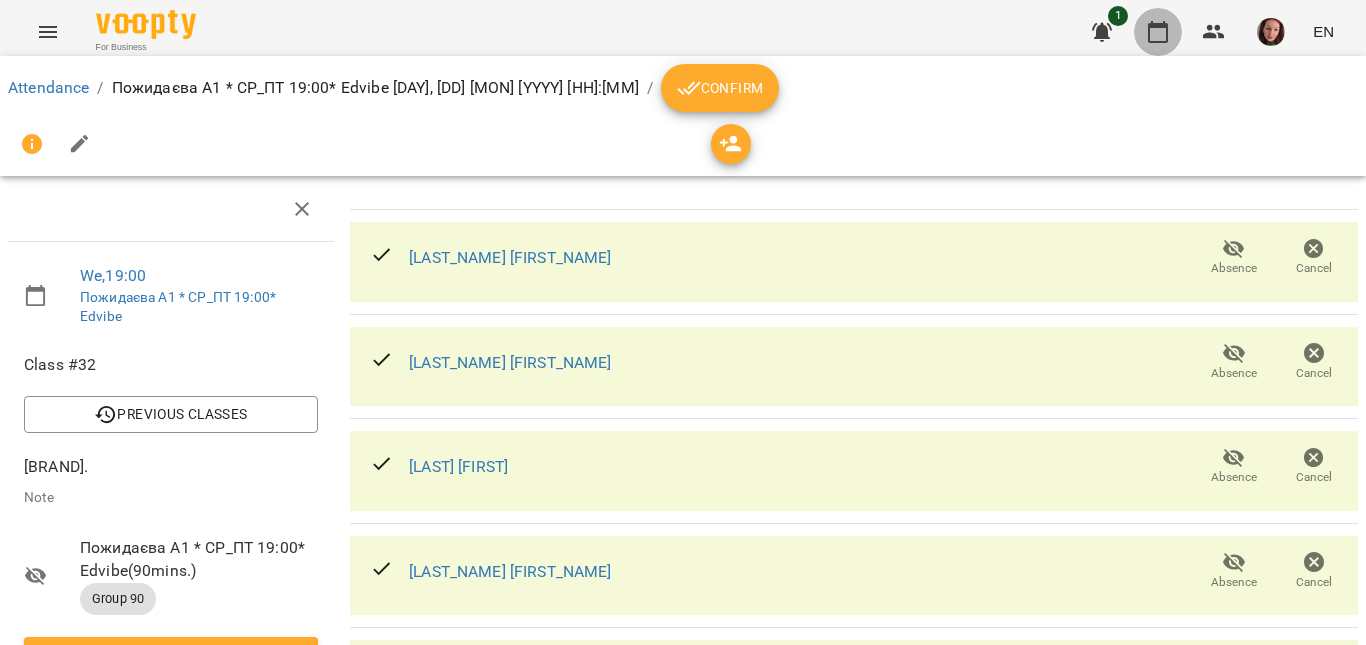 click 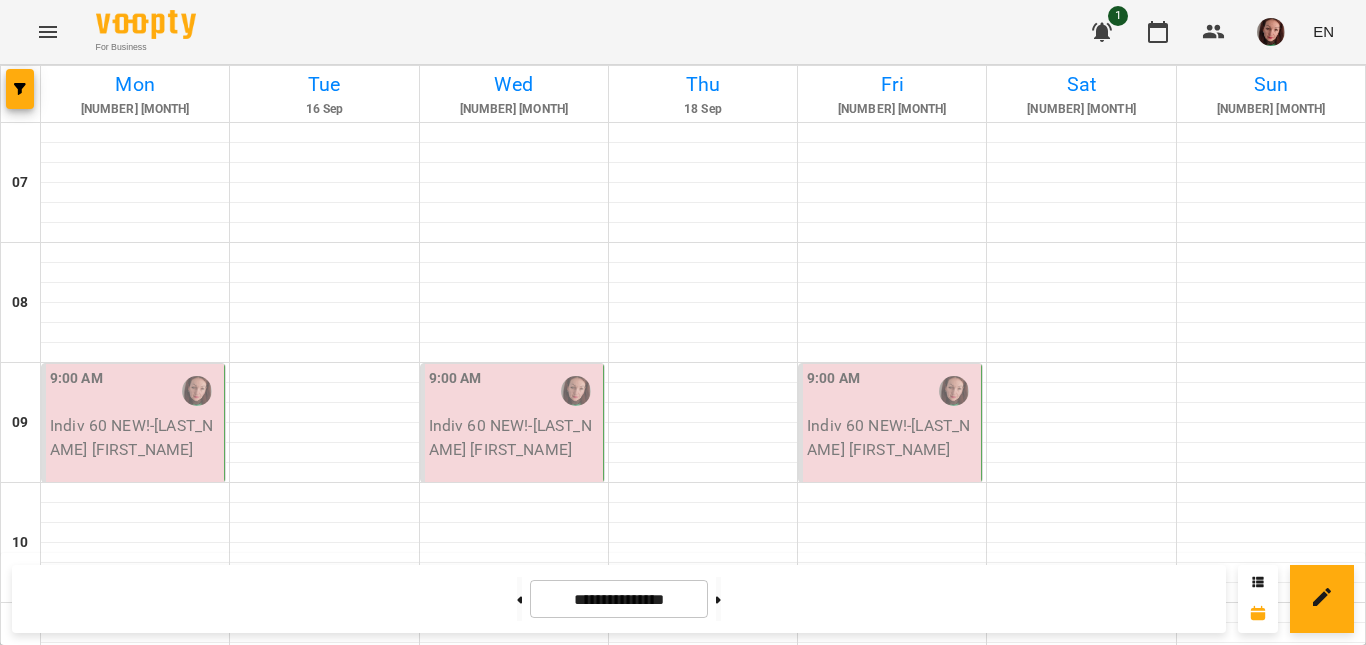 scroll, scrollTop: 1300, scrollLeft: 0, axis: vertical 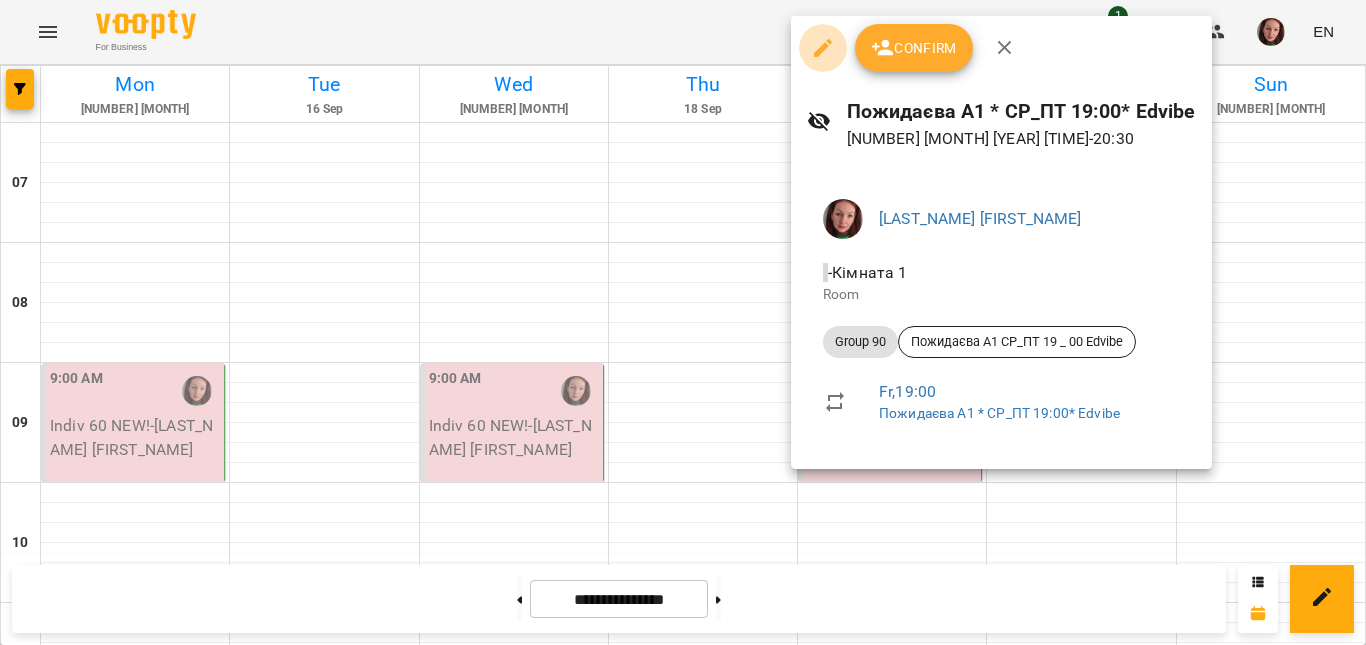 click 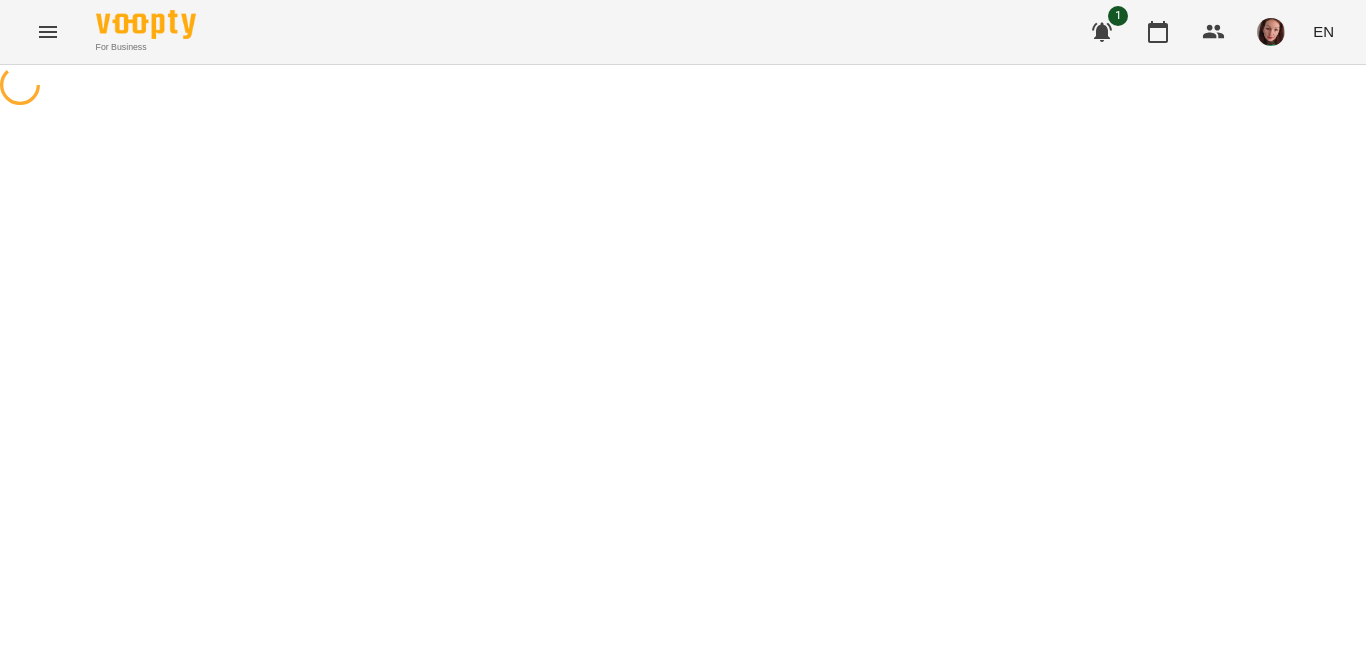 select on "********" 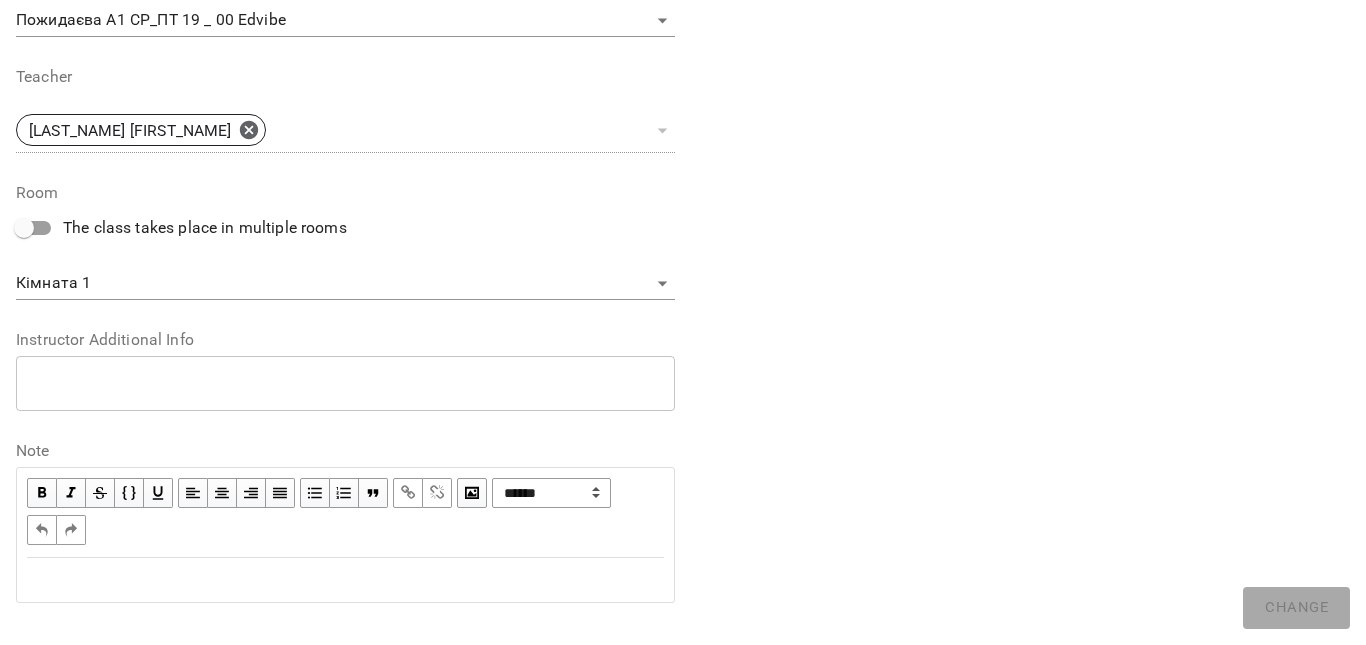 scroll, scrollTop: 700, scrollLeft: 0, axis: vertical 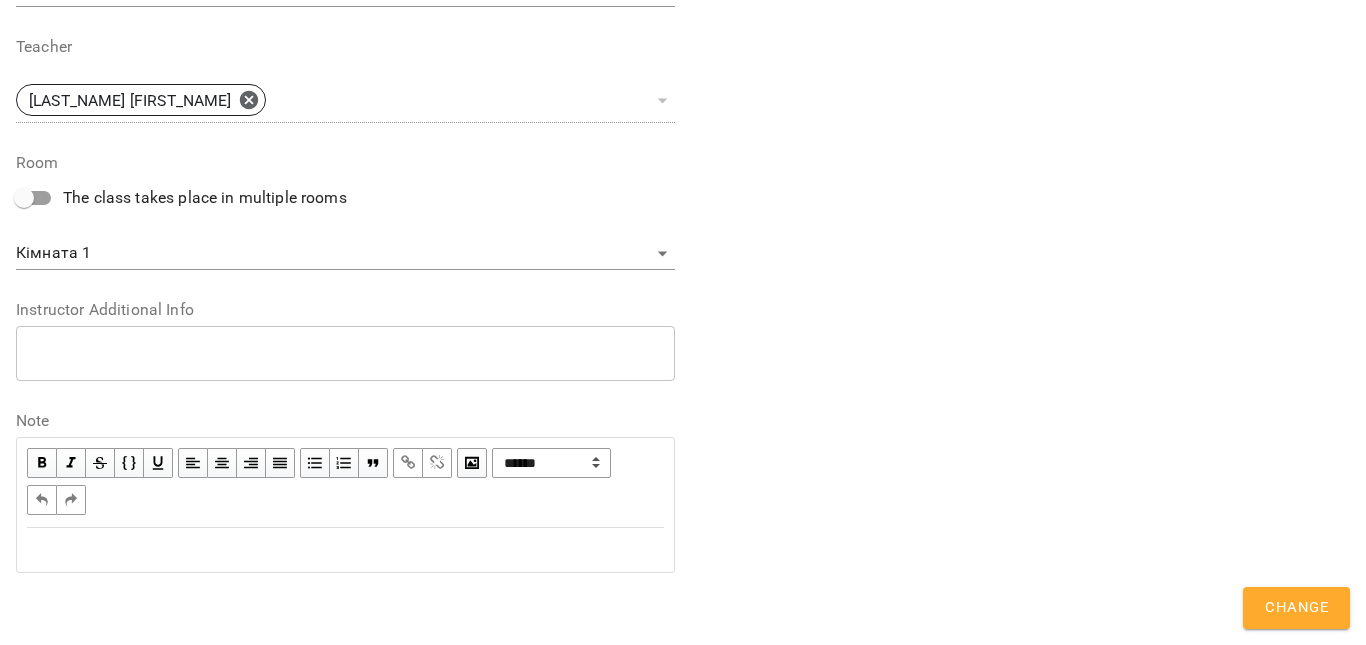 click at bounding box center (345, 550) 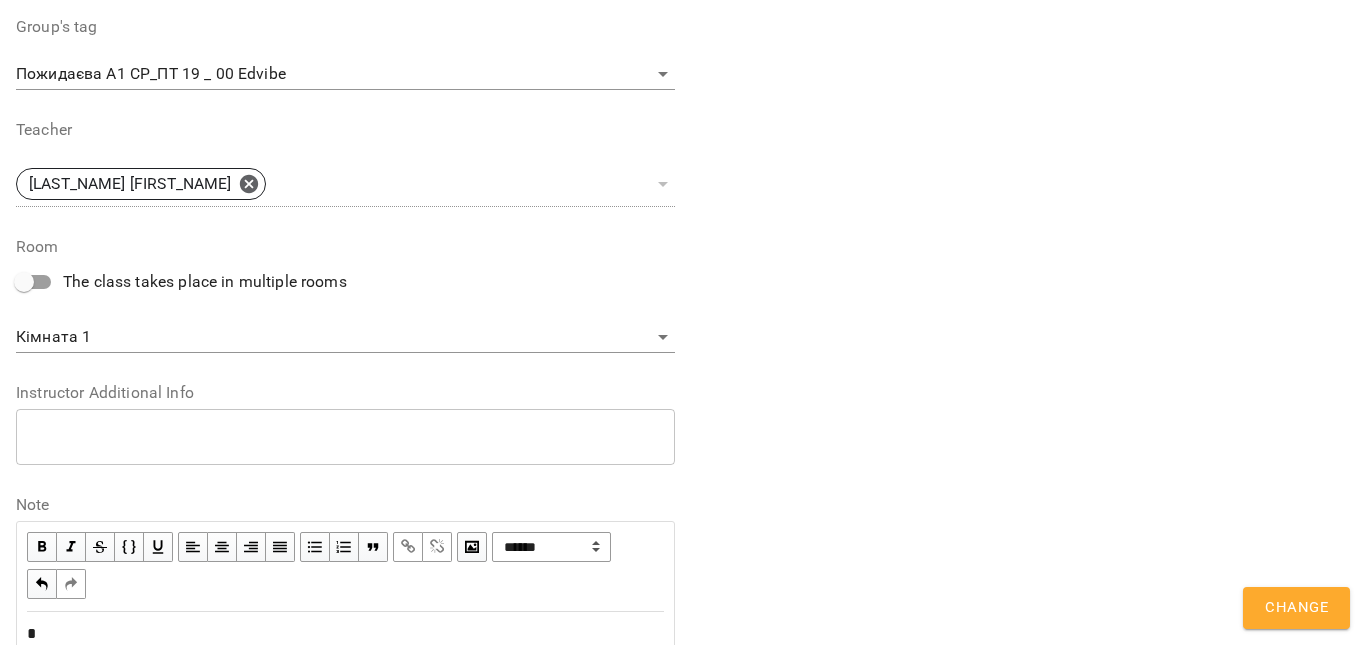 scroll, scrollTop: 784, scrollLeft: 0, axis: vertical 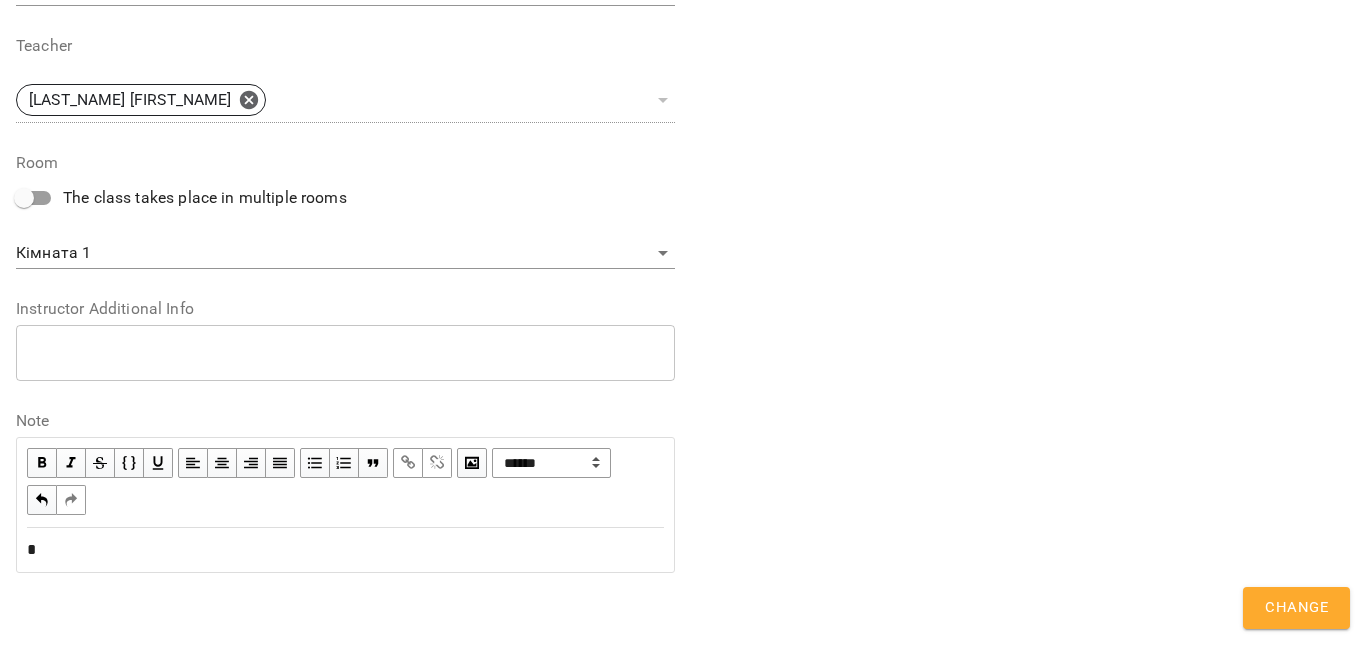 type 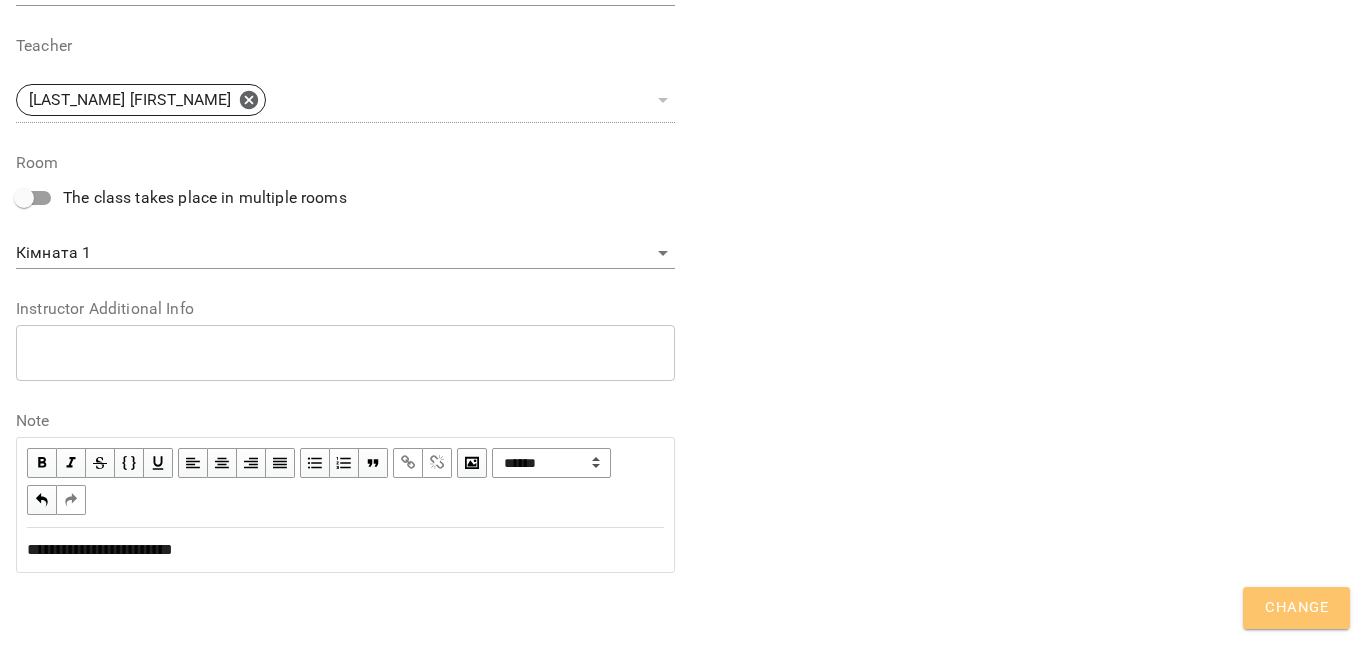 click on "Change" at bounding box center (1296, 608) 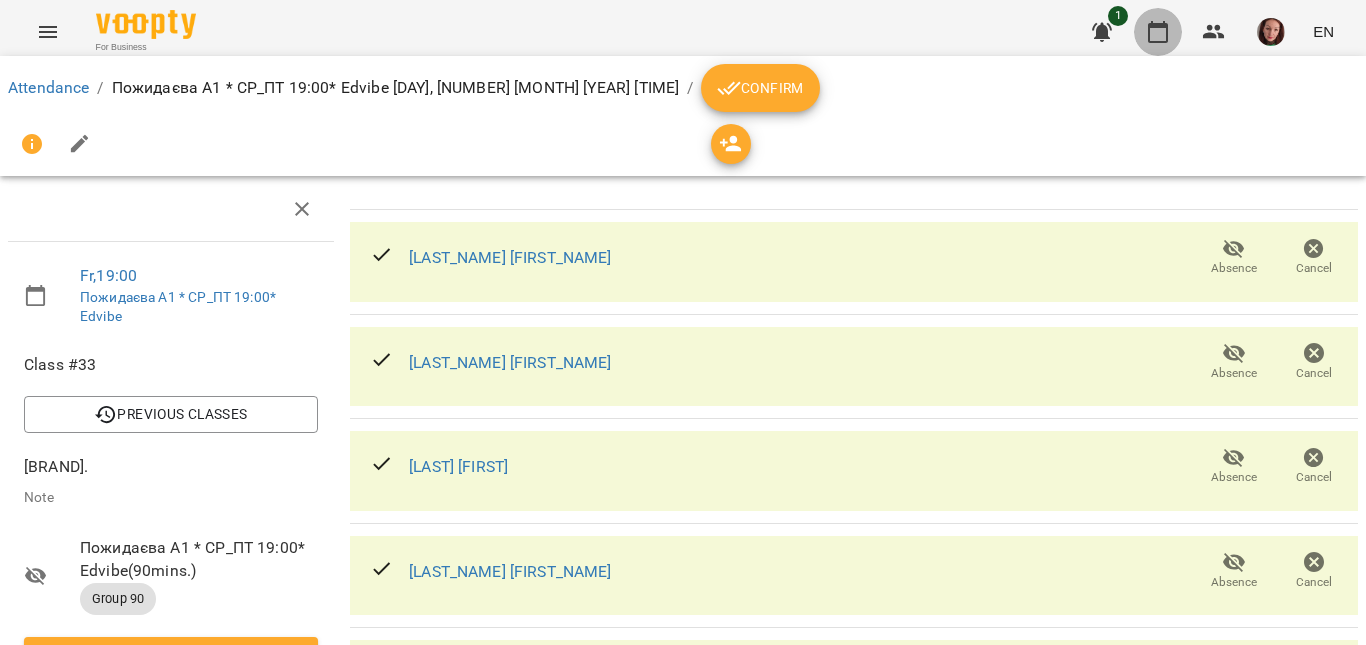 click 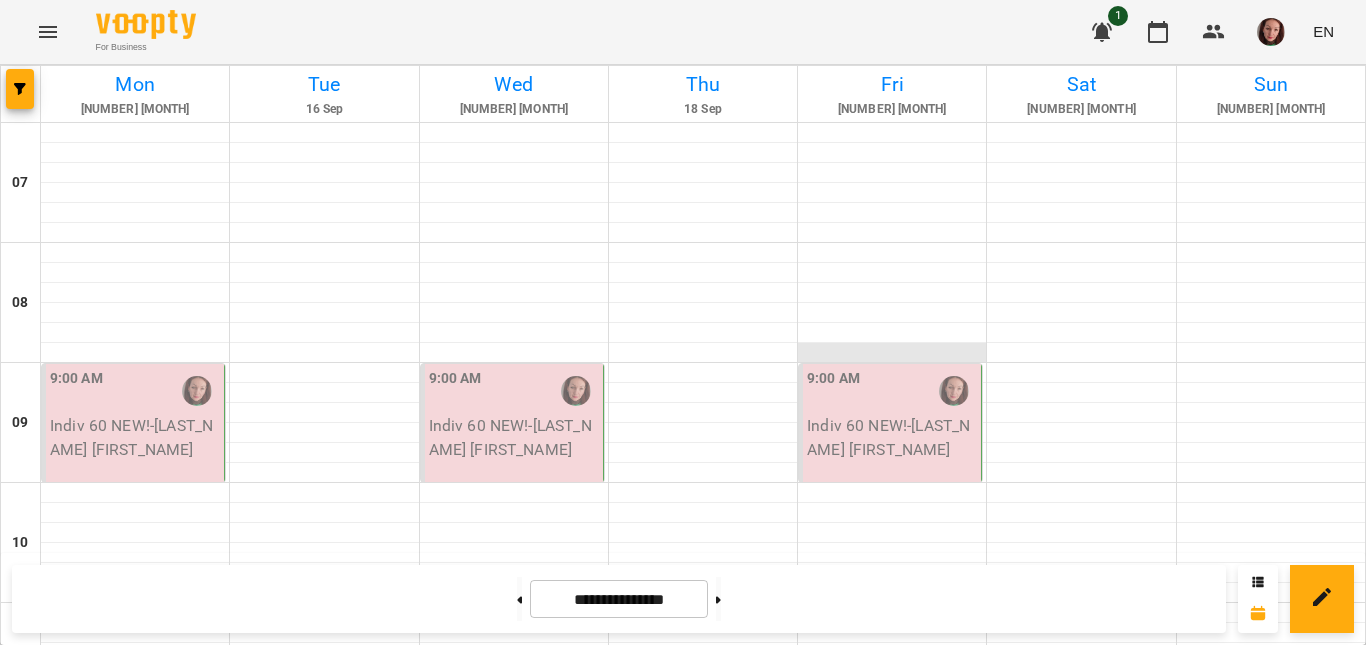 scroll, scrollTop: 1400, scrollLeft: 0, axis: vertical 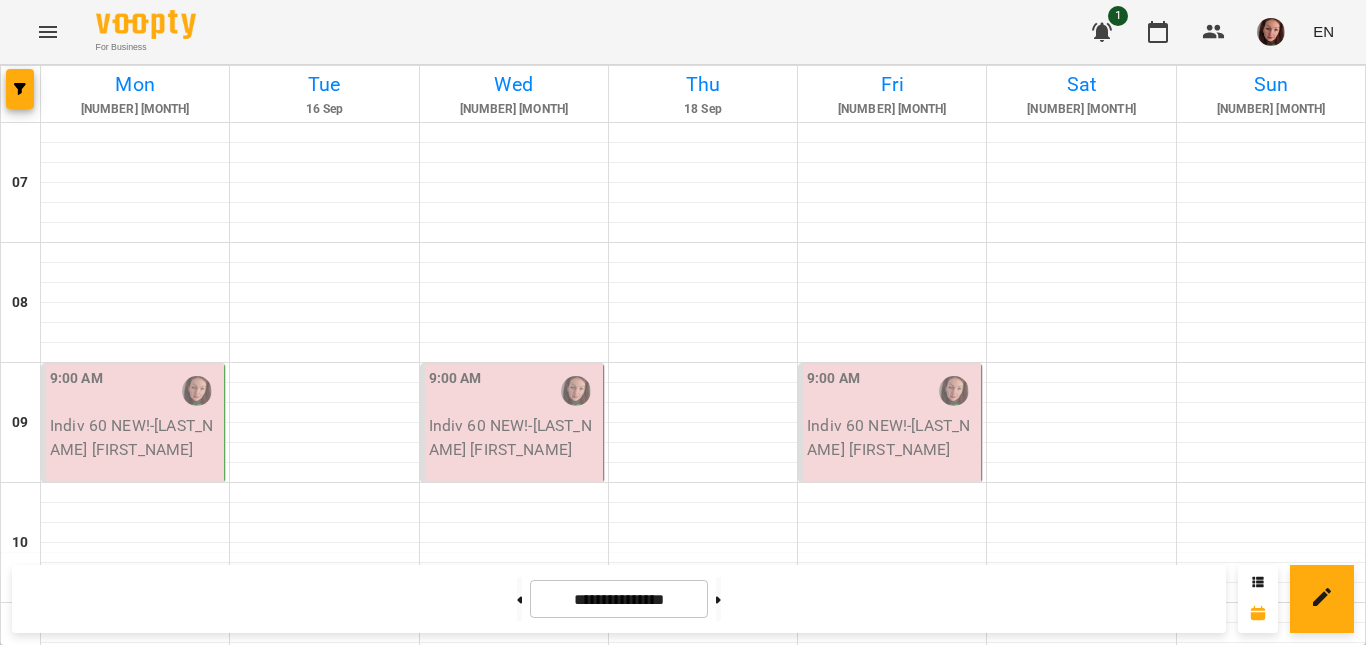 click on "[HH]:[MM] [NUMBER] Group 90 ([LAST] [FIRST]  СР_ПТ 19 _ 00 Edvibe)" at bounding box center (890, 1653) 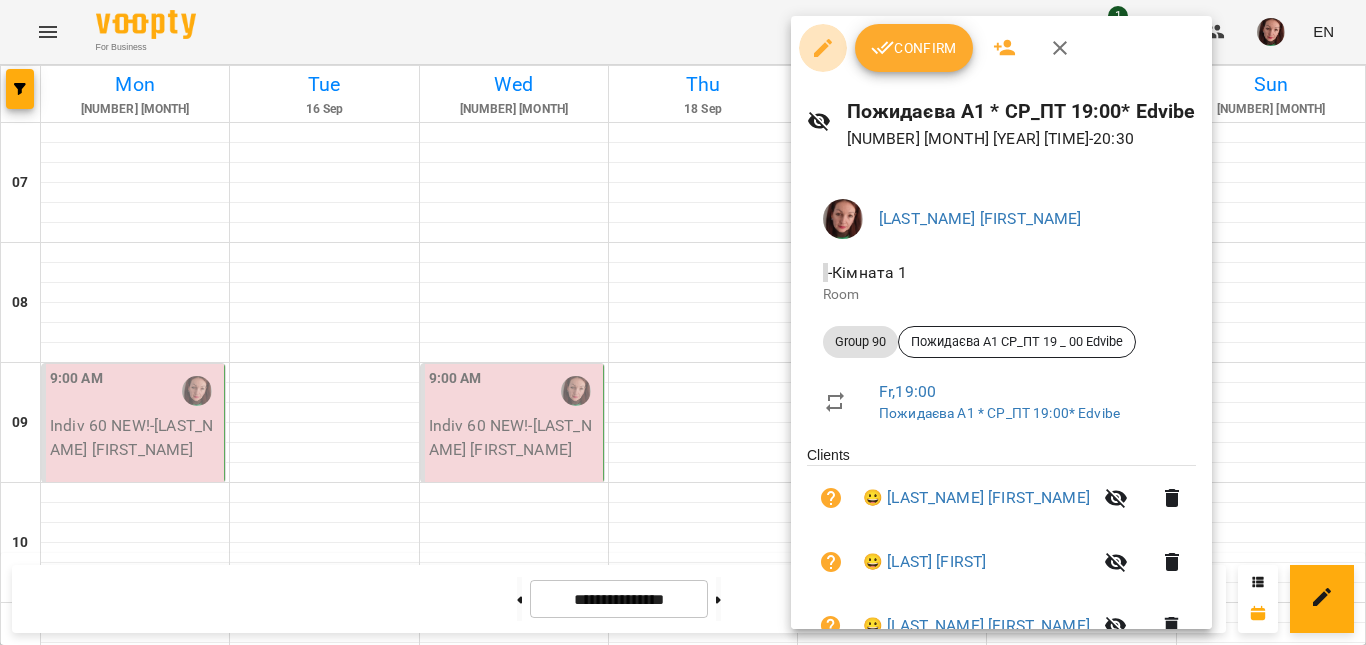 click 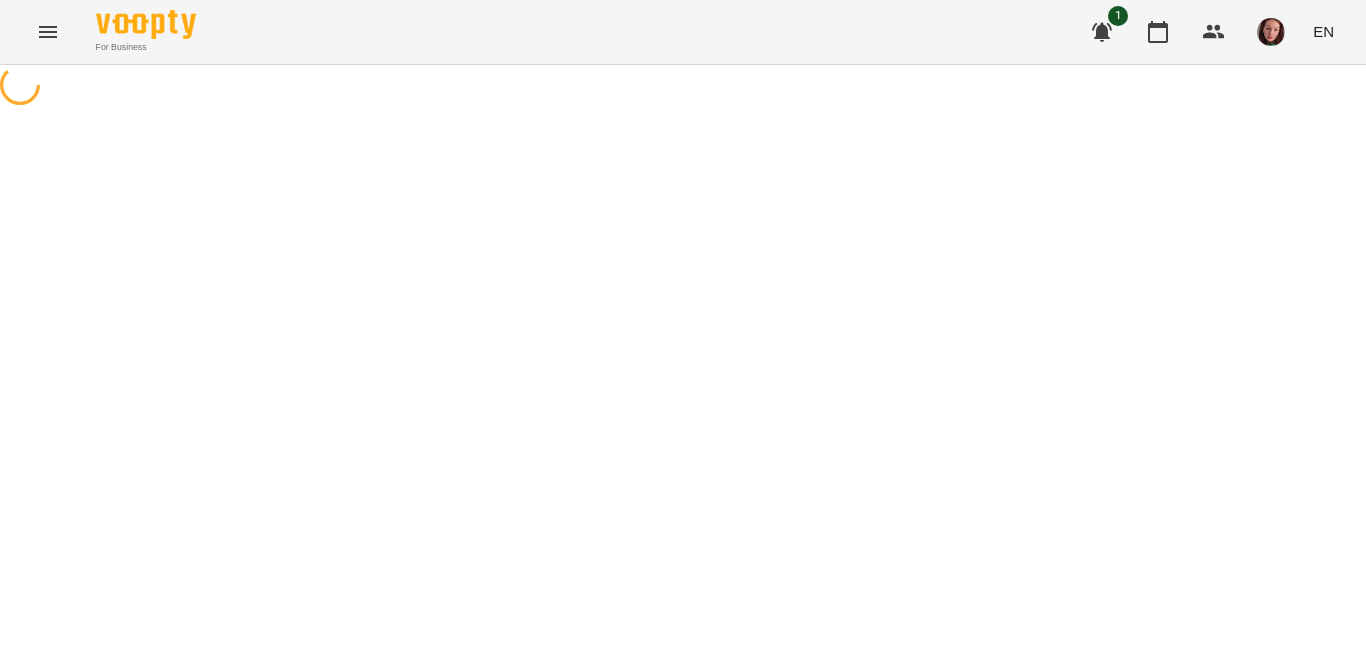 select on "********" 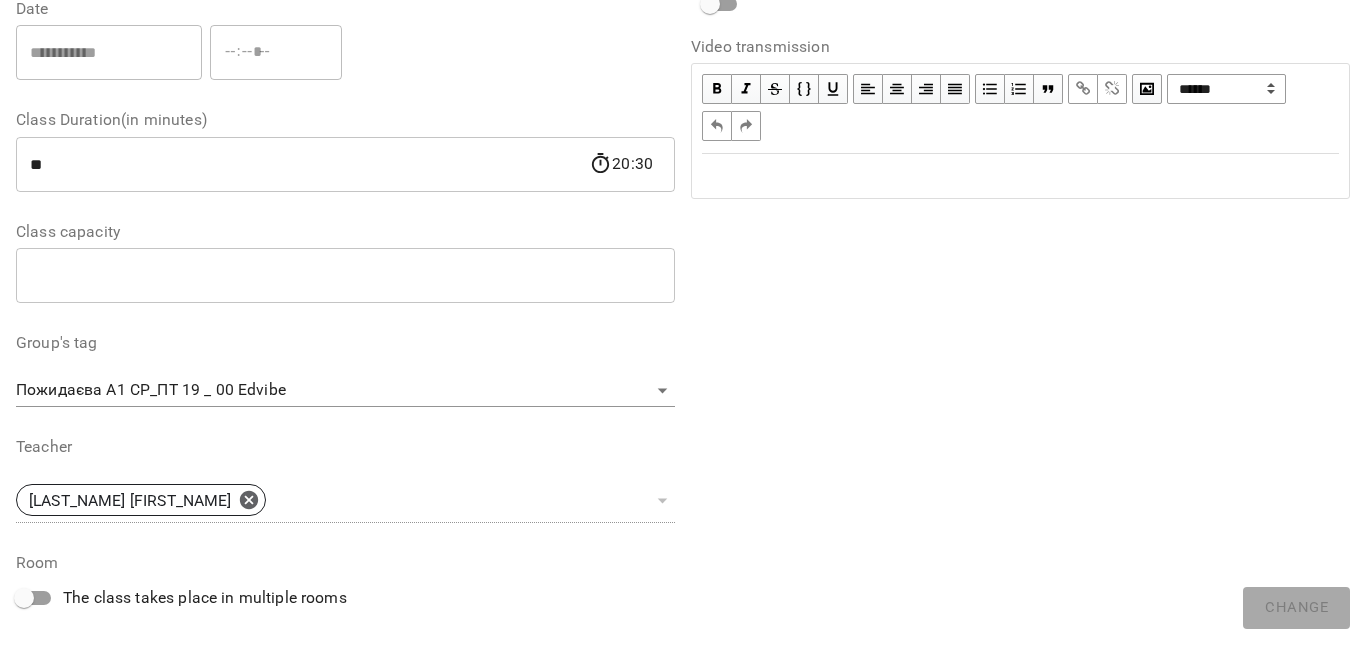 scroll, scrollTop: 0, scrollLeft: 0, axis: both 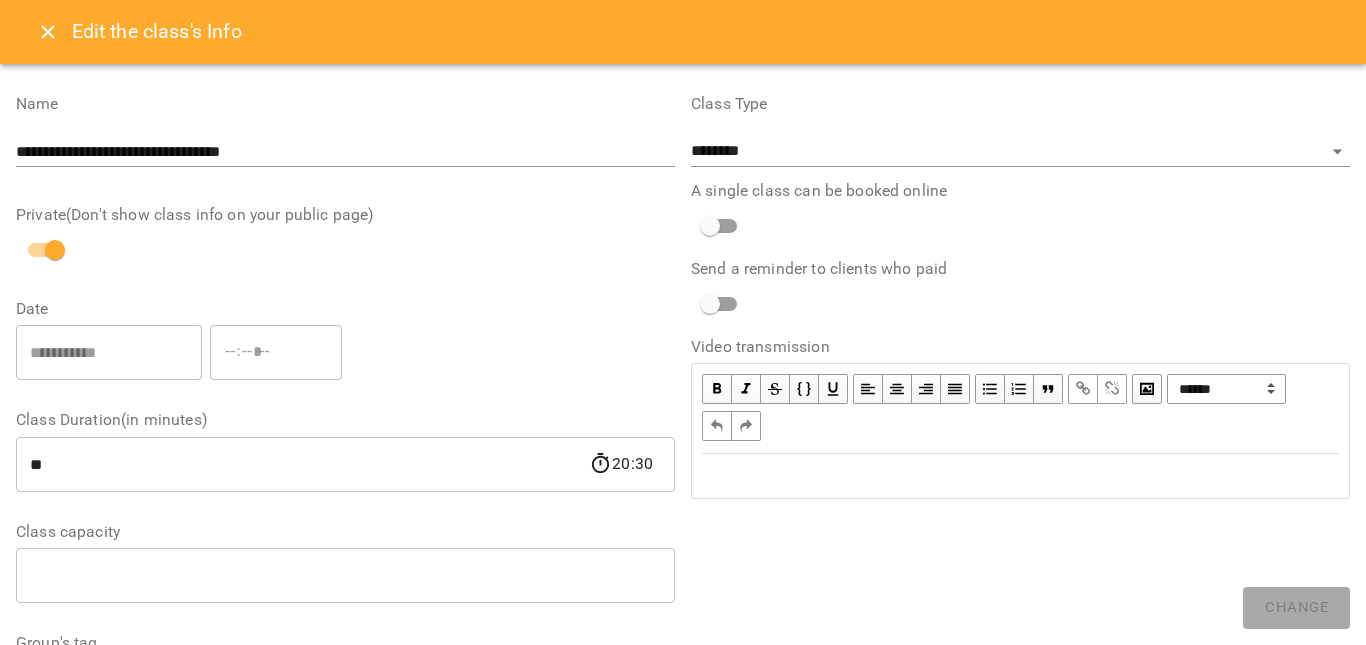 click 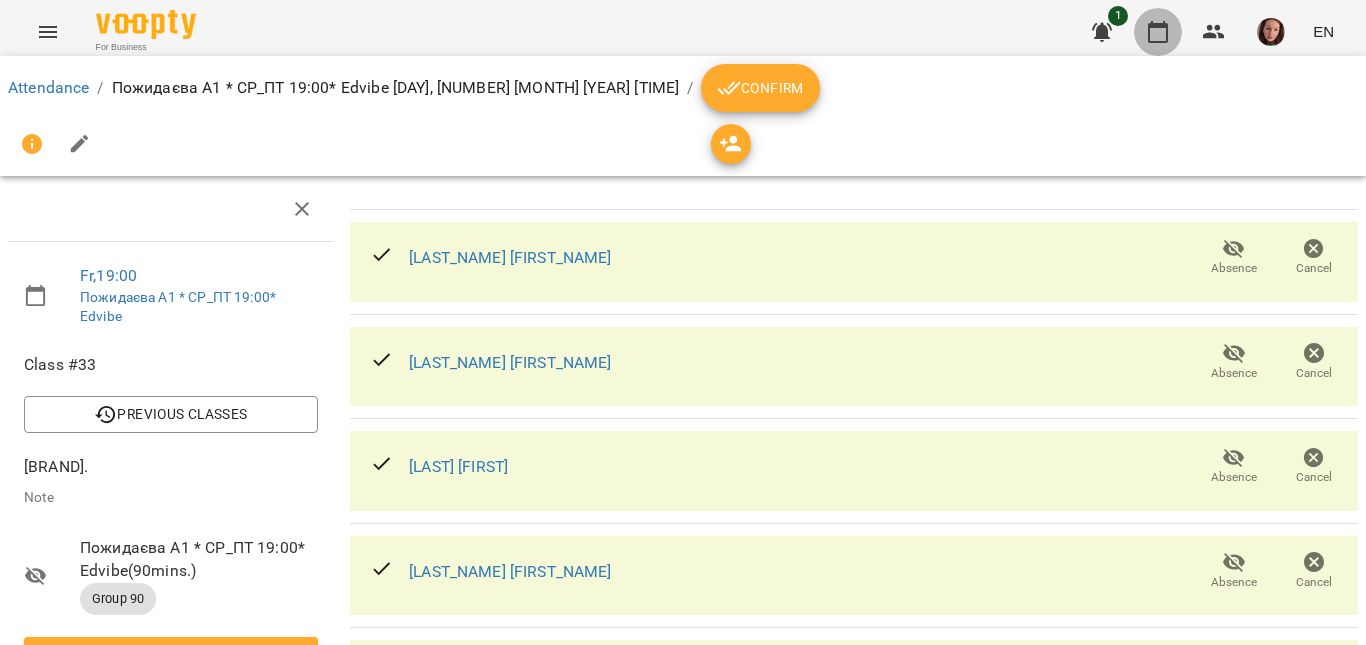 click 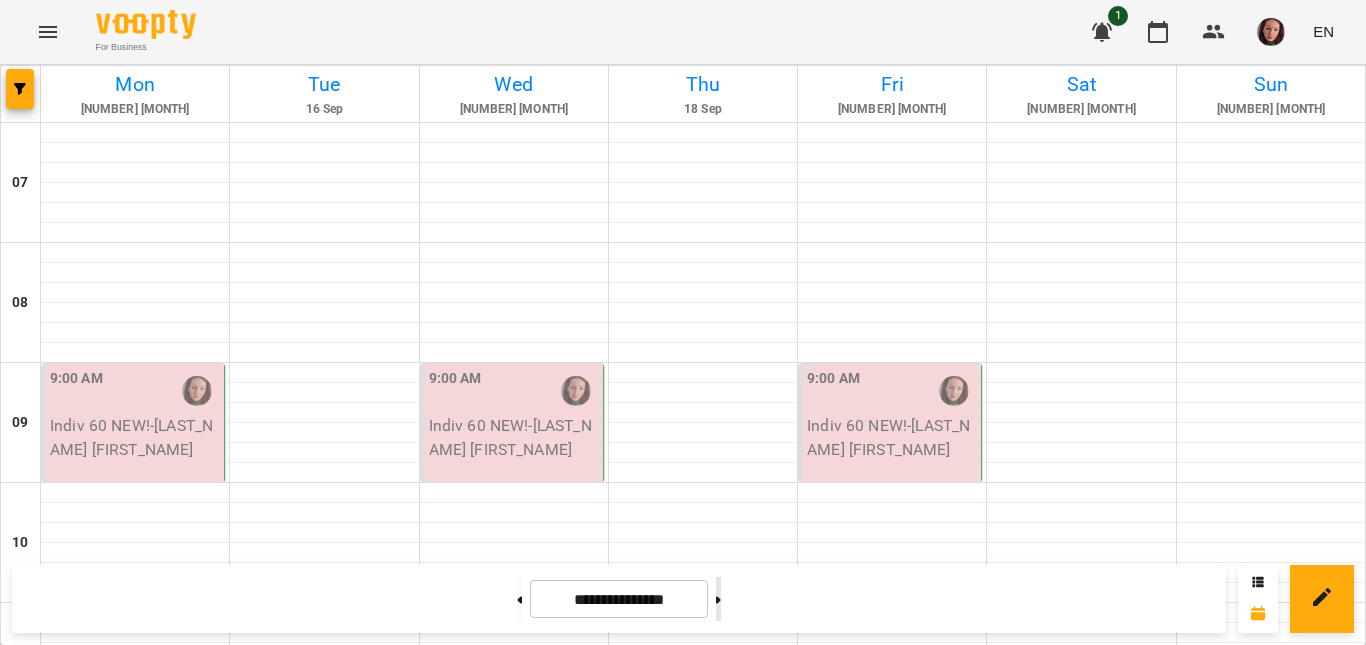 click at bounding box center (718, 599) 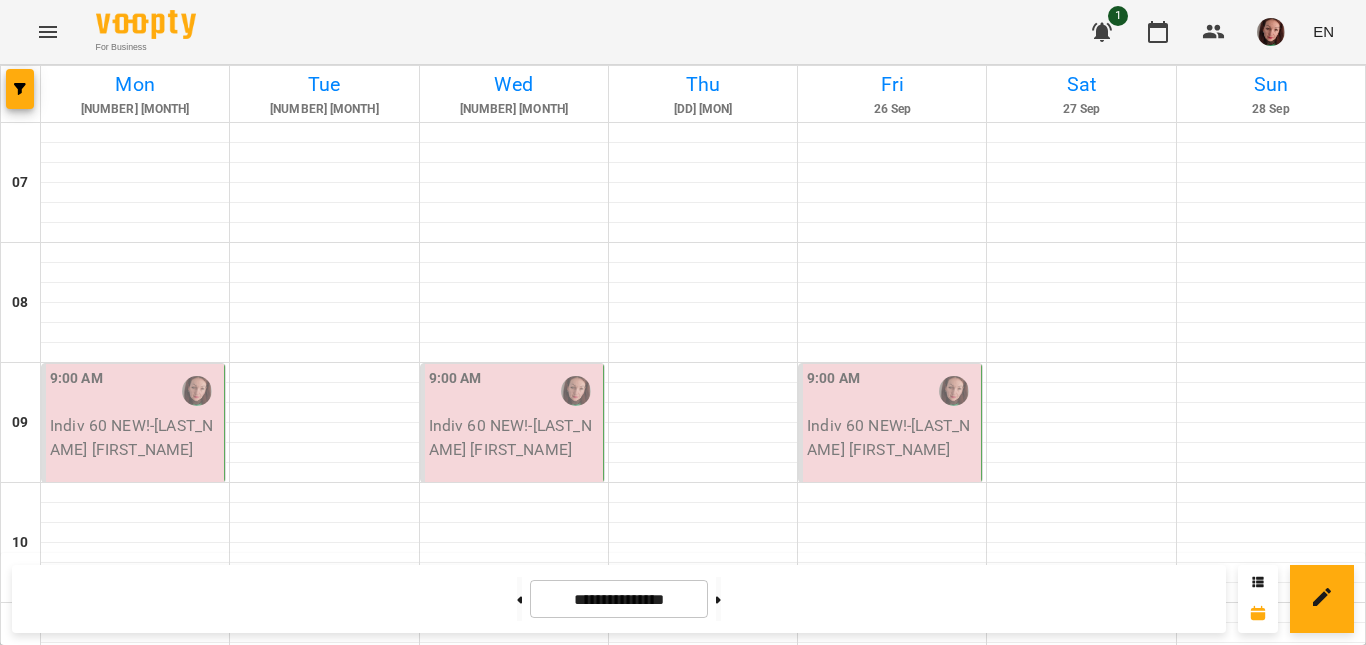 scroll, scrollTop: 1288, scrollLeft: 0, axis: vertical 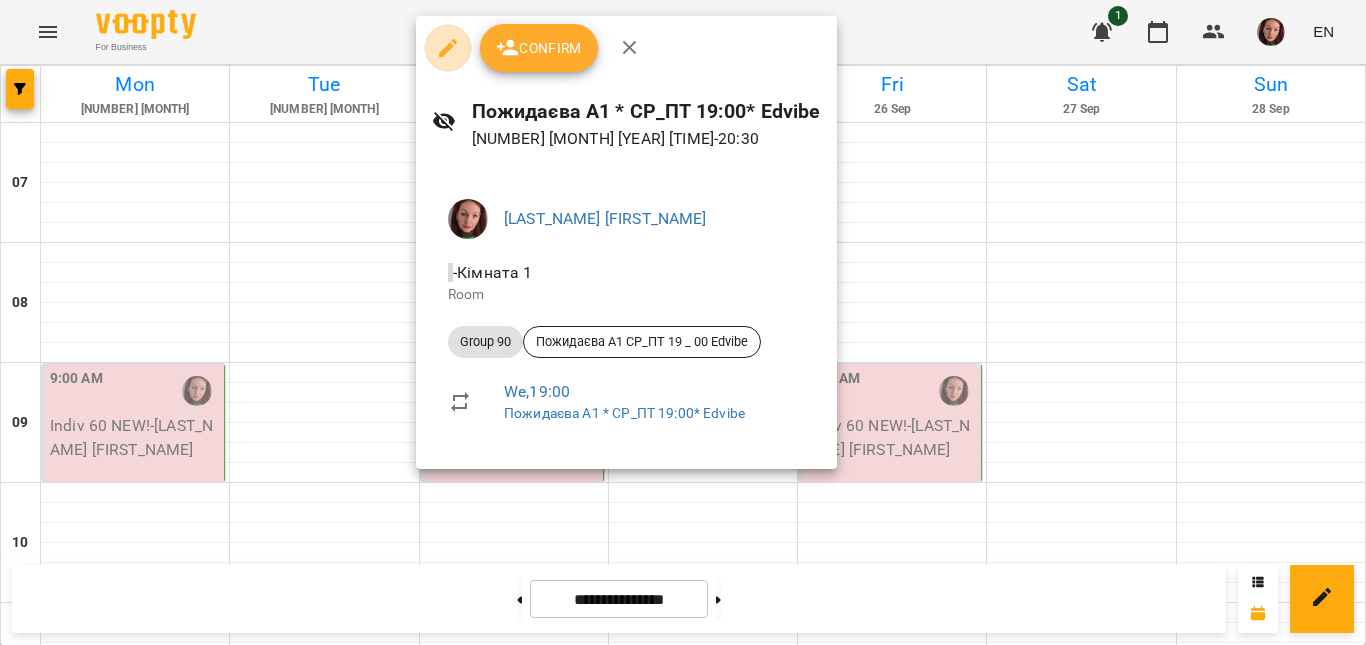 click at bounding box center [448, 48] 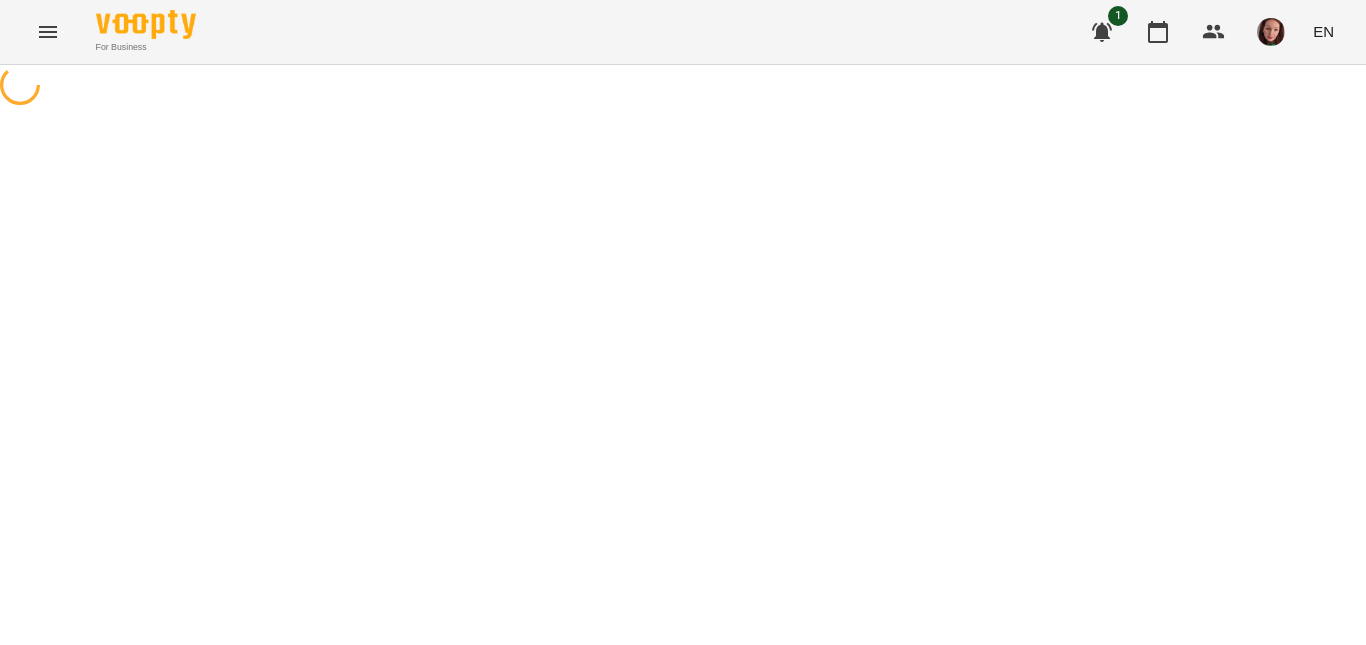 select on "********" 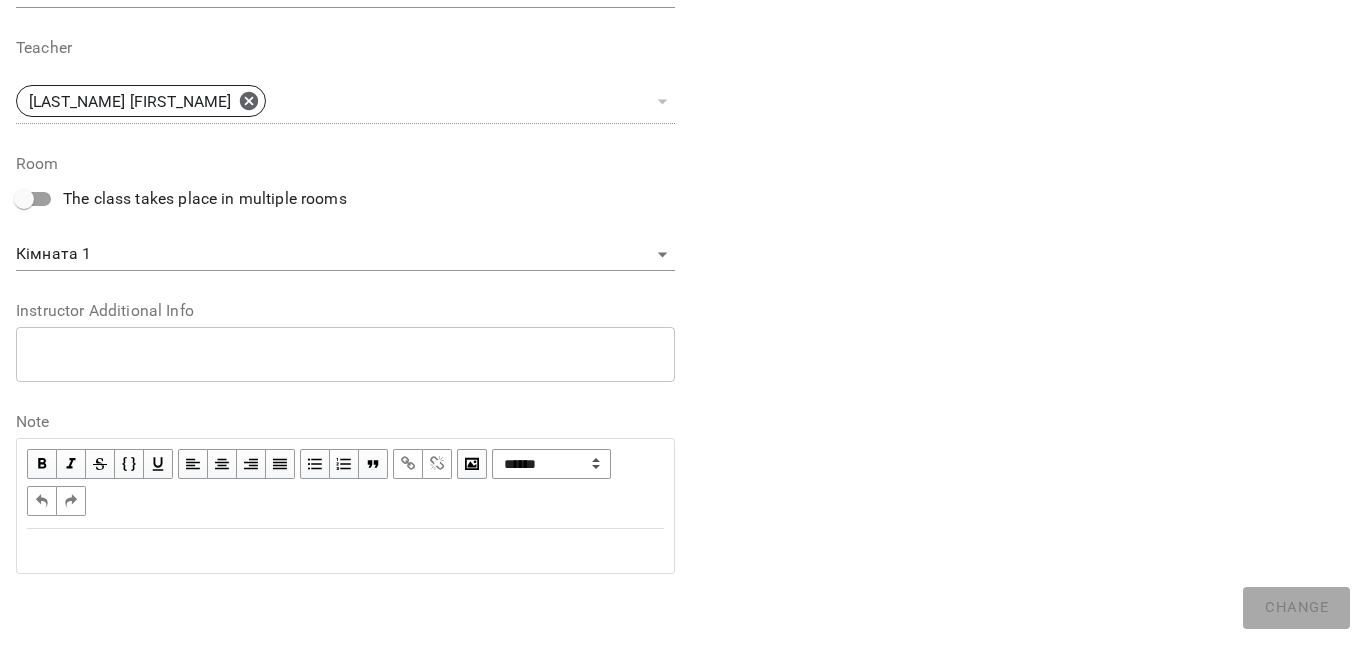 scroll, scrollTop: 700, scrollLeft: 0, axis: vertical 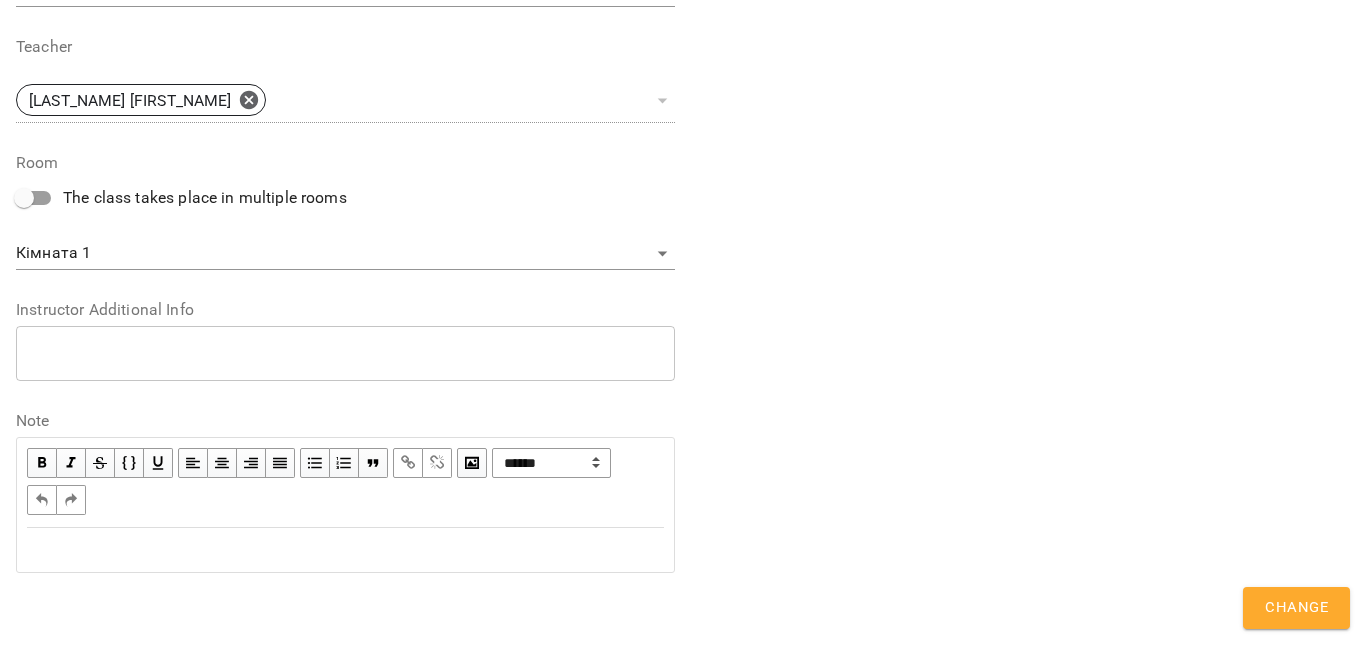 click at bounding box center (345, 550) 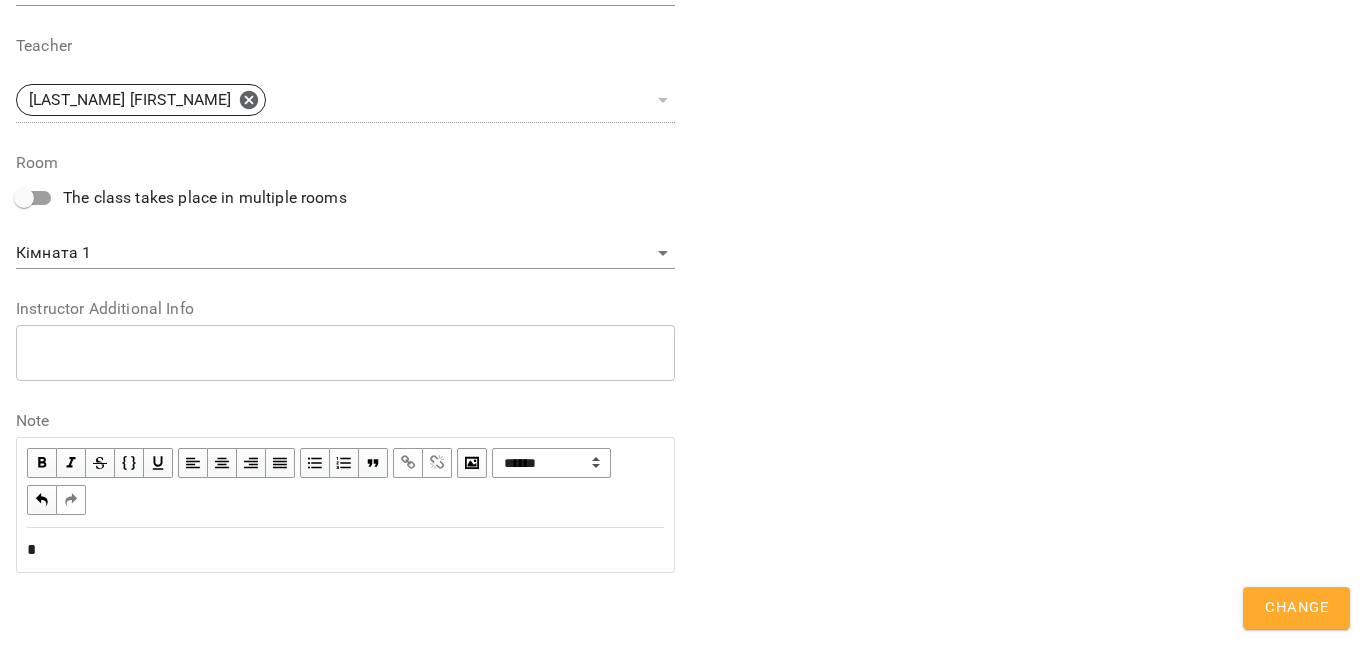 type 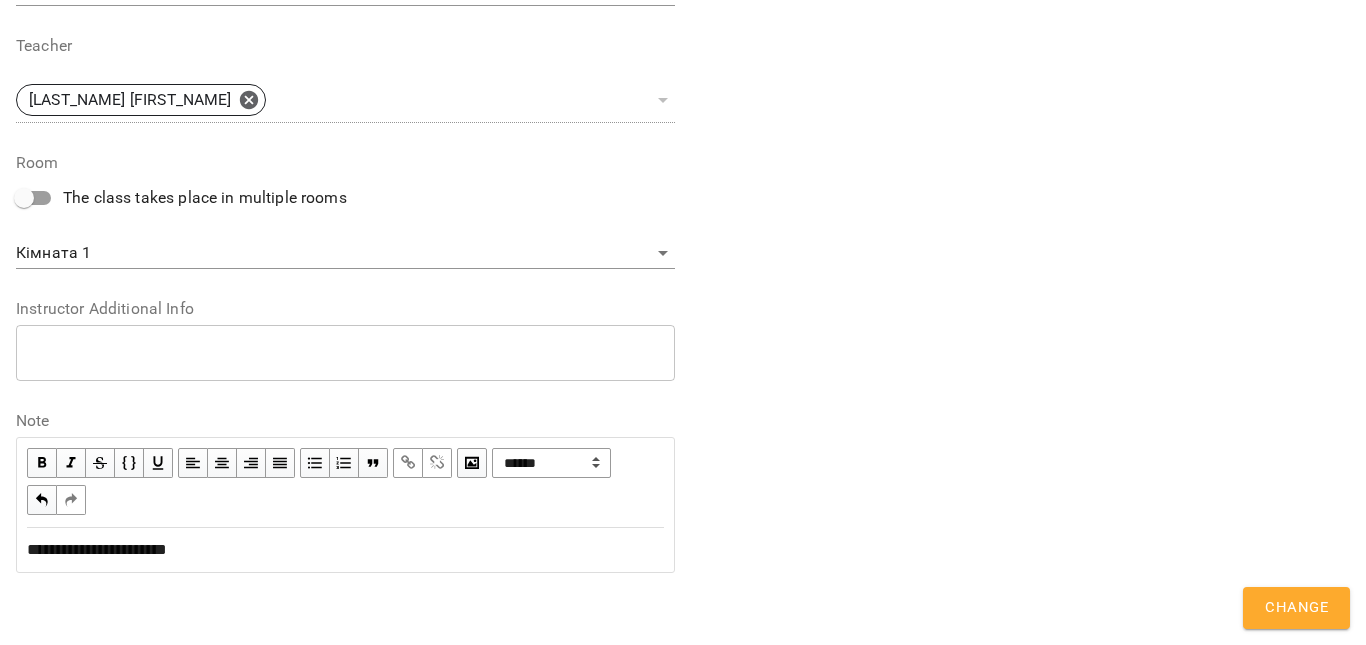 click on "**********" at bounding box center (345, 550) 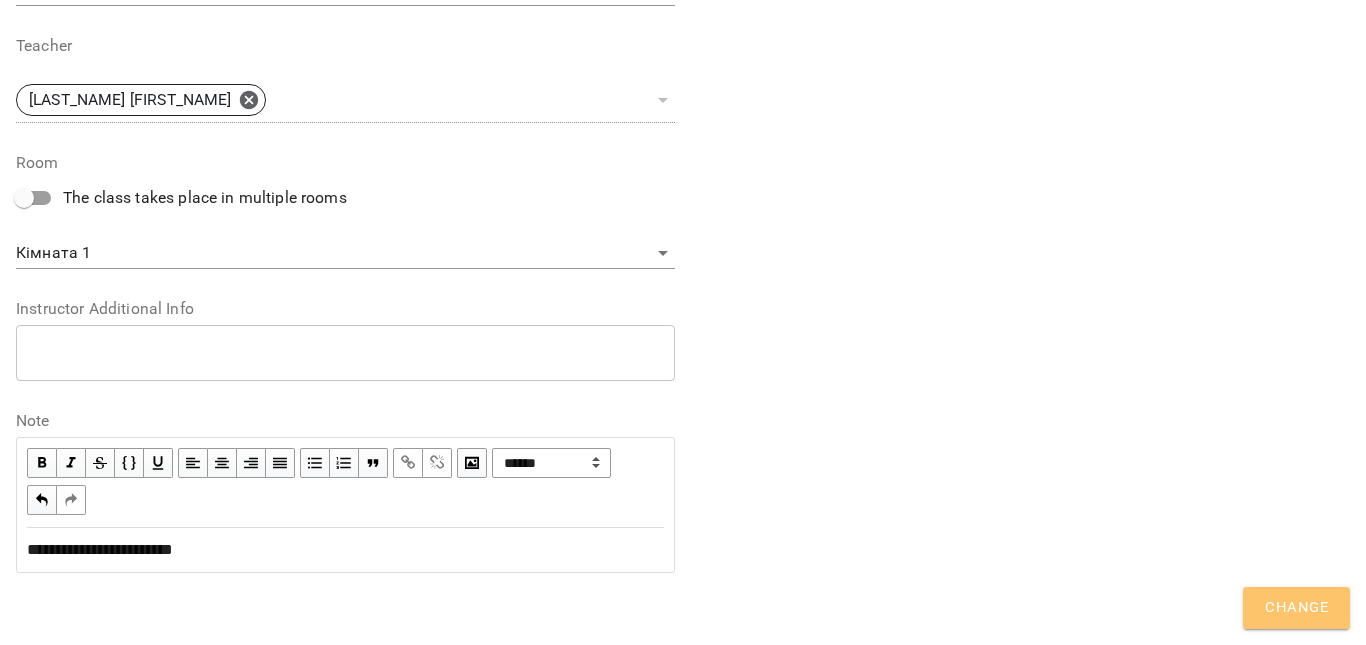 click on "Change" at bounding box center [1296, 608] 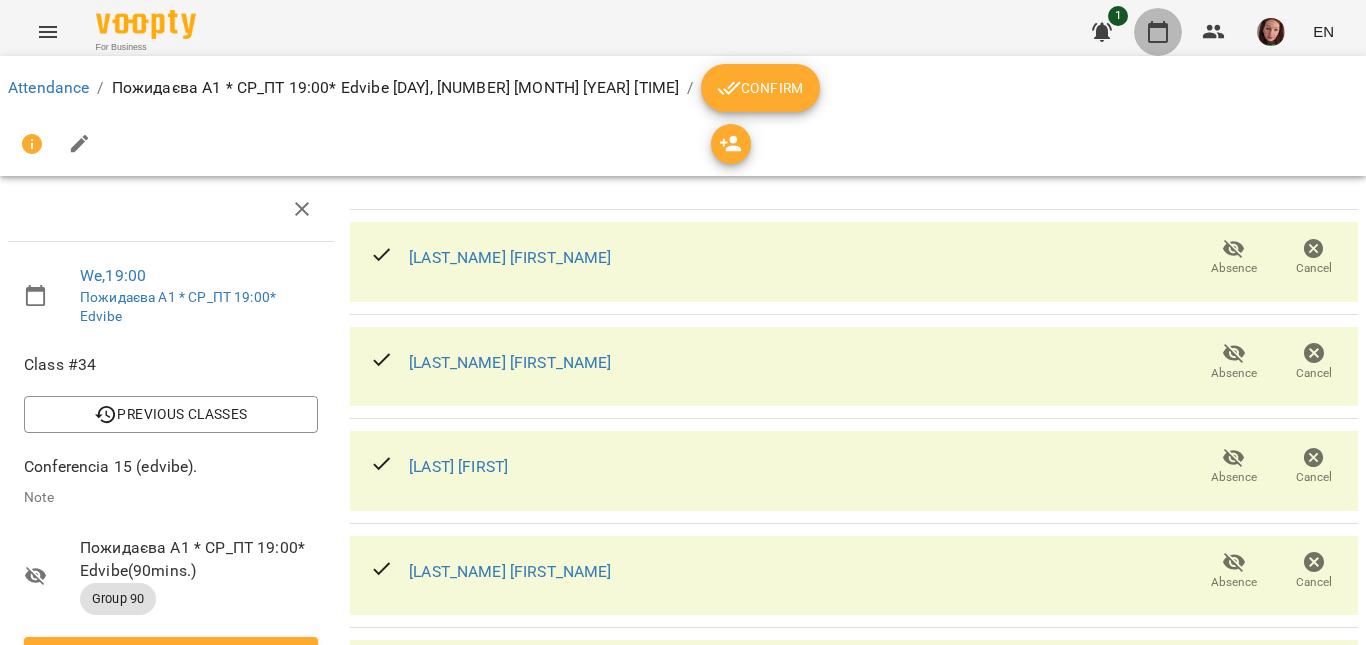 click 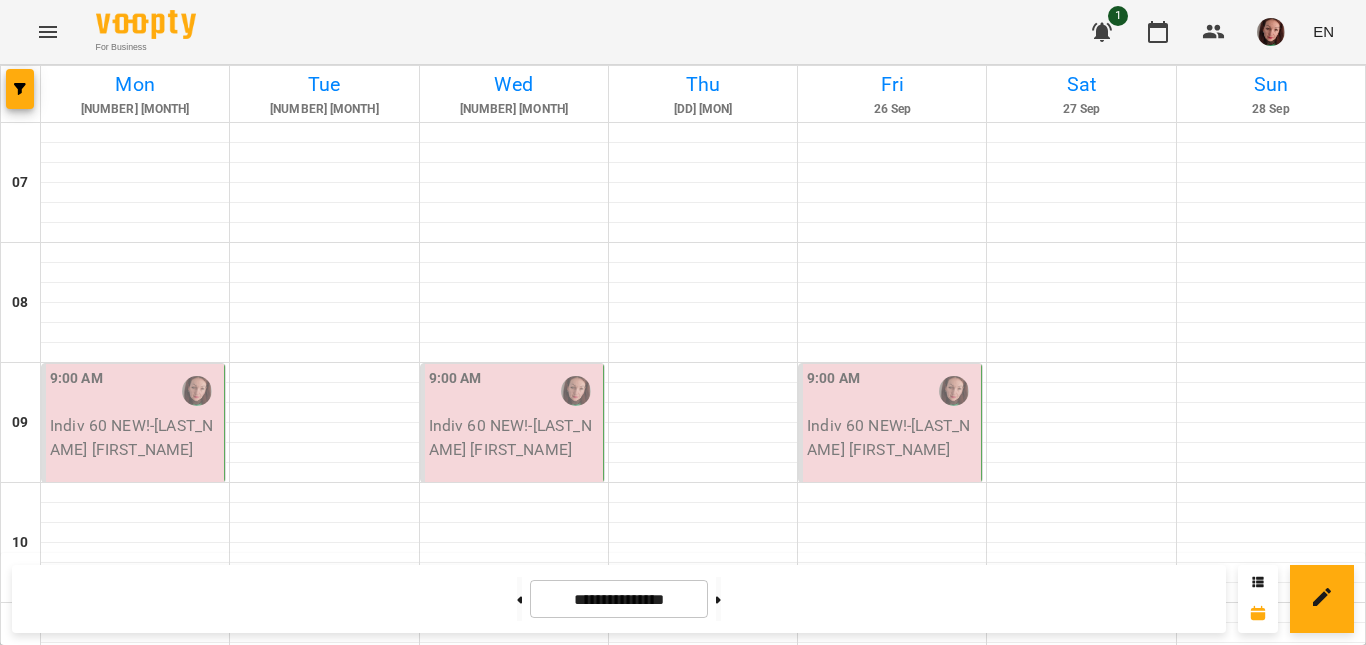 scroll, scrollTop: 1300, scrollLeft: 0, axis: vertical 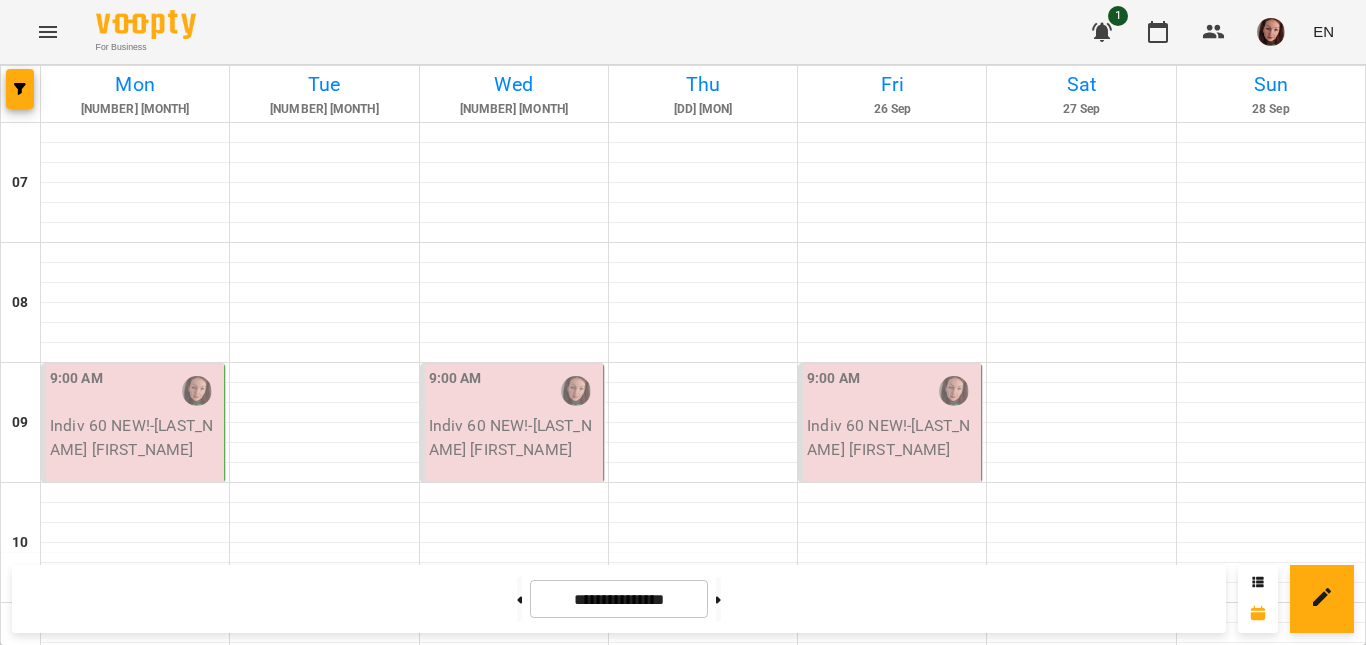 click on "[TIME] [NUMBER] Group [NUMBER] - [LAST_NAME] [INITIAL] *[DAYS] [TIME] [BRAND]*" at bounding box center (890, 1653) 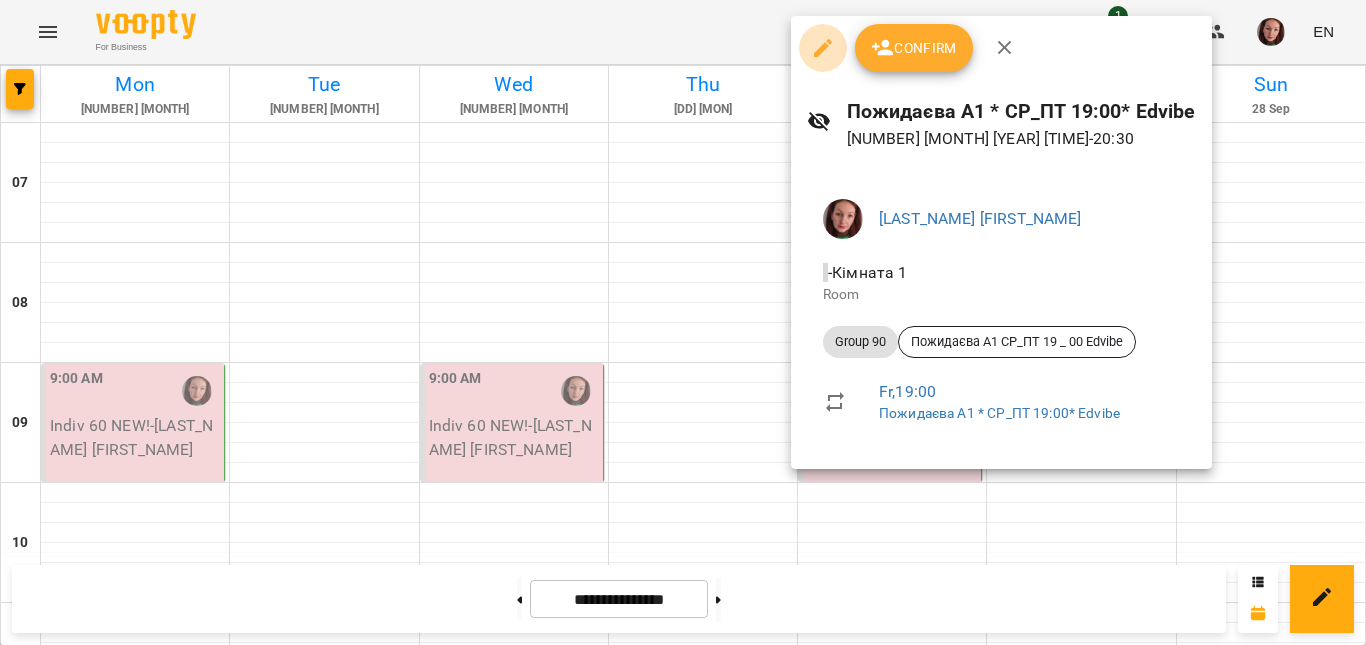 click 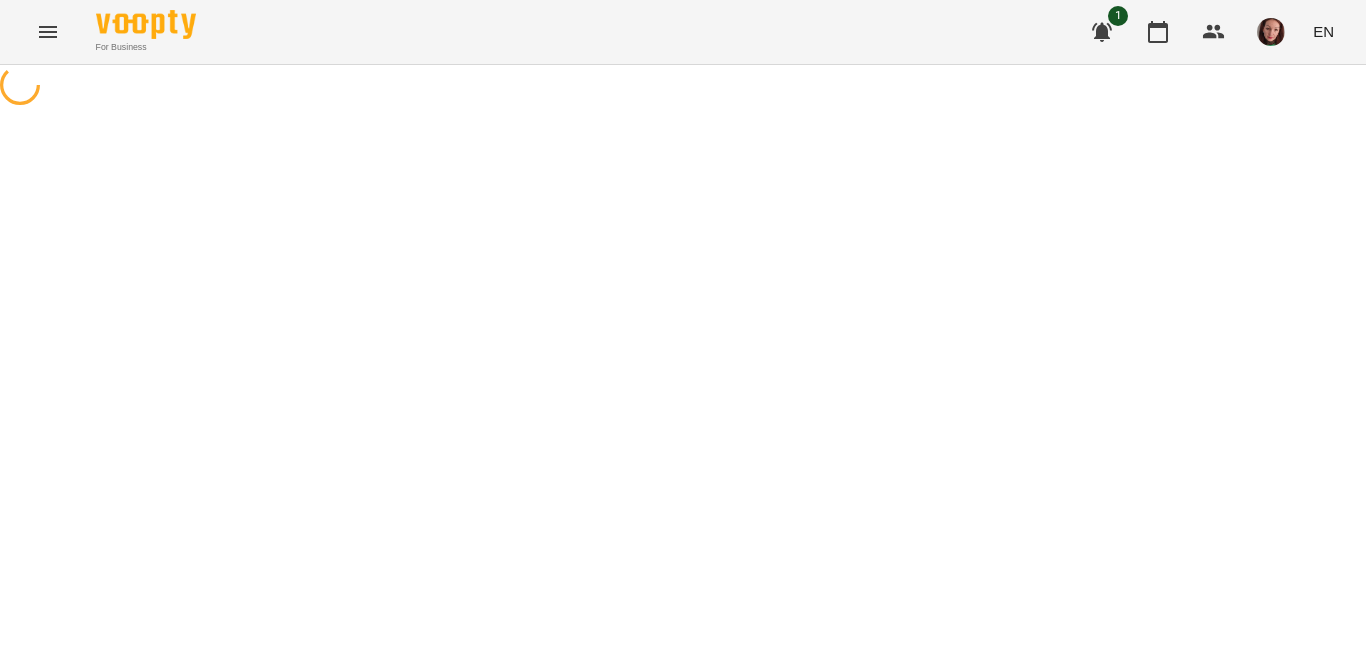 select on "********" 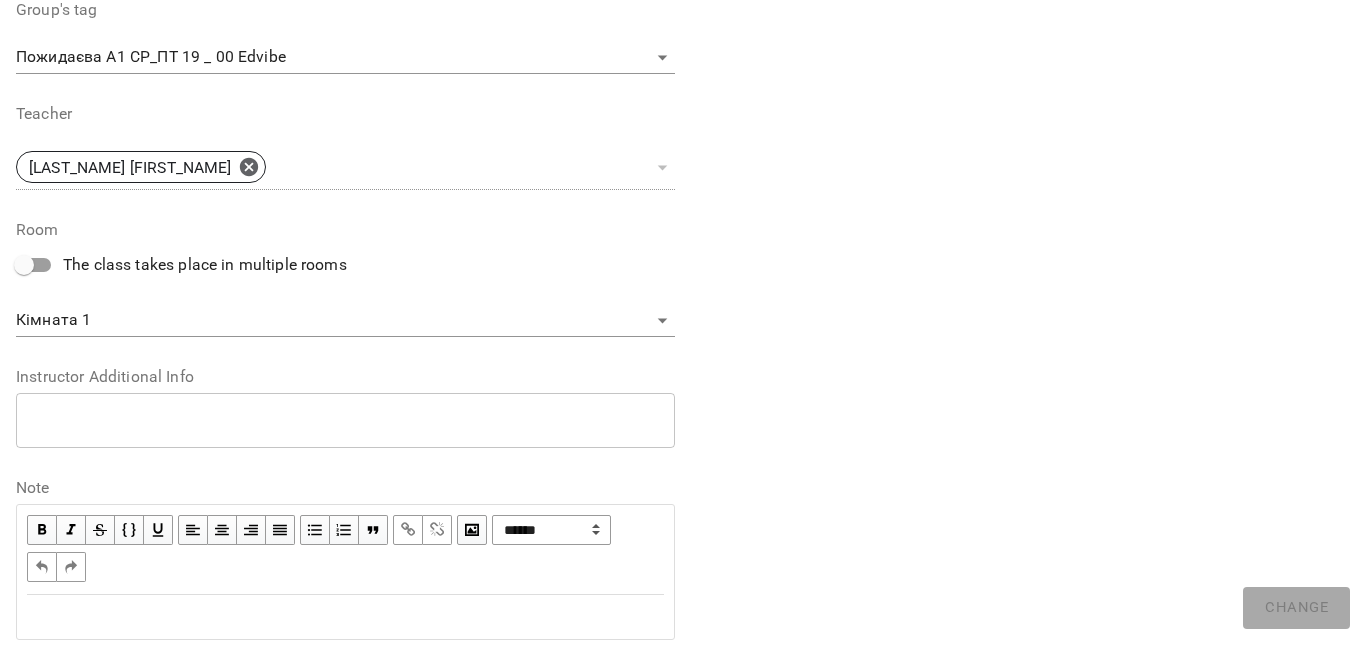 scroll, scrollTop: 700, scrollLeft: 0, axis: vertical 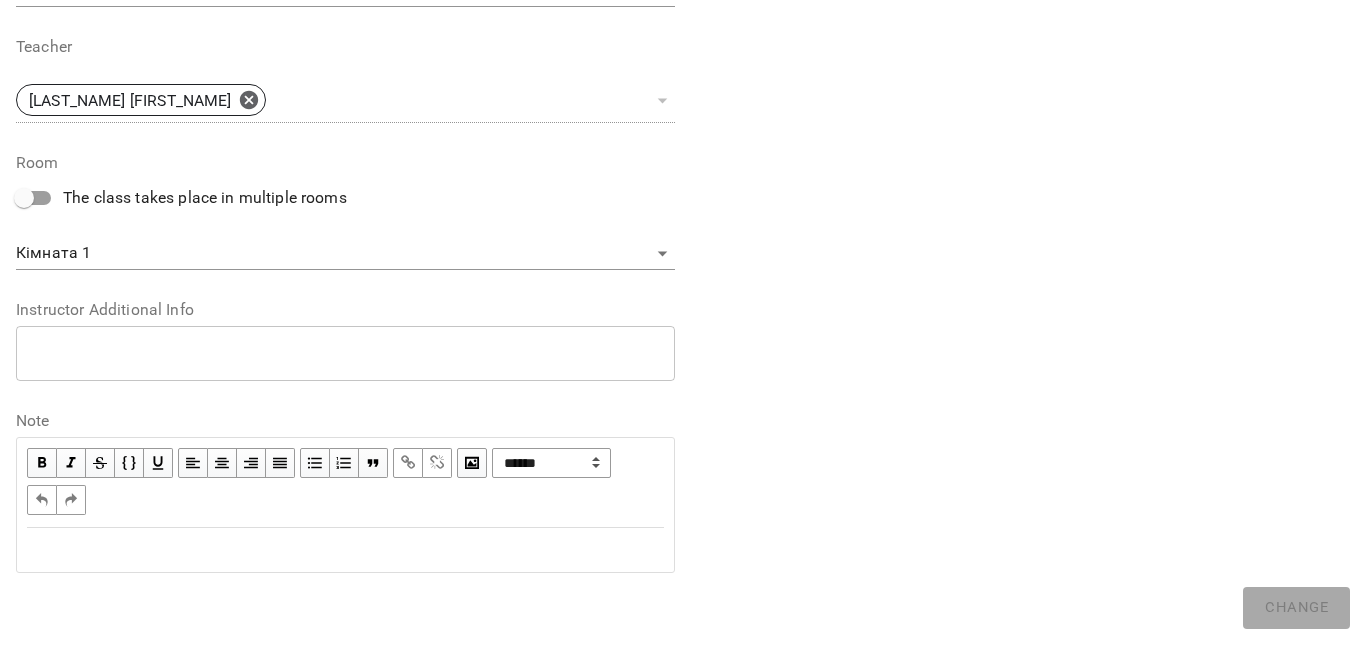 click at bounding box center [345, 550] 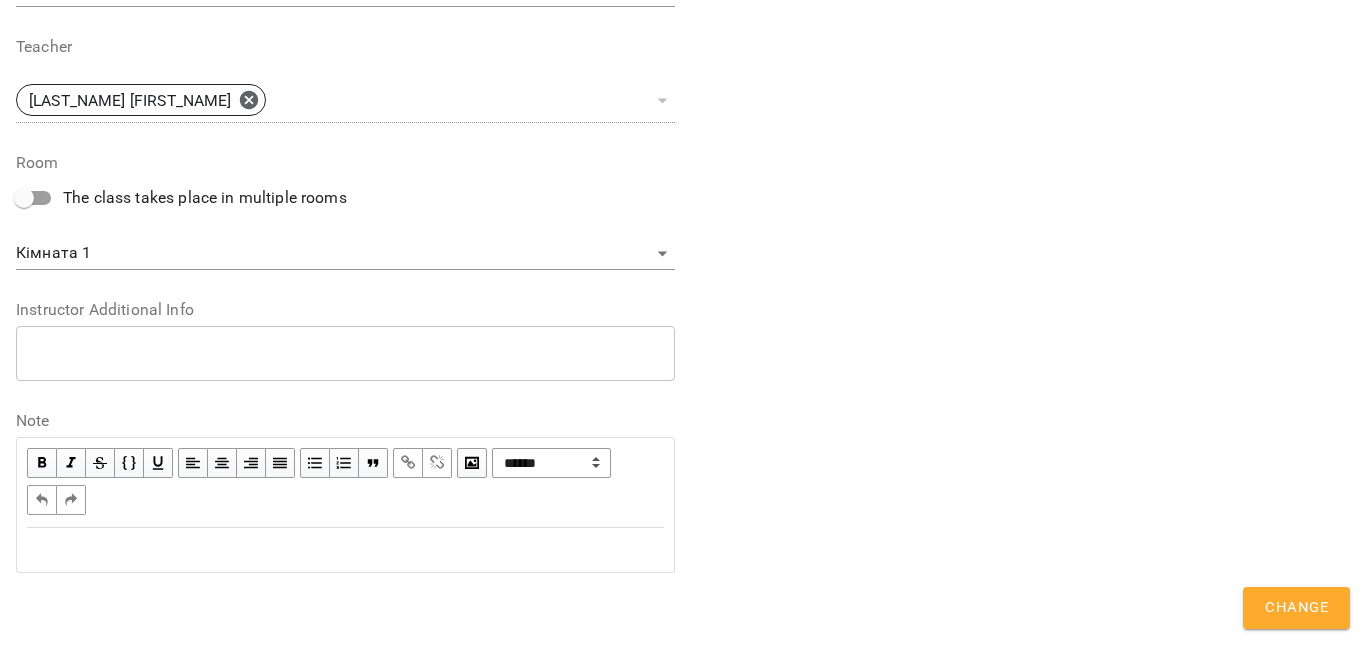 scroll, scrollTop: 784, scrollLeft: 0, axis: vertical 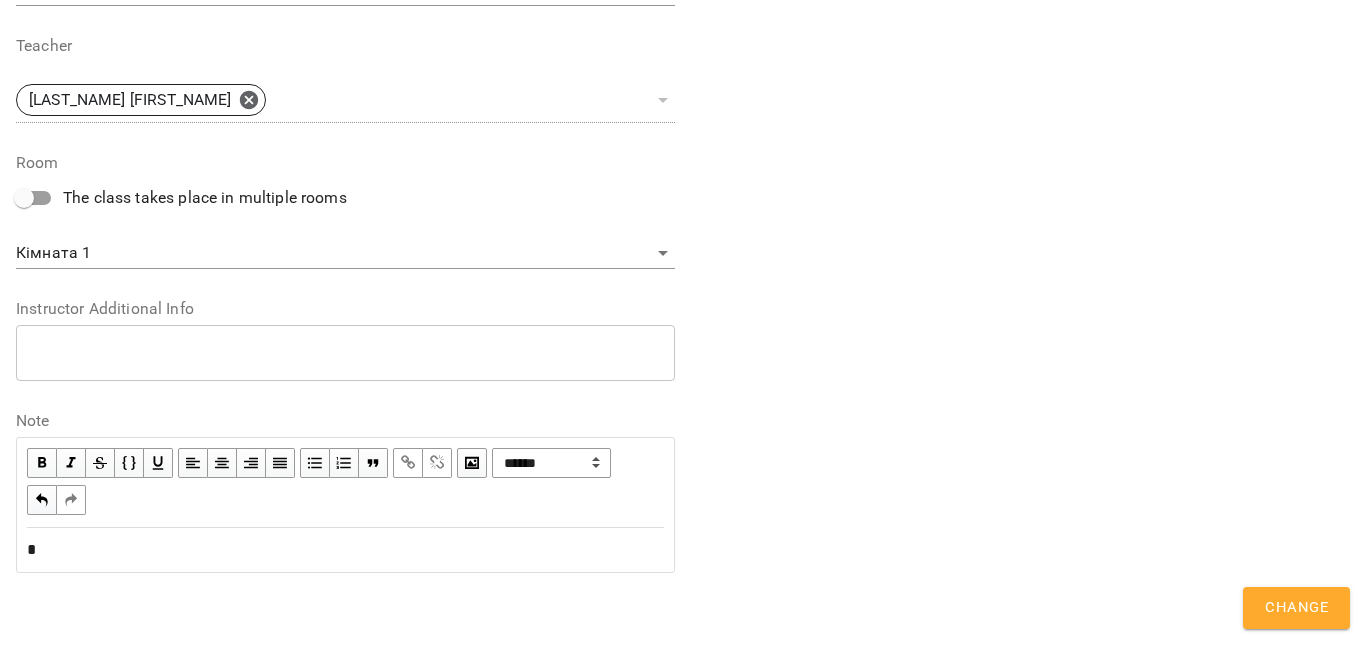 type 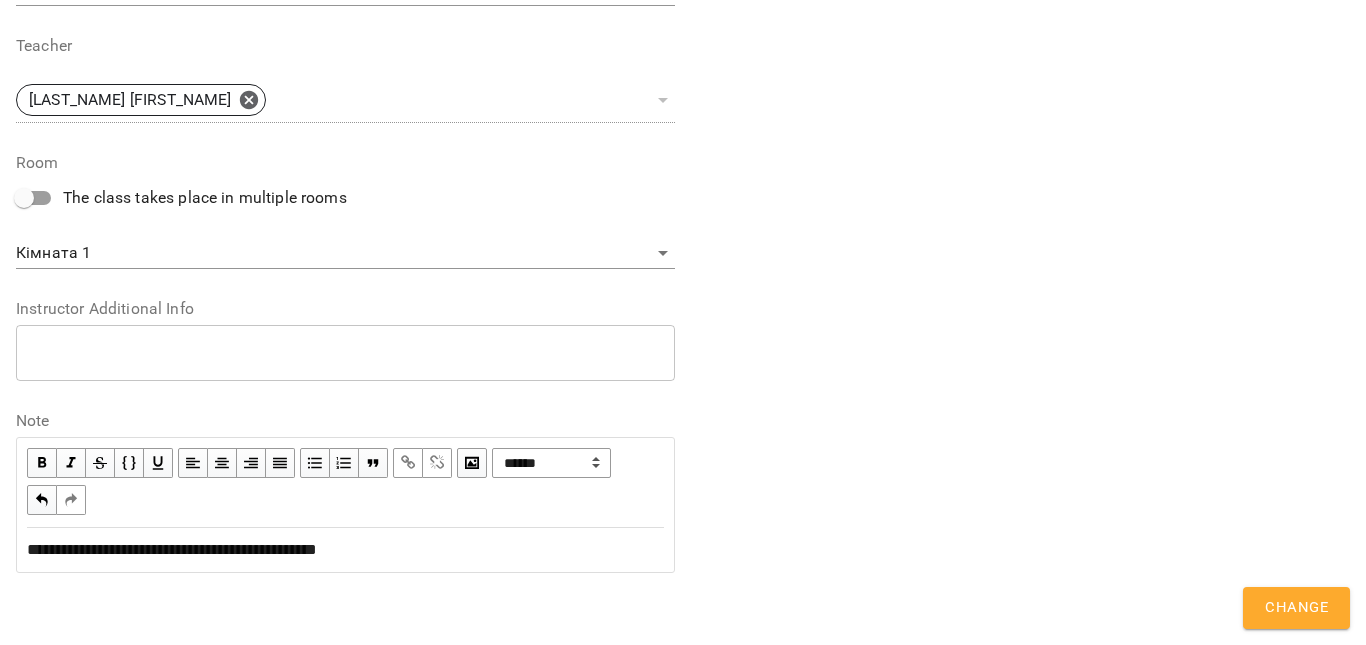 click on "Change" at bounding box center [1296, 608] 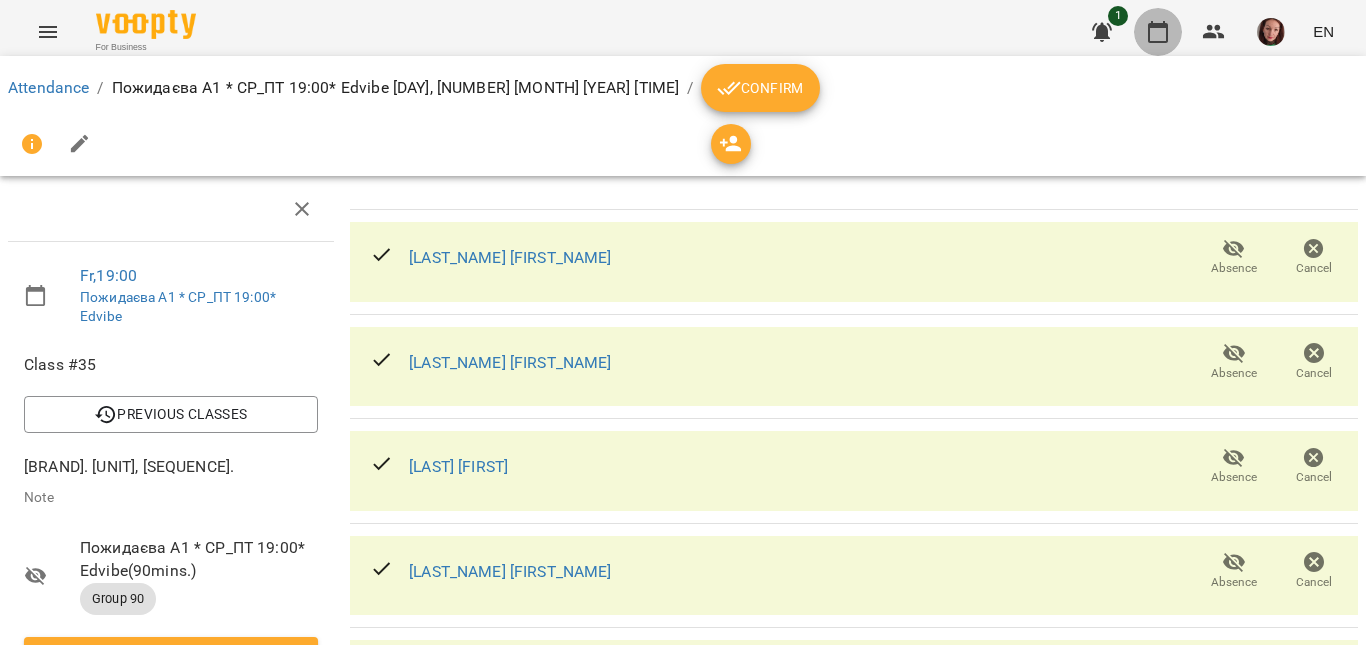 click 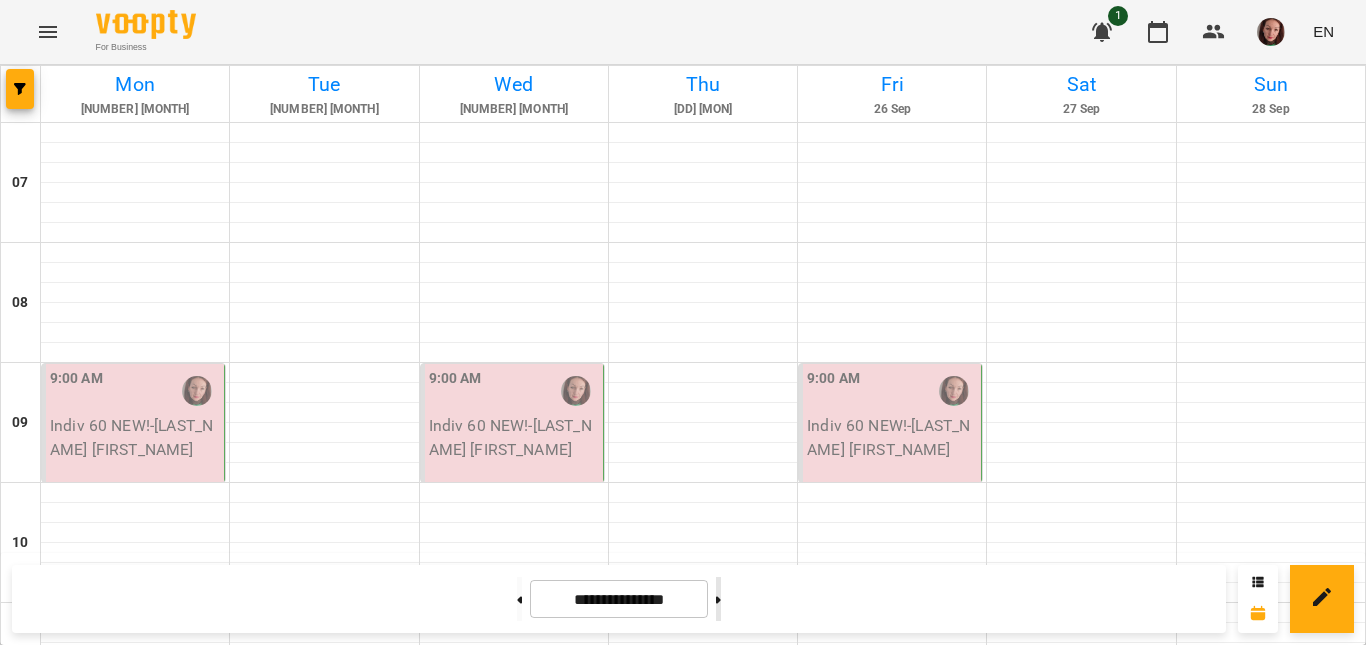 click 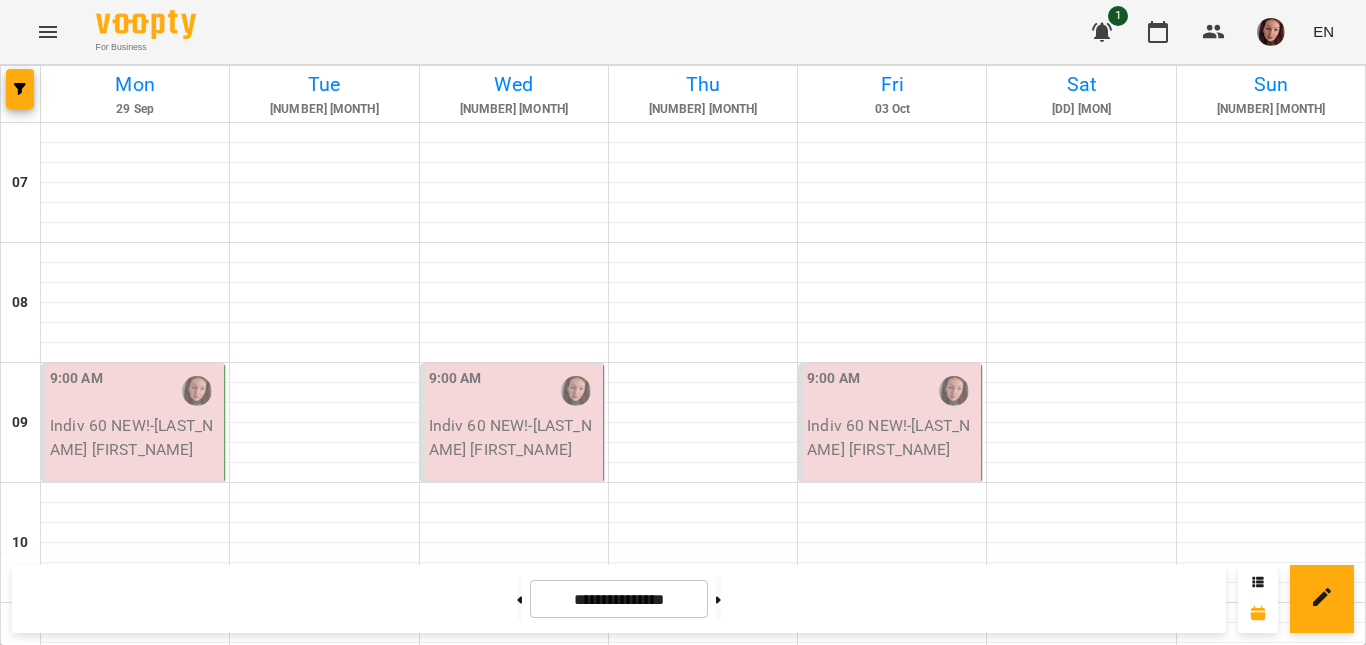 scroll, scrollTop: 1300, scrollLeft: 0, axis: vertical 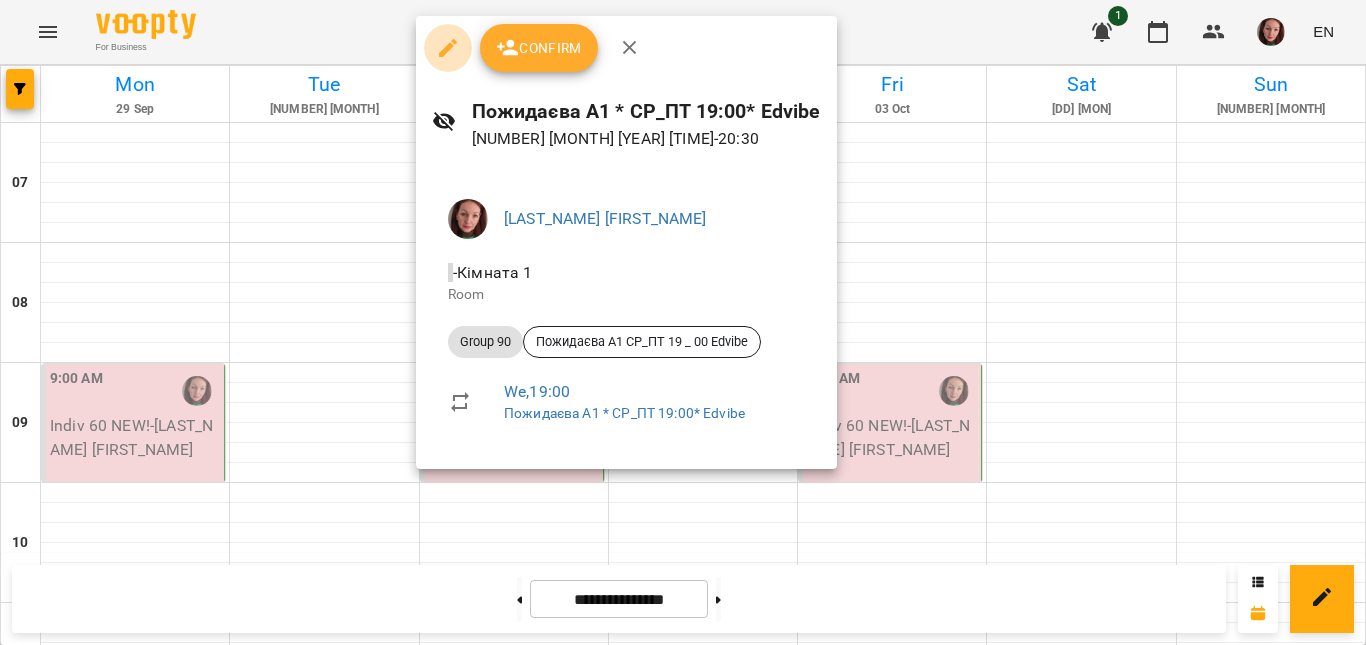 click 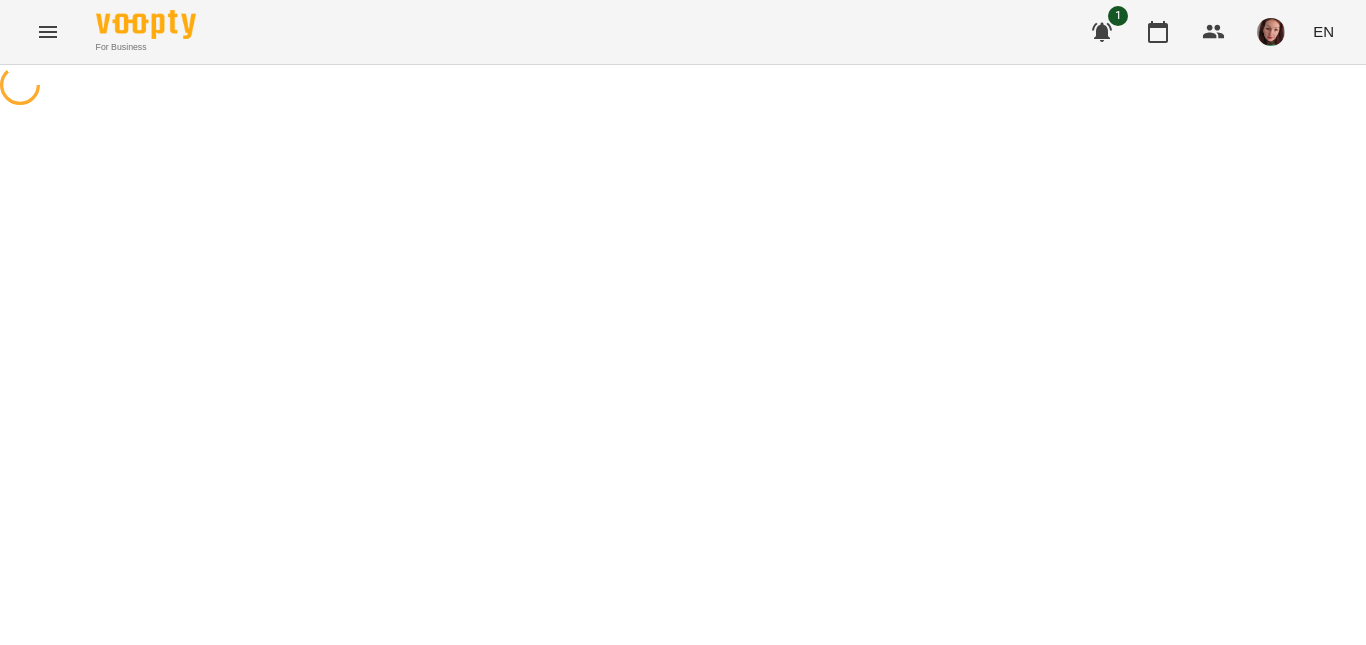 select on "********" 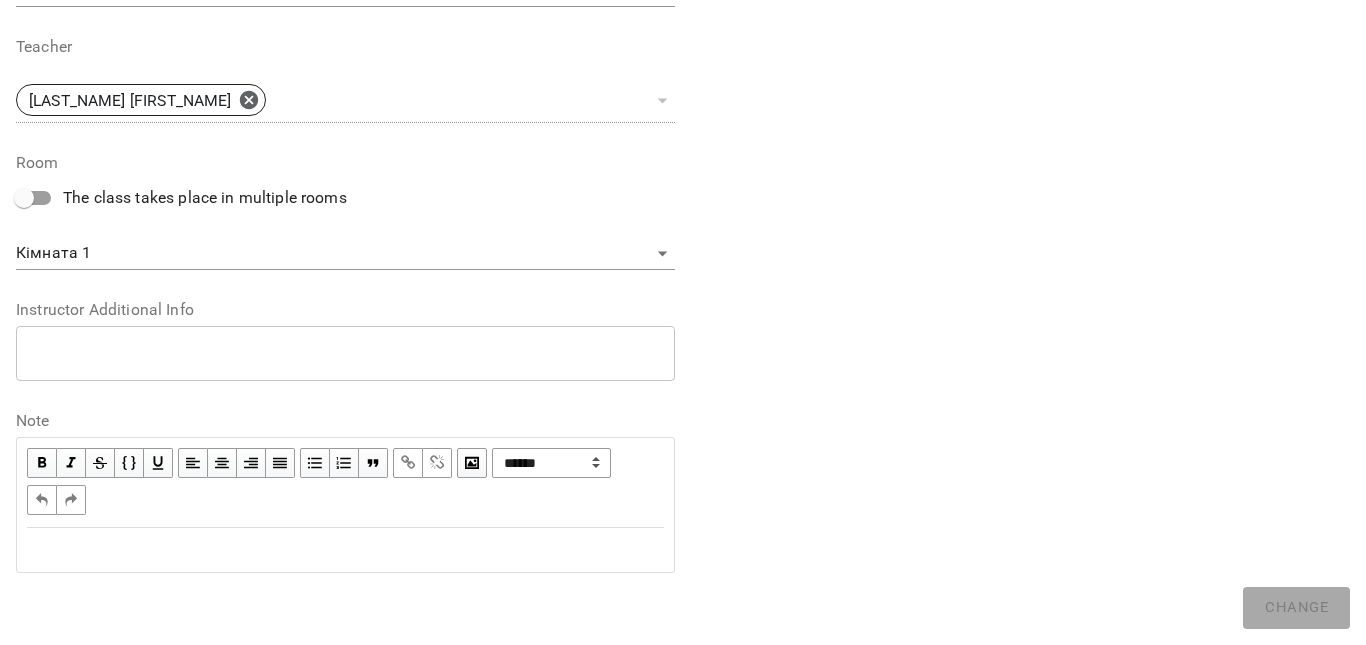 scroll, scrollTop: 700, scrollLeft: 0, axis: vertical 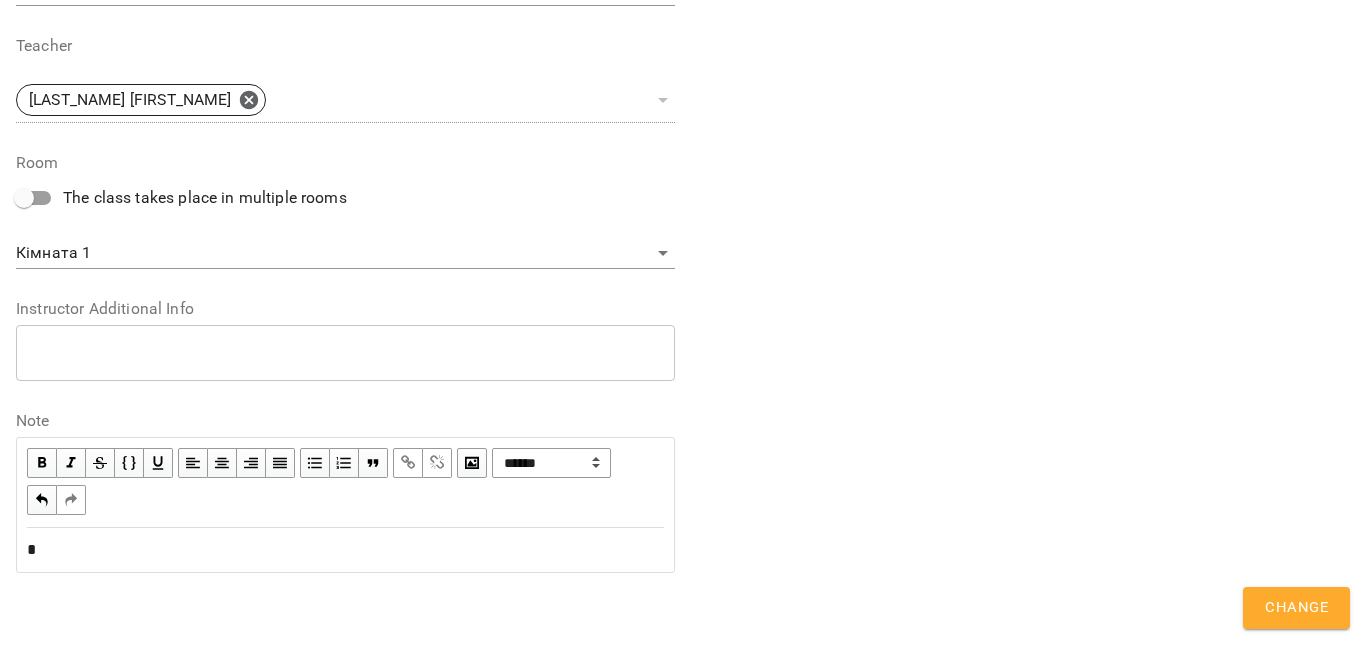 type 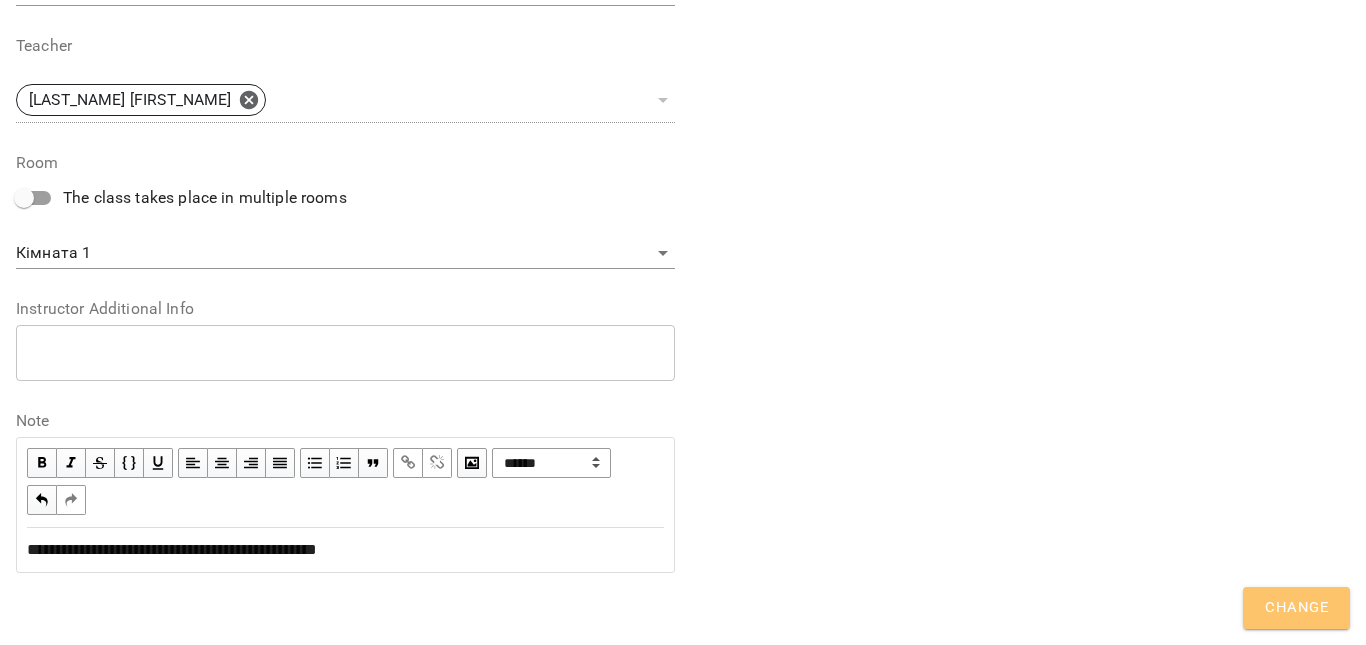 click on "Change" at bounding box center [1296, 608] 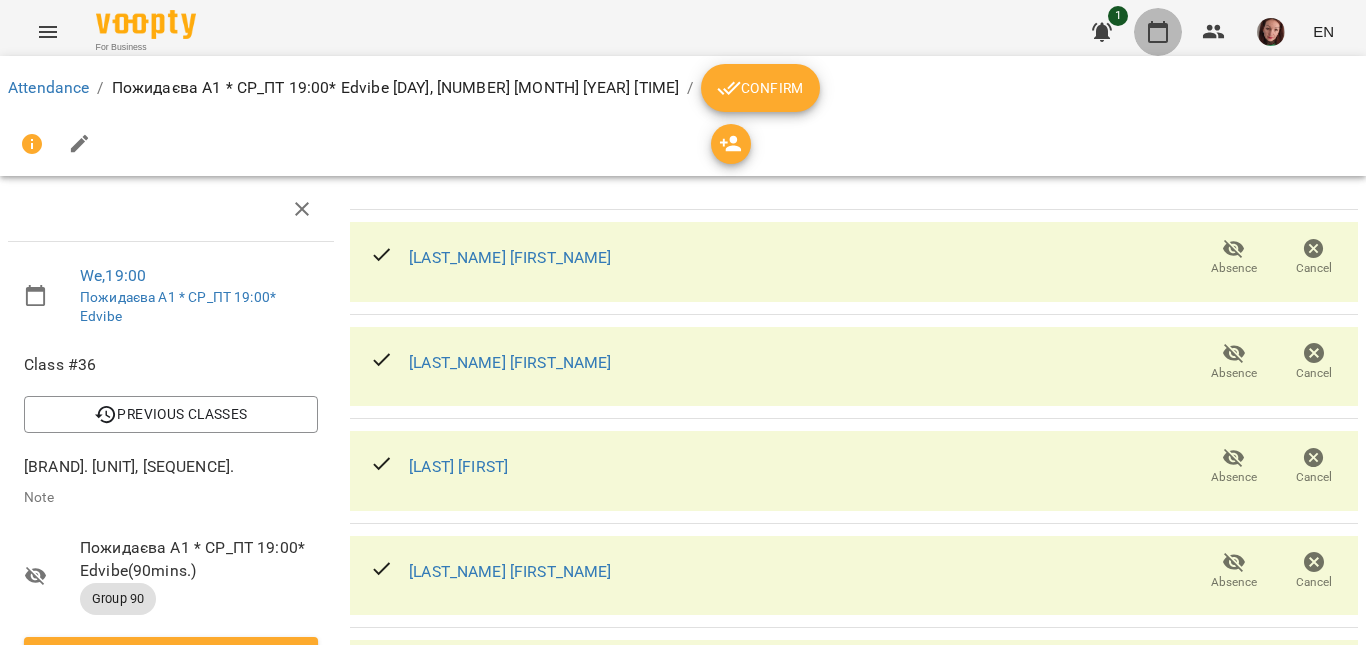 click 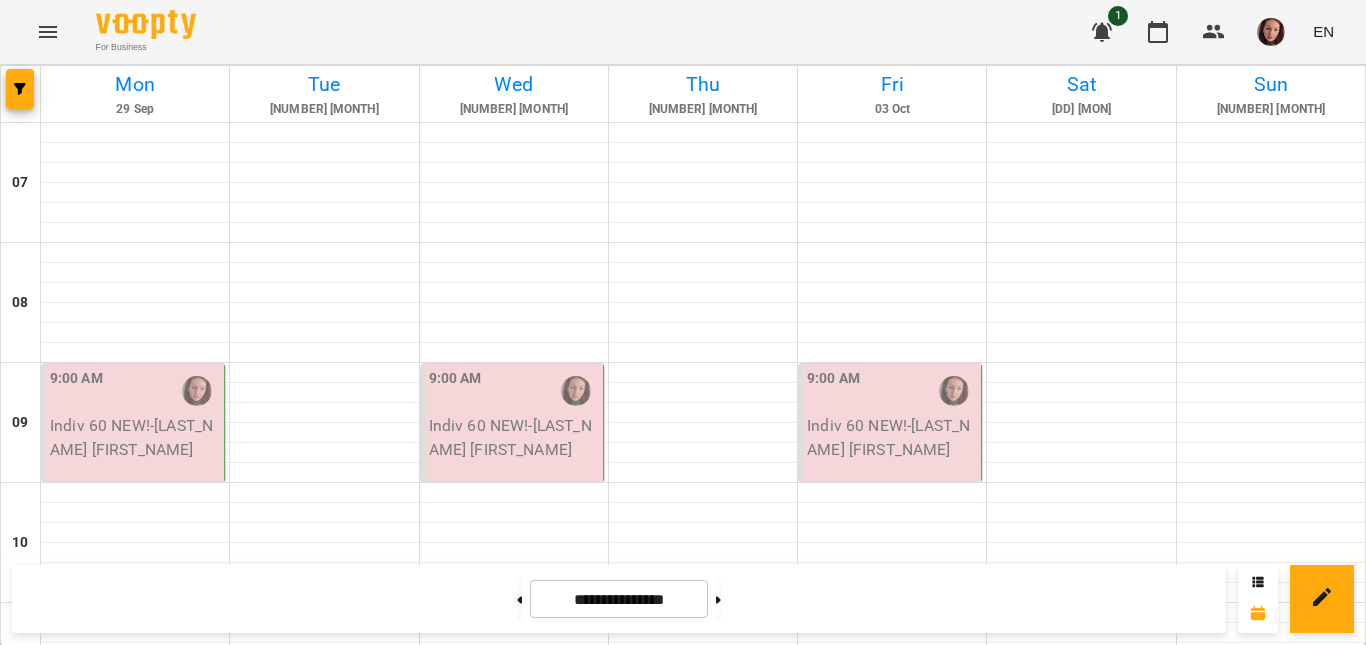 scroll, scrollTop: 1388, scrollLeft: 0, axis: vertical 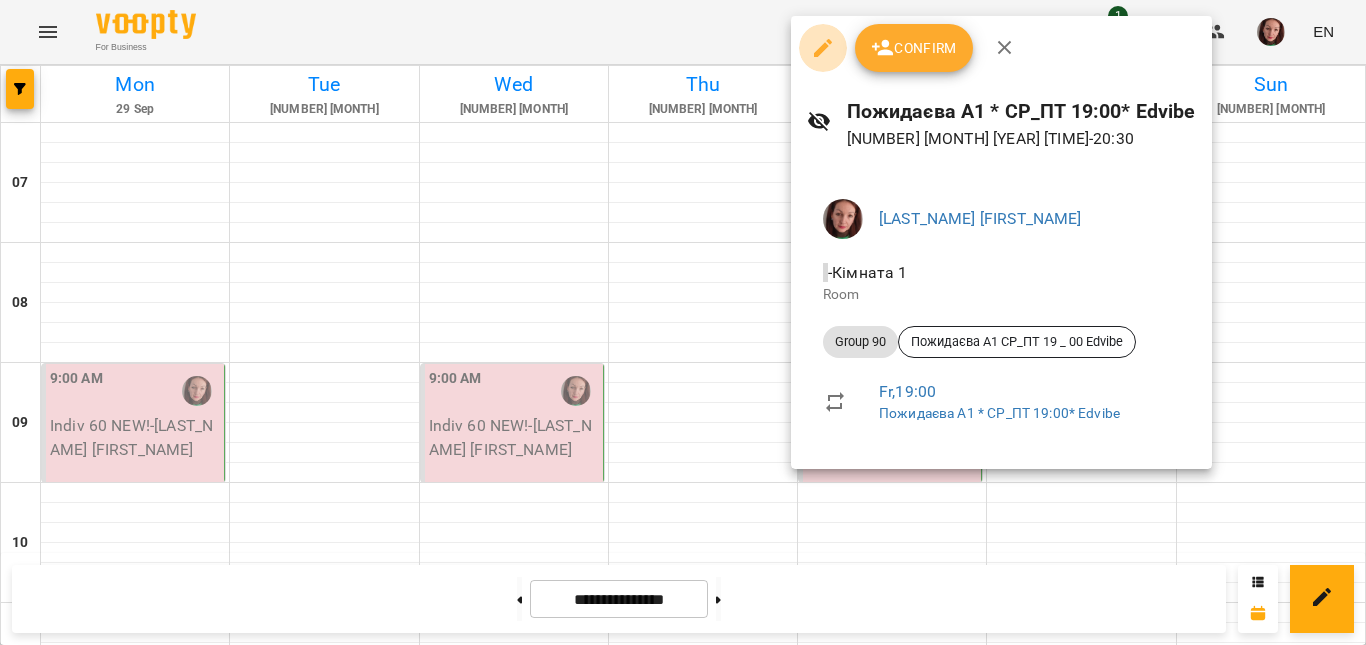 click 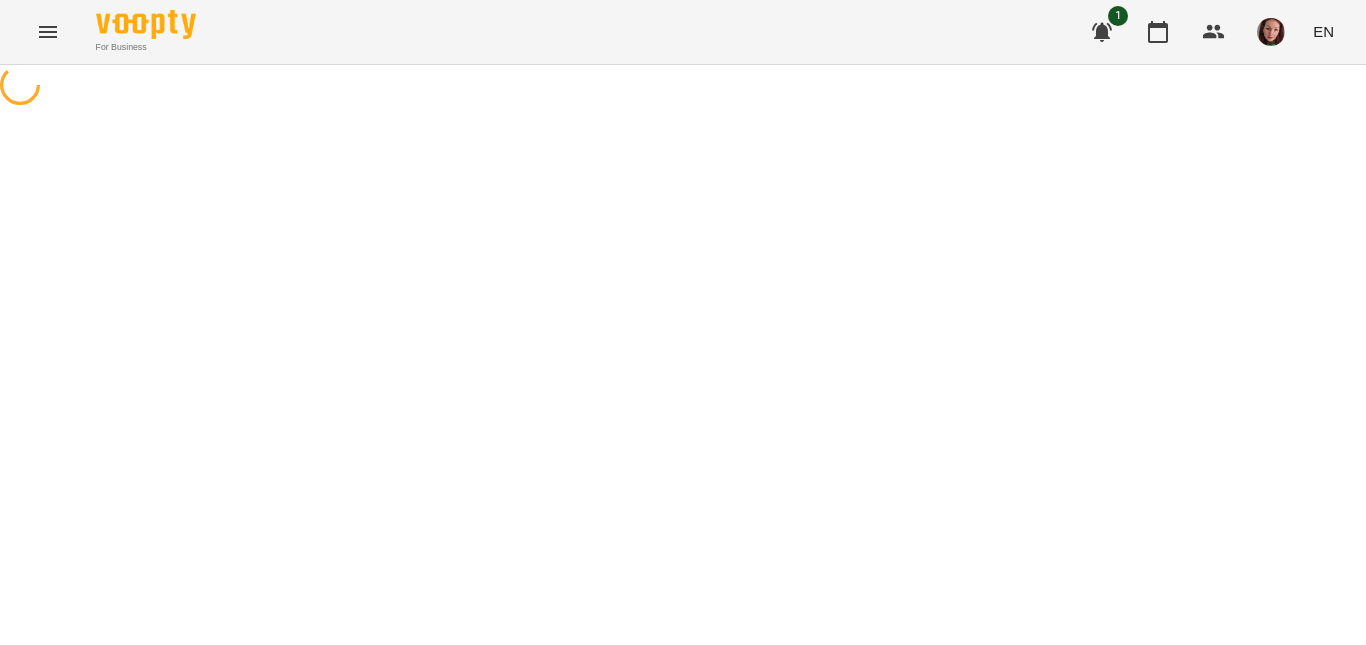select on "********" 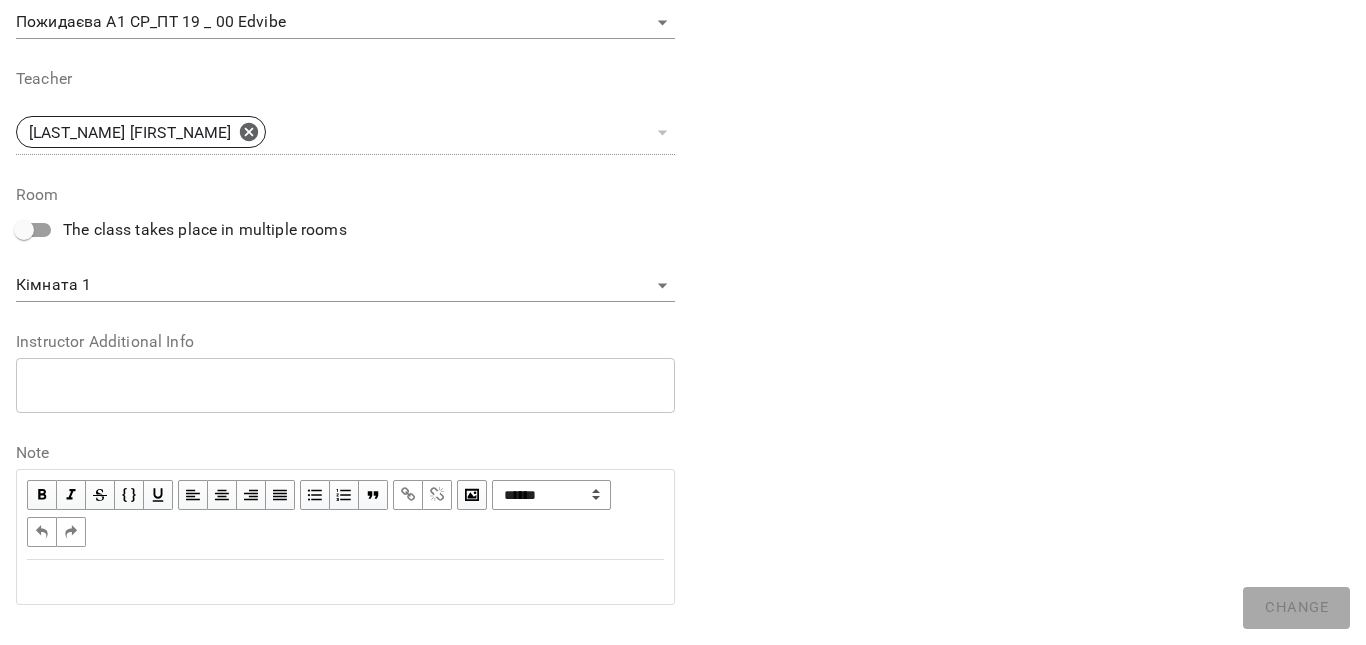 scroll, scrollTop: 700, scrollLeft: 0, axis: vertical 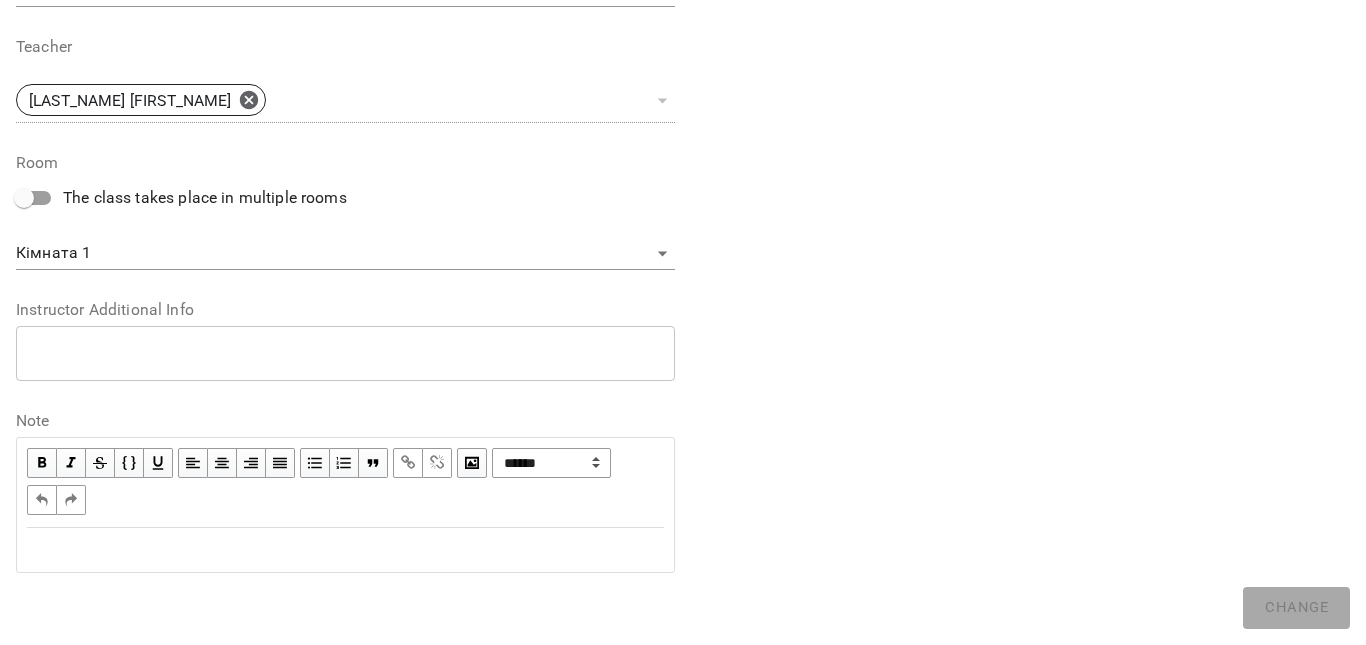 click at bounding box center [345, 550] 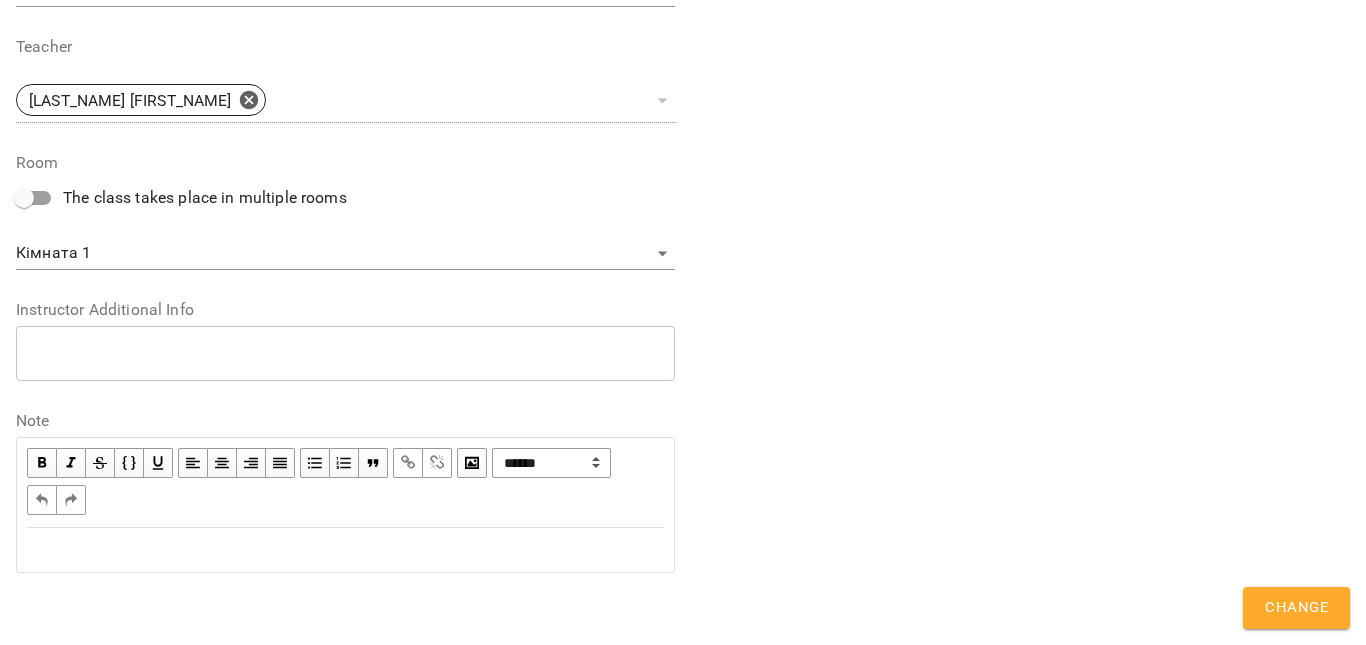scroll, scrollTop: 784, scrollLeft: 0, axis: vertical 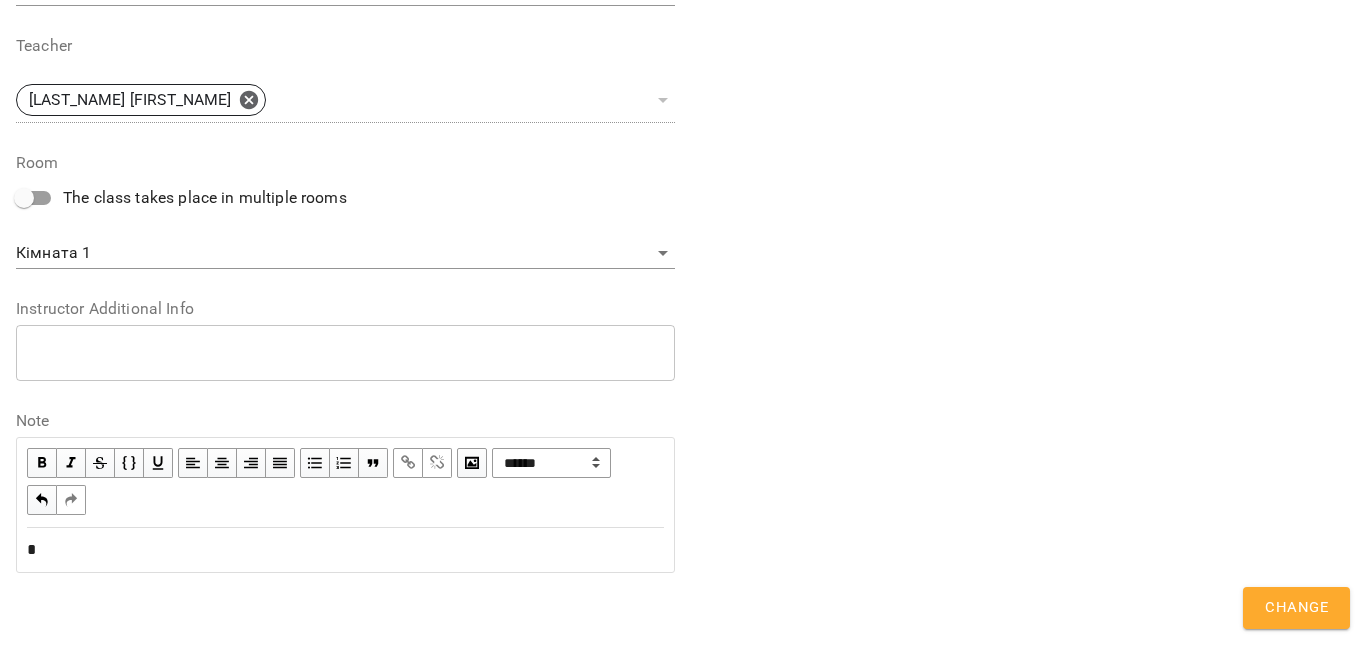 type 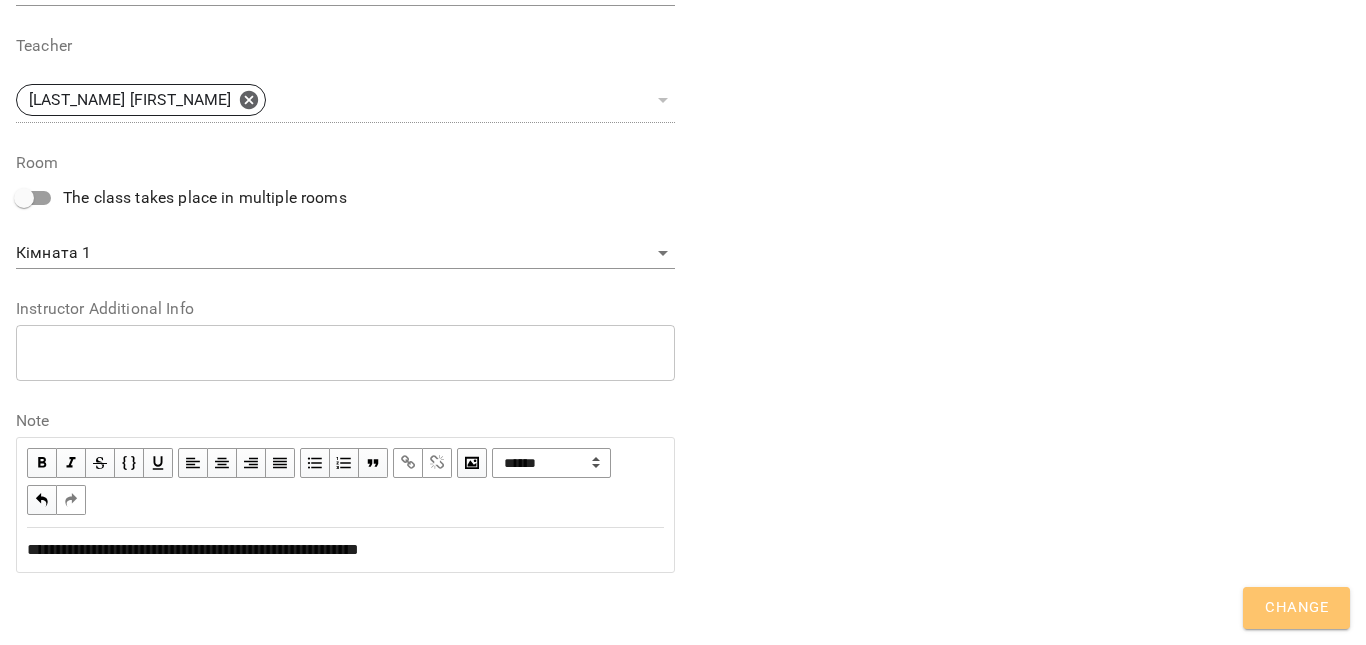 click on "Change" at bounding box center (1296, 608) 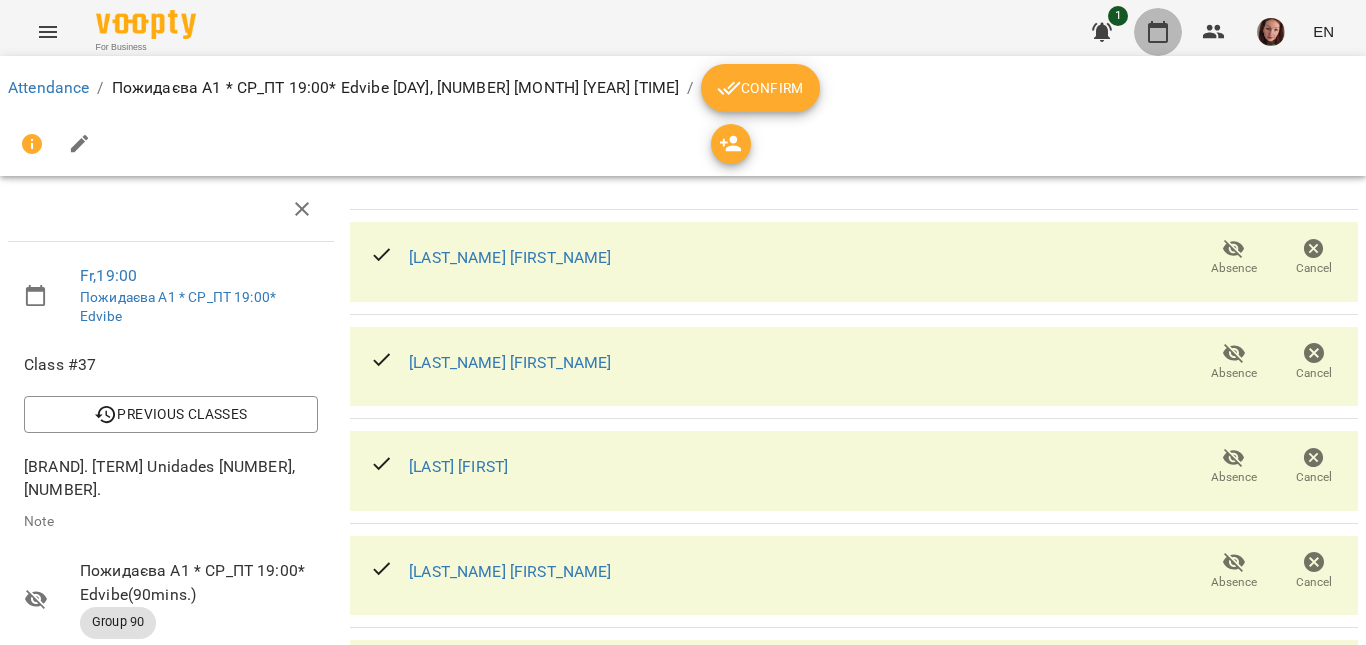 click 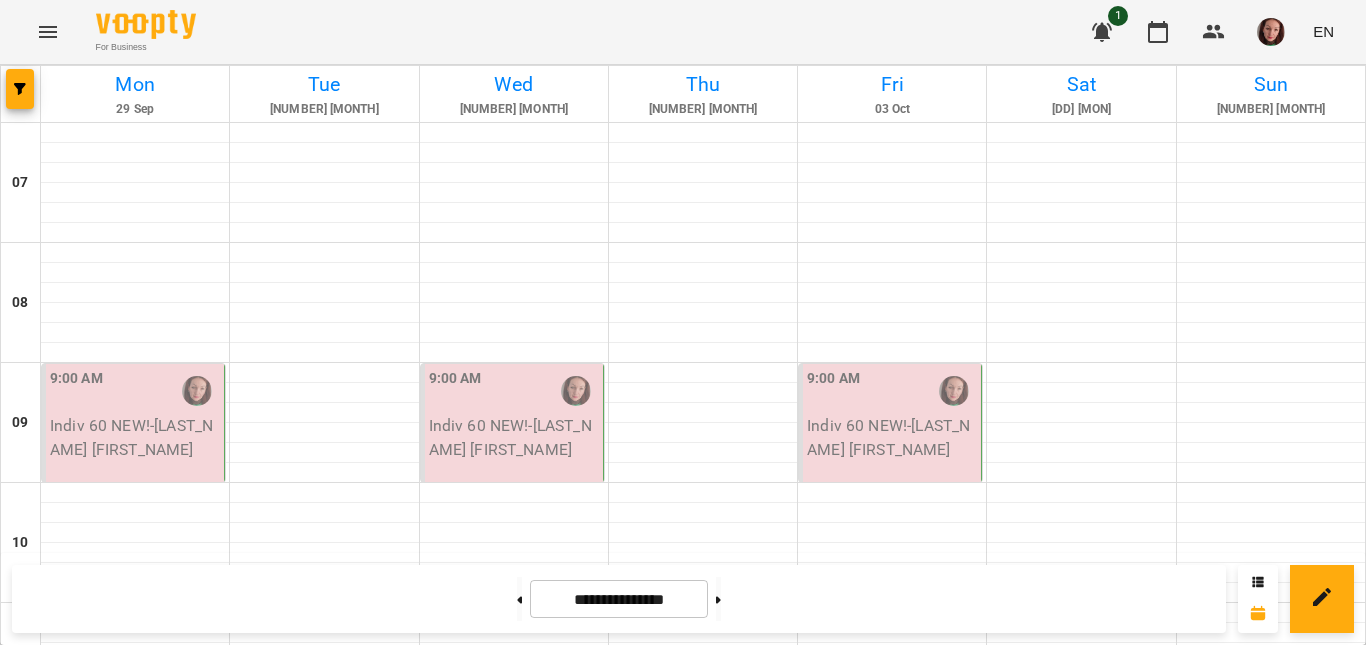 scroll, scrollTop: 1300, scrollLeft: 0, axis: vertical 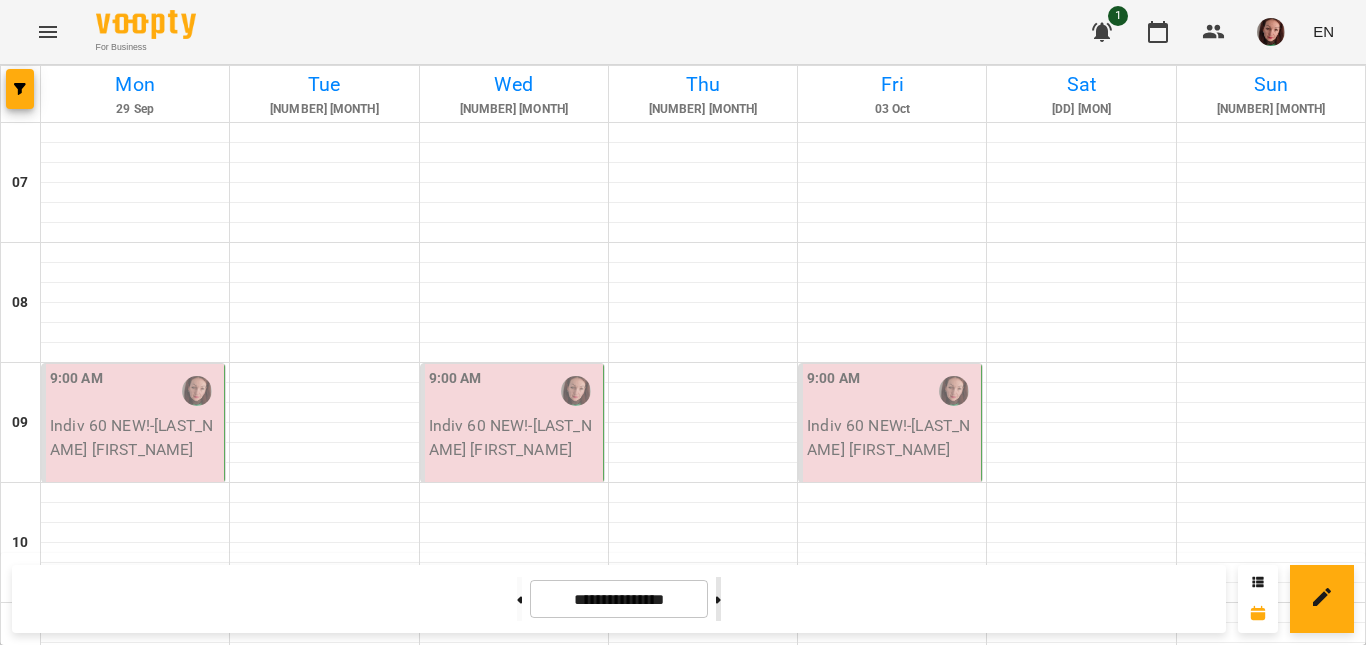 click at bounding box center [718, 599] 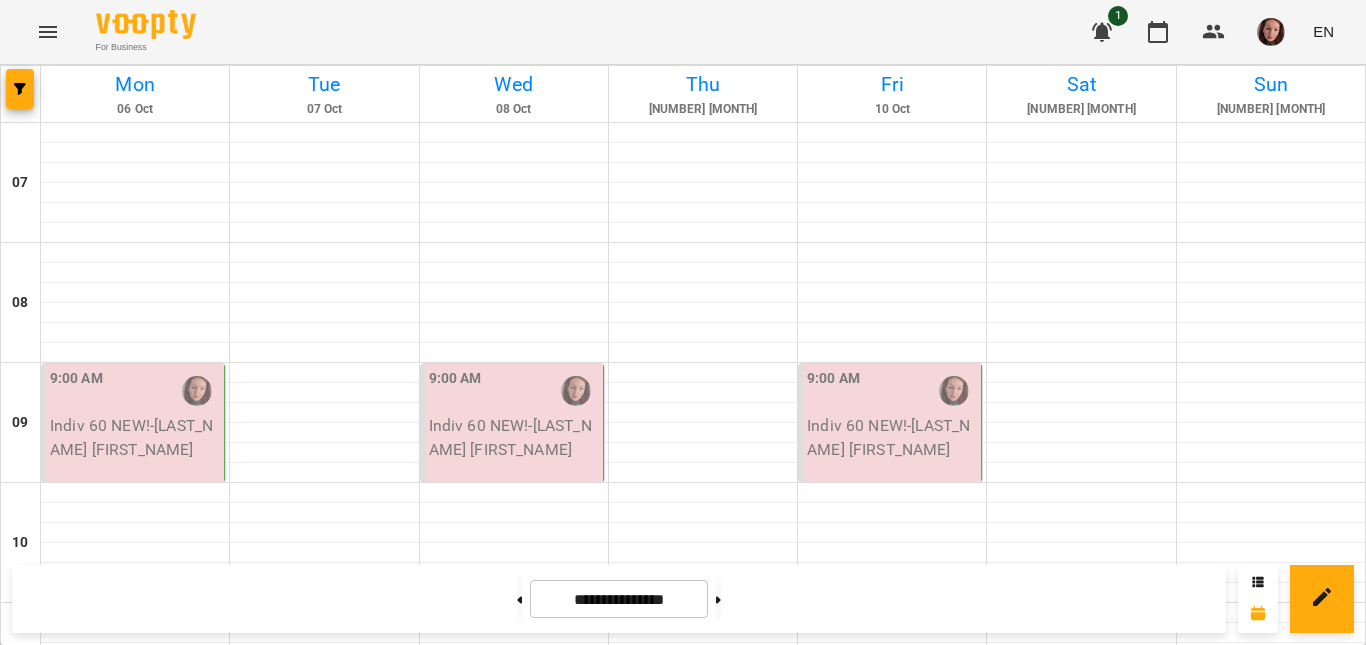 scroll, scrollTop: 1388, scrollLeft: 0, axis: vertical 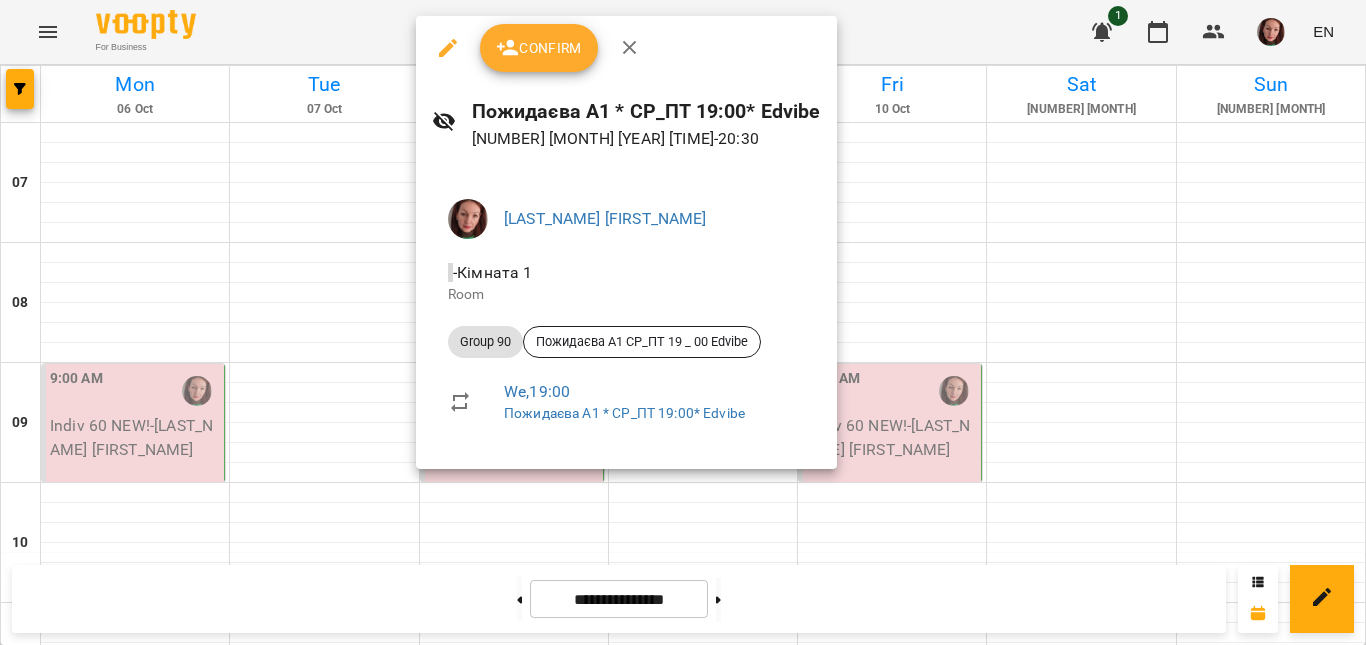 click 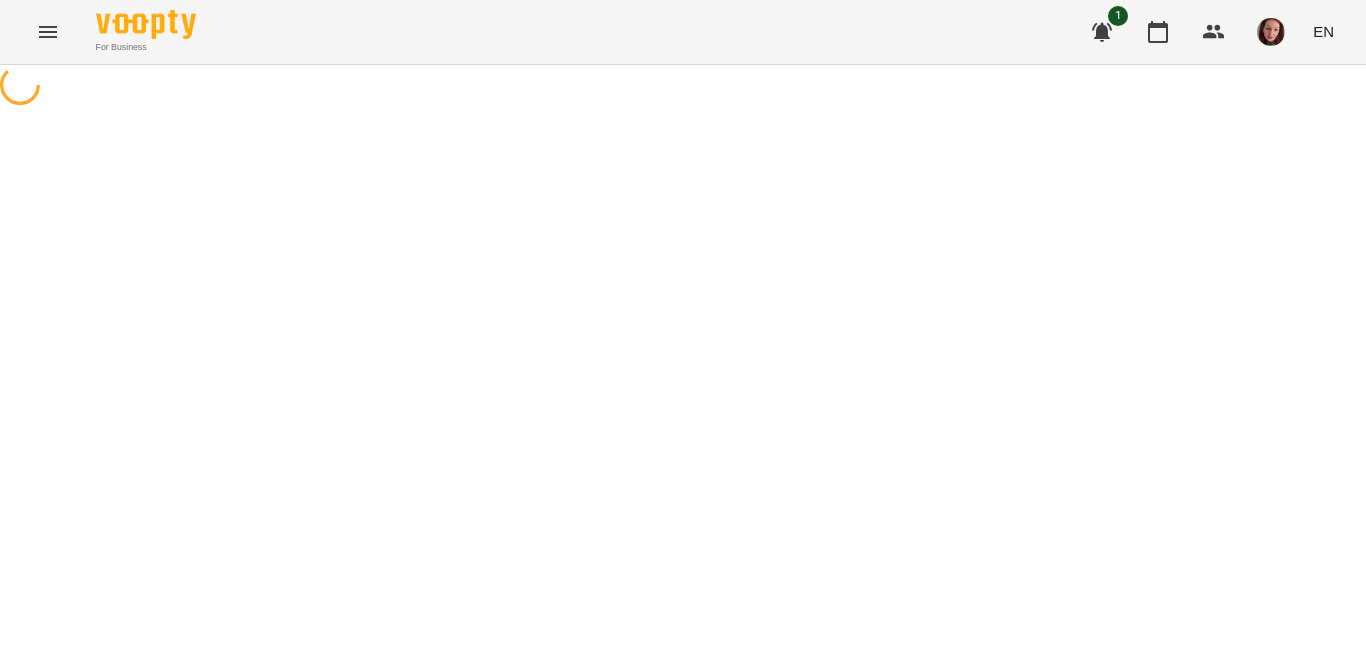 select on "********" 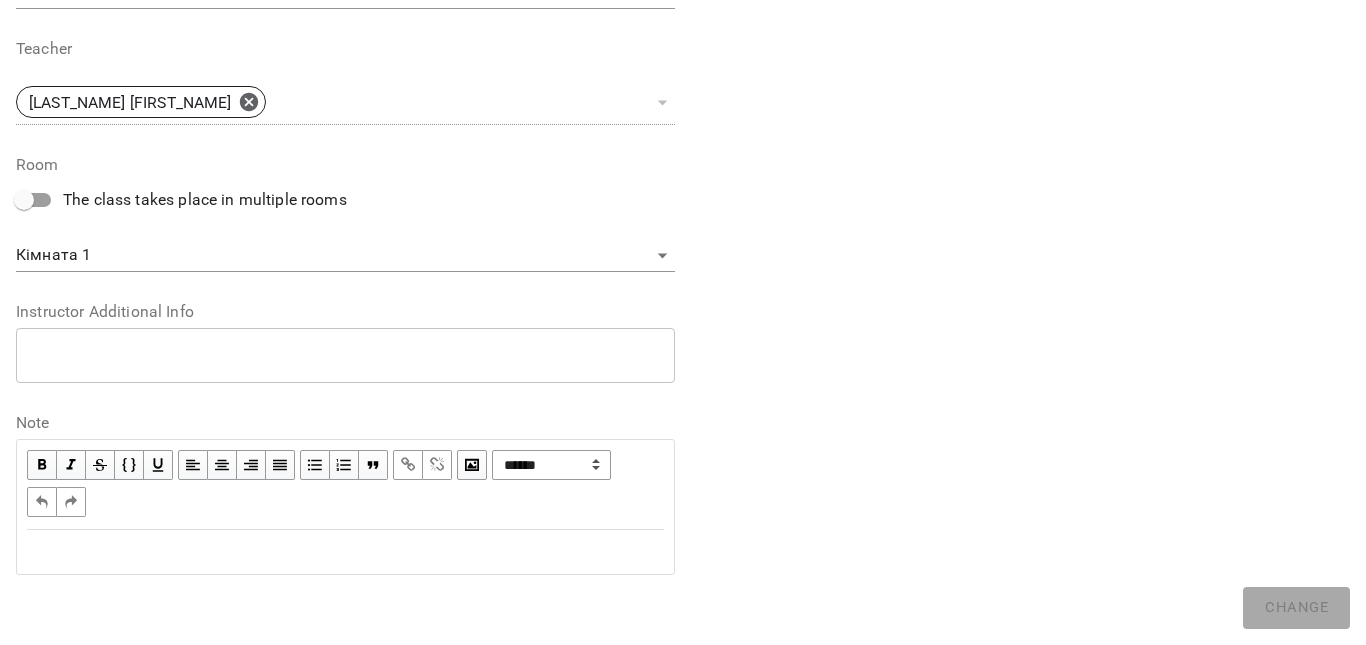 scroll, scrollTop: 700, scrollLeft: 0, axis: vertical 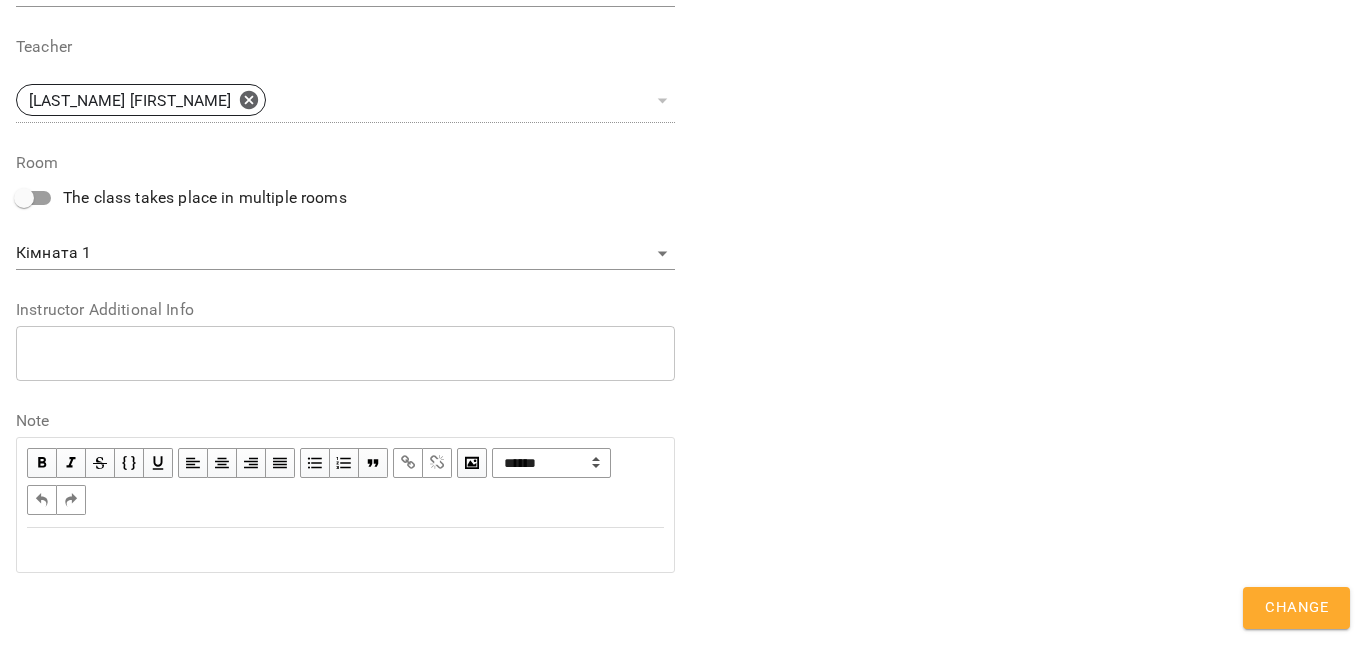 click at bounding box center [345, 550] 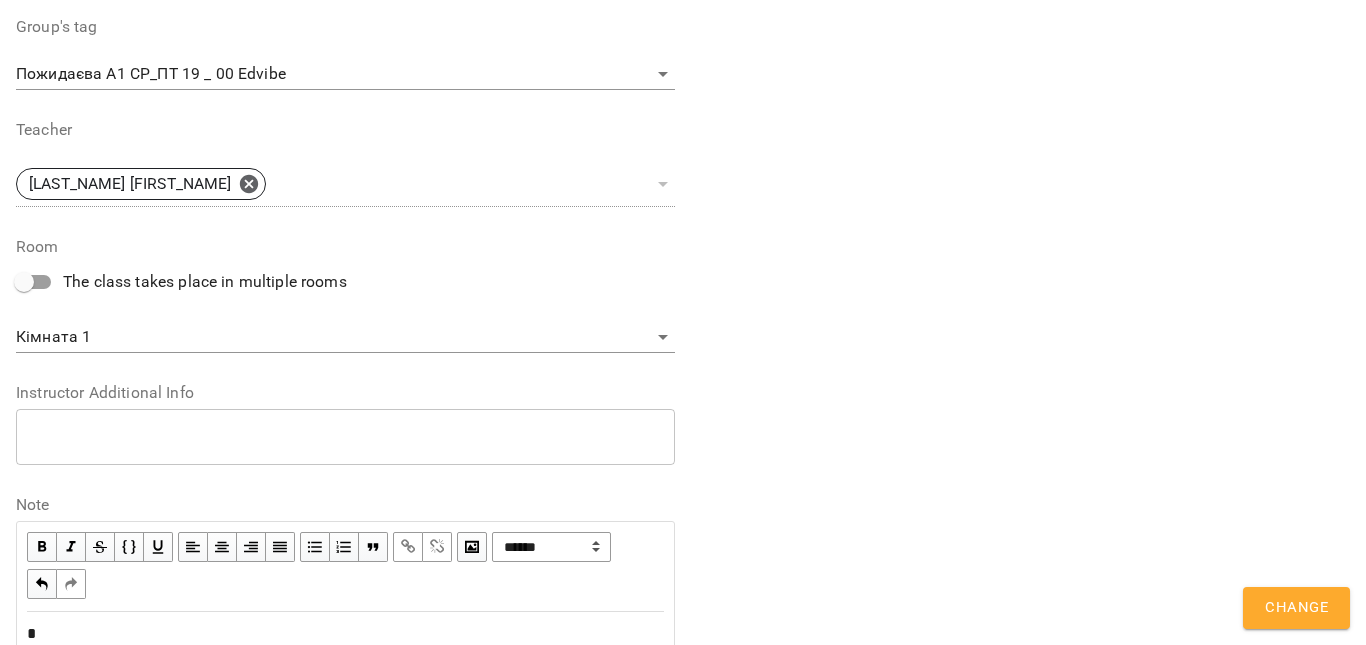 scroll, scrollTop: 784, scrollLeft: 0, axis: vertical 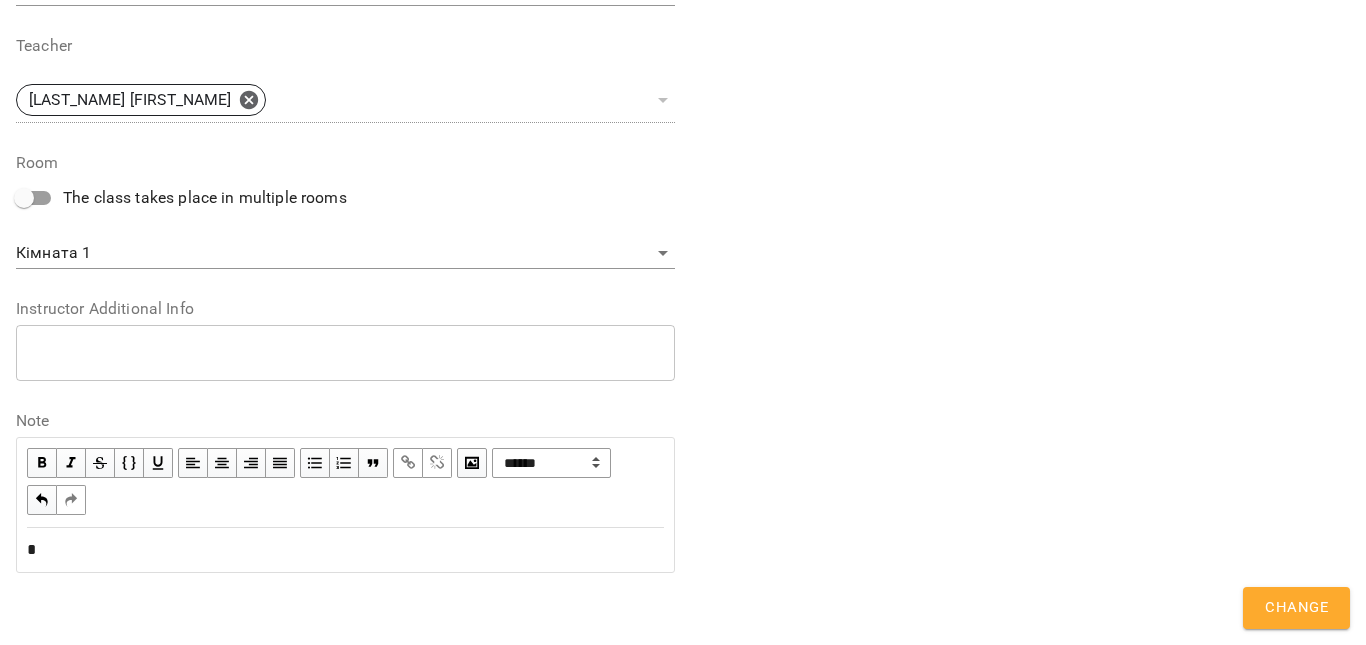 type 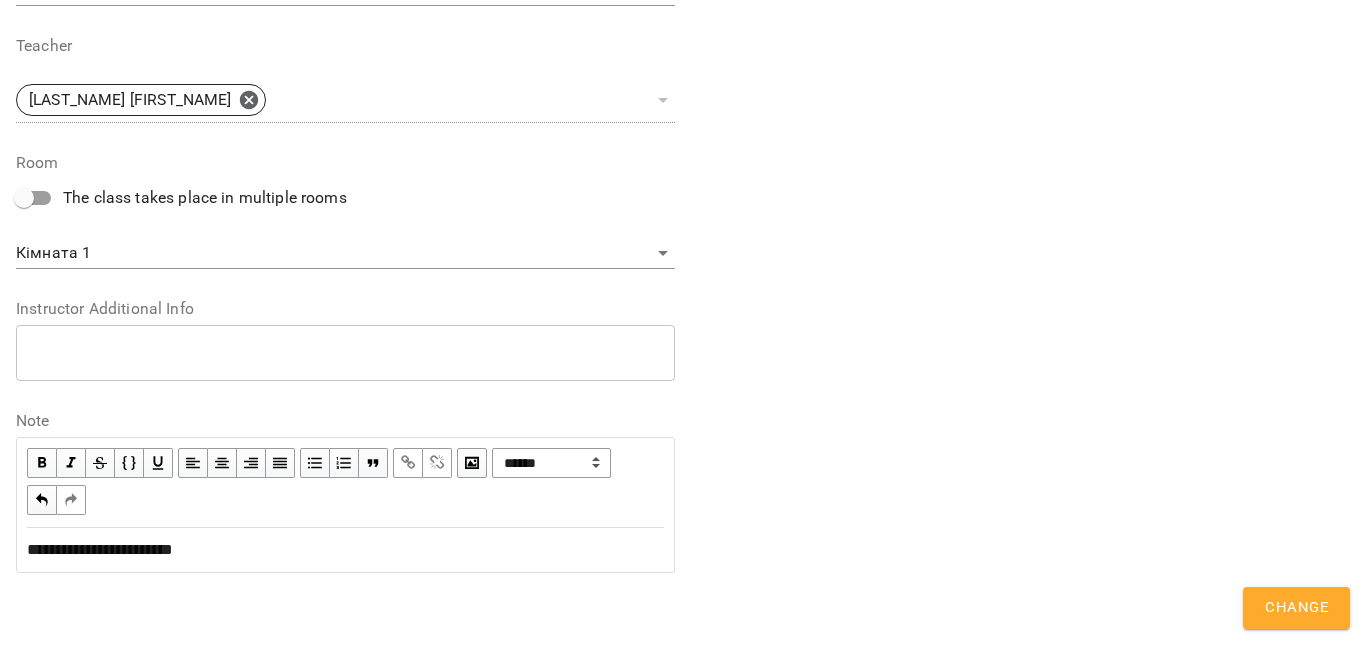 click on "Change" at bounding box center [1296, 608] 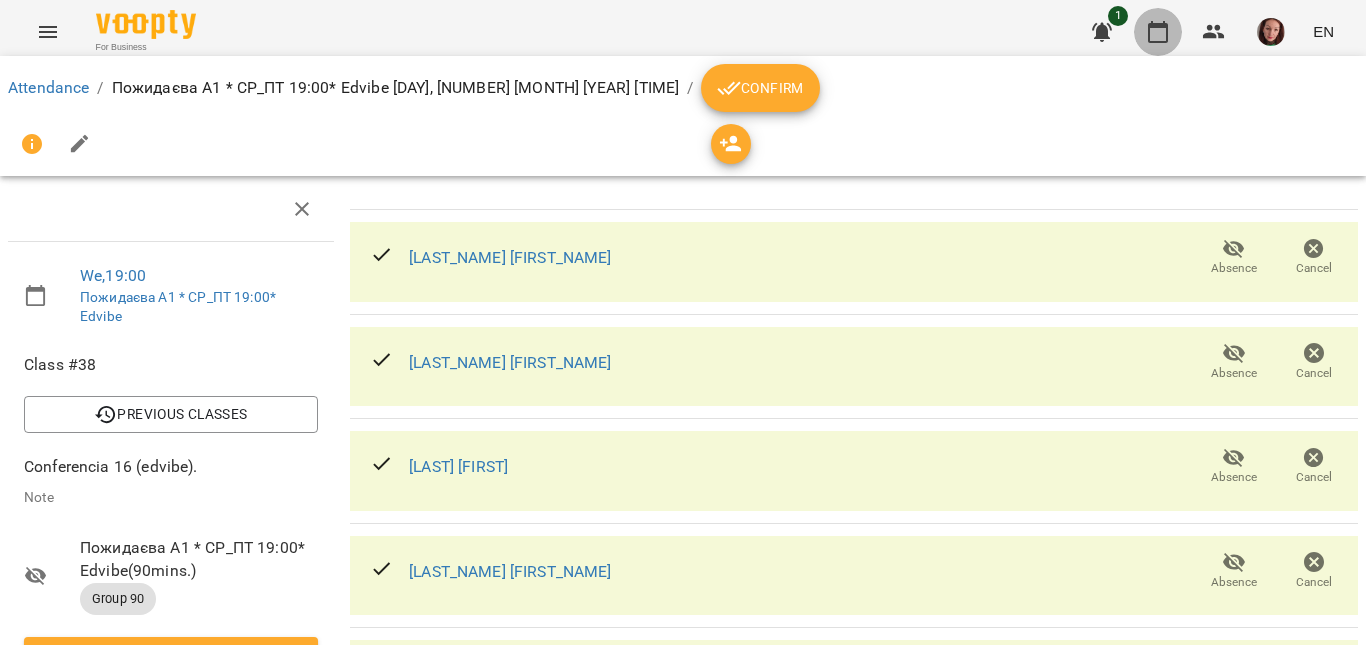 click 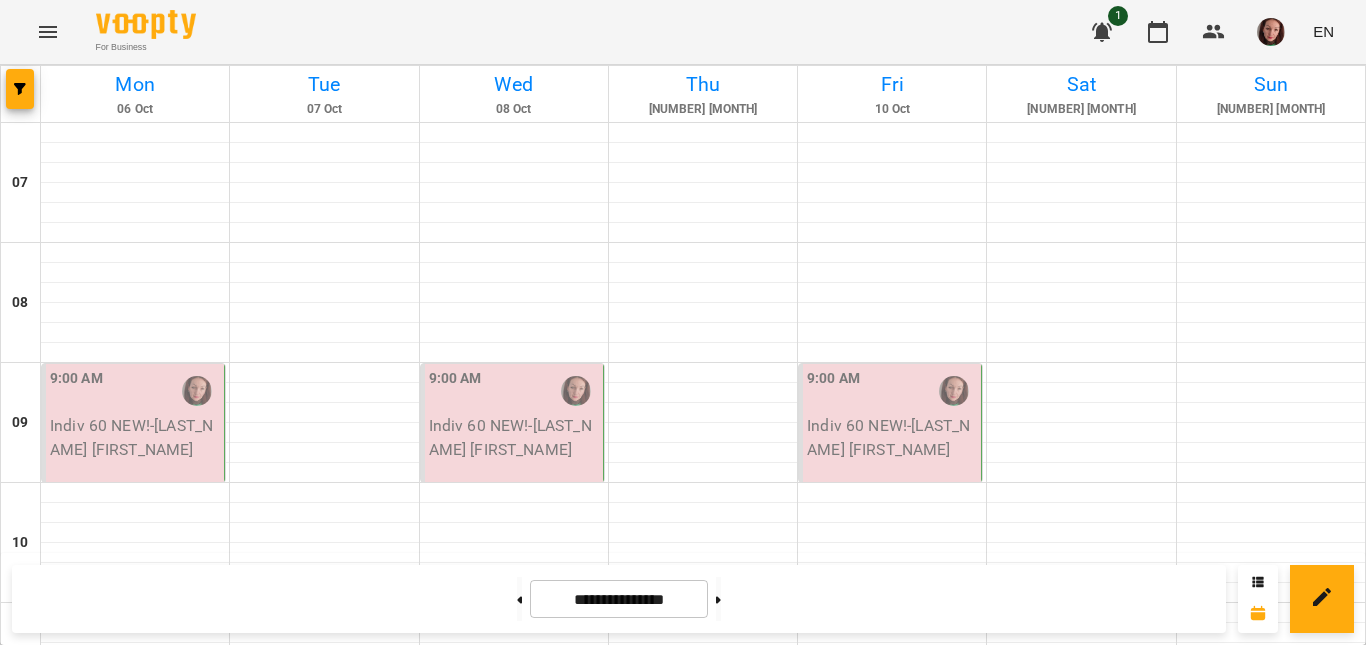 scroll, scrollTop: 1400, scrollLeft: 0, axis: vertical 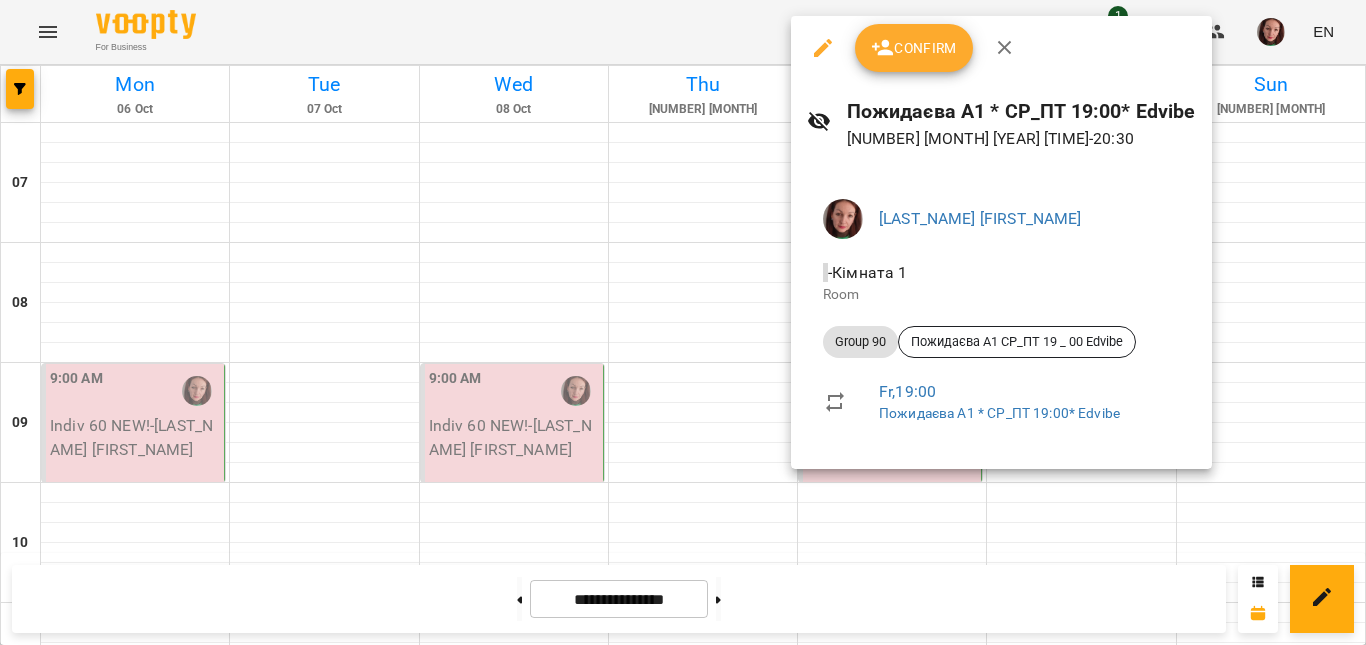 click 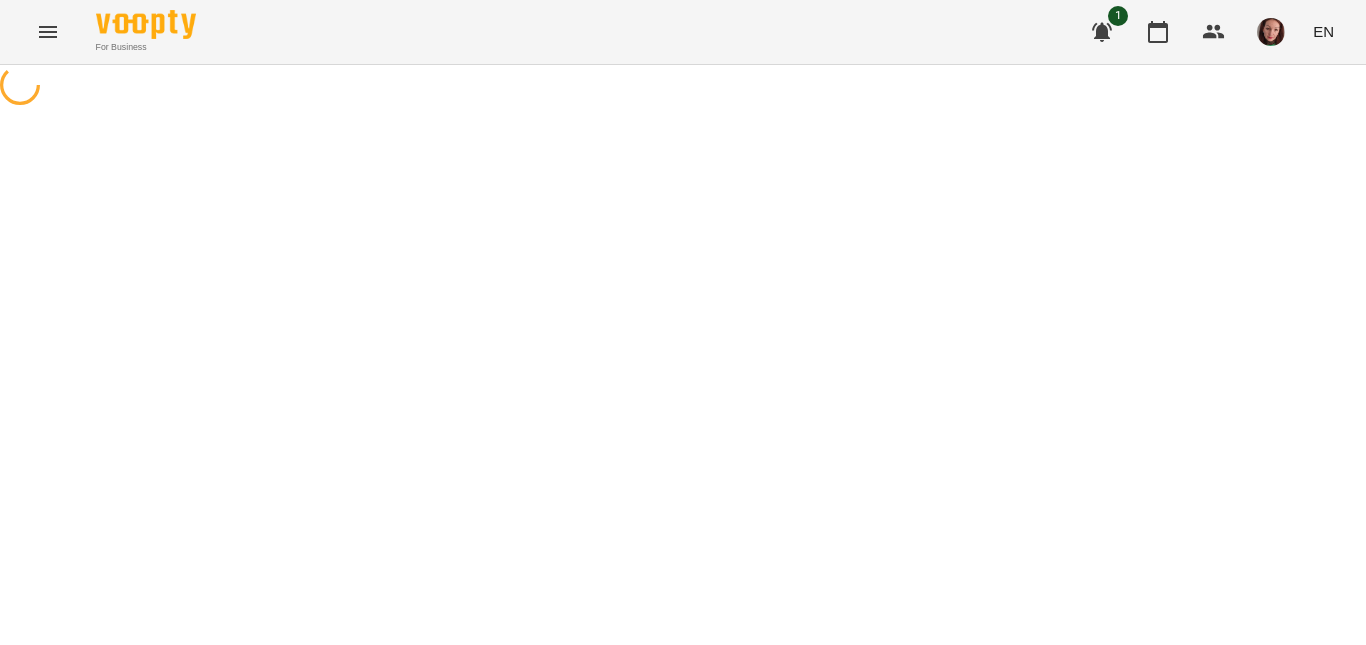 select on "********" 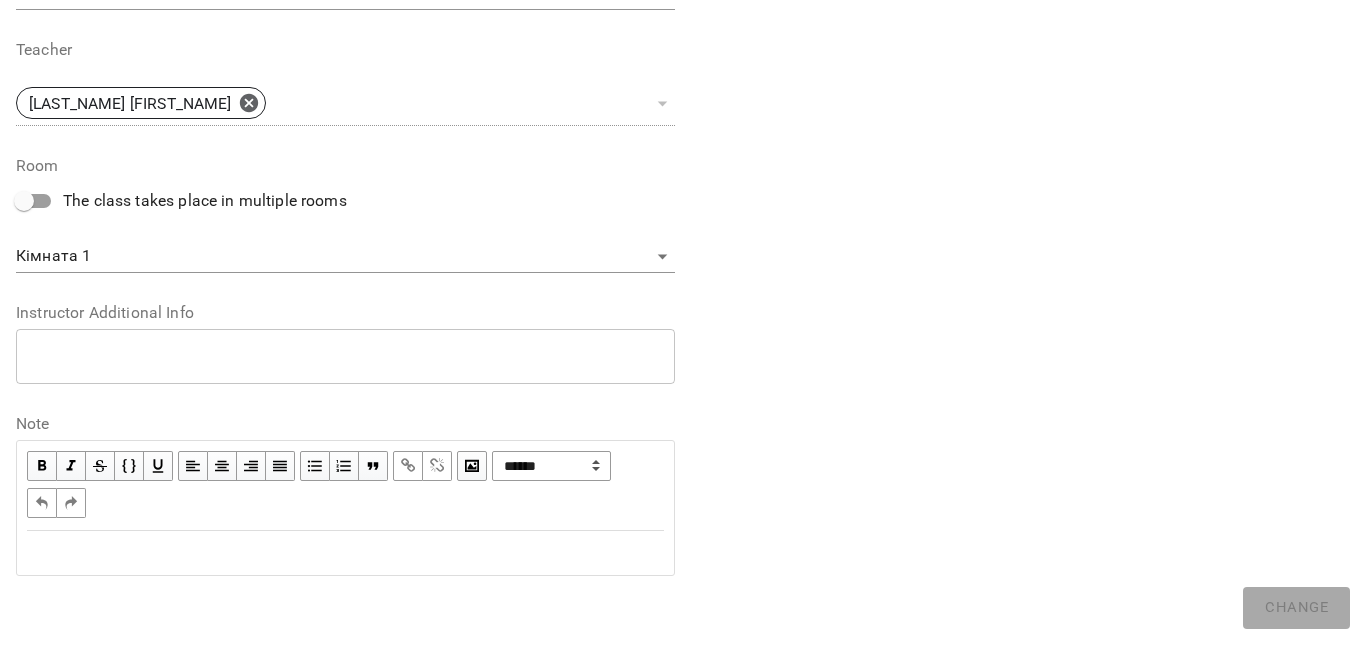 scroll, scrollTop: 700, scrollLeft: 0, axis: vertical 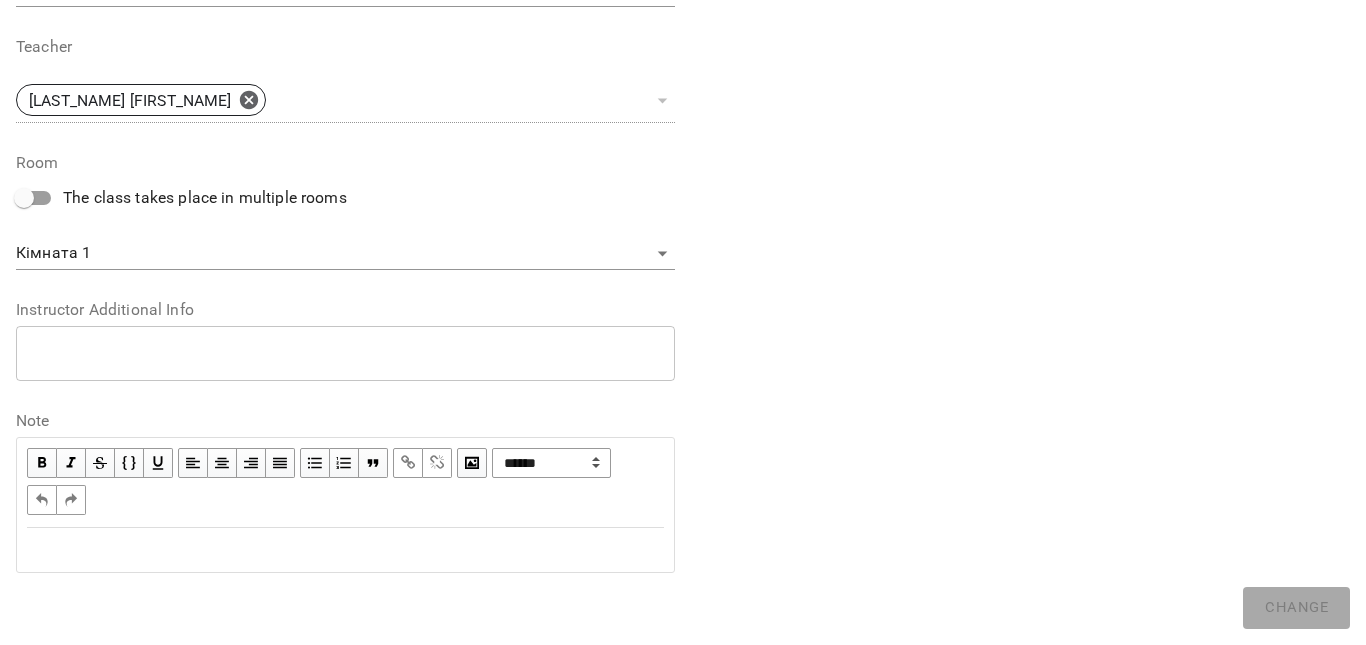 click at bounding box center [345, 550] 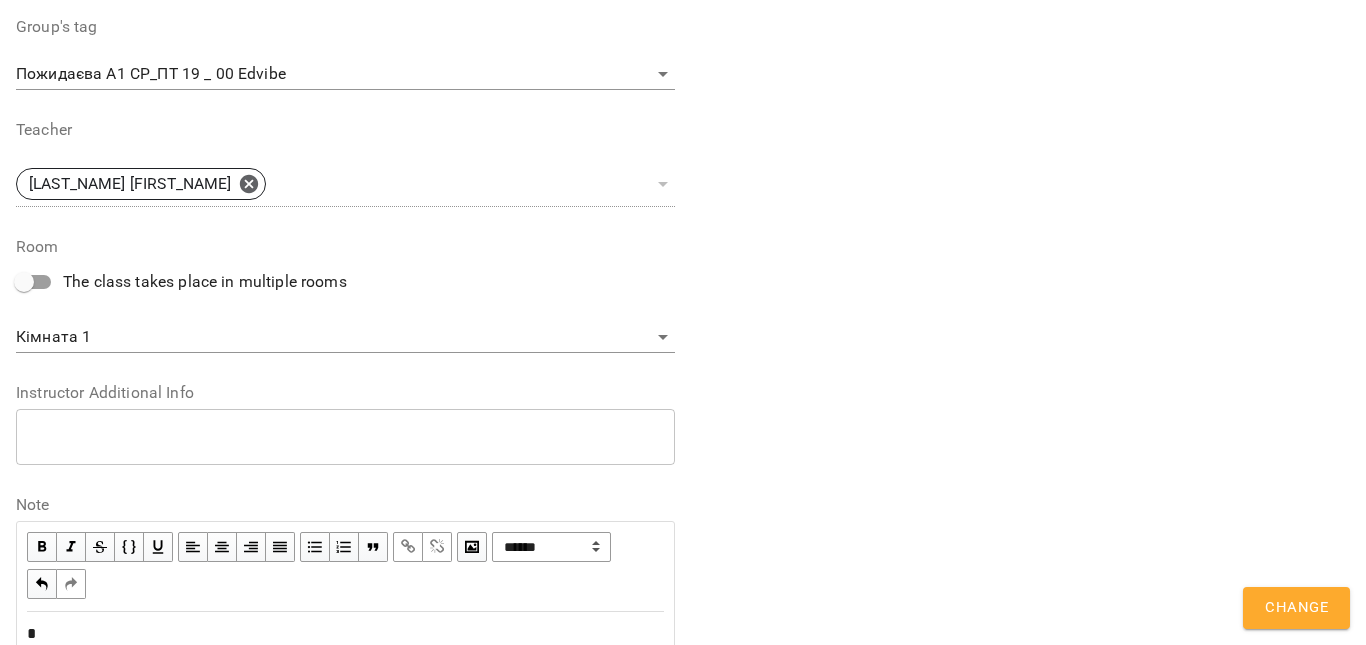 scroll, scrollTop: 784, scrollLeft: 0, axis: vertical 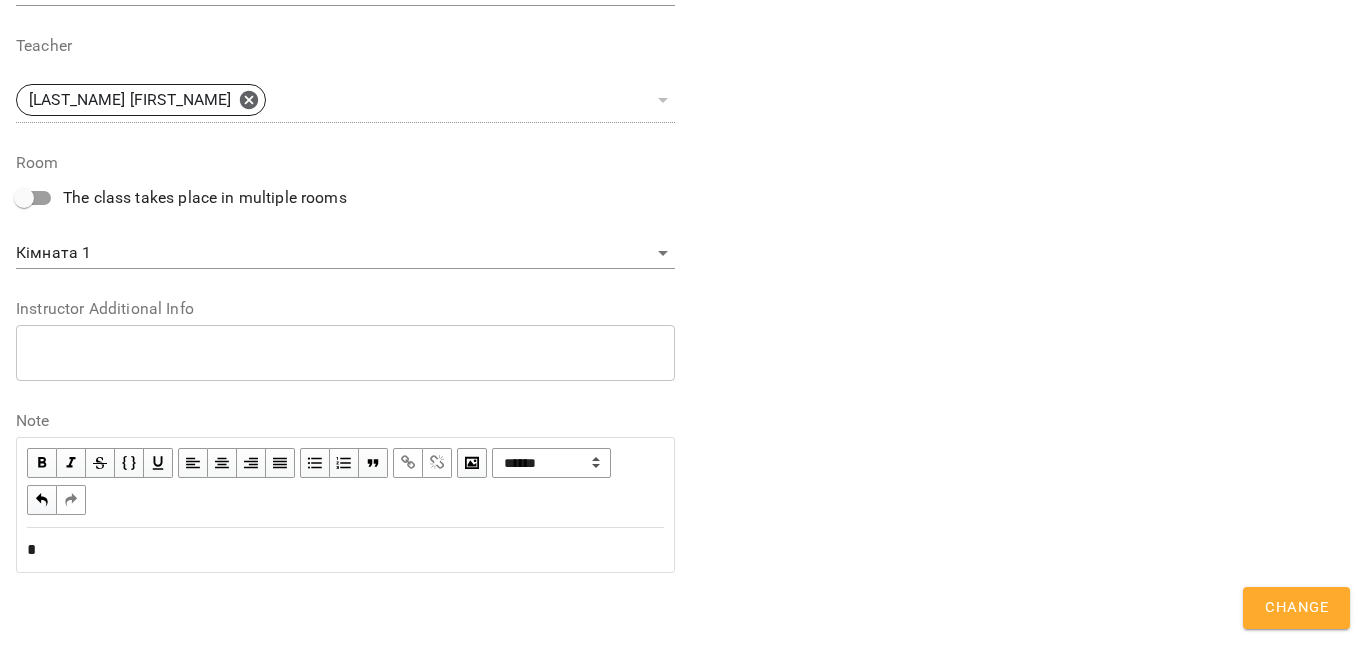 type 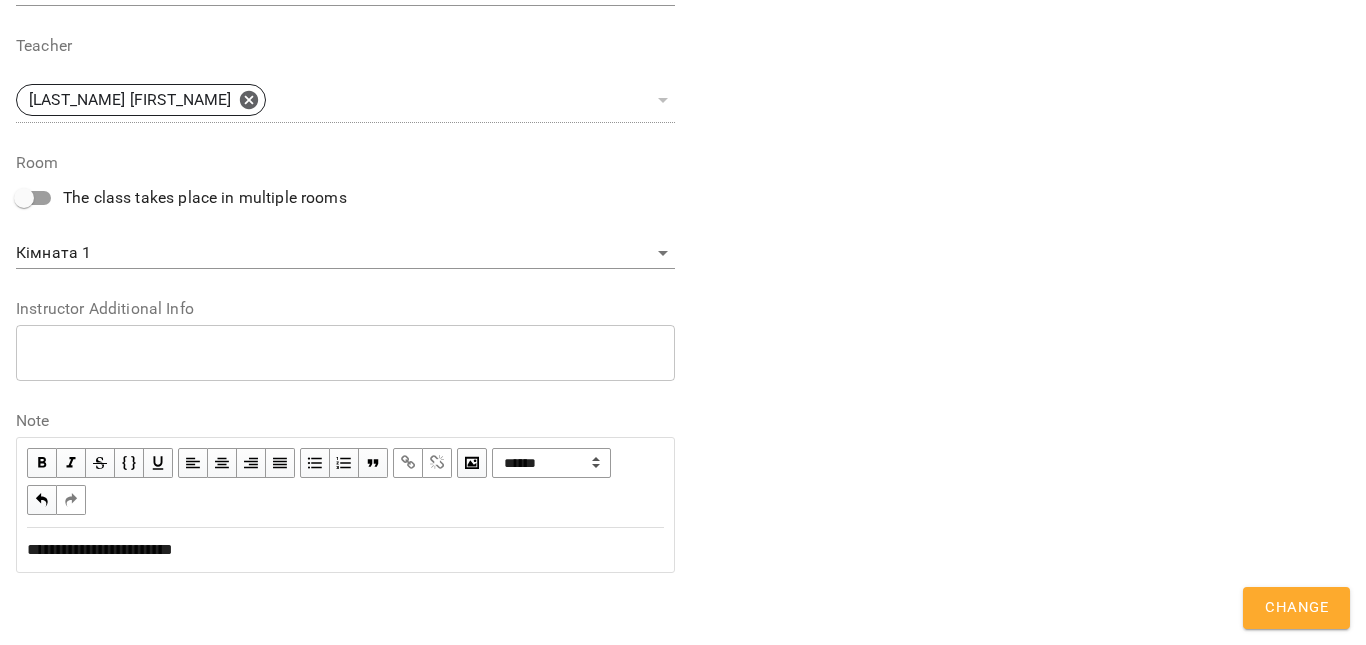 click on "Change" at bounding box center [1296, 608] 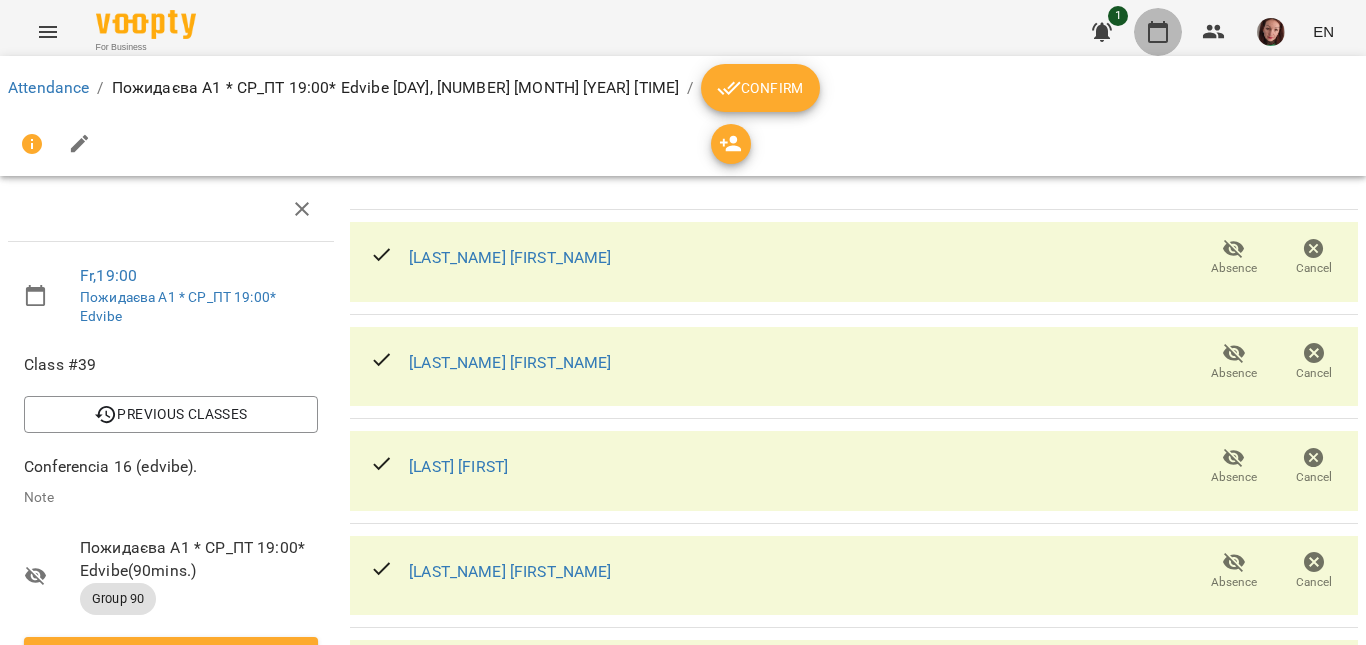 click 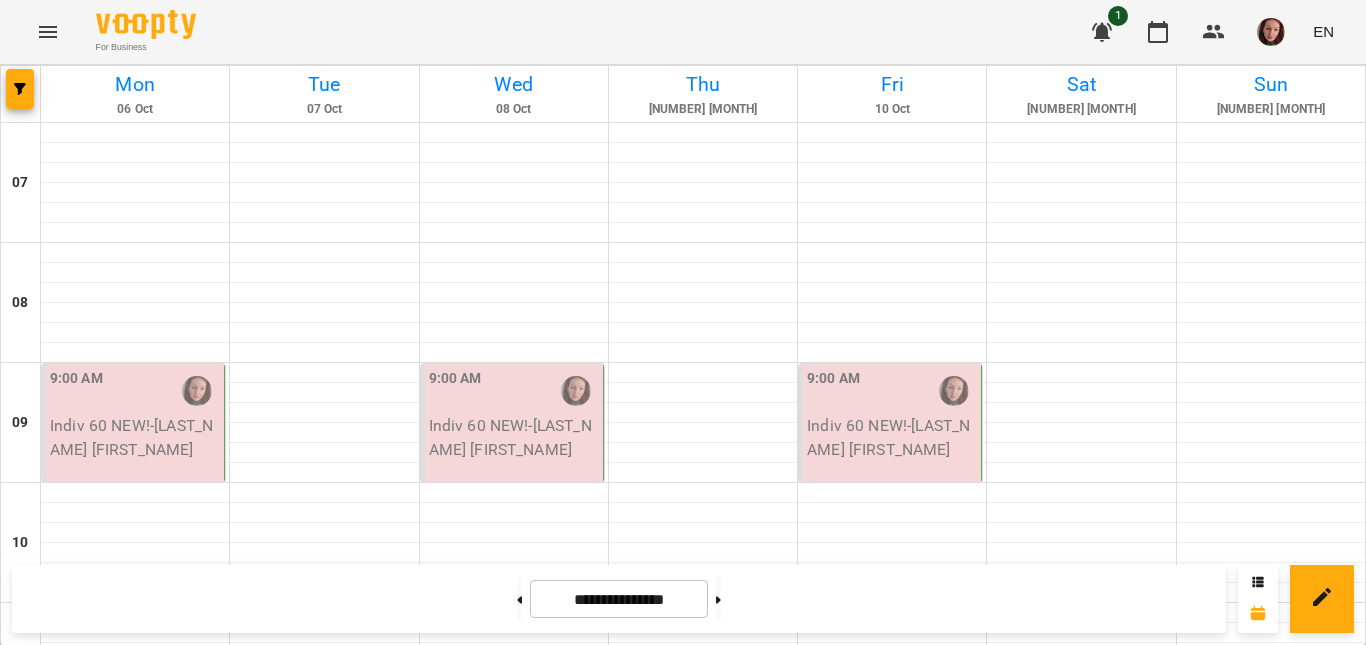 scroll, scrollTop: 1200, scrollLeft: 0, axis: vertical 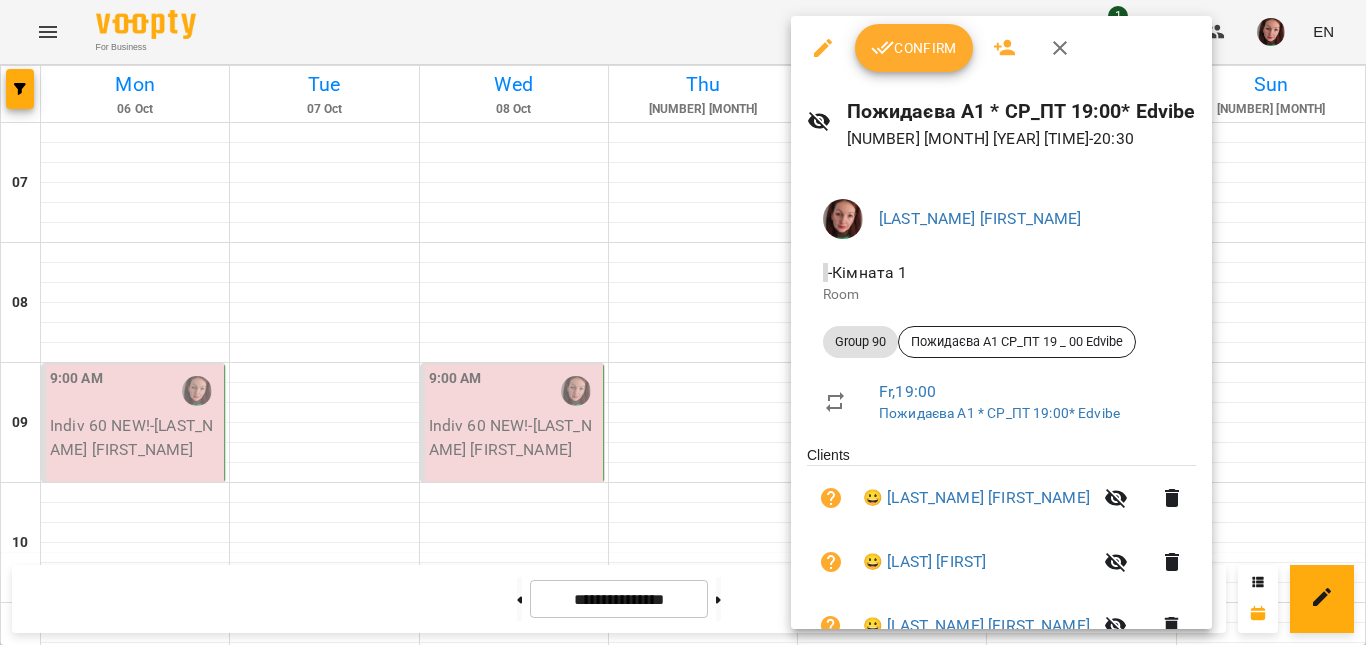 click 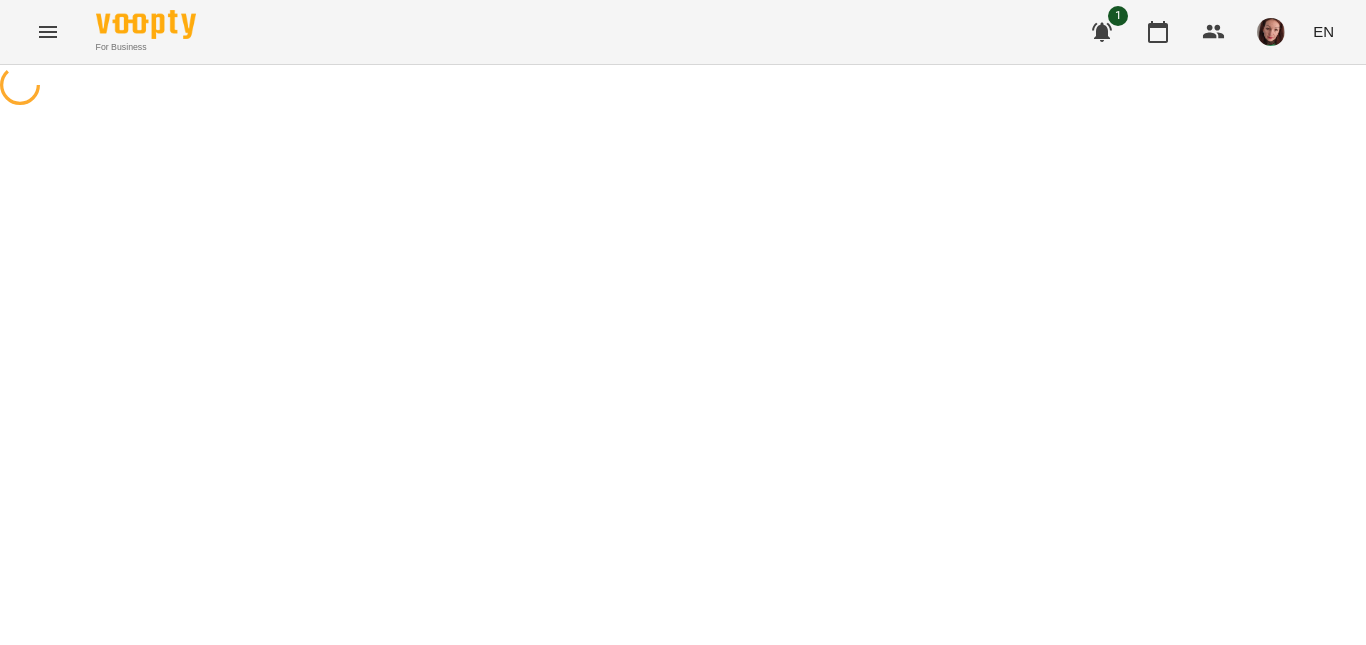 select on "********" 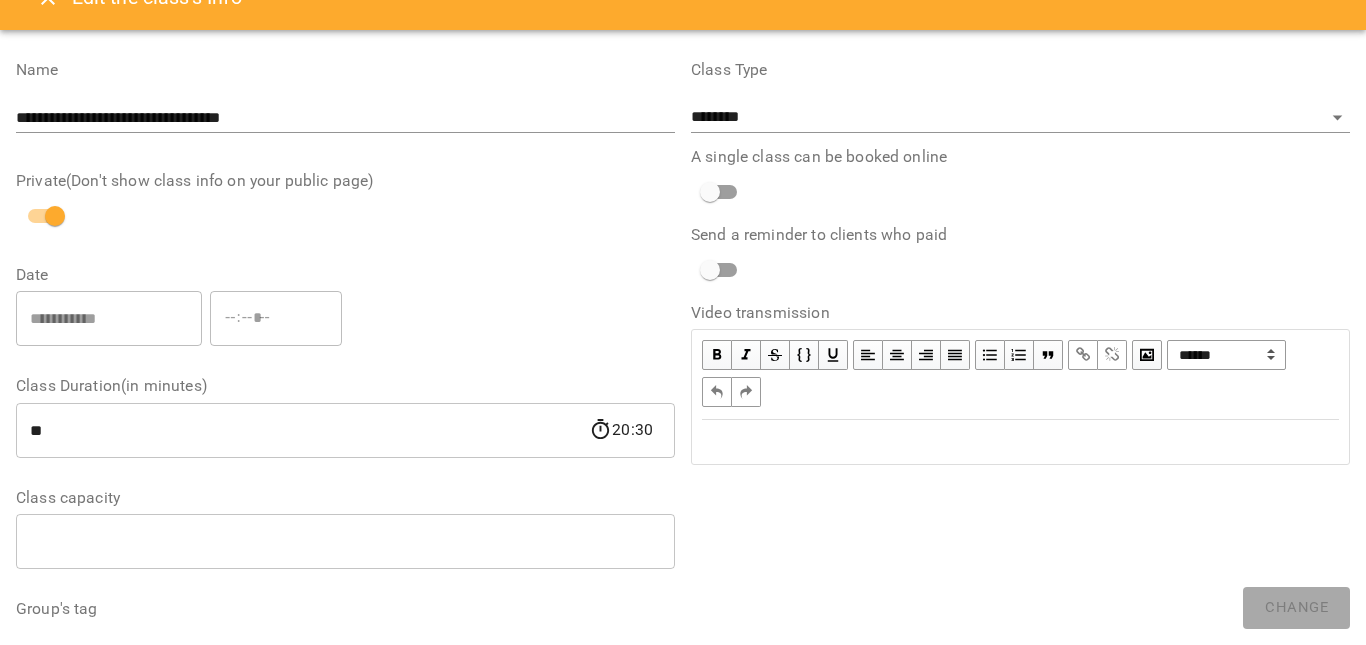 scroll, scrollTop: 0, scrollLeft: 0, axis: both 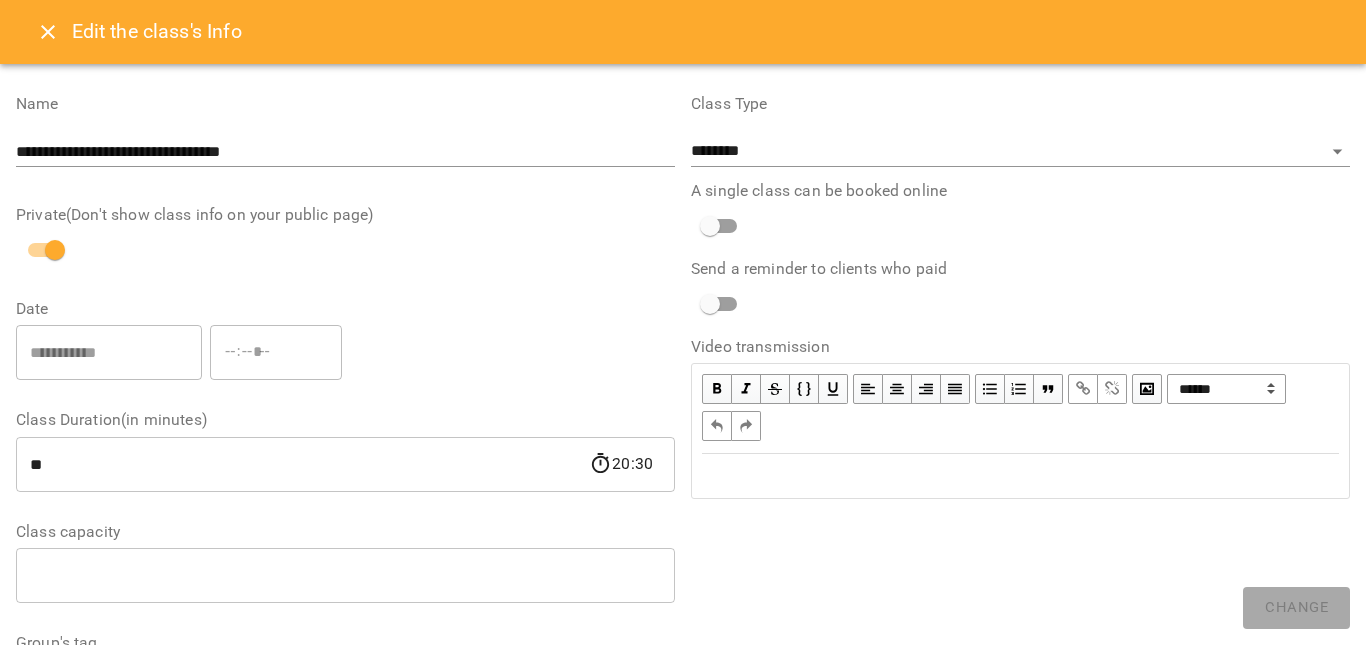 click 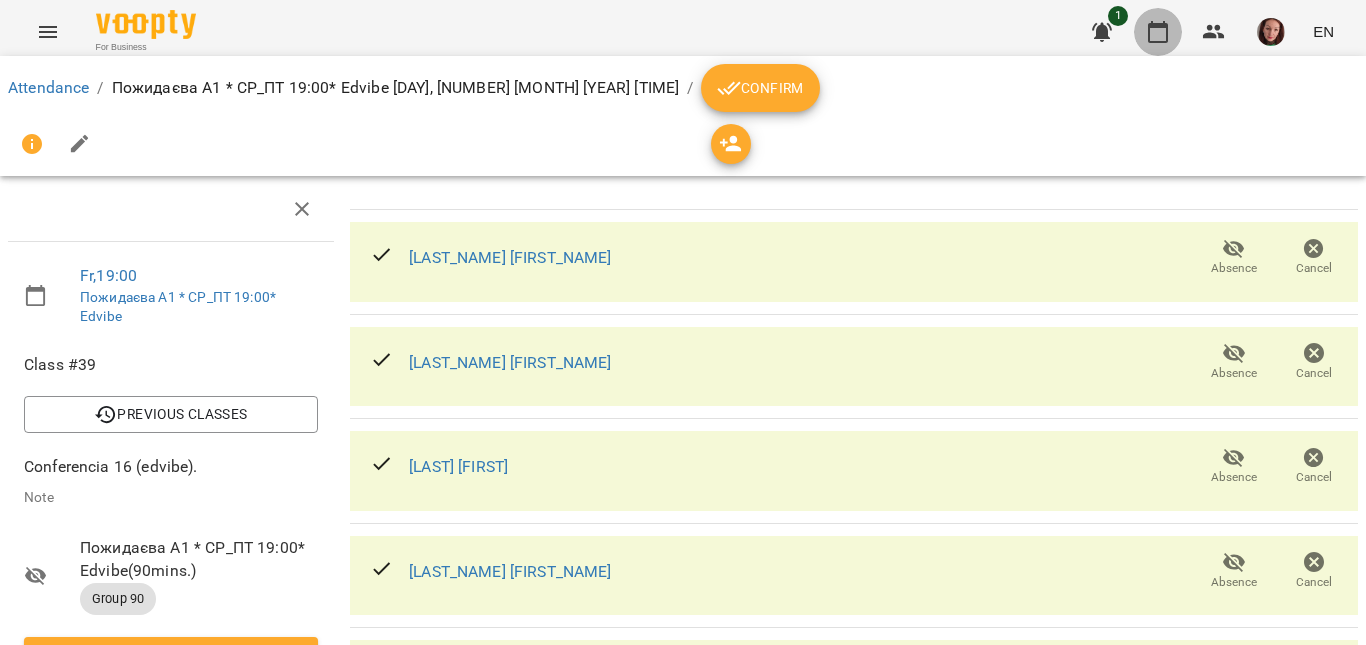 click 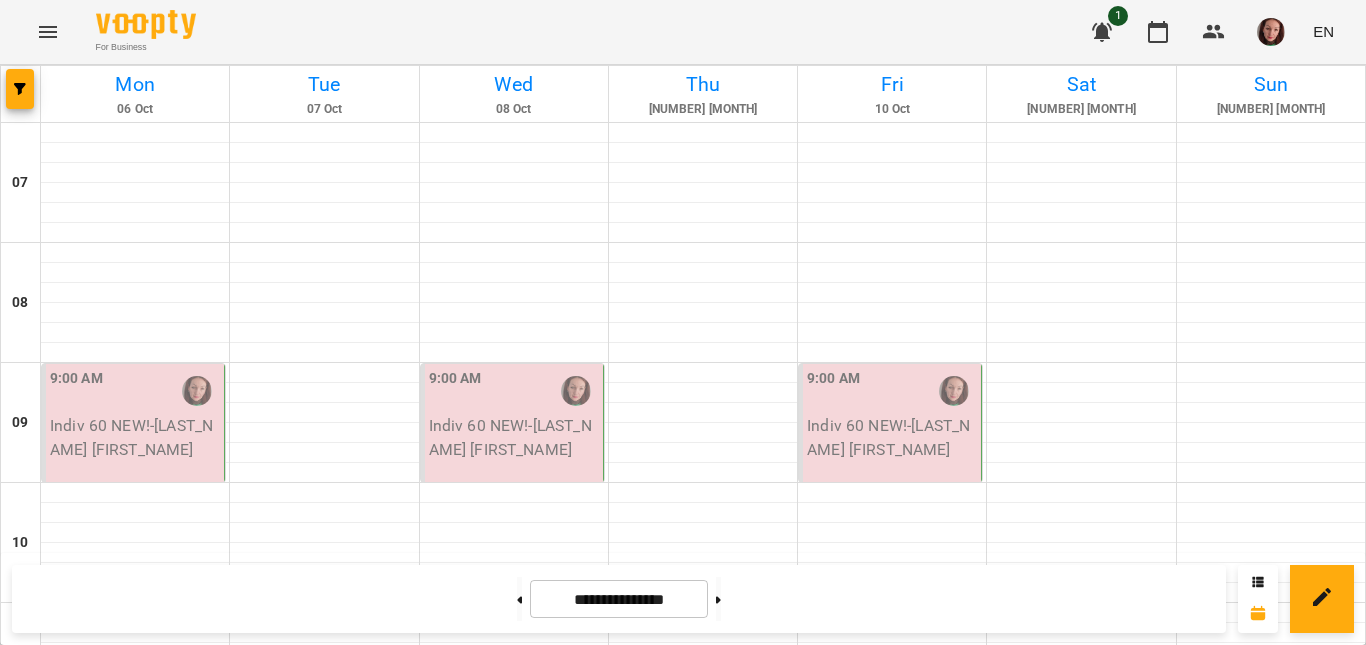 scroll, scrollTop: 1400, scrollLeft: 0, axis: vertical 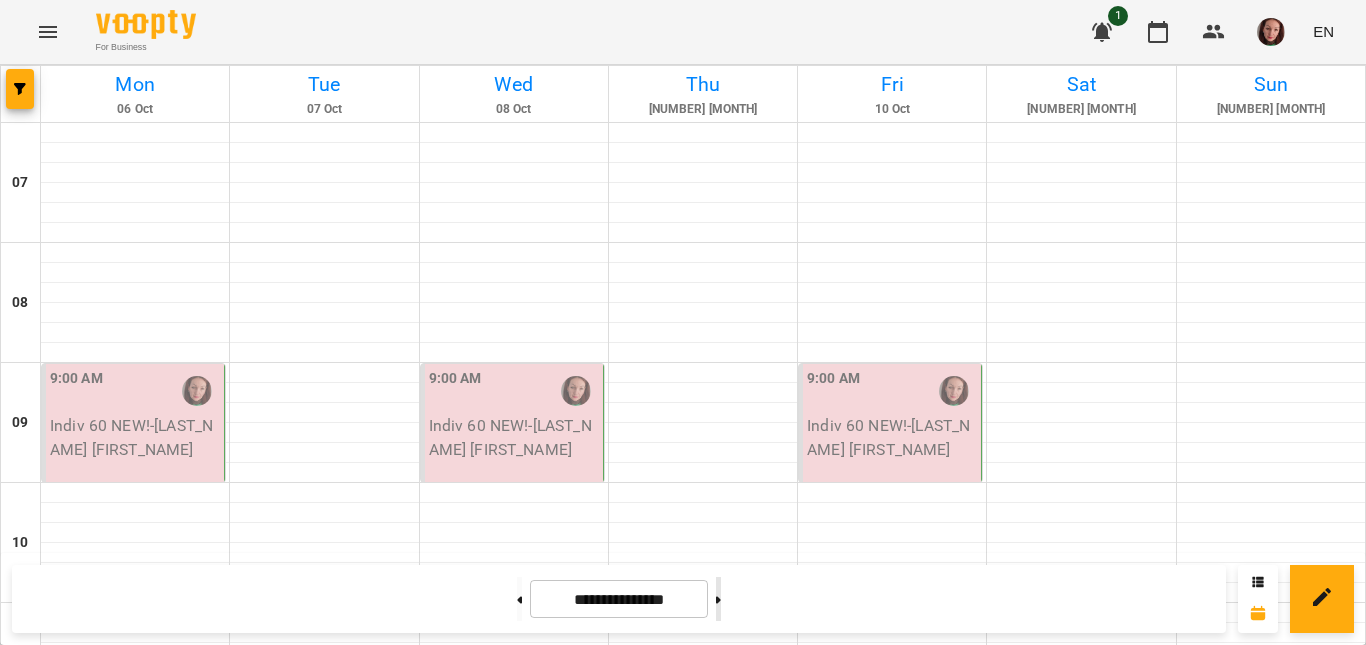 click at bounding box center [718, 599] 